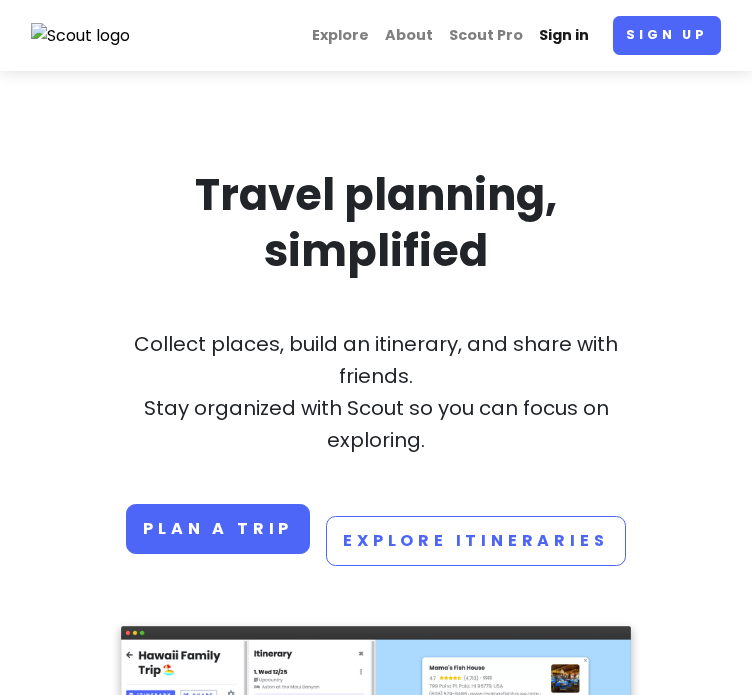 scroll, scrollTop: 0, scrollLeft: 0, axis: both 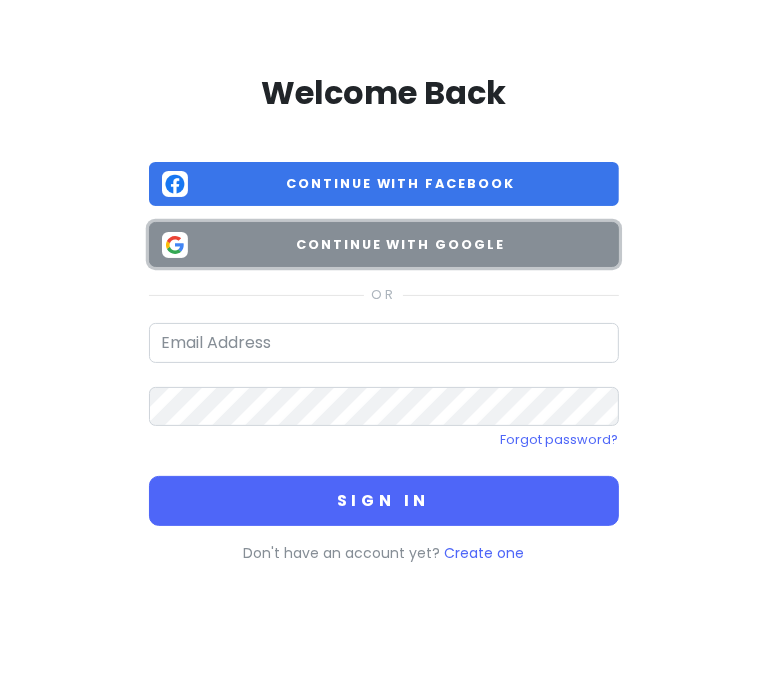 click on "Continue with Google" at bounding box center [401, 245] 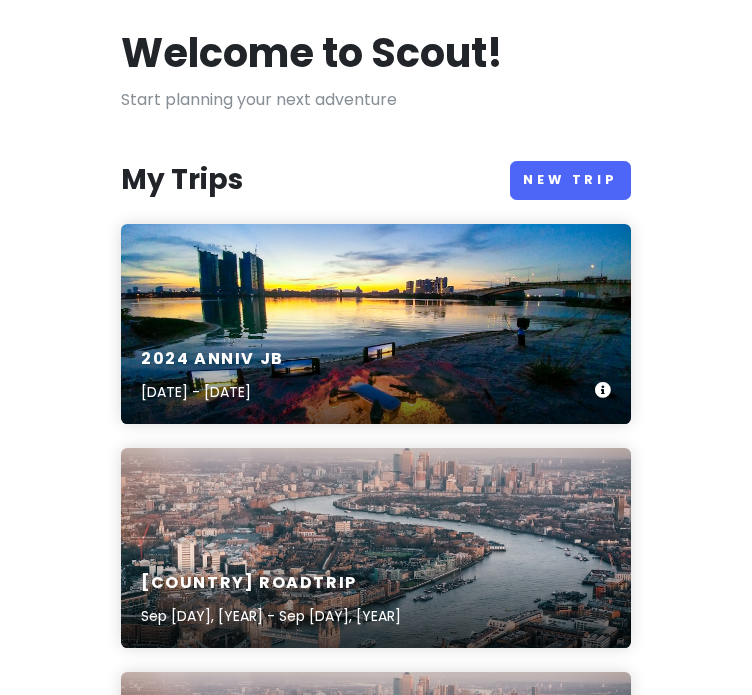 scroll, scrollTop: 100, scrollLeft: 0, axis: vertical 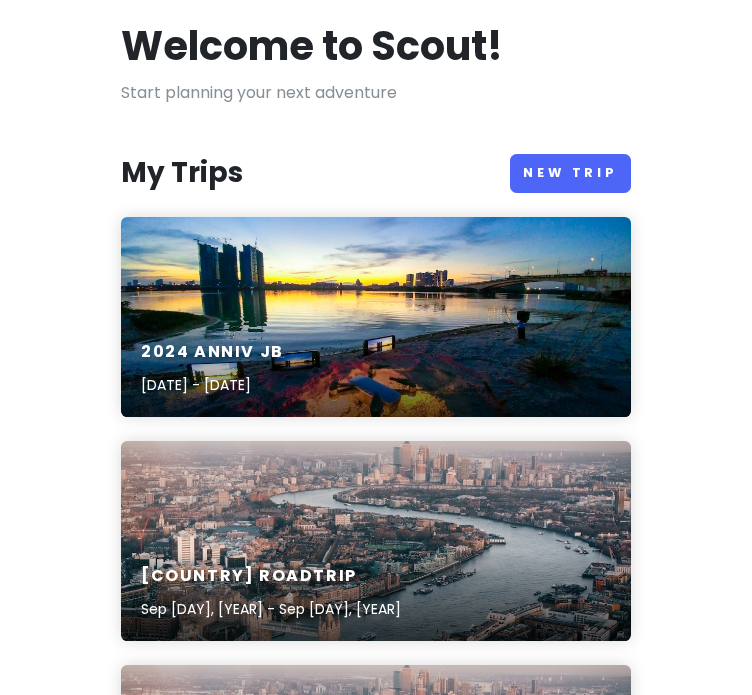 drag, startPoint x: 502, startPoint y: 285, endPoint x: 666, endPoint y: 164, distance: 203.80627 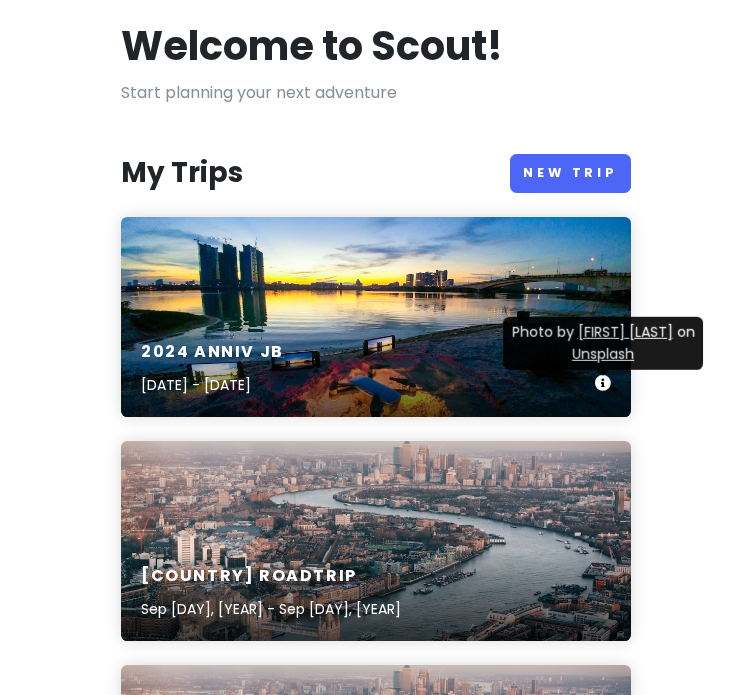 click at bounding box center [603, 383] 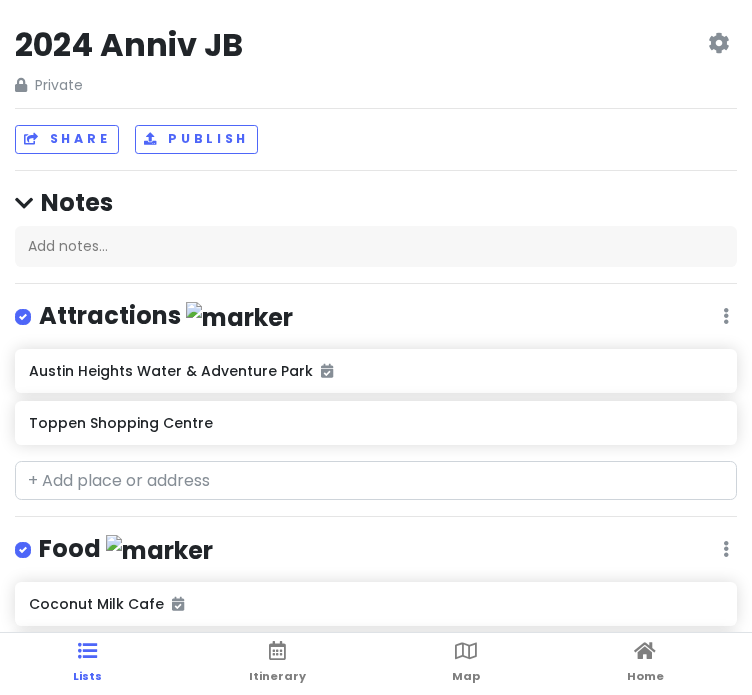 click on "[YEAR] Anniv [CITY] Private Change Dates Make a Copy Delete Trip Go Pro ⚡️ Give Feedback 💡 Support Scout ☕️" at bounding box center [376, 60] 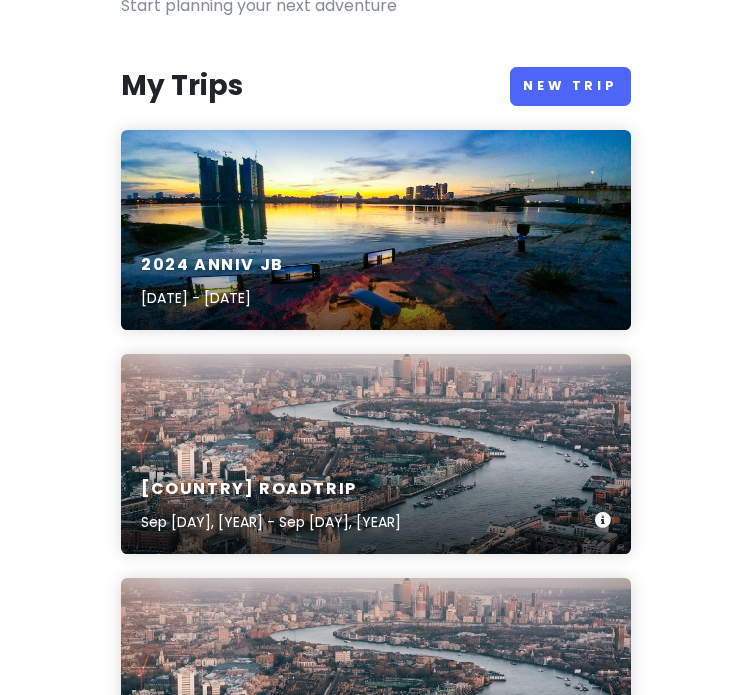 scroll, scrollTop: 0, scrollLeft: 0, axis: both 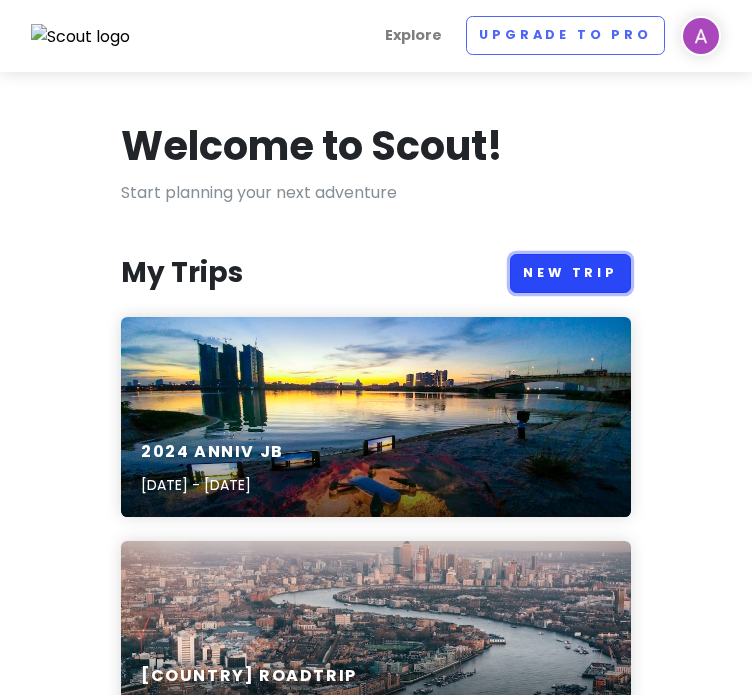 click on "New Trip" at bounding box center (570, 273) 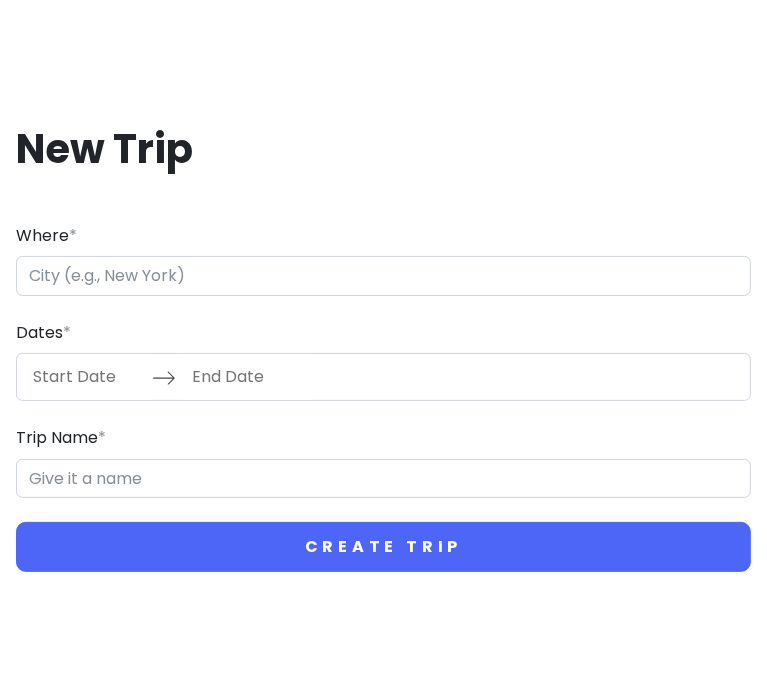 click on "Where  *" at bounding box center (383, 276) 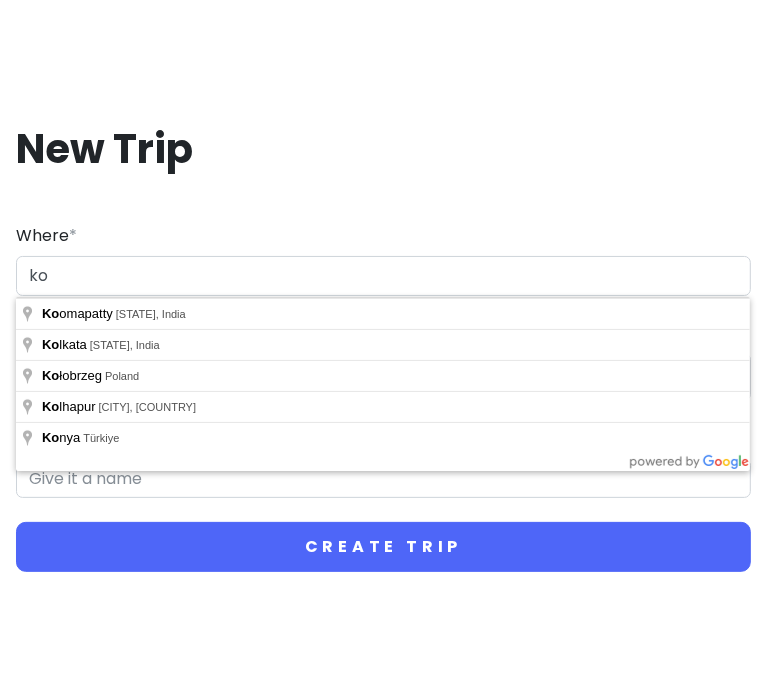type on "k" 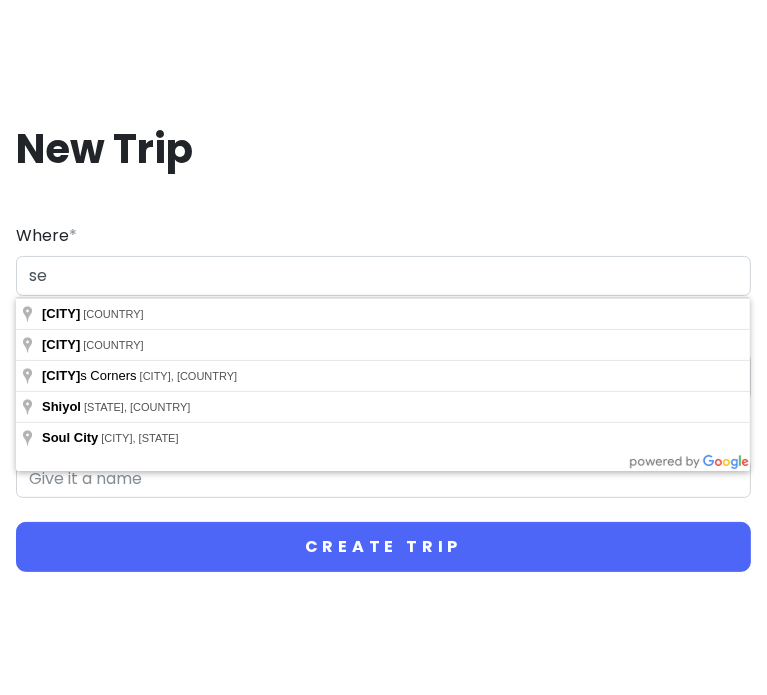 type on "s" 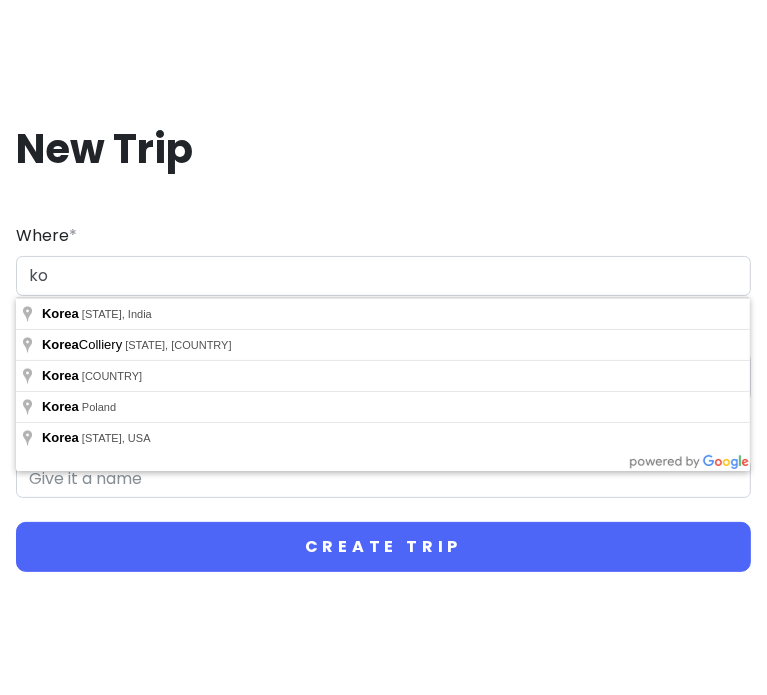 type on "k" 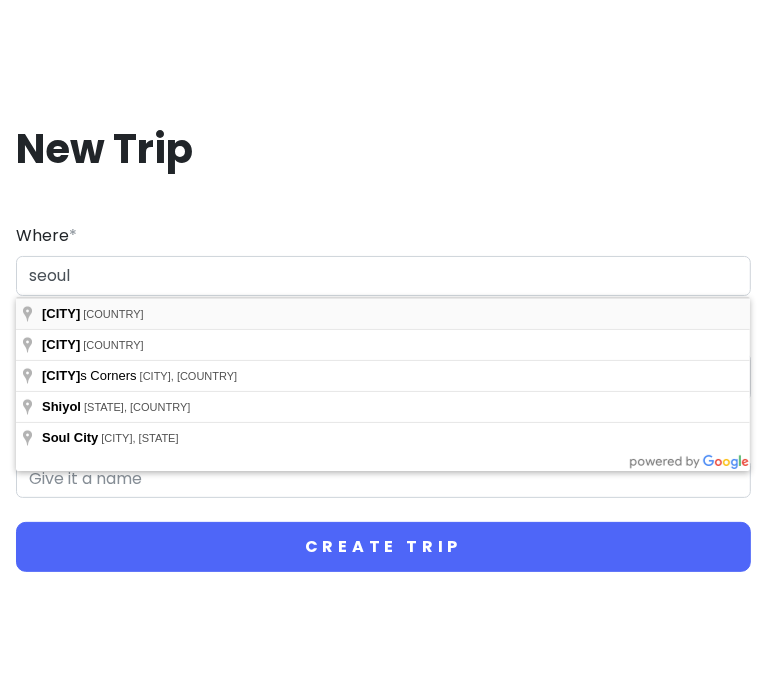 type on "[CITY], [COUNTRY]" 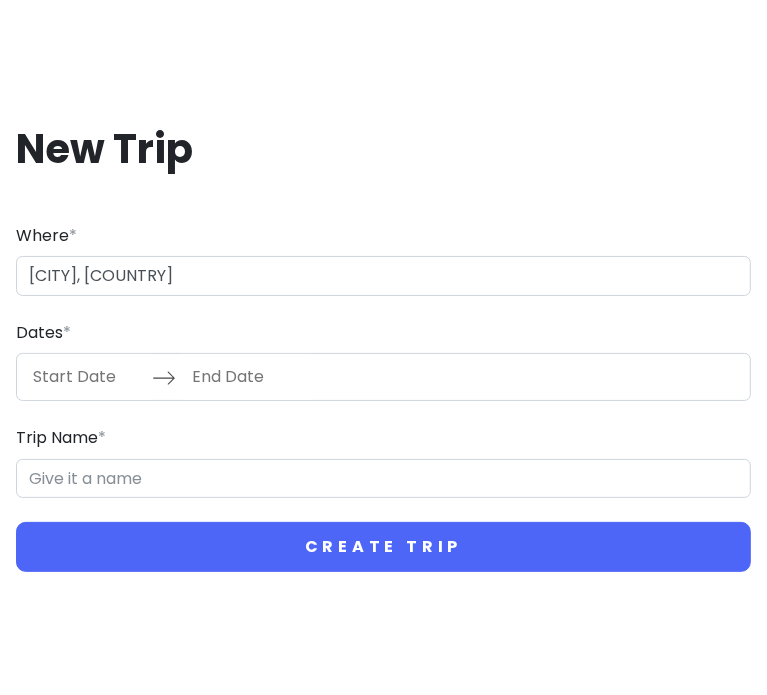 type on "Seoul Trip" 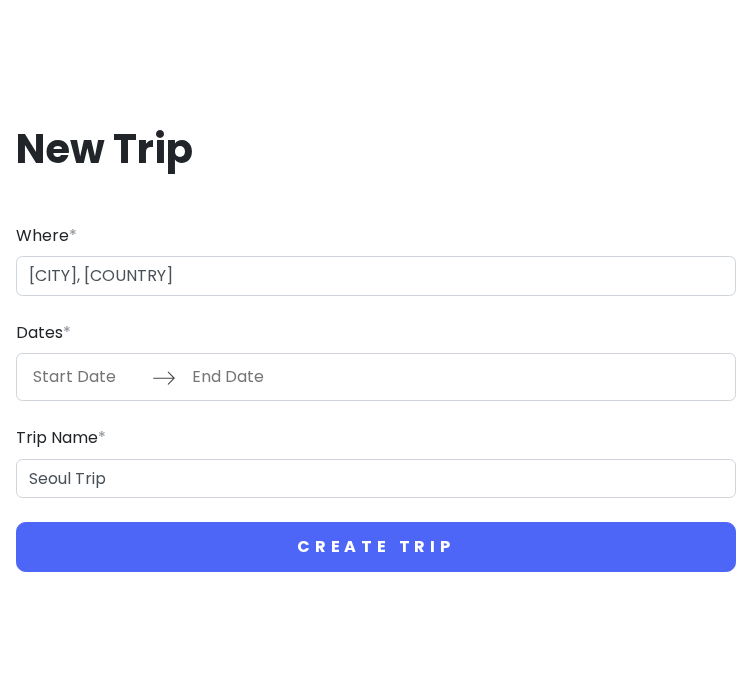click at bounding box center [87, 377] 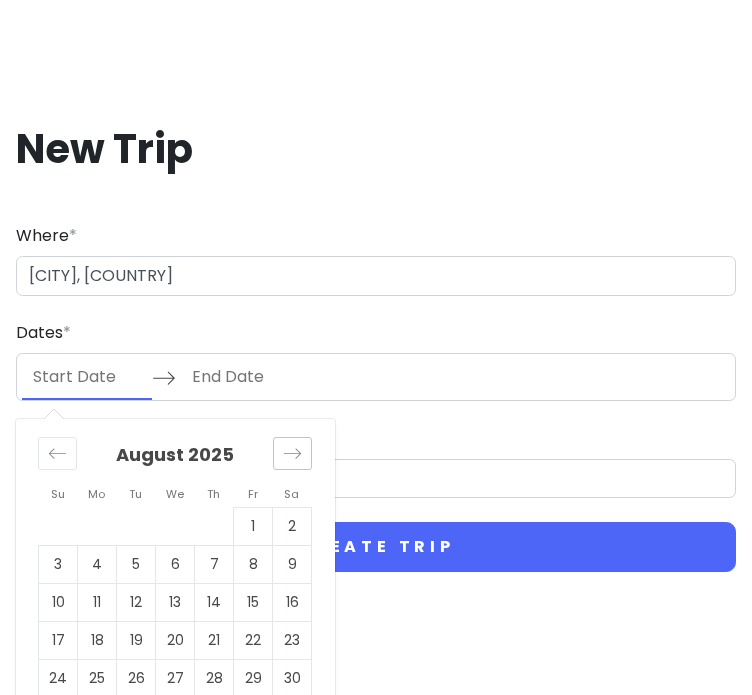 click 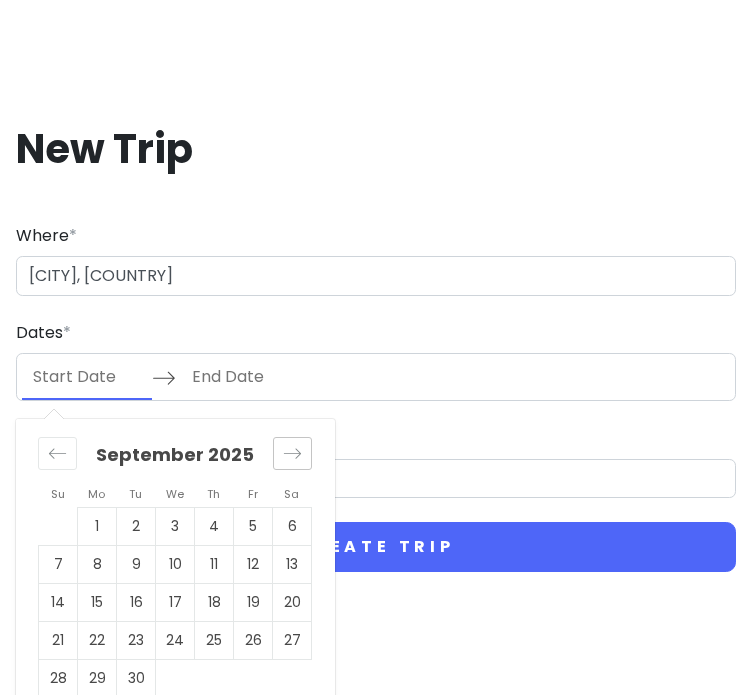 click 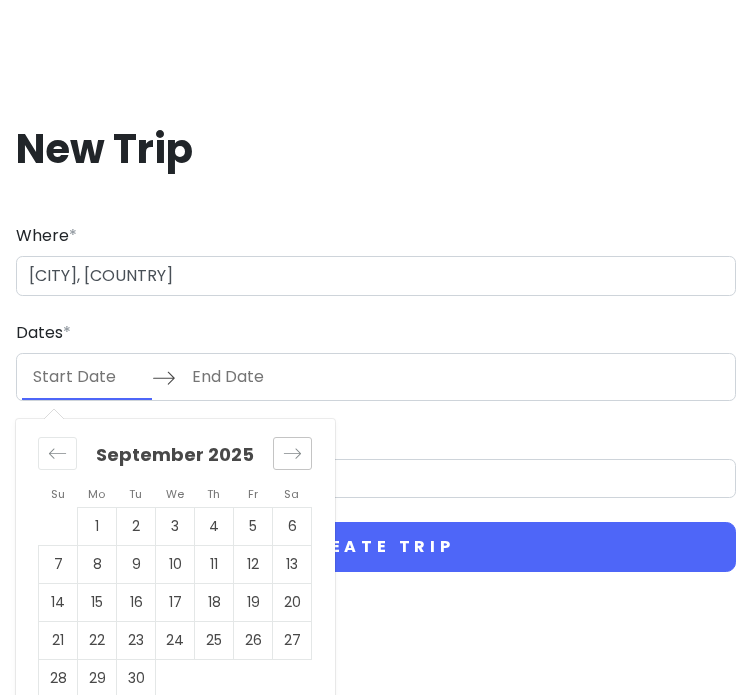 click 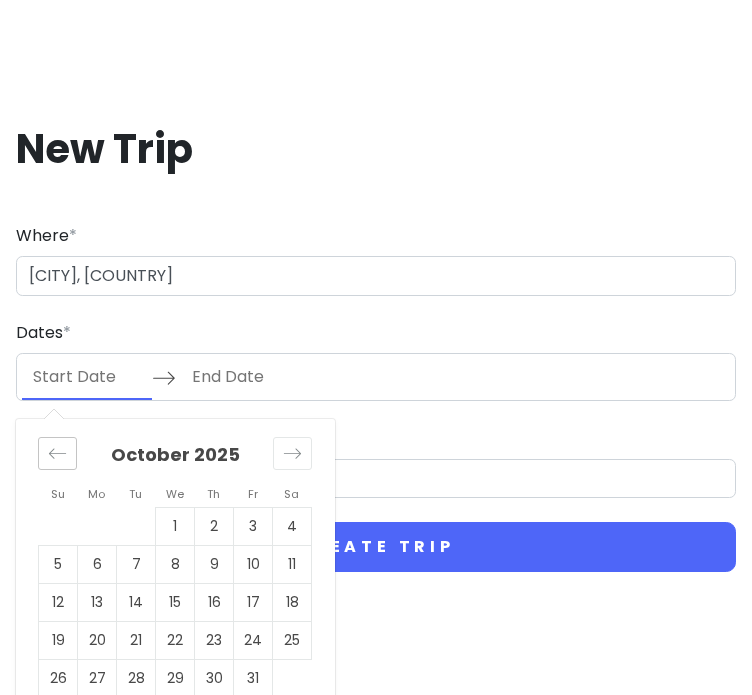 click at bounding box center (57, 453) 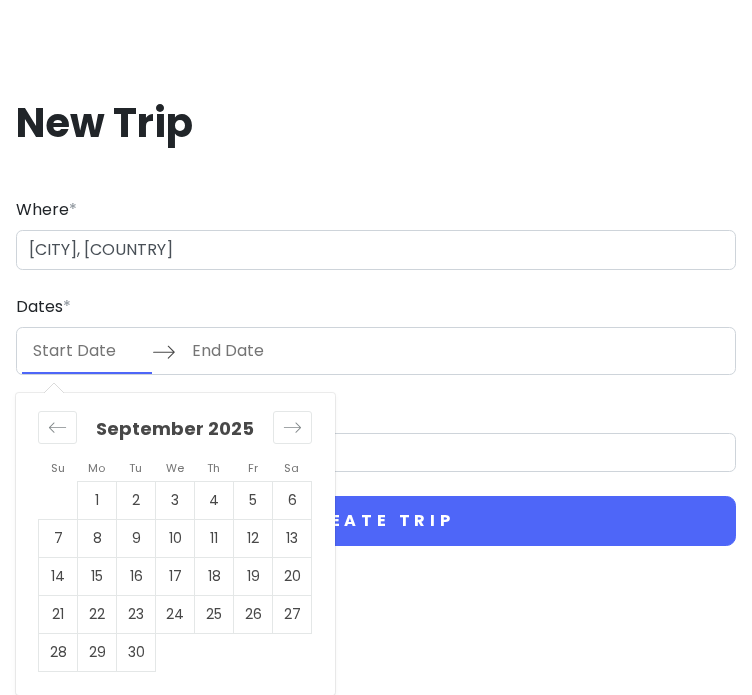 scroll, scrollTop: 27, scrollLeft: 0, axis: vertical 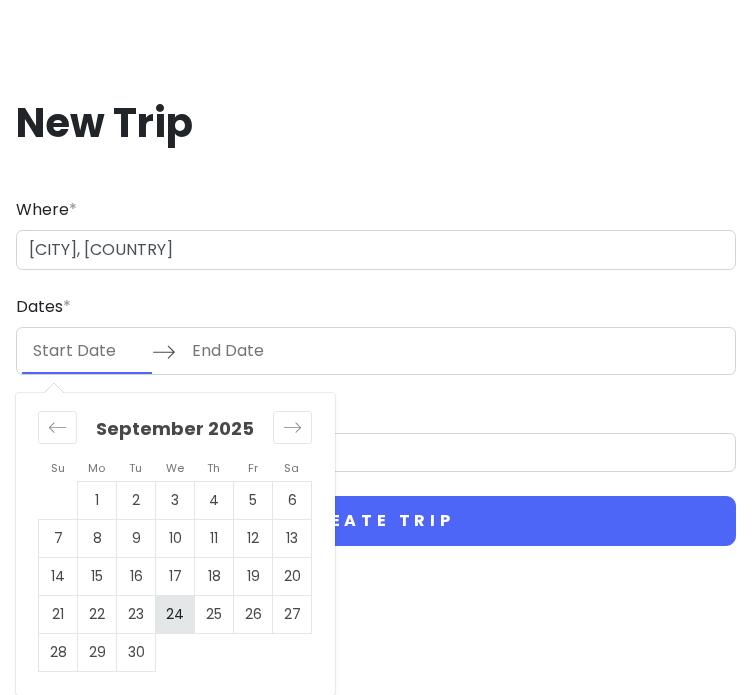 click on "24" at bounding box center (175, 615) 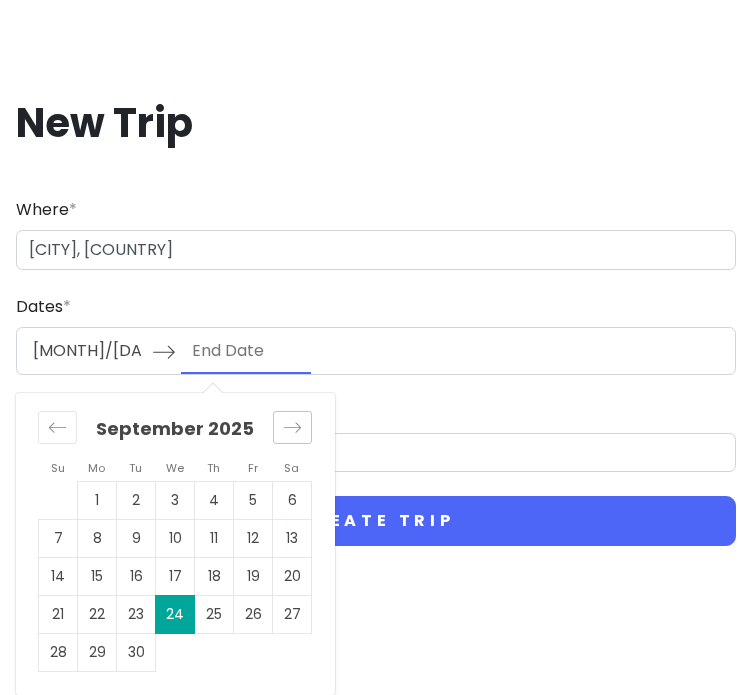 click 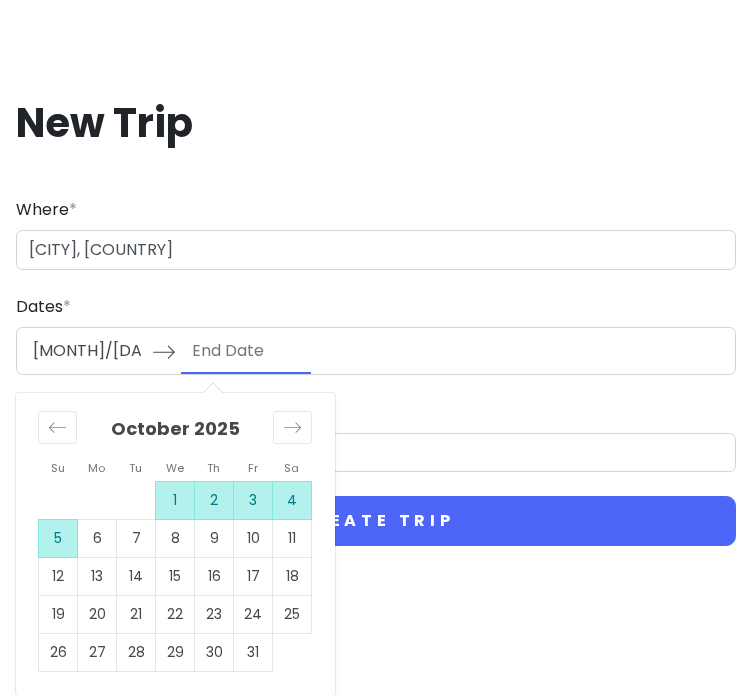 click on "5" at bounding box center (58, 539) 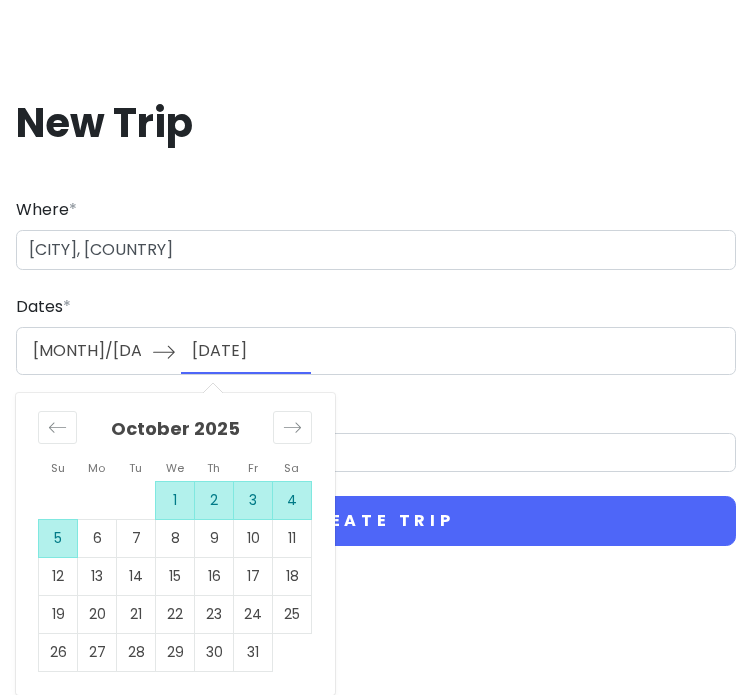 scroll, scrollTop: 0, scrollLeft: 0, axis: both 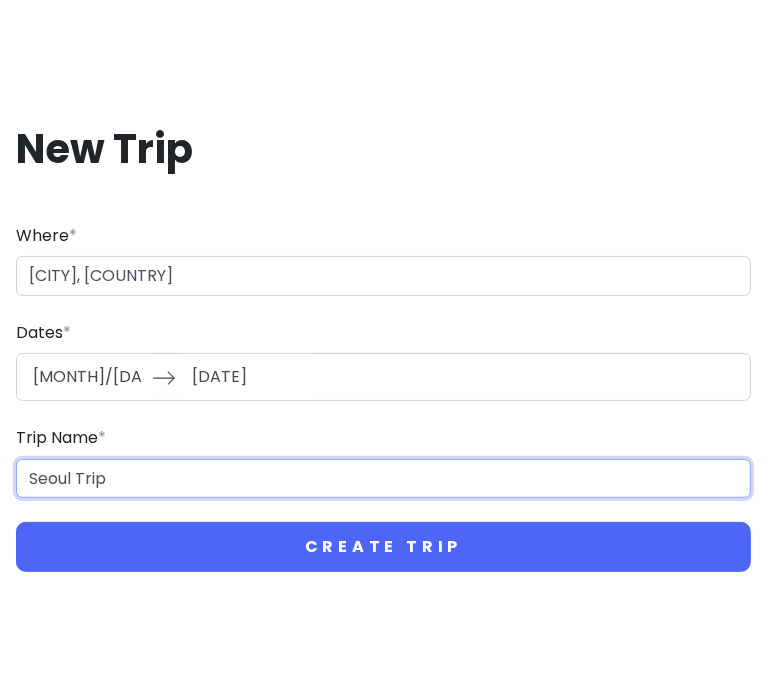 click on "Seoul Trip" at bounding box center [383, 479] 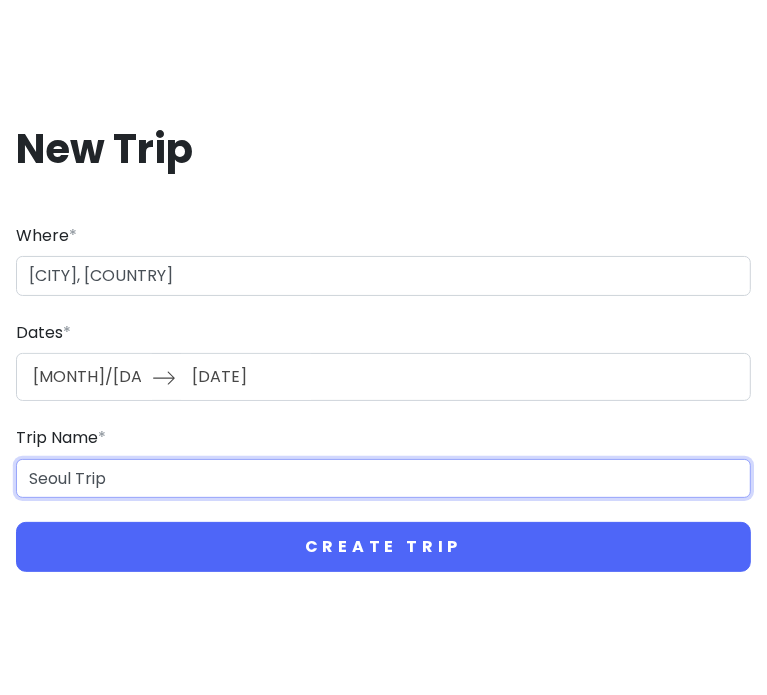 click on "Seoul Trip" at bounding box center (383, 479) 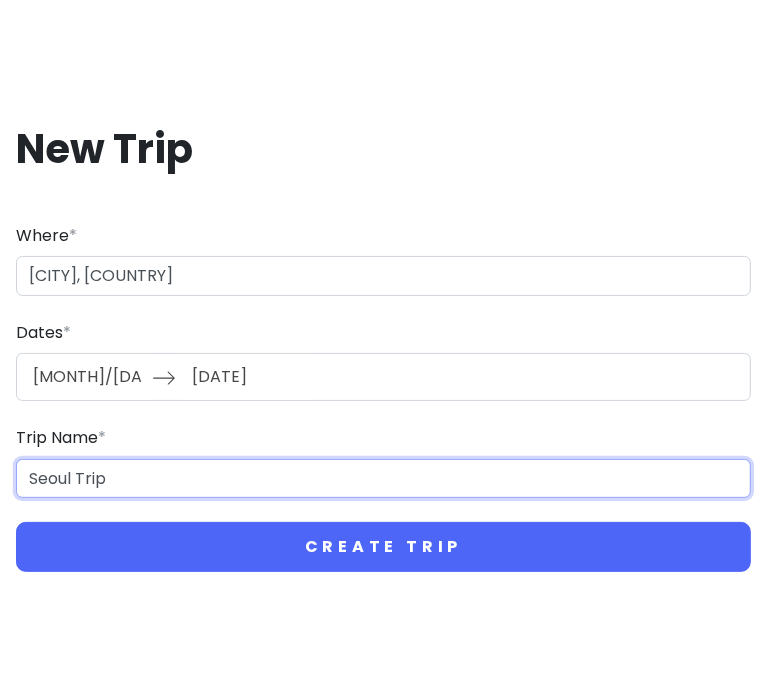 click on "Seoul Trip" at bounding box center [383, 479] 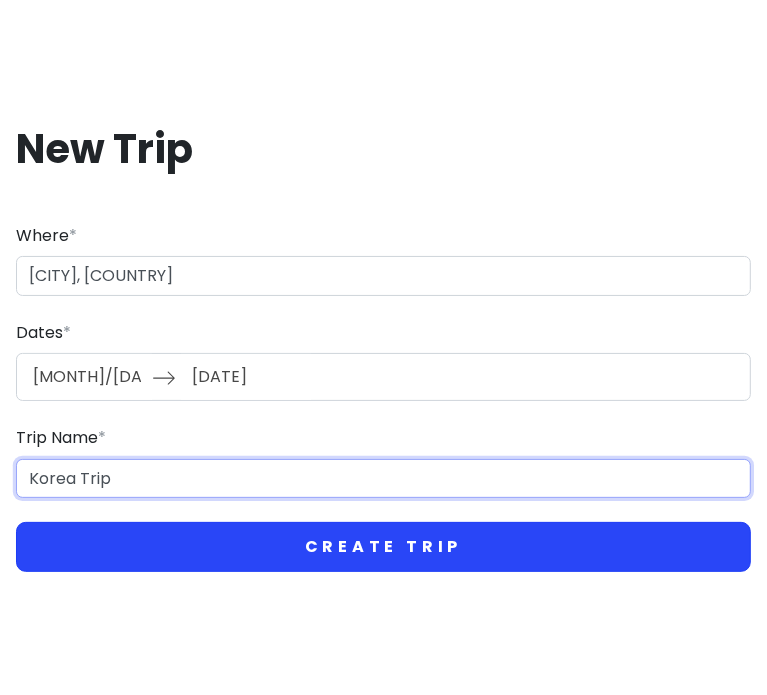 type on "Korea Trip" 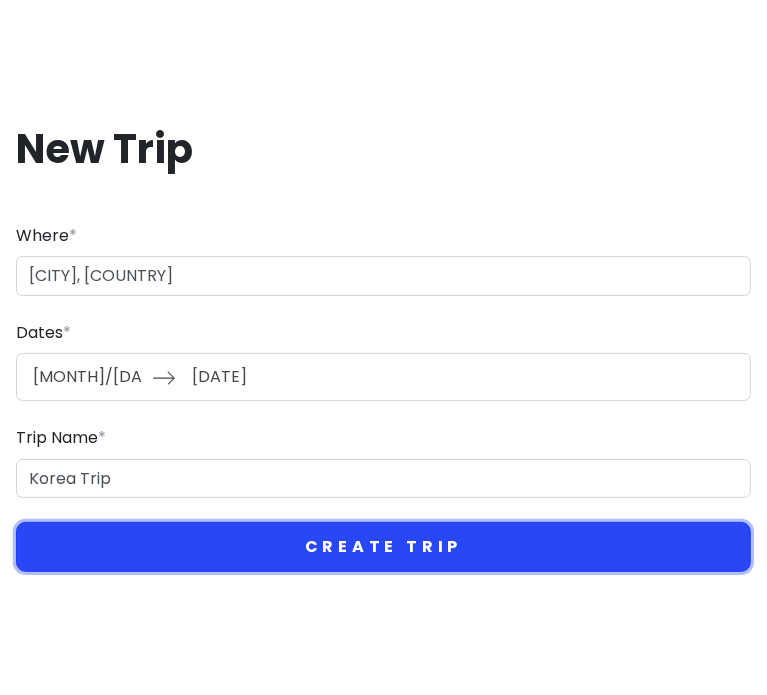 click on "Create Trip" at bounding box center (383, 547) 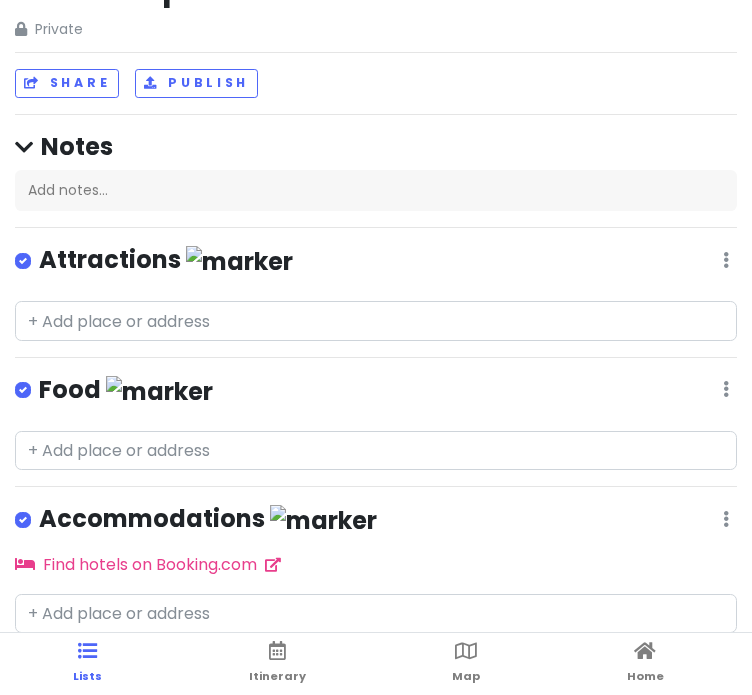 scroll, scrollTop: 61, scrollLeft: 0, axis: vertical 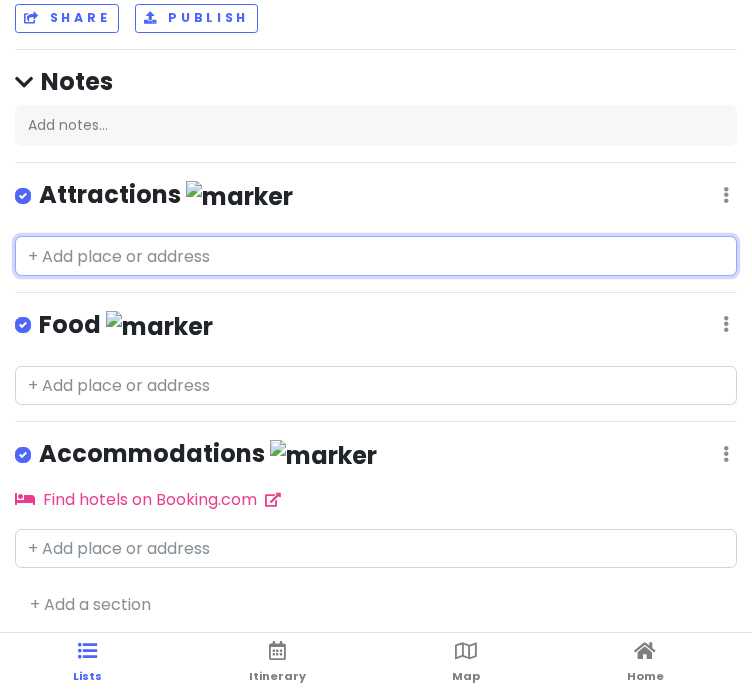 click at bounding box center [376, 256] 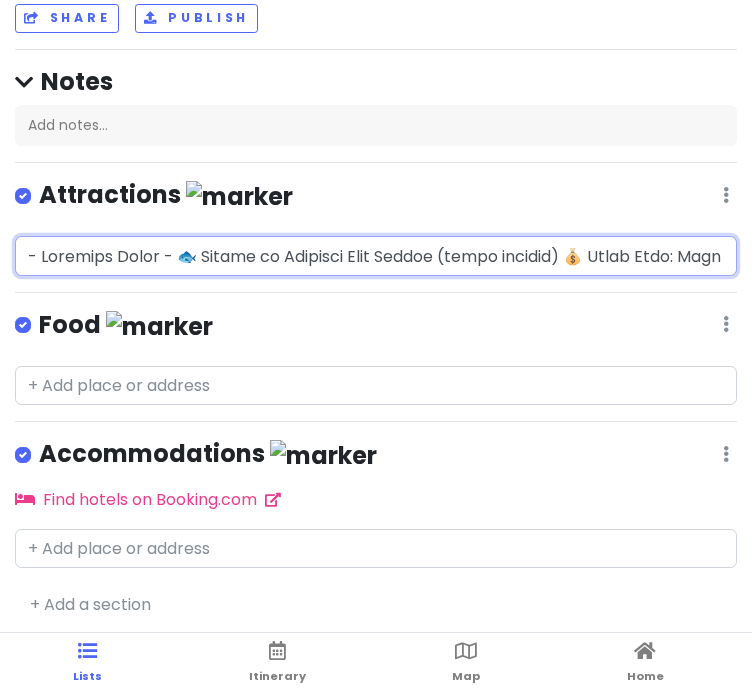 scroll, scrollTop: 0, scrollLeft: 17751, axis: horizontal 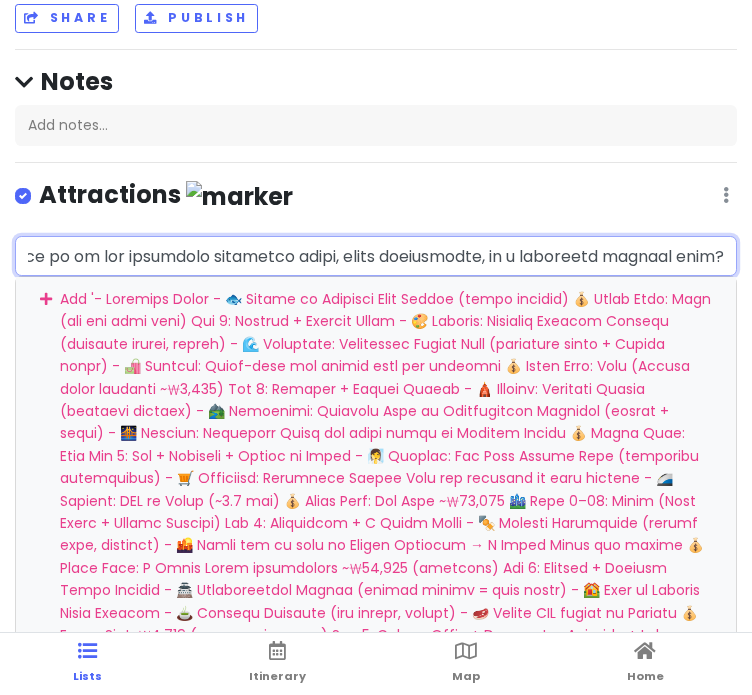 click at bounding box center (376, 256) 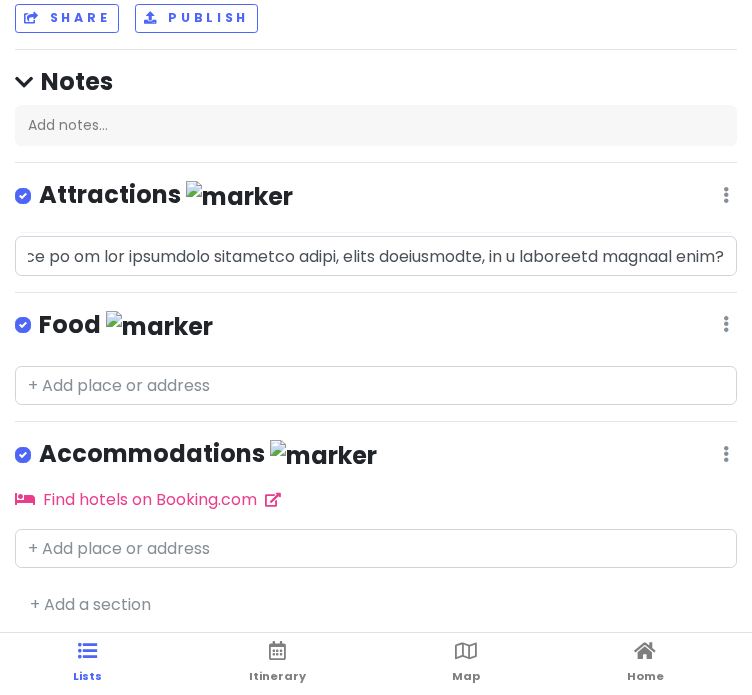 scroll, scrollTop: 0, scrollLeft: 0, axis: both 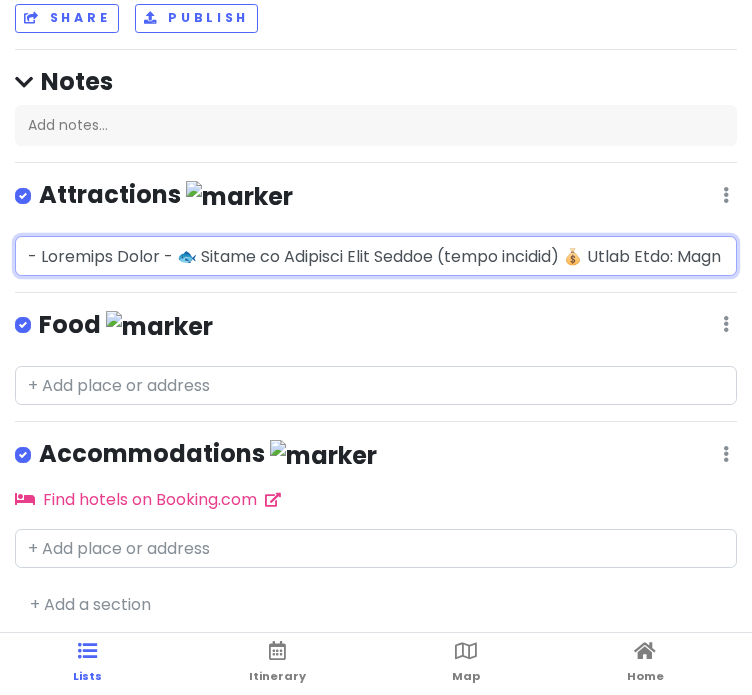 click at bounding box center [376, 256] 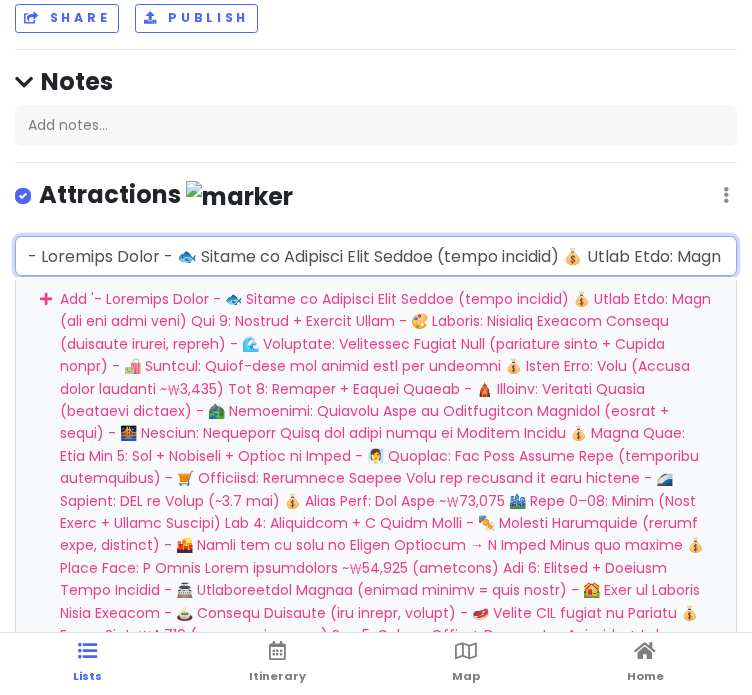 click at bounding box center (376, 256) 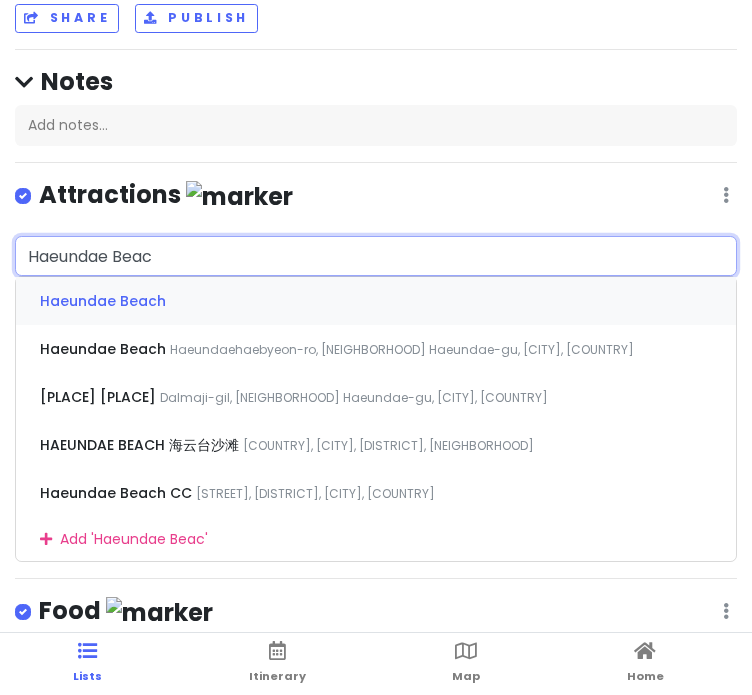 click on "Haeundae Beach" at bounding box center [103, 301] 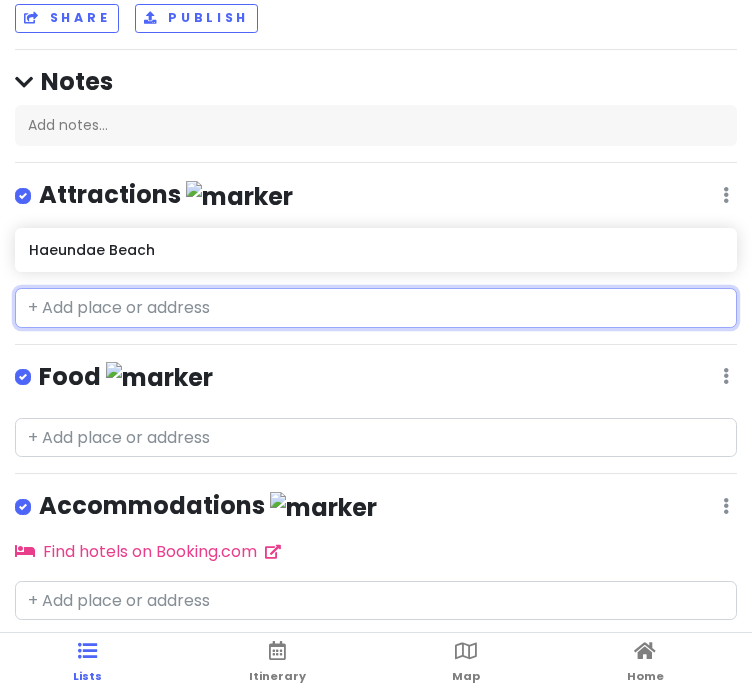 click at bounding box center (376, 308) 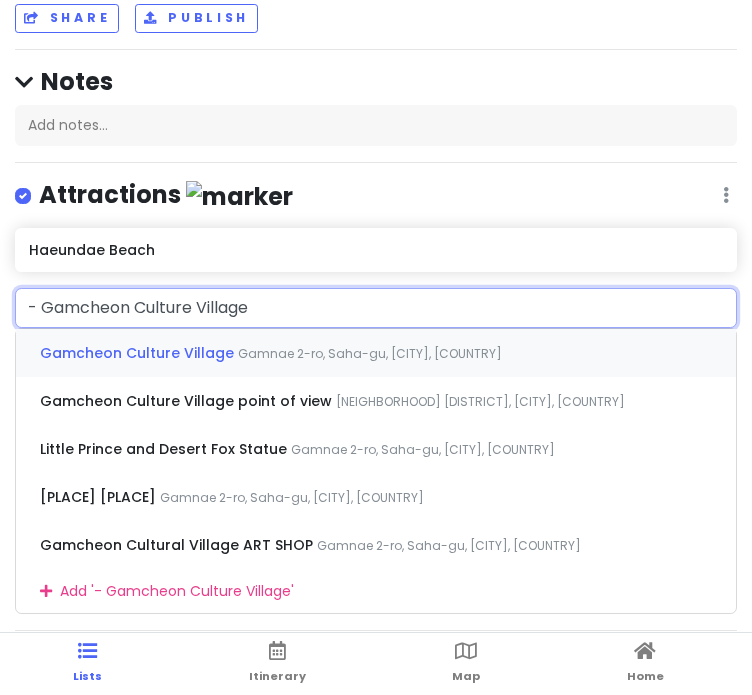 click on "Gamcheon Culture Village" at bounding box center [139, 353] 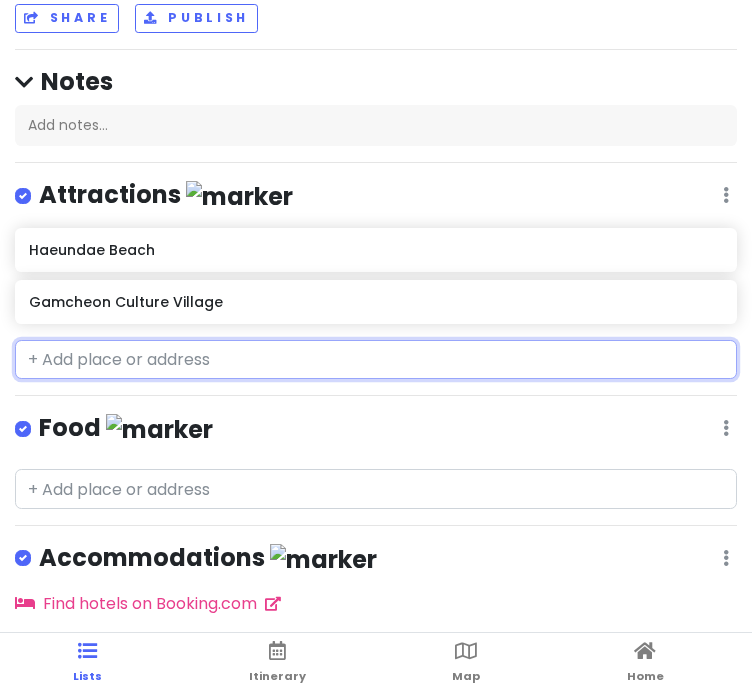 click at bounding box center [376, 360] 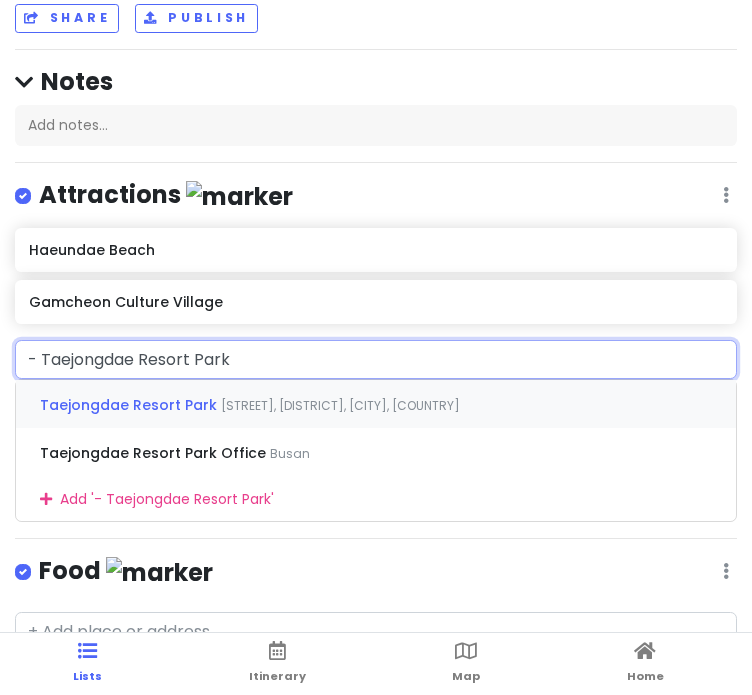 click on "Taejongdae Resort Park" at bounding box center (130, 405) 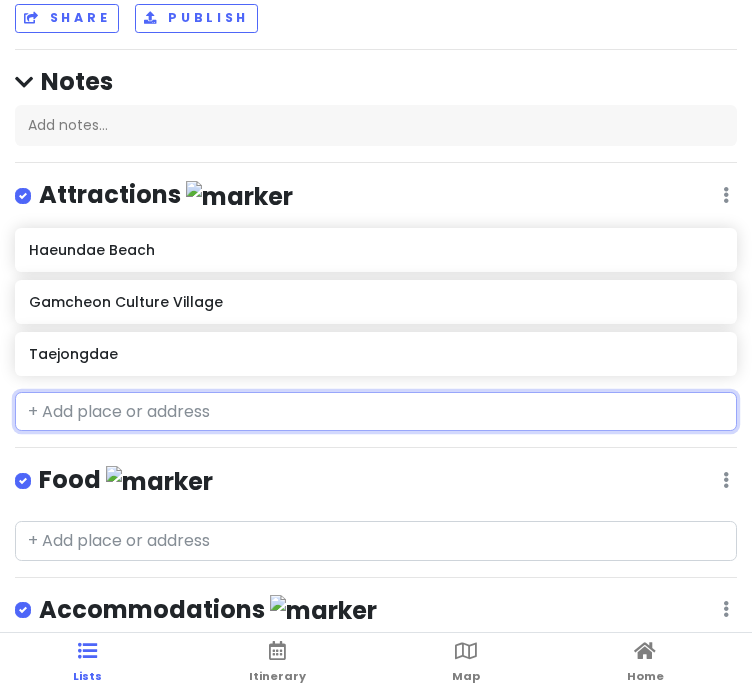 click at bounding box center [376, 412] 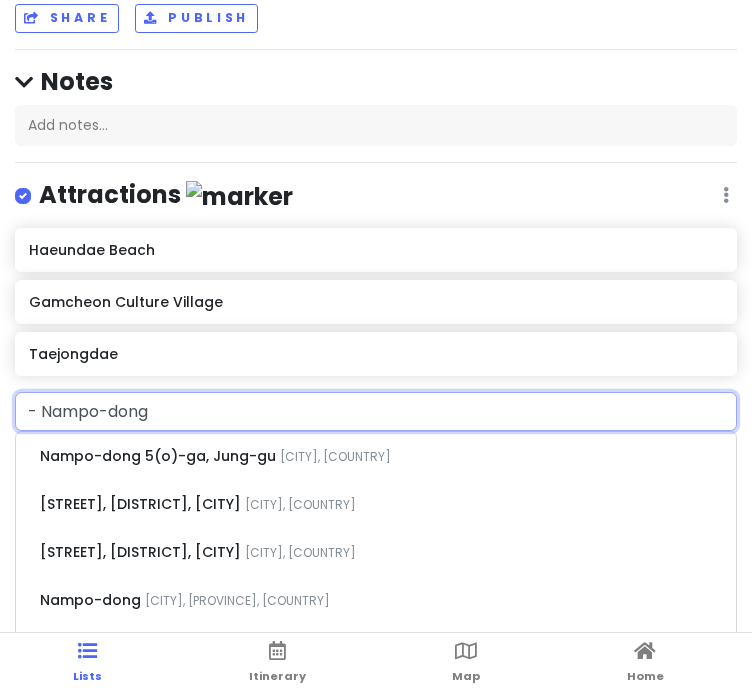 drag, startPoint x: 30, startPoint y: 405, endPoint x: 49, endPoint y: 399, distance: 19.924858 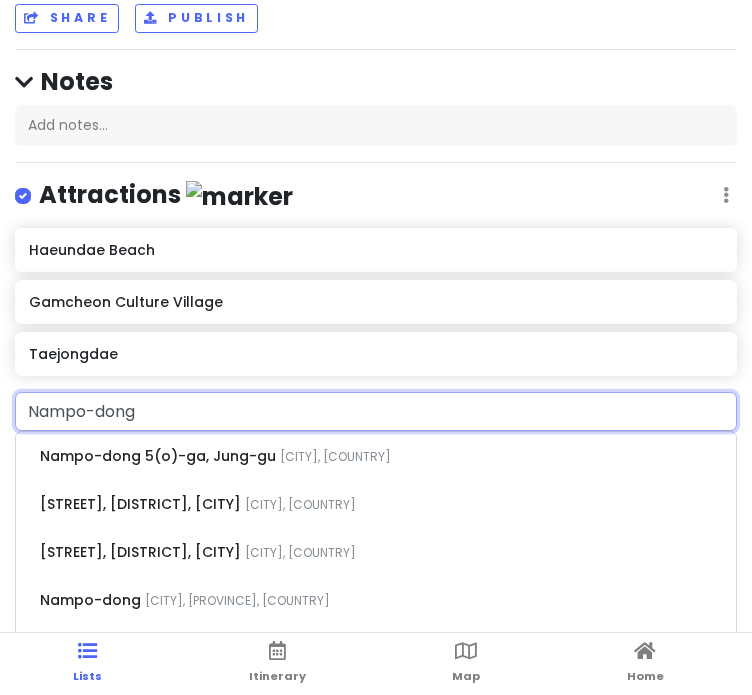 type on "Nampo-dong" 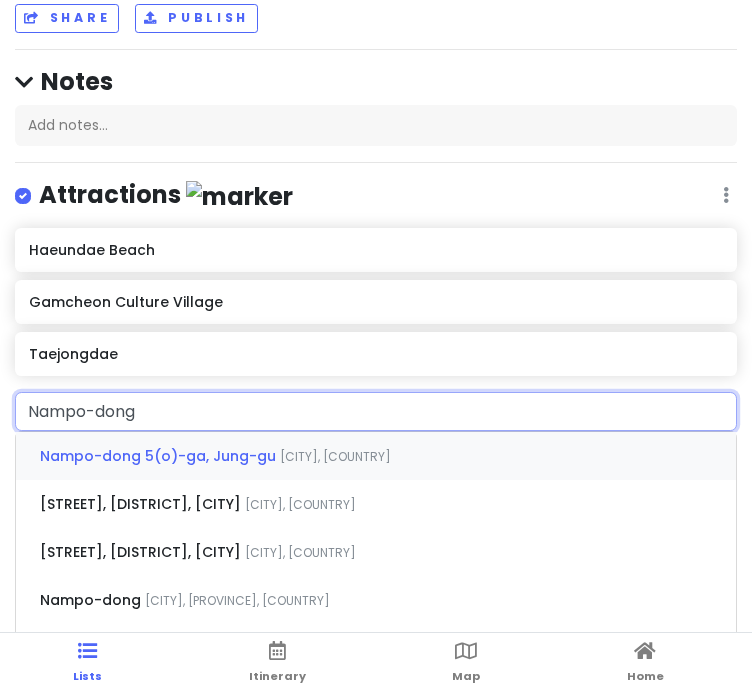 click on "Nampo-dong 5(o)-ga, Jung-gu" at bounding box center [160, 456] 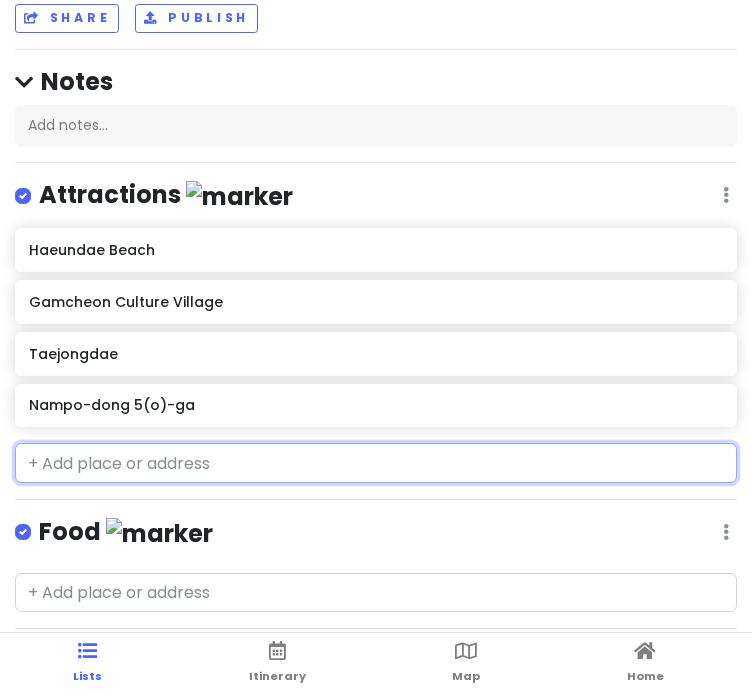 click at bounding box center (376, 463) 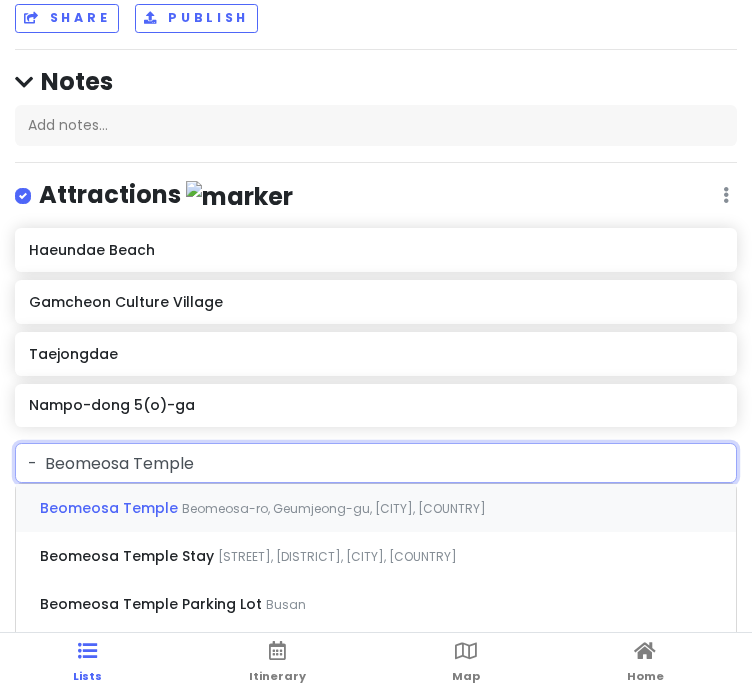 click on "Beomeosa Temple" at bounding box center (111, 508) 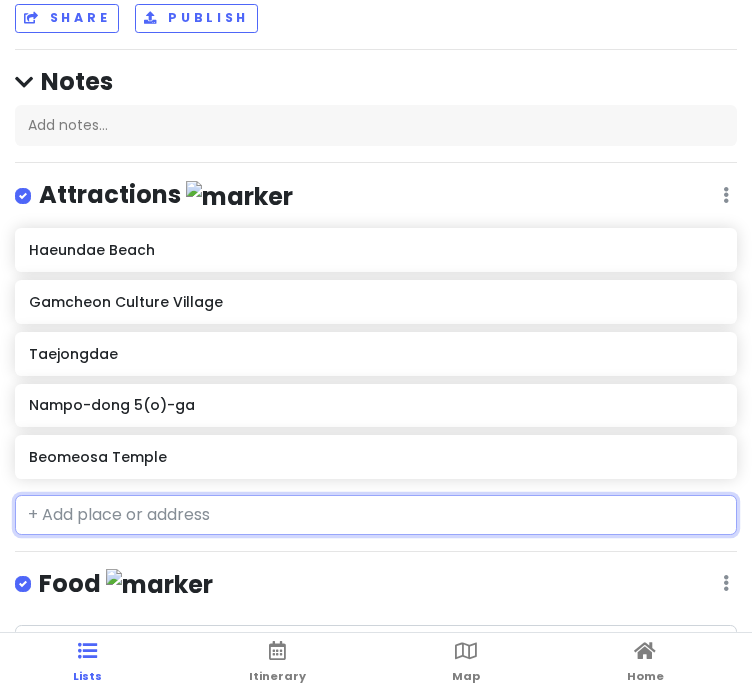 click at bounding box center (376, 515) 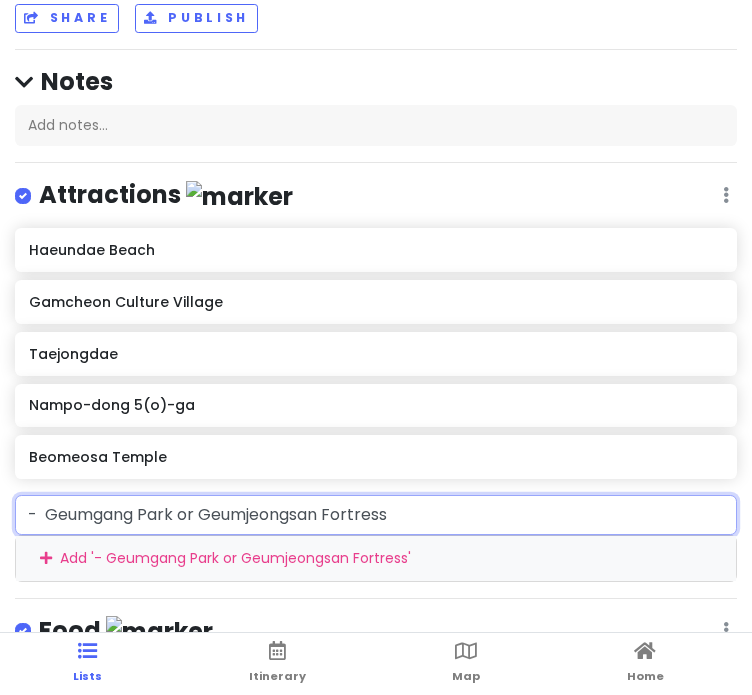 drag, startPoint x: 193, startPoint y: 509, endPoint x: 439, endPoint y: 502, distance: 246.09958 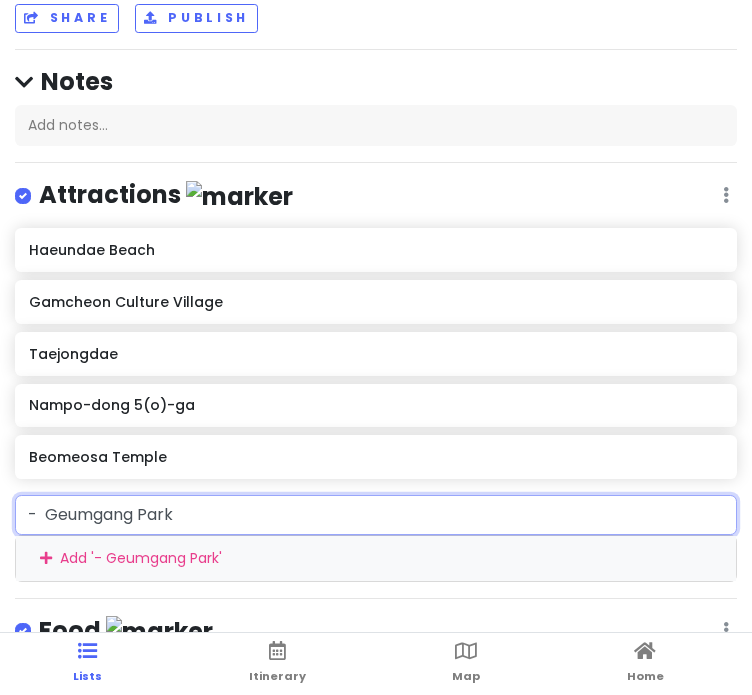 type on "-  Geumgang Park" 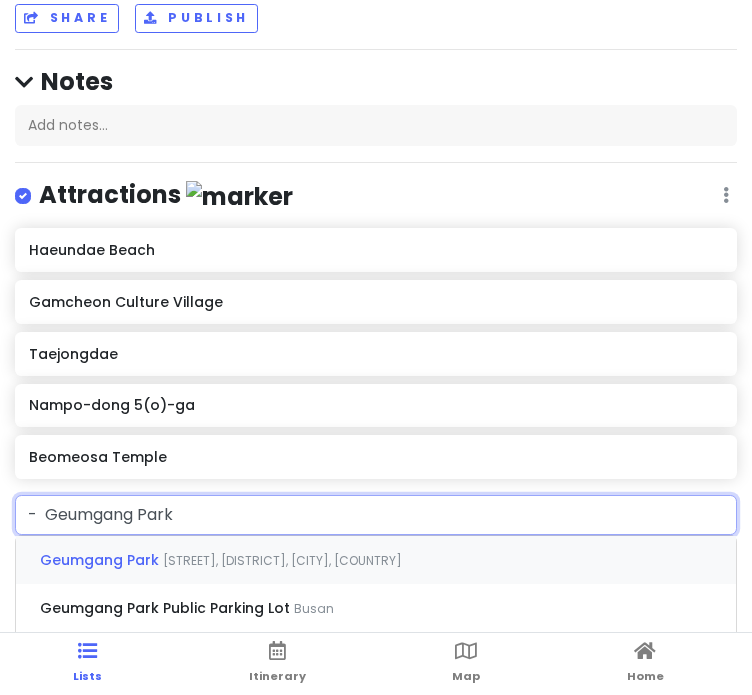 click on "[STREET], [DISTRICT], [CITY], [COUNTRY]" at bounding box center (282, 560) 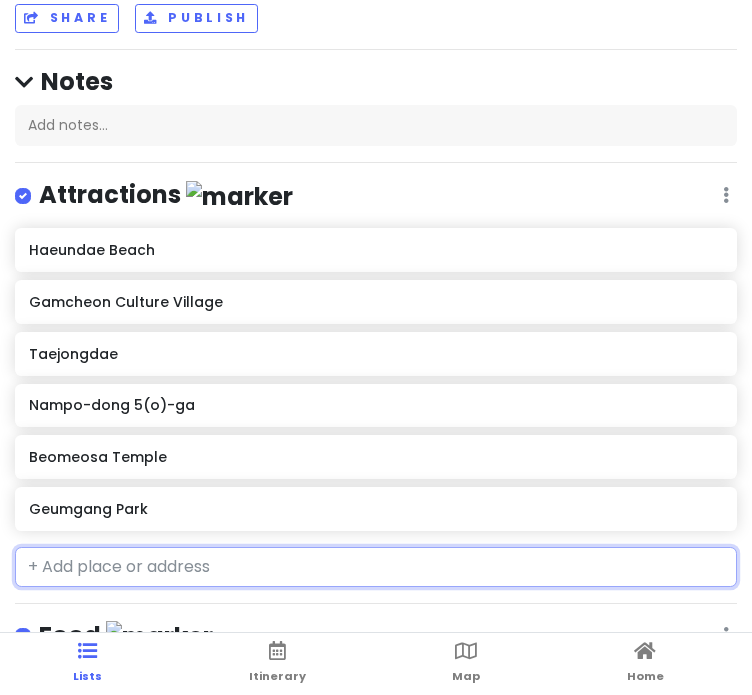 click at bounding box center [376, 567] 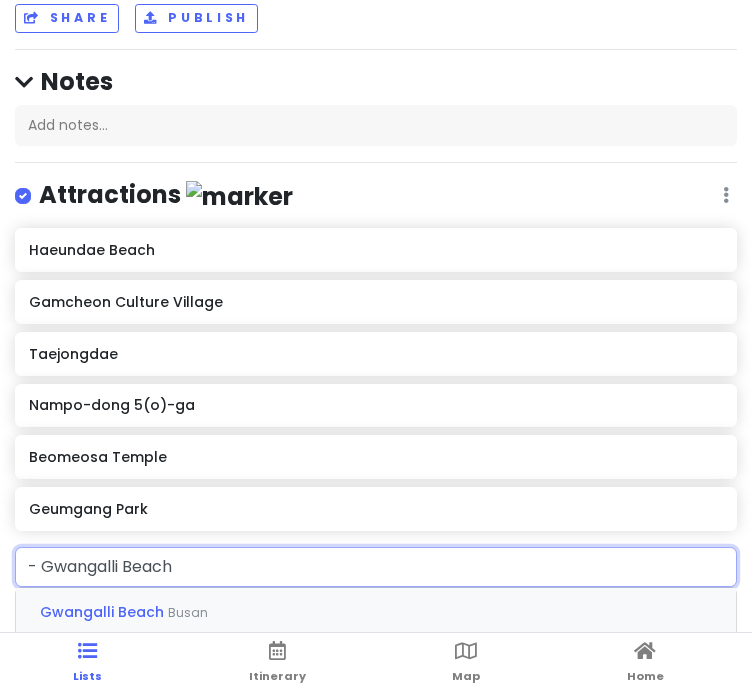 click on "Gwangalli Beach" at bounding box center [104, 612] 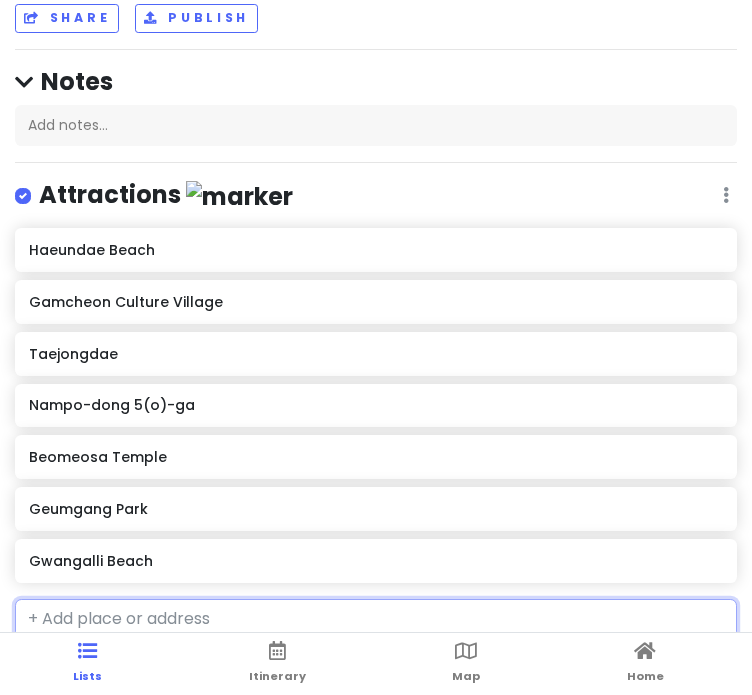click at bounding box center [376, 619] 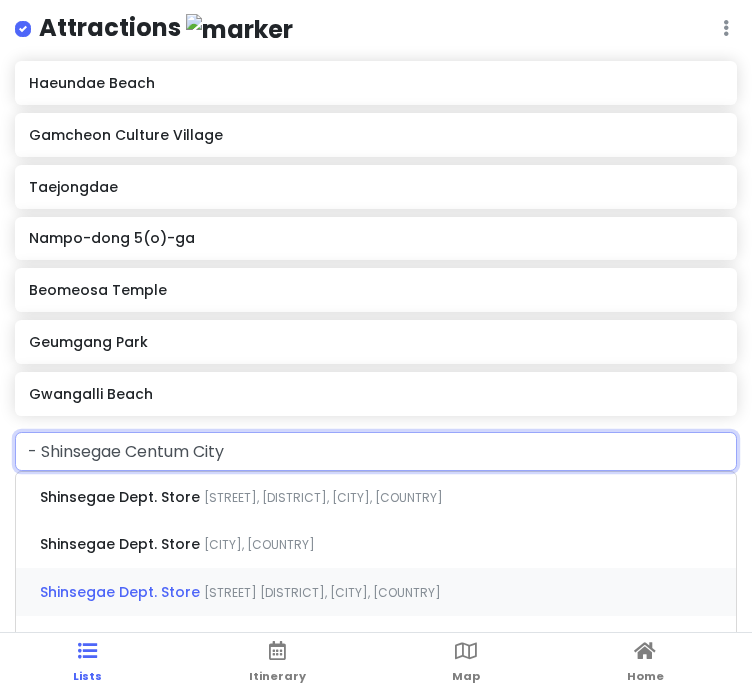 scroll, scrollTop: 261, scrollLeft: 0, axis: vertical 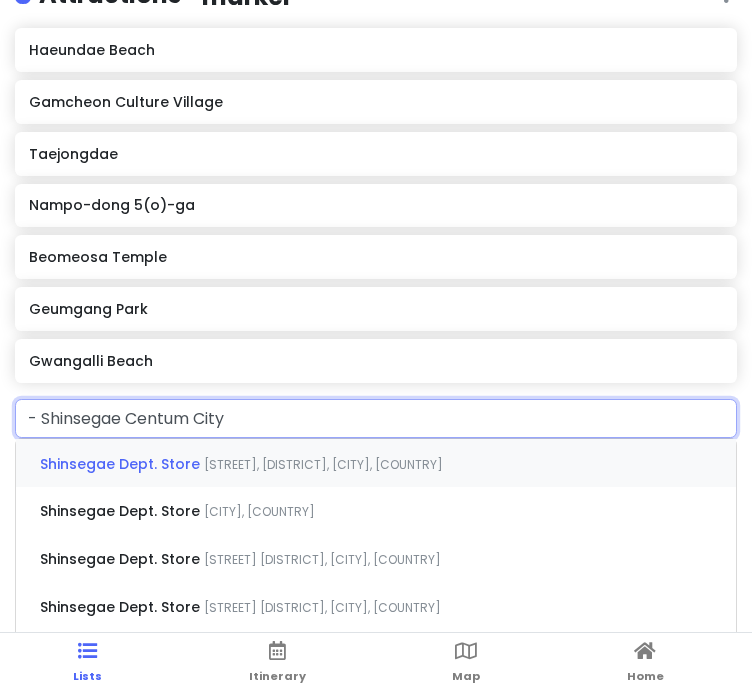 click on "- Shinsegae Centum City" at bounding box center [376, 419] 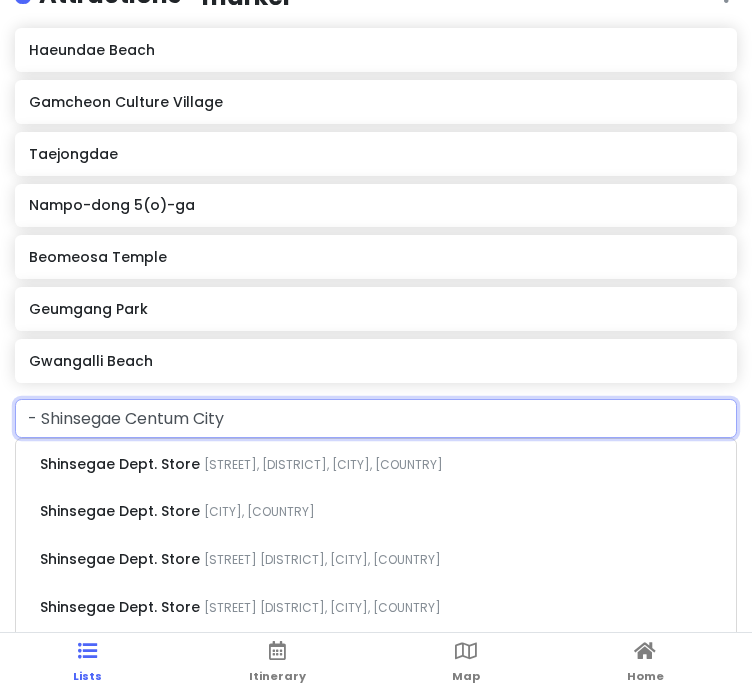 click on "- Shinsegae Centum City" at bounding box center (376, 419) 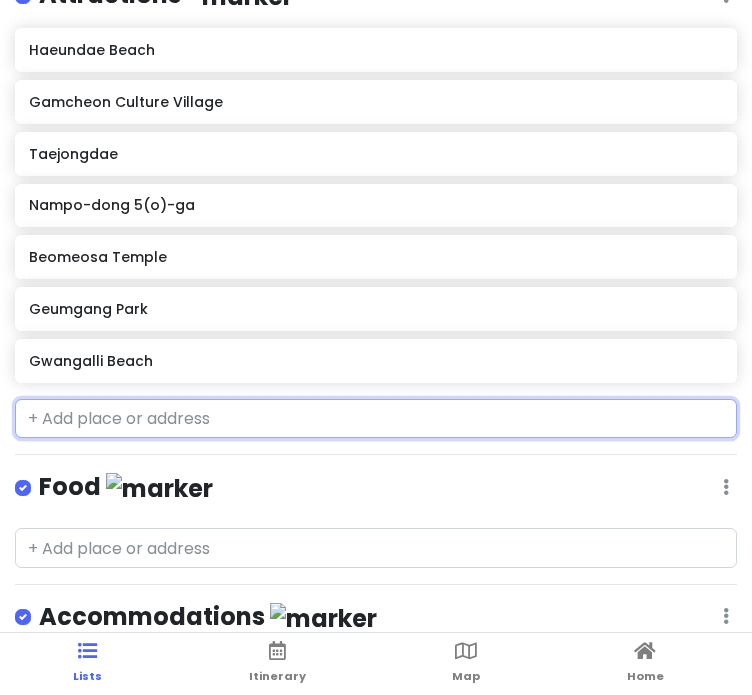 click at bounding box center [376, 419] 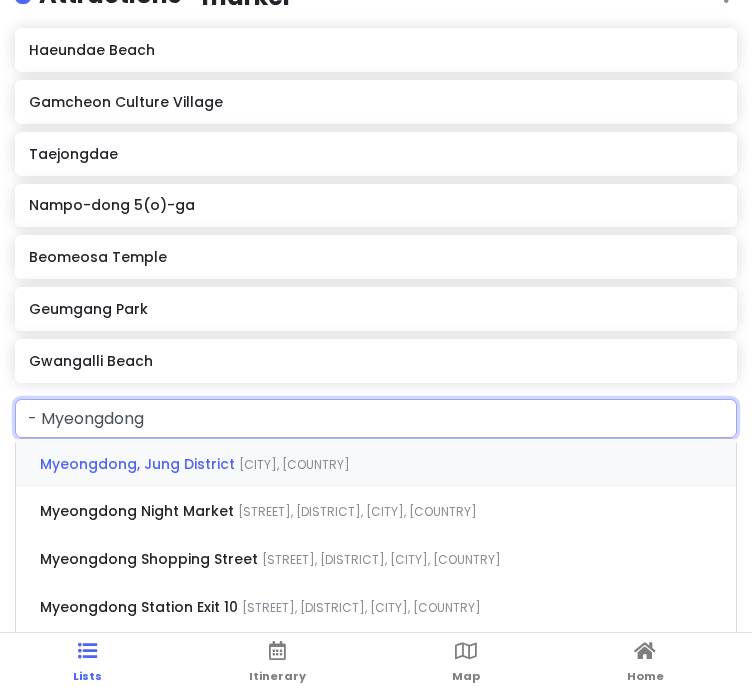 click on "Myeongdong, Jung District" at bounding box center [139, 464] 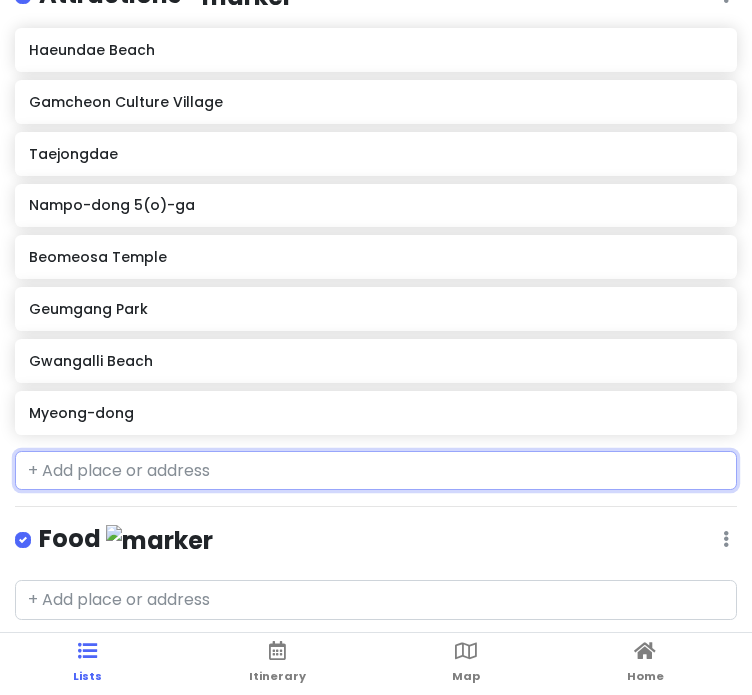 click at bounding box center [376, 471] 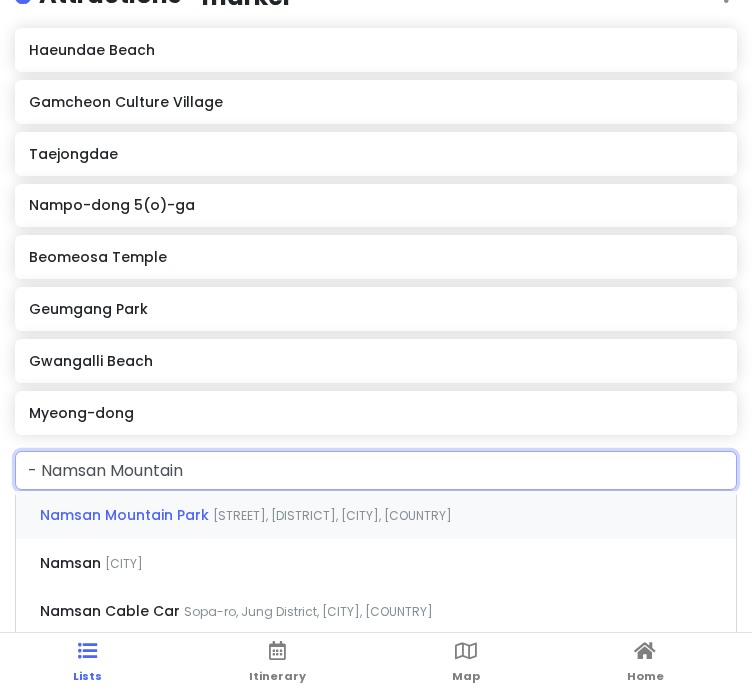 click on "Namsan Mountain Park" at bounding box center [126, 515] 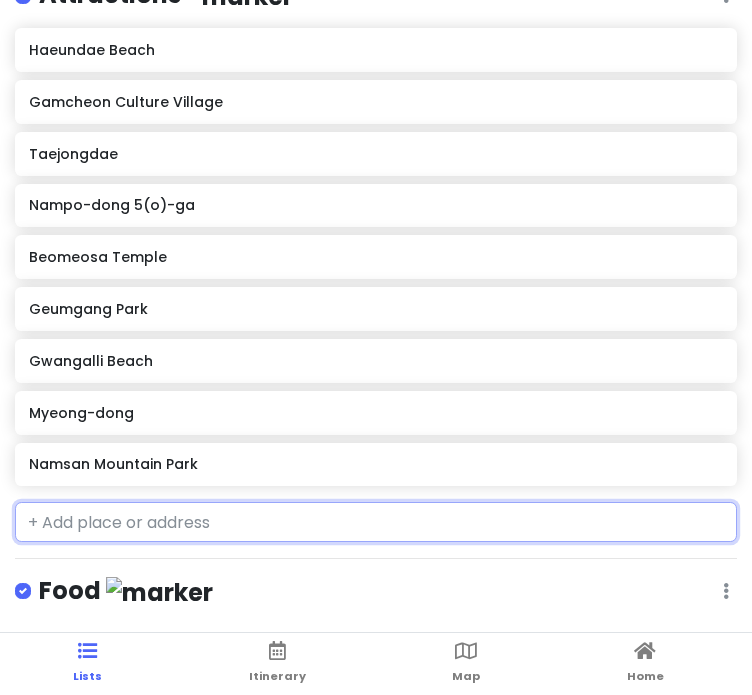 click at bounding box center [376, 522] 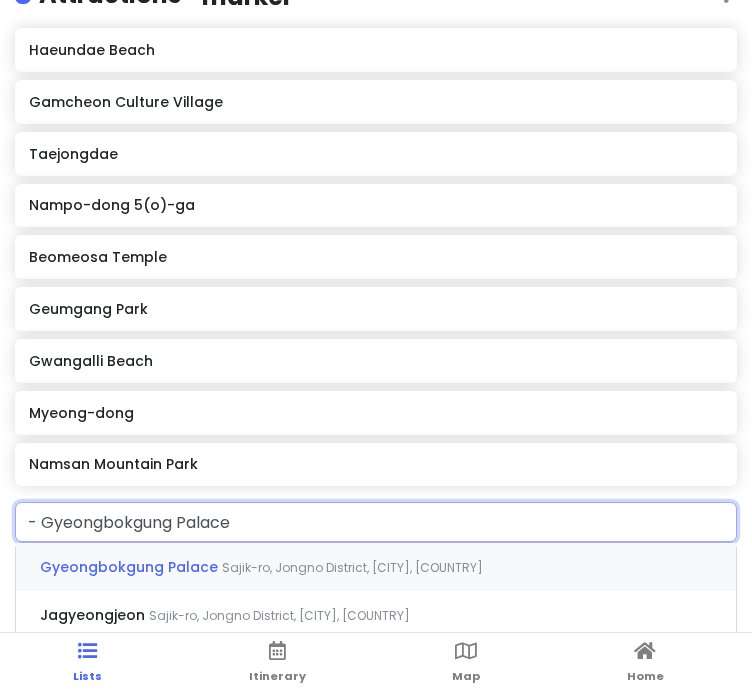 click on "Gyeongbokgung Palace" at bounding box center [131, 567] 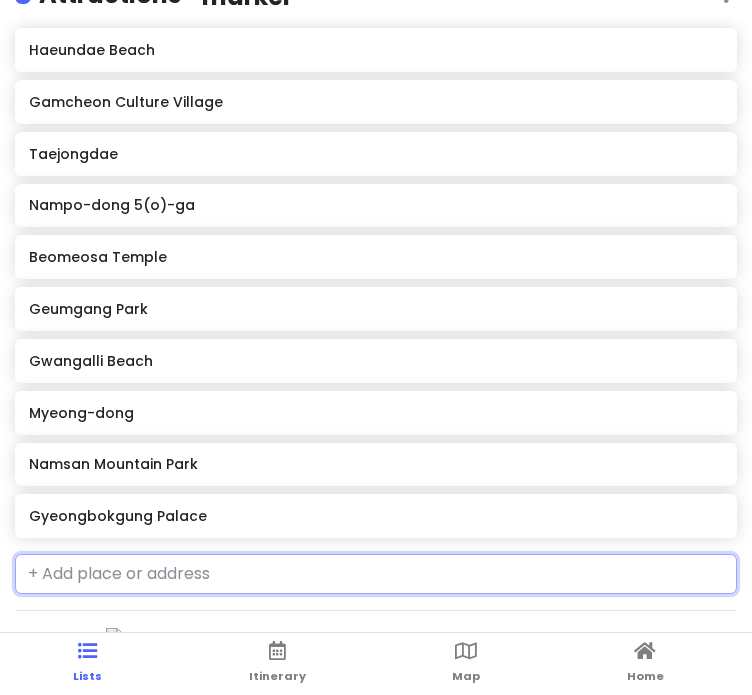 click at bounding box center (376, 574) 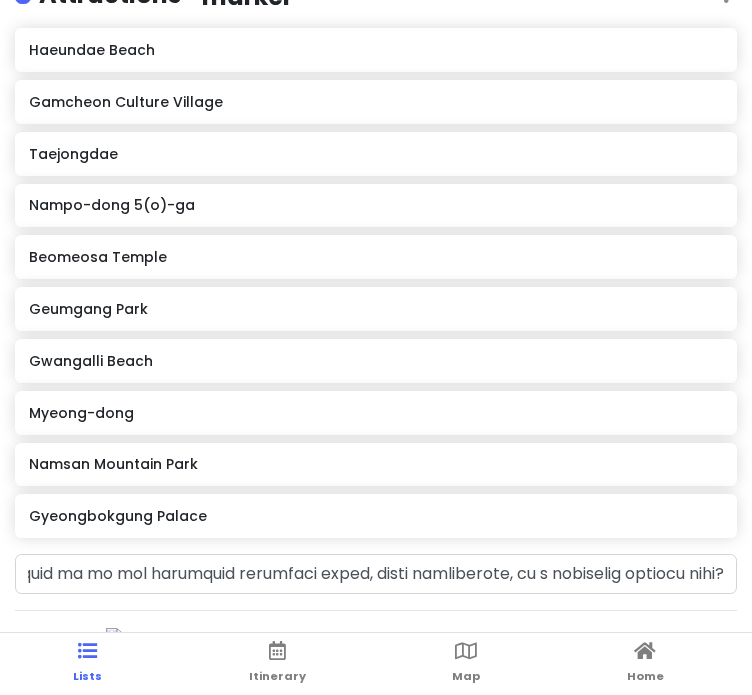 scroll, scrollTop: 0, scrollLeft: 0, axis: both 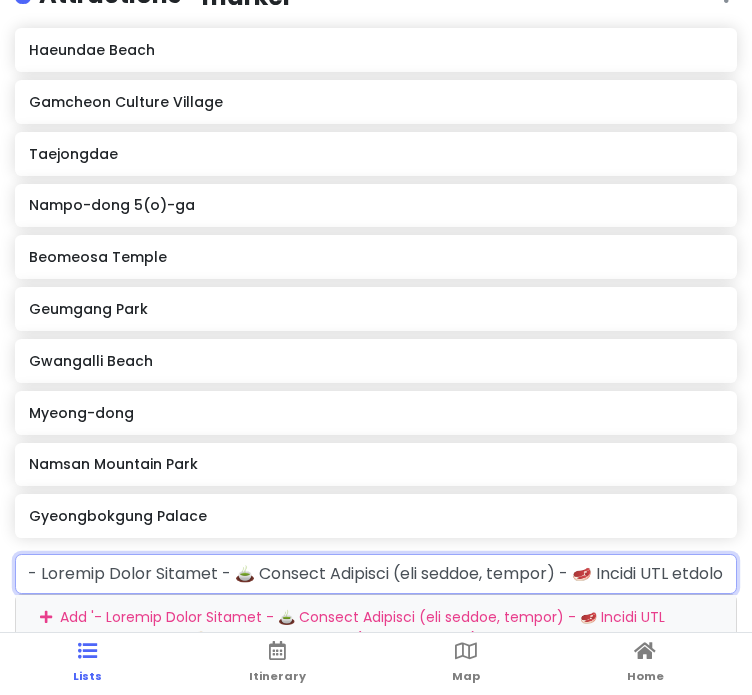 click at bounding box center [376, 574] 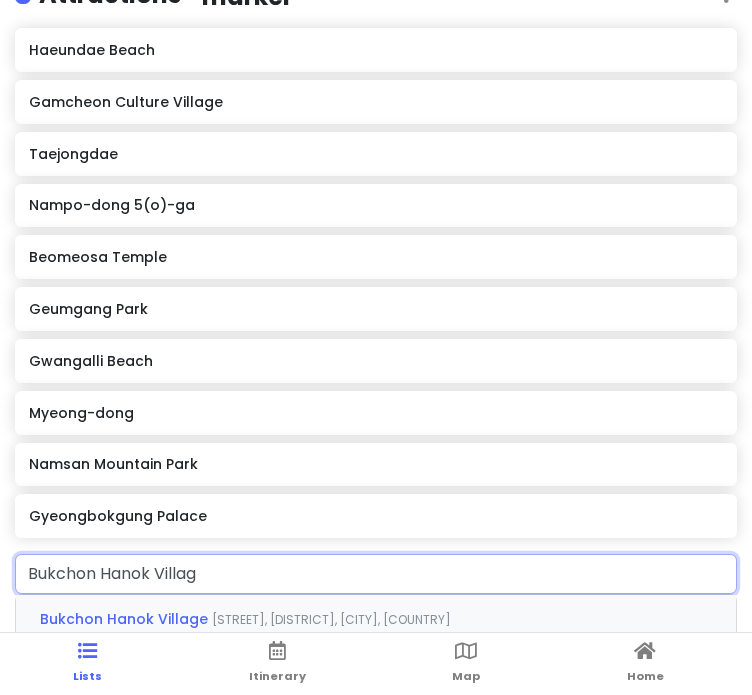 click on "Bukchon Hanok Village" at bounding box center [126, 619] 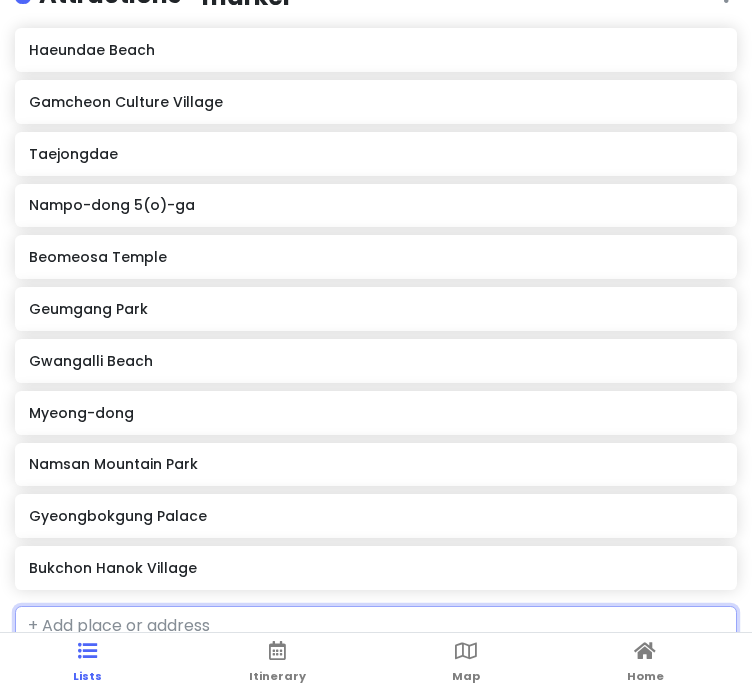 click at bounding box center [376, 626] 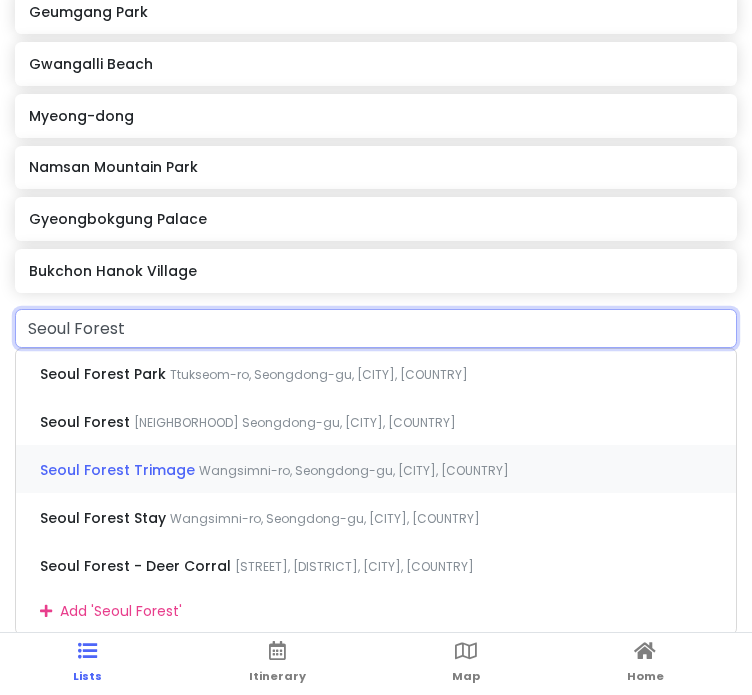 scroll, scrollTop: 561, scrollLeft: 0, axis: vertical 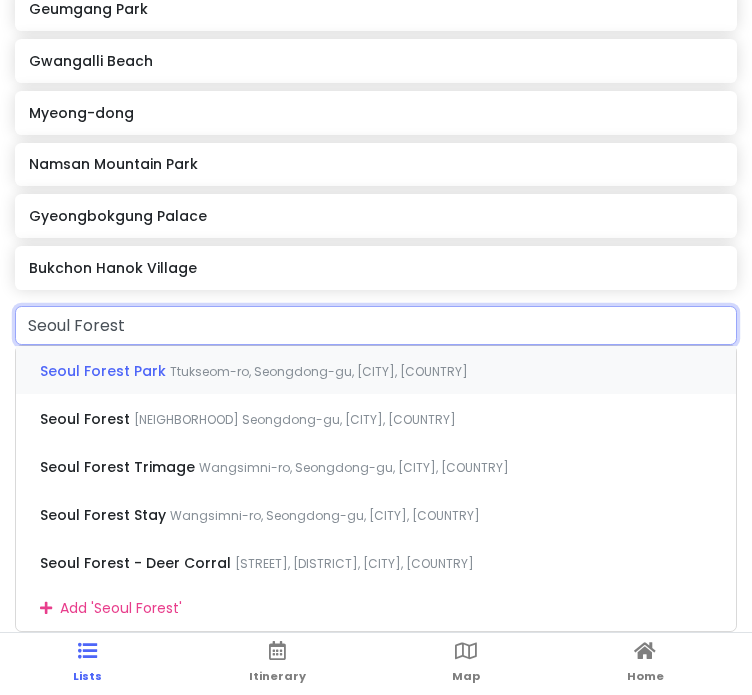 click on "Ttukseom-ro, Seongdong-gu, [CITY], [COUNTRY]" at bounding box center (319, 371) 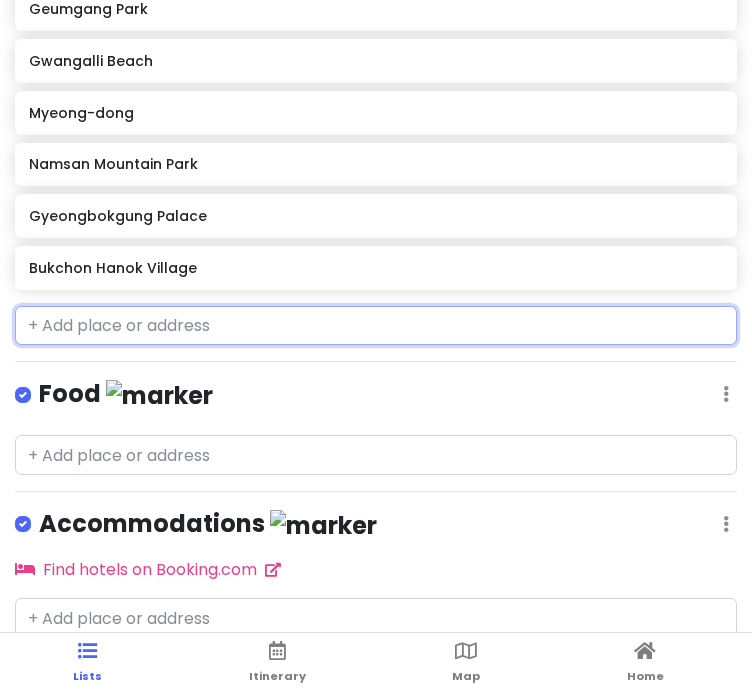 scroll, scrollTop: 612, scrollLeft: 0, axis: vertical 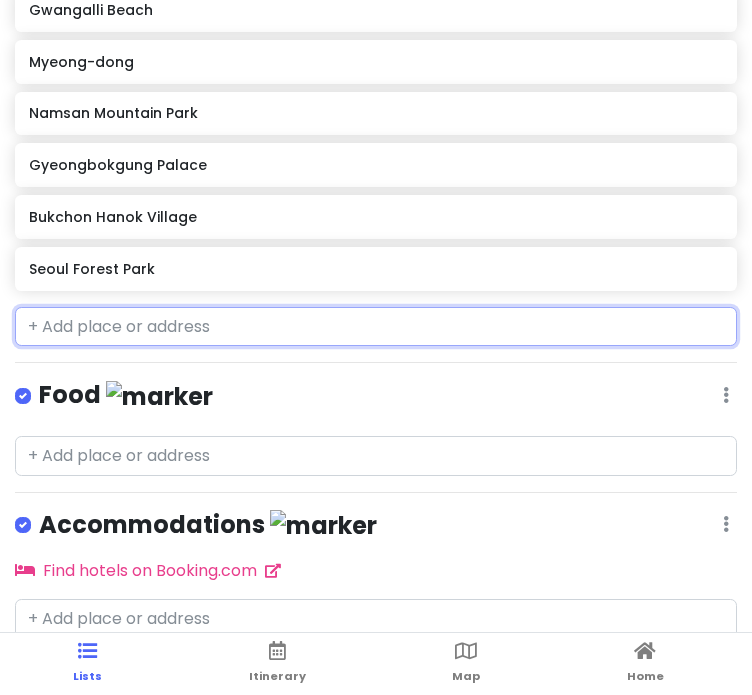 click at bounding box center [376, 327] 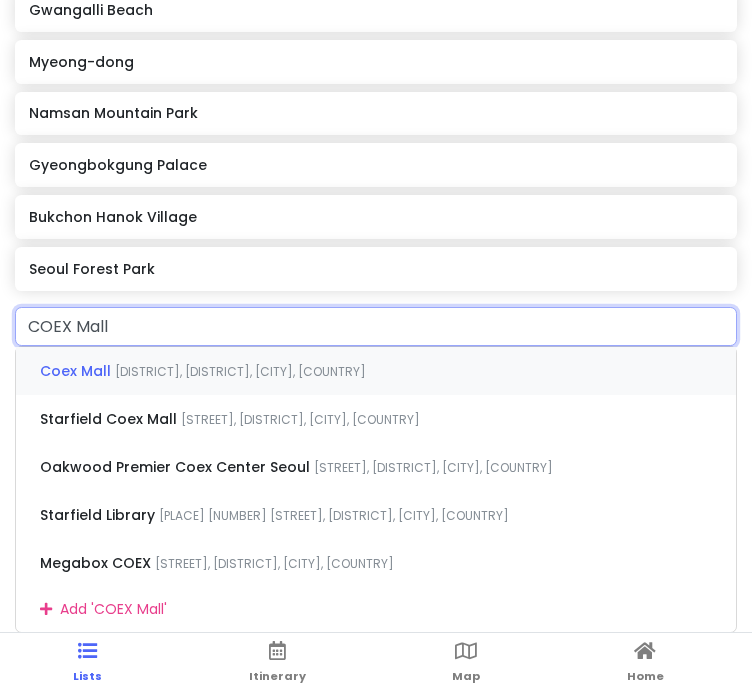 click on "[PLACE]   [STREET], [DISTRICT], [CITY], [COUNTRY]" at bounding box center (376, 371) 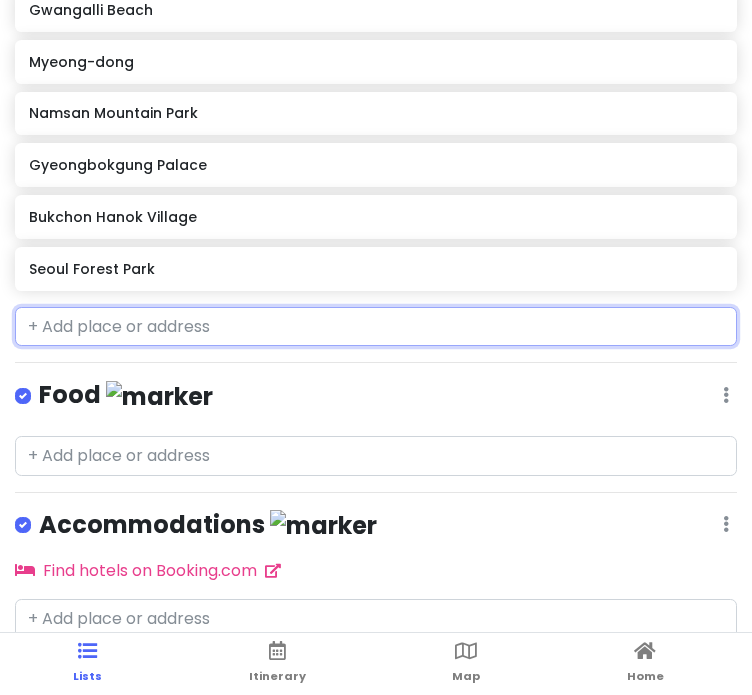 scroll, scrollTop: 664, scrollLeft: 0, axis: vertical 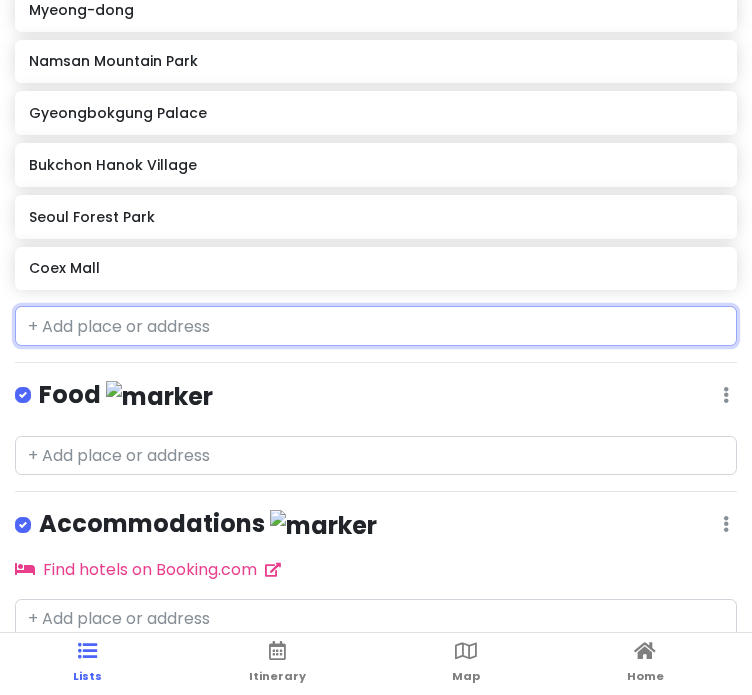 click at bounding box center (376, 326) 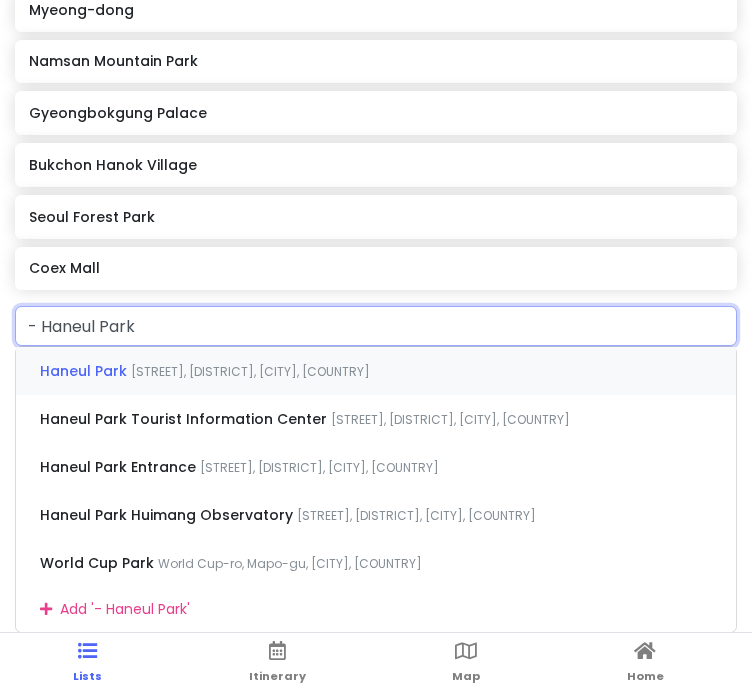 click on "[STREET], [DISTRICT], [CITY], [COUNTRY]" at bounding box center [250, 371] 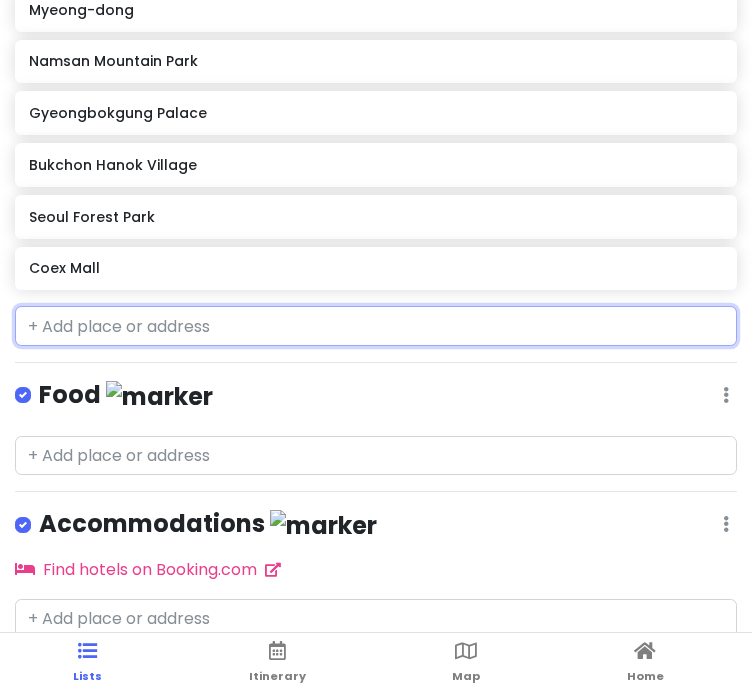 scroll, scrollTop: 716, scrollLeft: 0, axis: vertical 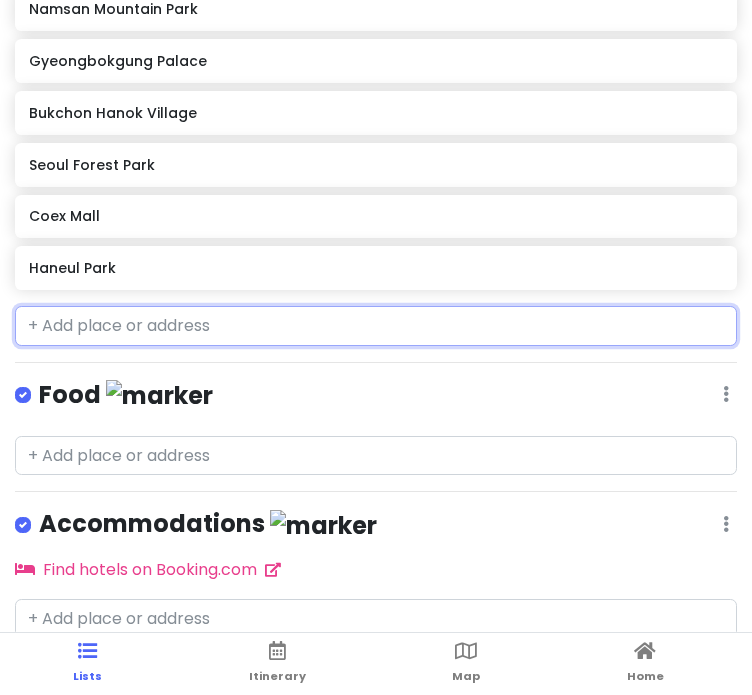 click at bounding box center [376, 326] 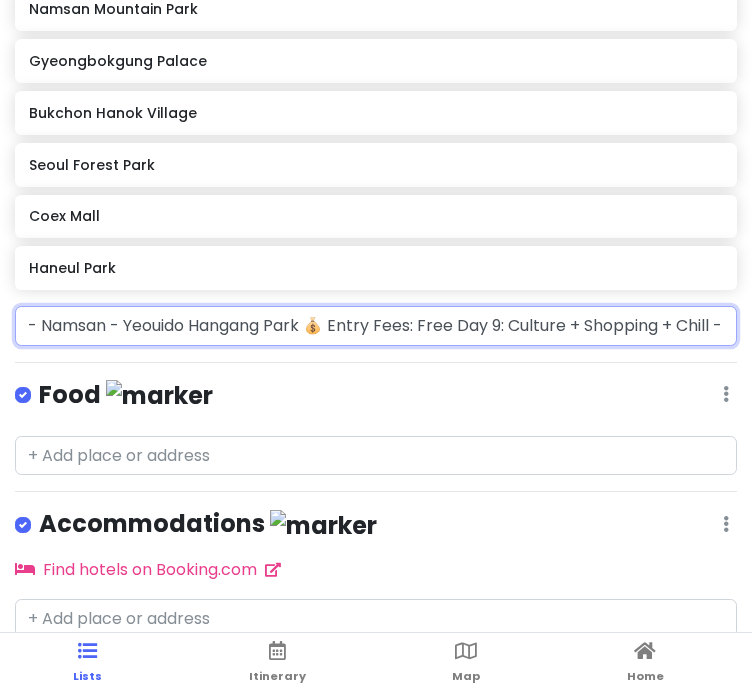 scroll, scrollTop: 0, scrollLeft: 3388, axis: horizontal 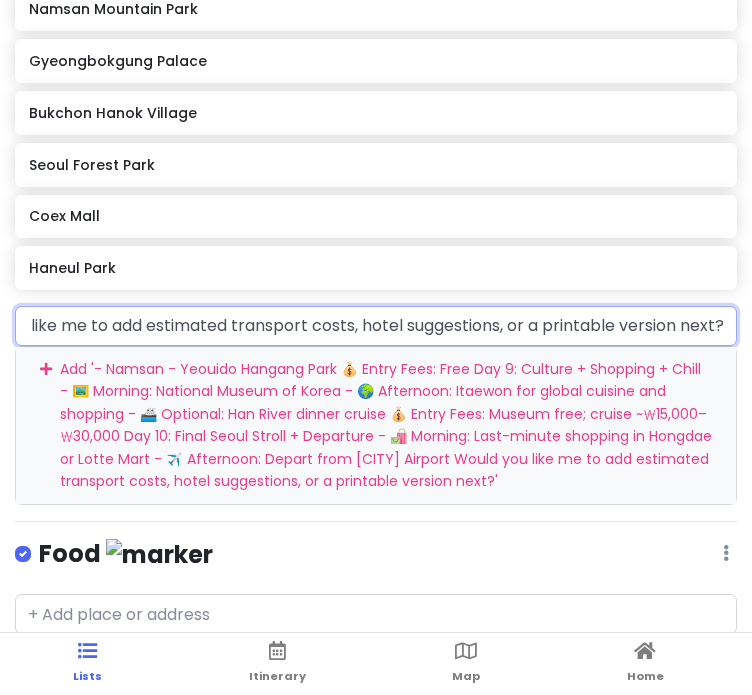click on "- Namsan - Yeouido Hangang Park 💰 Entry Fees: Free Day 9: Culture + Shopping + Chill - 🖼️ Morning: National Museum of Korea - 🌍 Afternoon: Itaewon for global cuisine and shopping - 🚢 Optional: Han River dinner cruise 💰 Entry Fees: Museum free; cruise ~₩15,000–₩30,000 Day 10: Final Seoul Stroll + Departure - 🛍️ Morning: Last-minute shopping in Hongdae or Lotte Mart - ✈️ Afternoon: Depart from [CITY] Airport Would you like me to add estimated transport costs, hotel suggestions, or a printable version next?" at bounding box center (376, 326) 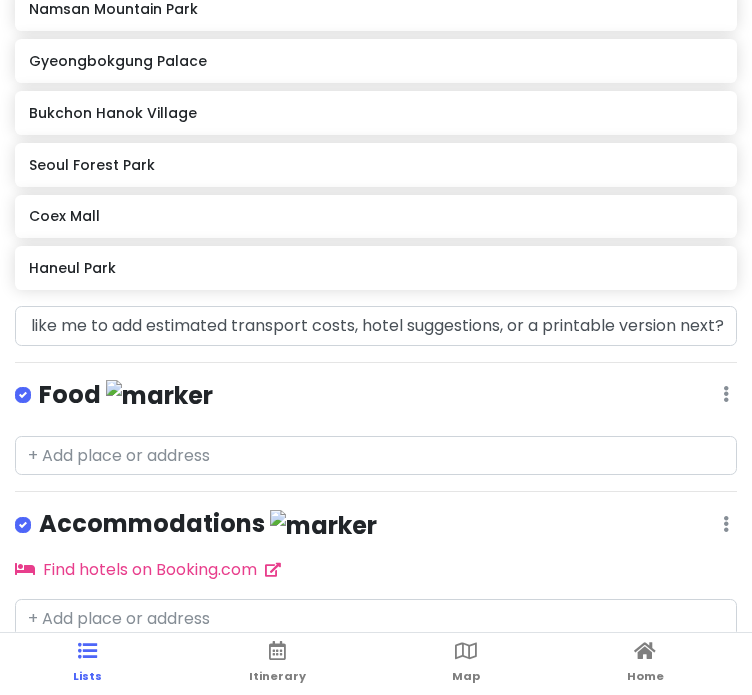 scroll, scrollTop: 0, scrollLeft: 0, axis: both 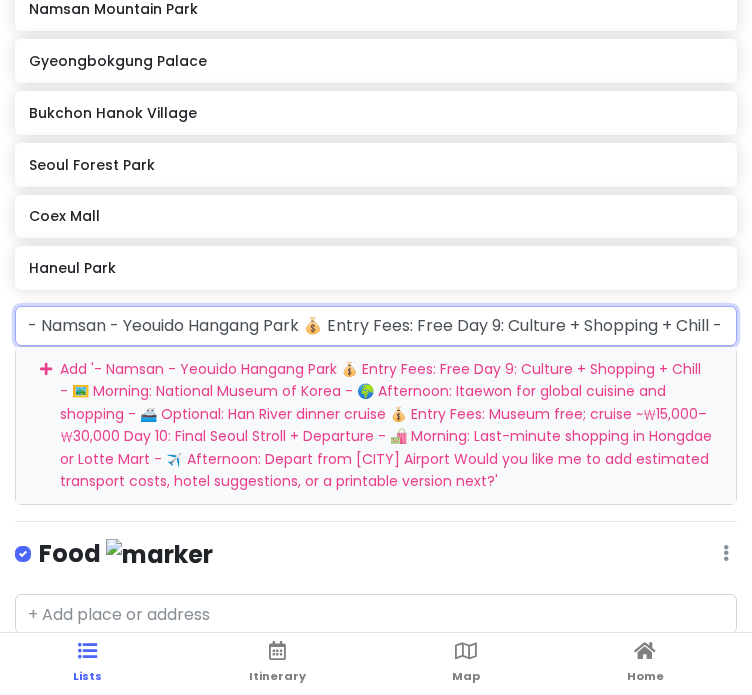 click on "- Namsan - Yeouido Hangang Park 💰 Entry Fees: Free Day 9: Culture + Shopping + Chill - 🖼️ Morning: National Museum of Korea - 🌍 Afternoon: Itaewon for global cuisine and shopping - 🚢 Optional: Han River dinner cruise 💰 Entry Fees: Museum free; cruise ~₩15,000–₩30,000 Day 10: Final Seoul Stroll + Departure - 🛍️ Morning: Last-minute shopping in Hongdae or Lotte Mart - ✈️ Afternoon: Depart from [CITY] Airport Would you like me to add estimated transport costs, hotel suggestions, or a printable version next?" at bounding box center (376, 326) 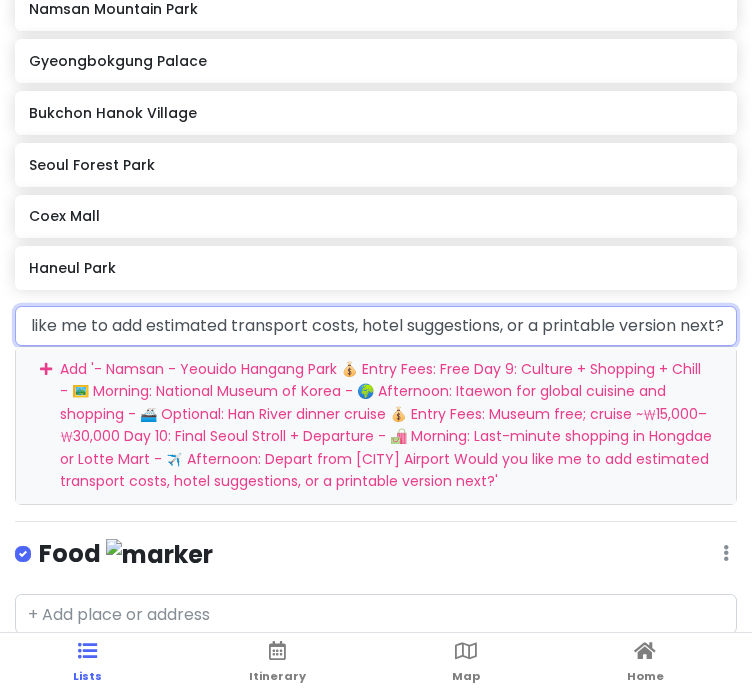 click on "- Namsan - Yeouido Hangang Park 💰 Entry Fees: Free Day 9: Culture + Shopping + Chill - 🖼️ Morning: National Museum of Korea - 🌍 Afternoon: Itaewon for global cuisine and shopping - 🚢 Optional: Han River dinner cruise 💰 Entry Fees: Museum free; cruise ~₩15,000–₩30,000 Day 10: Final Seoul Stroll + Departure - 🛍️ Morning: Last-minute shopping in Hongdae or Lotte Mart - ✈️ Afternoon: Depart from [CITY] Airport Would you like me to add estimated transport costs, hotel suggestions, or a printable version next?" at bounding box center (376, 326) 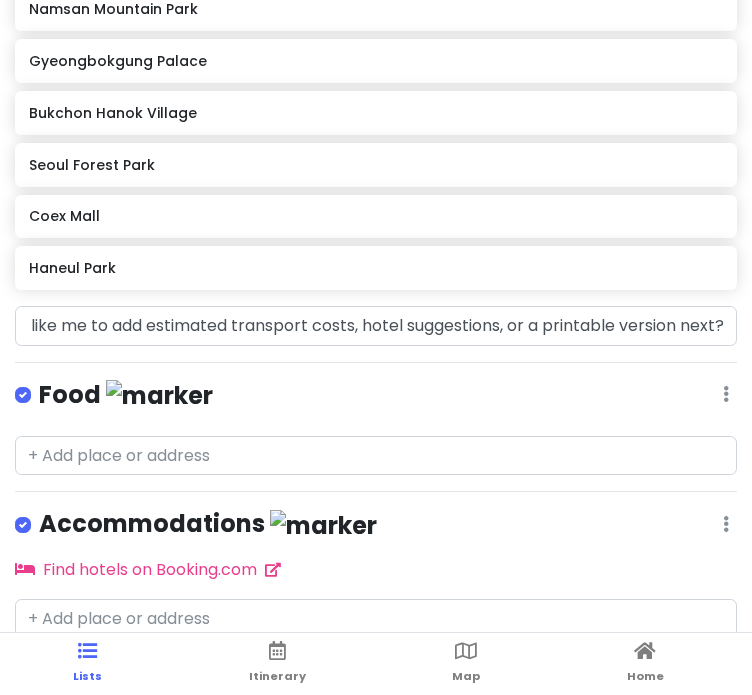 scroll, scrollTop: 0, scrollLeft: 0, axis: both 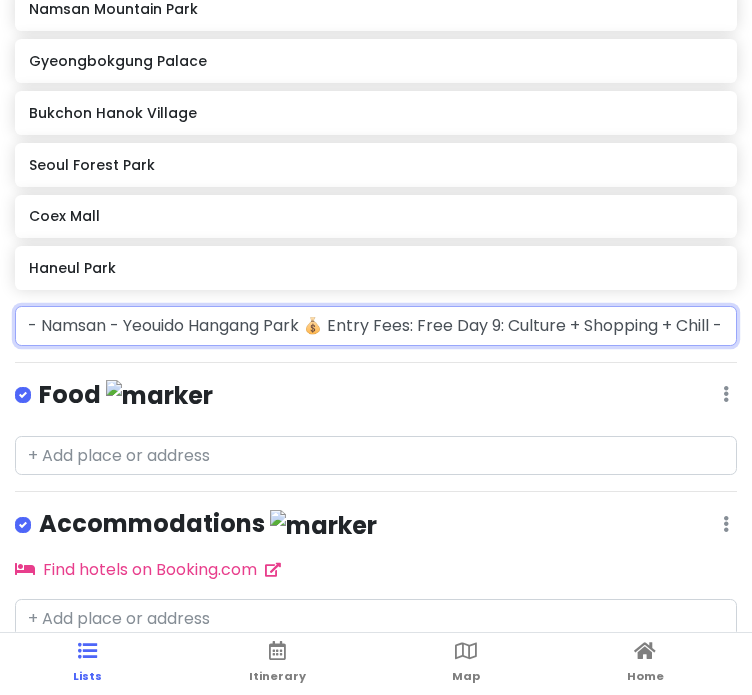 click on "- Namsan - Yeouido Hangang Park 💰 Entry Fees: Free Day 9: Culture + Shopping + Chill - 🖼️ Morning: National Museum of Korea - 🌍 Afternoon: Itaewon for global cuisine and shopping - 🚢 Optional: Han River dinner cruise 💰 Entry Fees: Museum free; cruise ~₩15,000–₩30,000 Day 10: Final Seoul Stroll + Departure - 🛍️ Morning: Last-minute shopping in Hongdae or Lotte Mart - ✈️ Afternoon: Depart from [CITY] Airport Would you like me to add estimated transport costs, hotel suggestions, or a printable version next?" at bounding box center [376, 326] 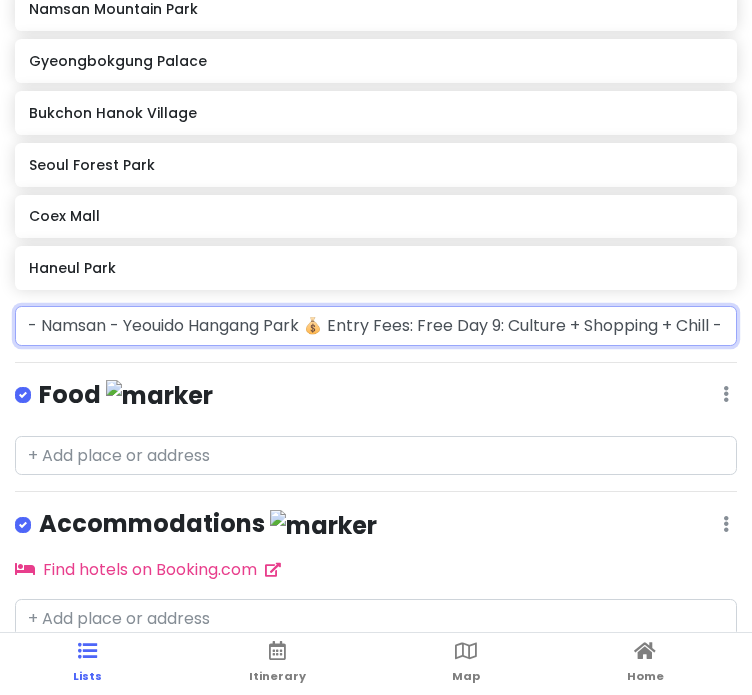 click on "- Namsan - Yeouido Hangang Park 💰 Entry Fees: Free Day 9: Culture + Shopping + Chill - 🖼️ Morning: National Museum of Korea - 🌍 Afternoon: Itaewon for global cuisine and shopping - 🚢 Optional: Han River dinner cruise 💰 Entry Fees: Museum free; cruise ~₩15,000–₩30,000 Day 10: Final Seoul Stroll + Departure - 🛍️ Morning: Last-minute shopping in Hongdae or Lotte Mart - ✈️ Afternoon: Depart from [CITY] Airport Would you like me to add estimated transport costs, hotel suggestions, or a printable version next?" at bounding box center [376, 326] 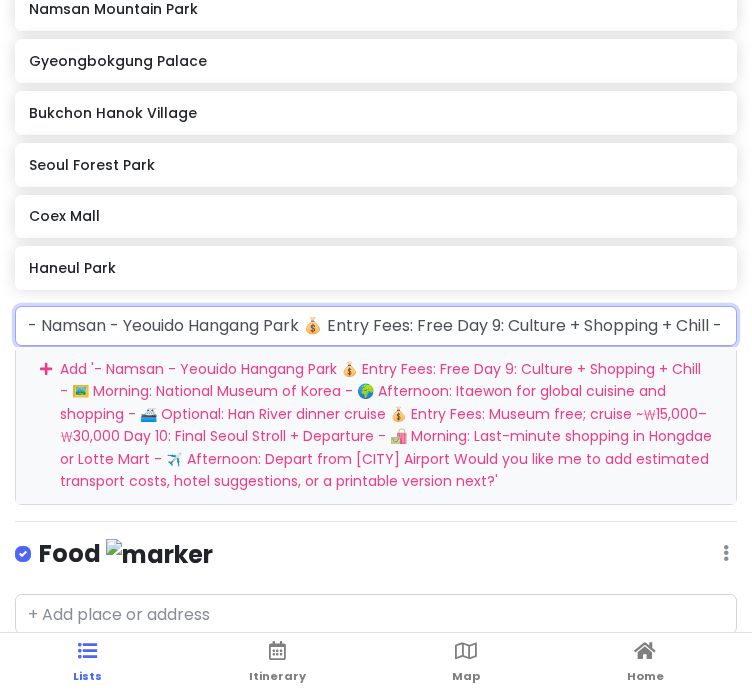 click on "- Namsan - Yeouido Hangang Park 💰 Entry Fees: Free Day 9: Culture + Shopping + Chill - 🖼️ Morning: National Museum of Korea - 🌍 Afternoon: Itaewon for global cuisine and shopping - 🚢 Optional: Han River dinner cruise 💰 Entry Fees: Museum free; cruise ~₩15,000–₩30,000 Day 10: Final Seoul Stroll + Departure - 🛍️ Morning: Last-minute shopping in Hongdae or Lotte Mart - ✈️ Afternoon: Depart from [CITY] Airport Would you like me to add estimated transport costs, hotel suggestions, or a printable version next?" at bounding box center [376, 326] 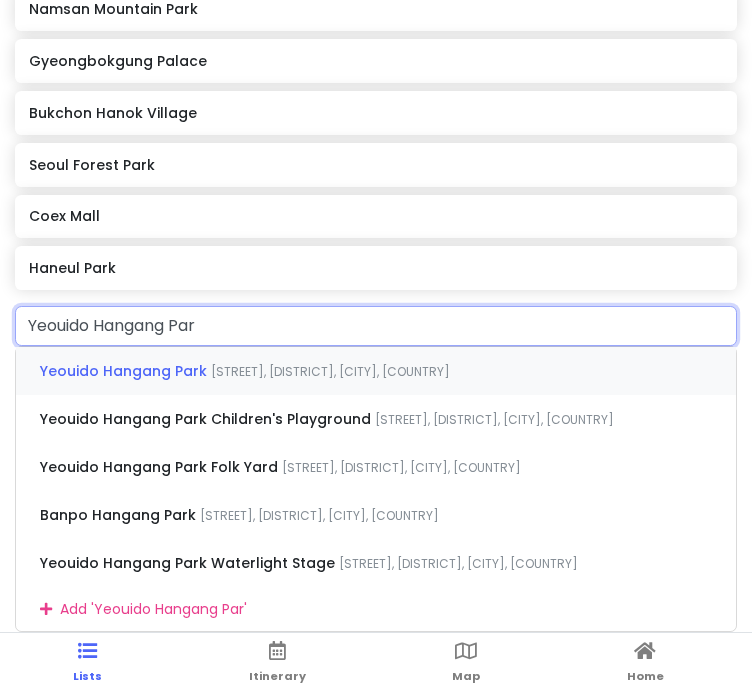 click on "Yeouido Hangang Park" at bounding box center [125, 371] 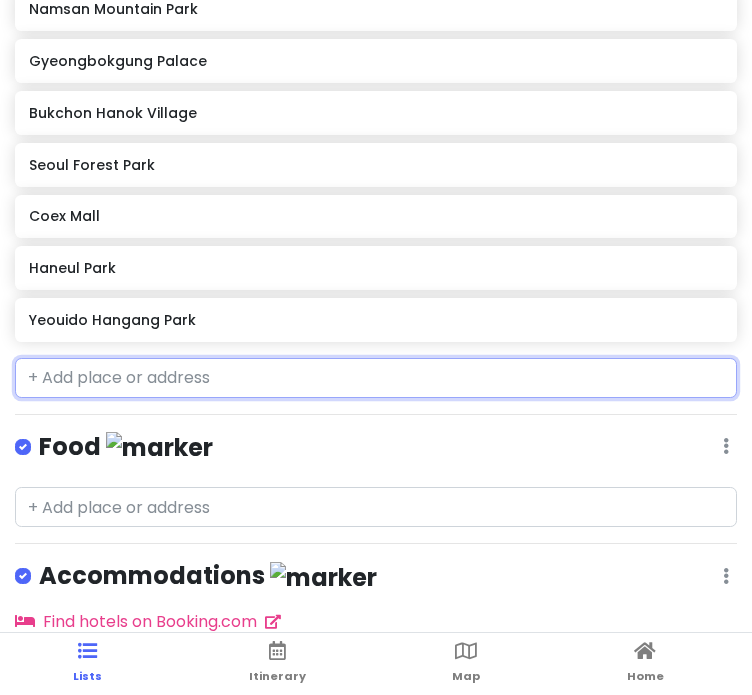 scroll, scrollTop: 768, scrollLeft: 0, axis: vertical 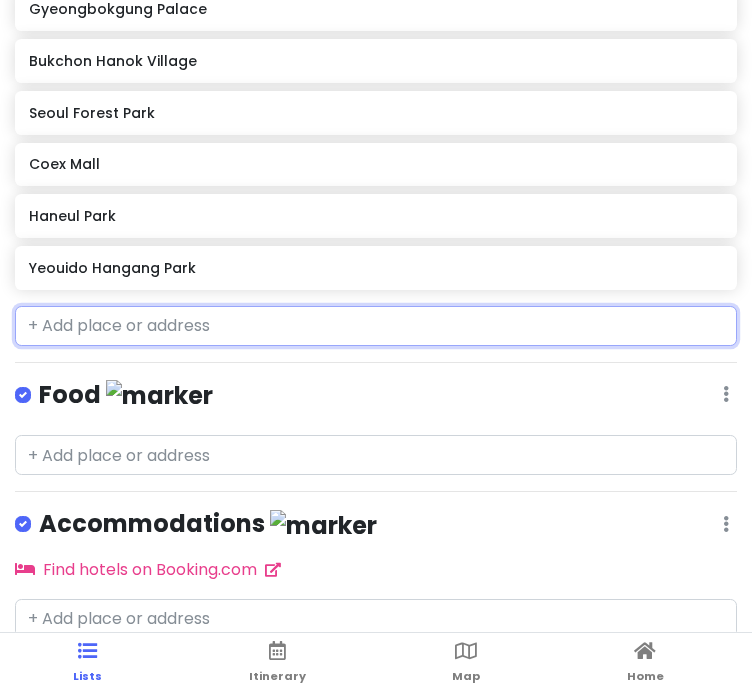 click at bounding box center [376, 326] 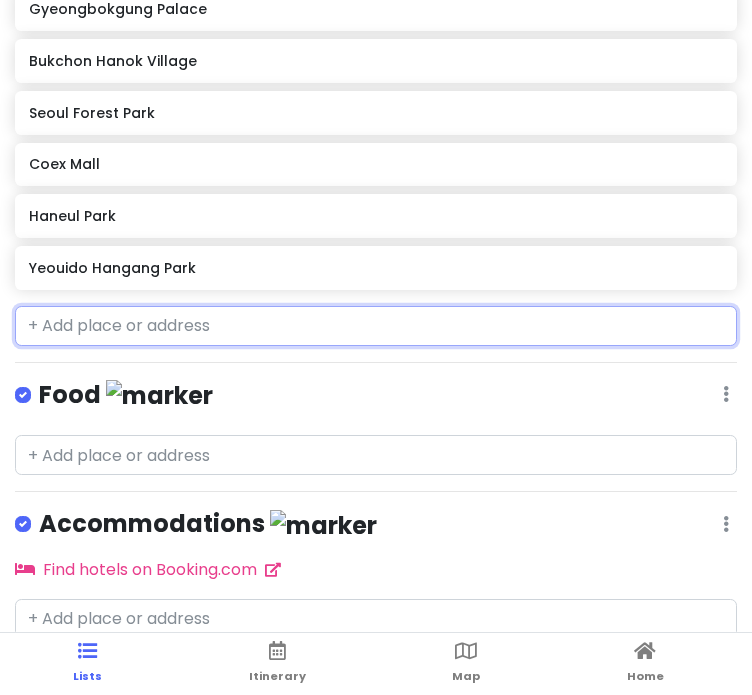 paste on "- National Museum of Korea - 🌍 Afternoon: Itaewon for global cuisine and shopping - 🚢 Optional: Han River dinner cruise 💰 Entry Fees: Museum free; cruise ~₩15,000–₩30,000 Day 10: Final Seoul Stroll + Departure - 🛍️ Morning: Last-minute shopping in Hongdae or Lotte Mart - ✈️ Afternoon: Depart from [CITY] Airport Would you like me to add estimated transport costs, hotel suggestions, or a printable version next?" 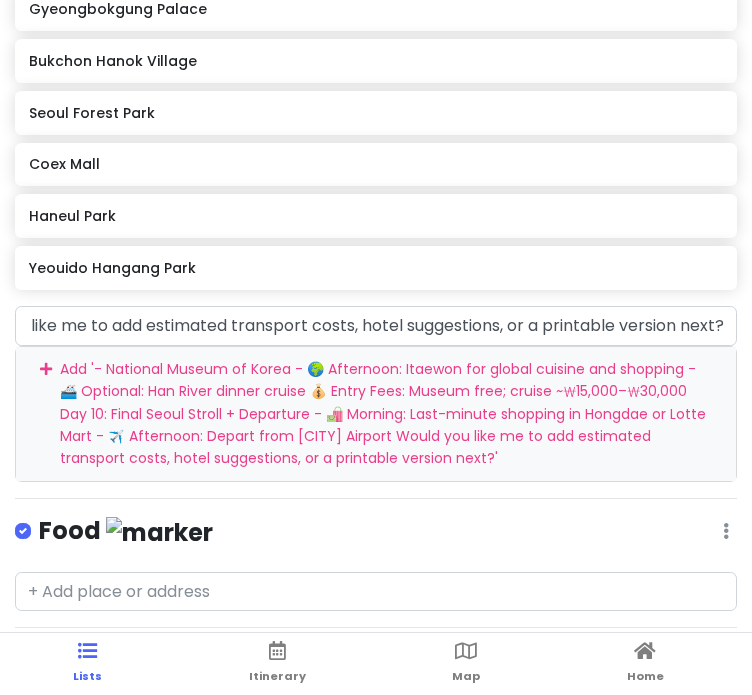 scroll, scrollTop: 0, scrollLeft: 0, axis: both 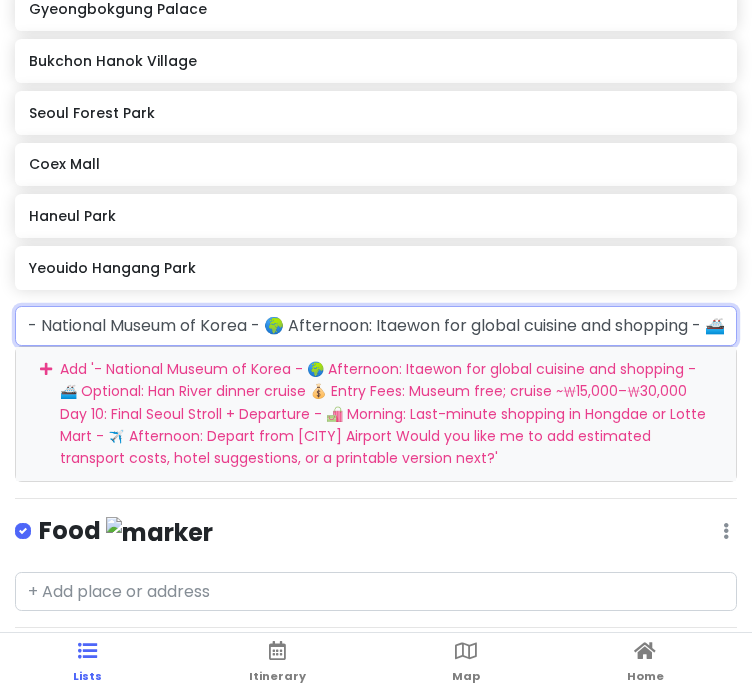 click on "- National Museum of Korea - 🌍 Afternoon: Itaewon for global cuisine and shopping - 🚢 Optional: Han River dinner cruise 💰 Entry Fees: Museum free; cruise ~₩15,000–₩30,000 Day 10: Final Seoul Stroll + Departure - 🛍️ Morning: Last-minute shopping in Hongdae or Lotte Mart - ✈️ Afternoon: Depart from [CITY] Airport Would you like me to add estimated transport costs, hotel suggestions, or a printable version next?" at bounding box center [376, 326] 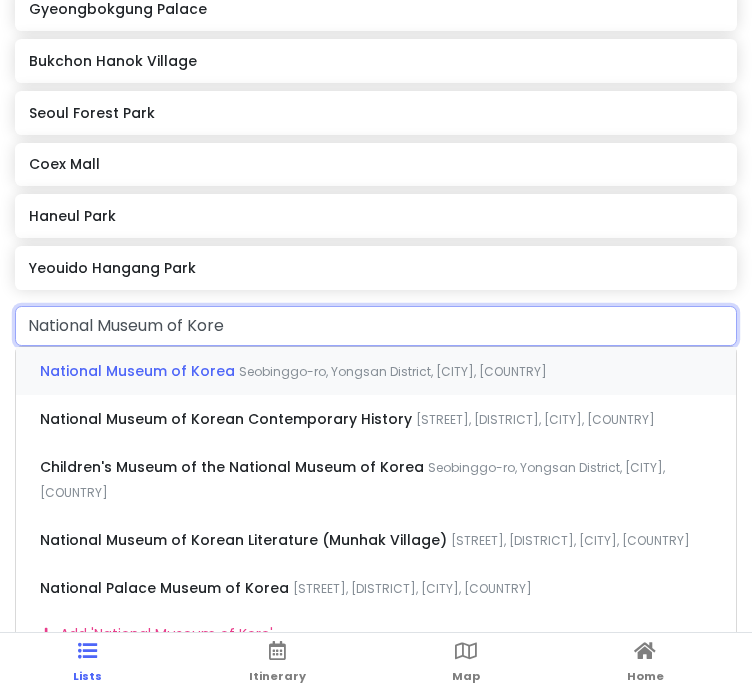 click on "Seobinggo-ro, Yongsan District, [CITY], [COUNTRY]" at bounding box center [393, 371] 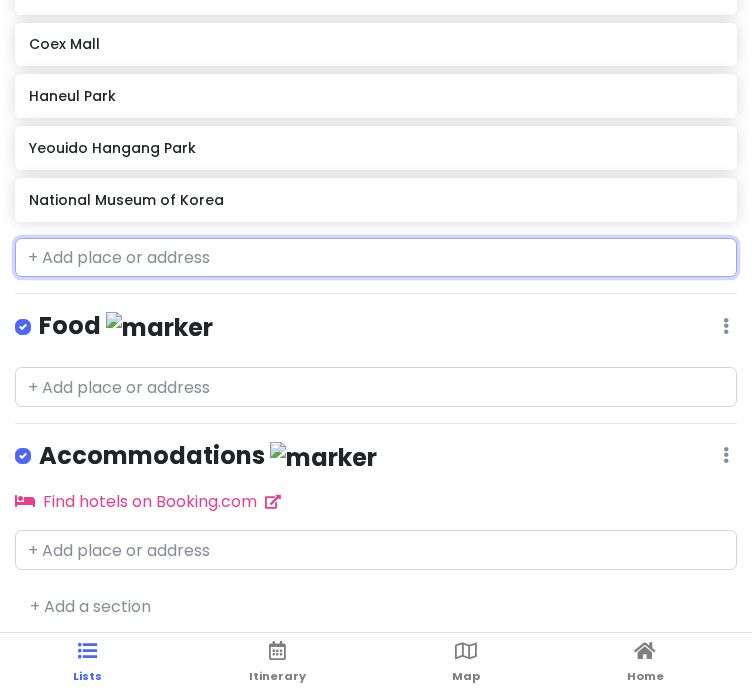 scroll, scrollTop: 890, scrollLeft: 0, axis: vertical 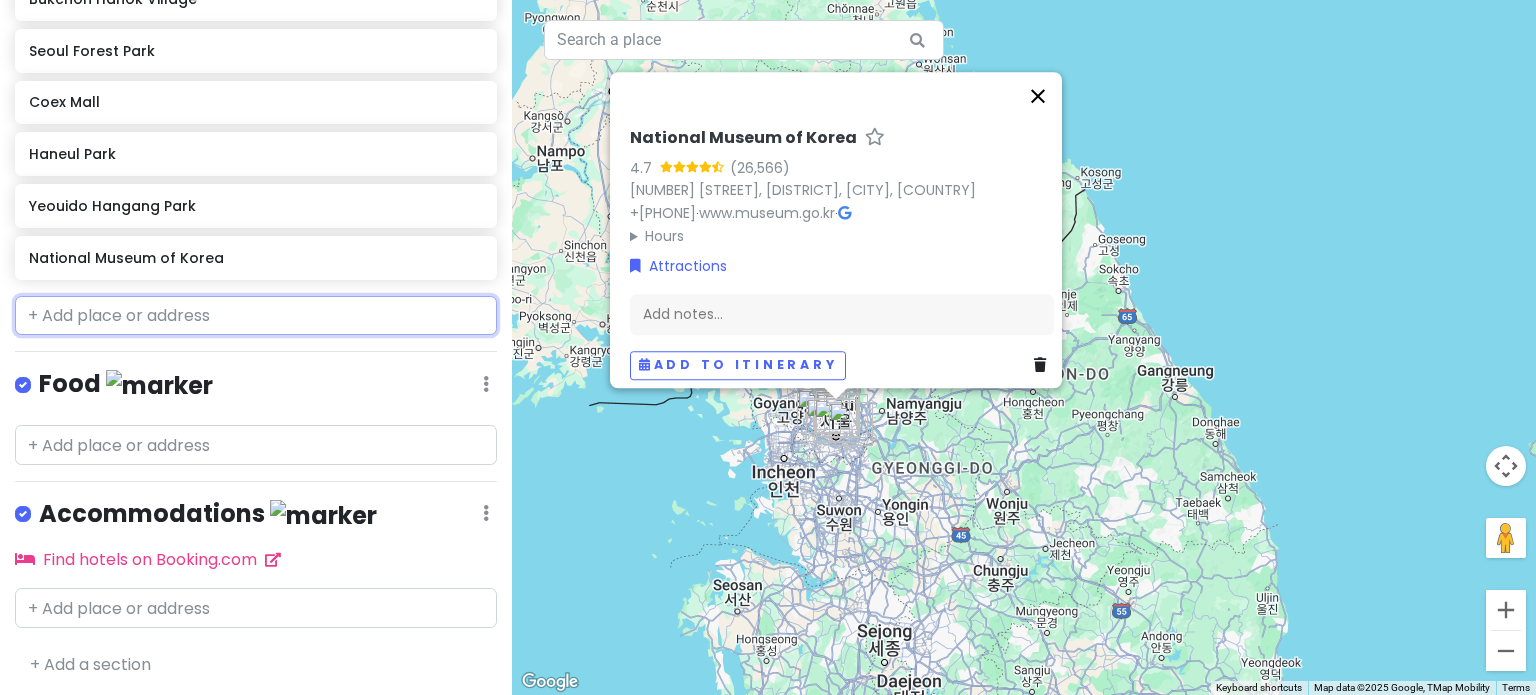 type 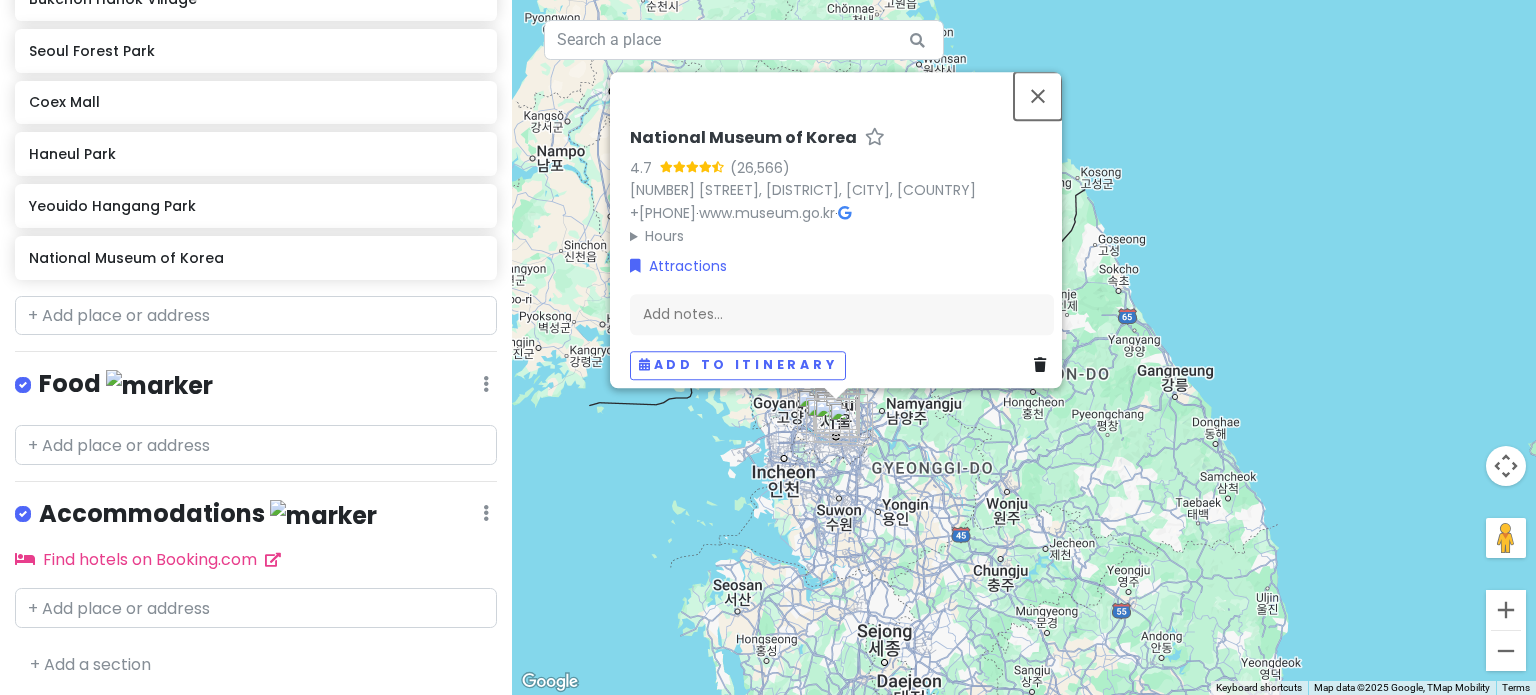 click at bounding box center [1038, 96] 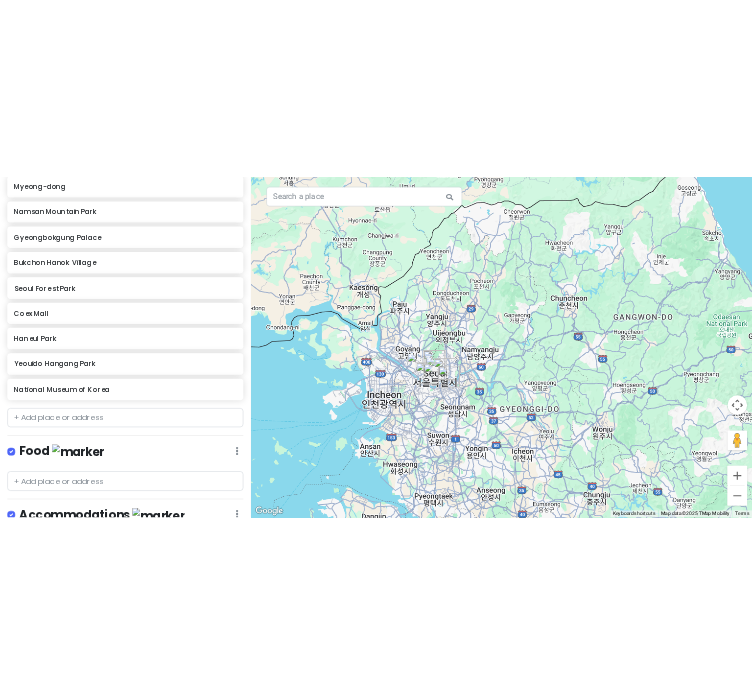 scroll, scrollTop: 0, scrollLeft: 0, axis: both 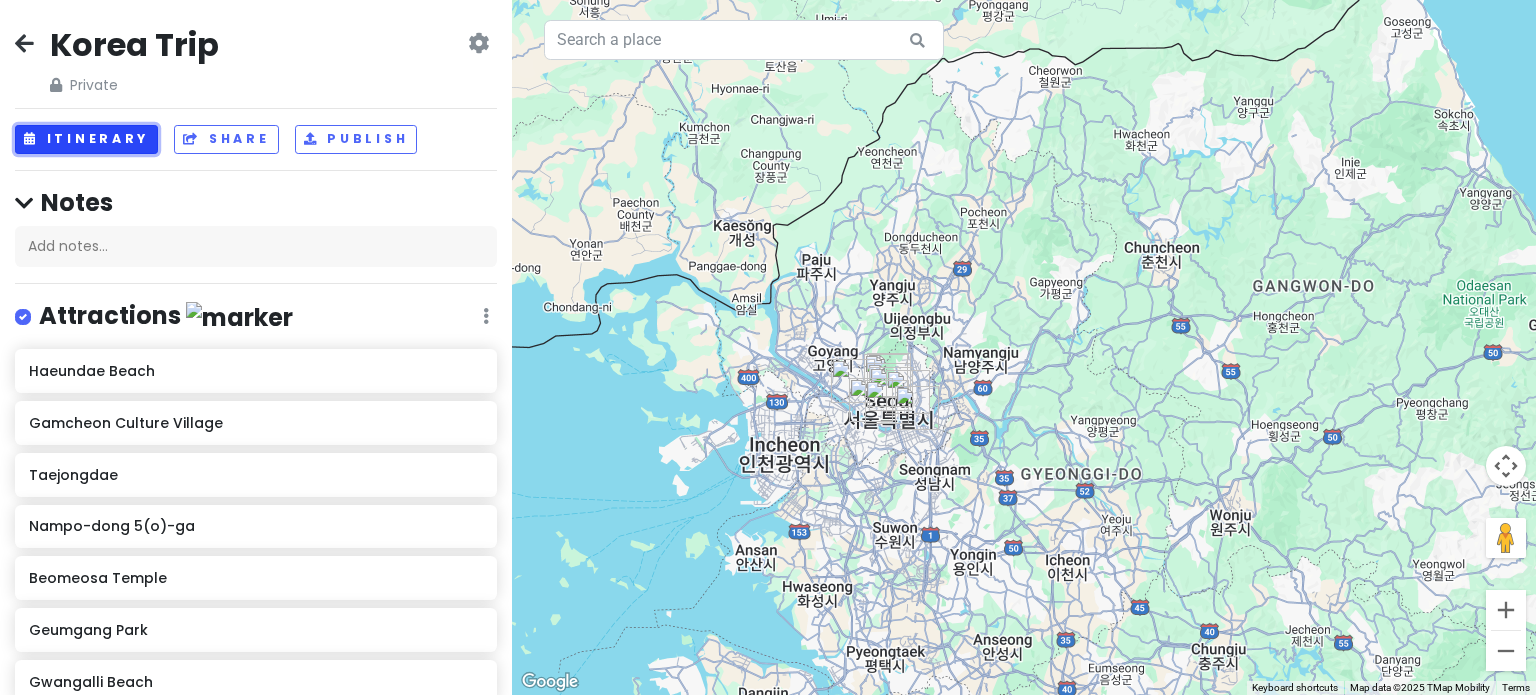 click on "Itinerary" at bounding box center [86, 139] 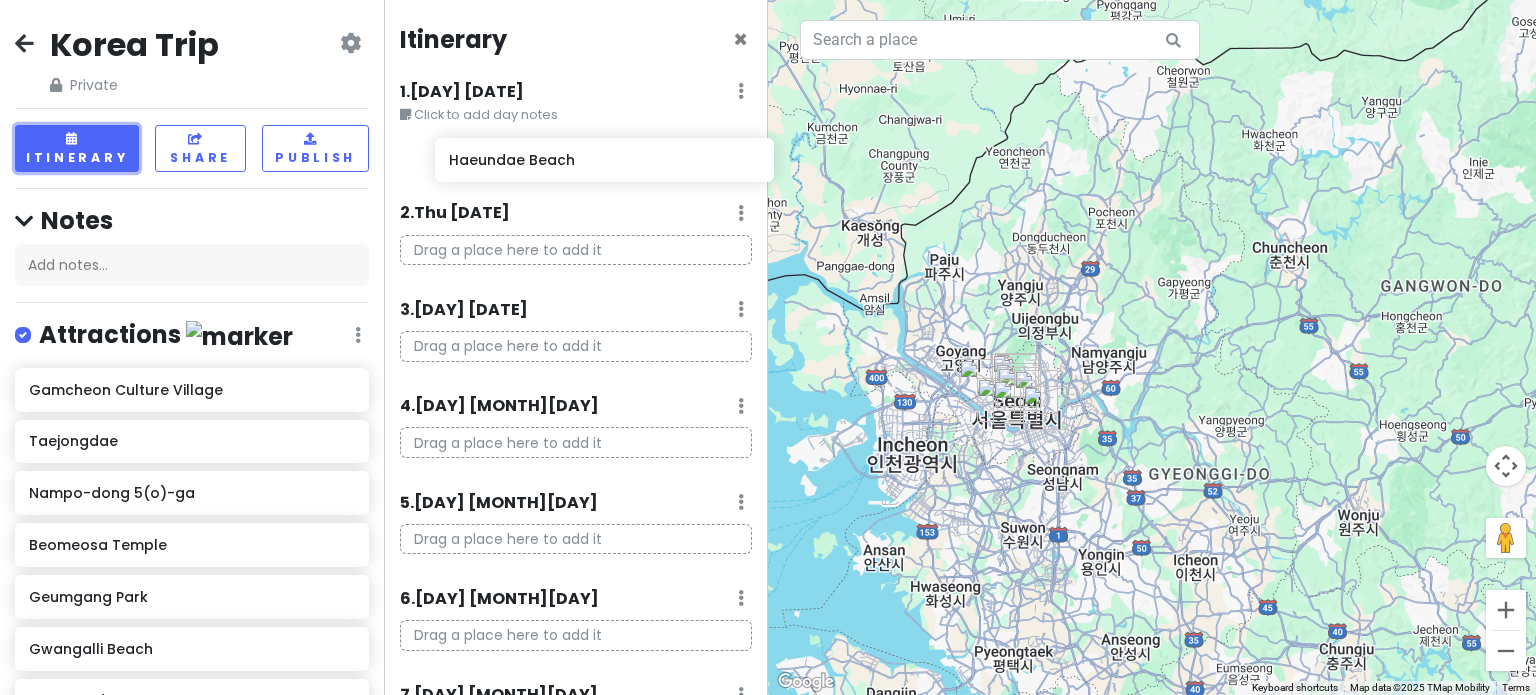 drag, startPoint x: 180, startPoint y: 389, endPoint x: 599, endPoint y: 163, distance: 476.06406 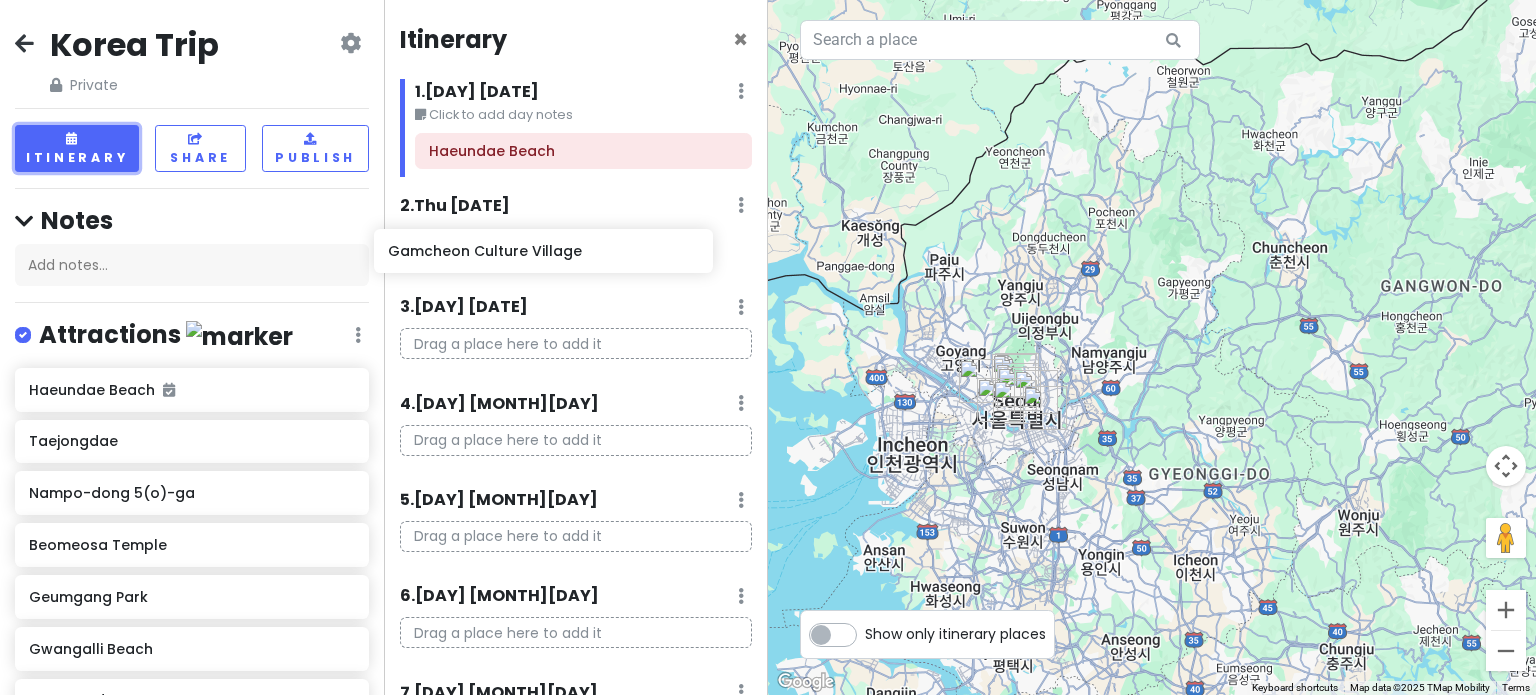 drag, startPoint x: 200, startPoint y: 421, endPoint x: 489, endPoint y: 260, distance: 330.8202 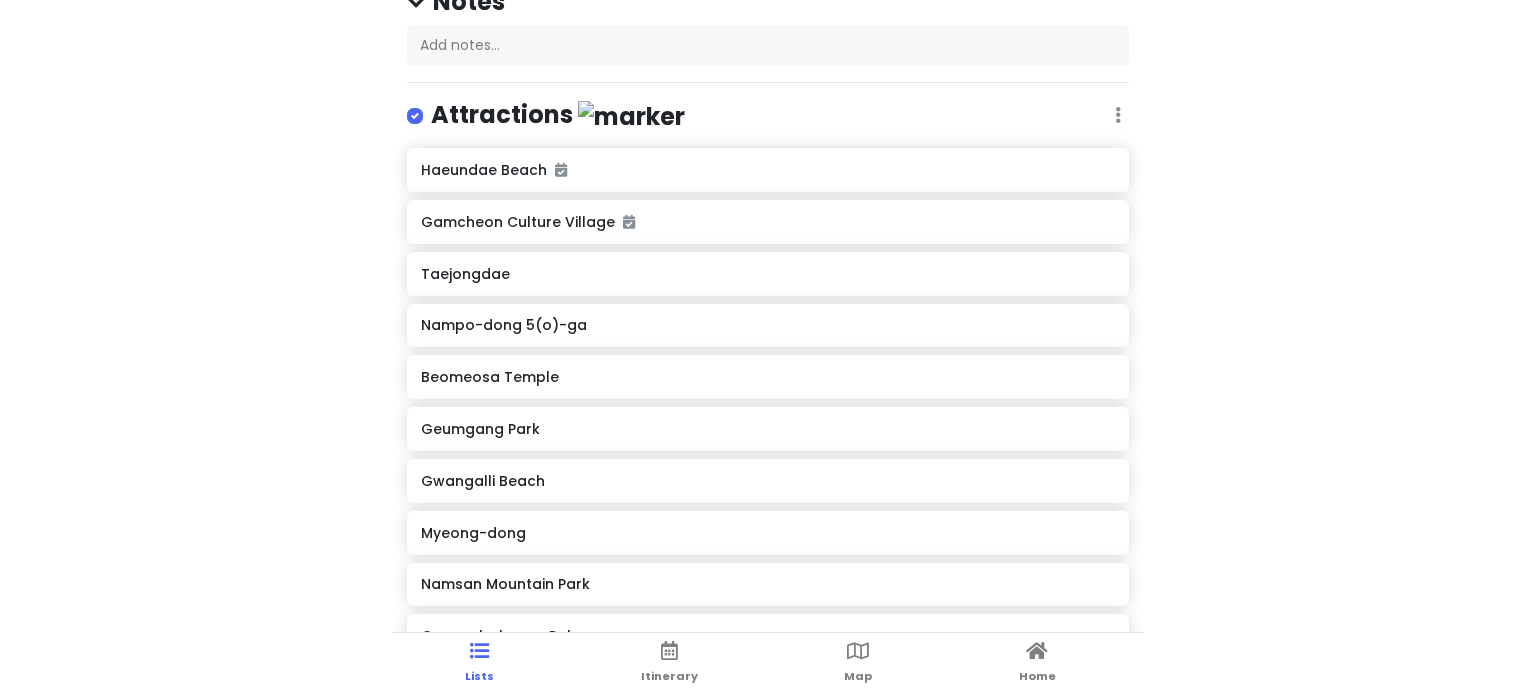 scroll, scrollTop: 90, scrollLeft: 0, axis: vertical 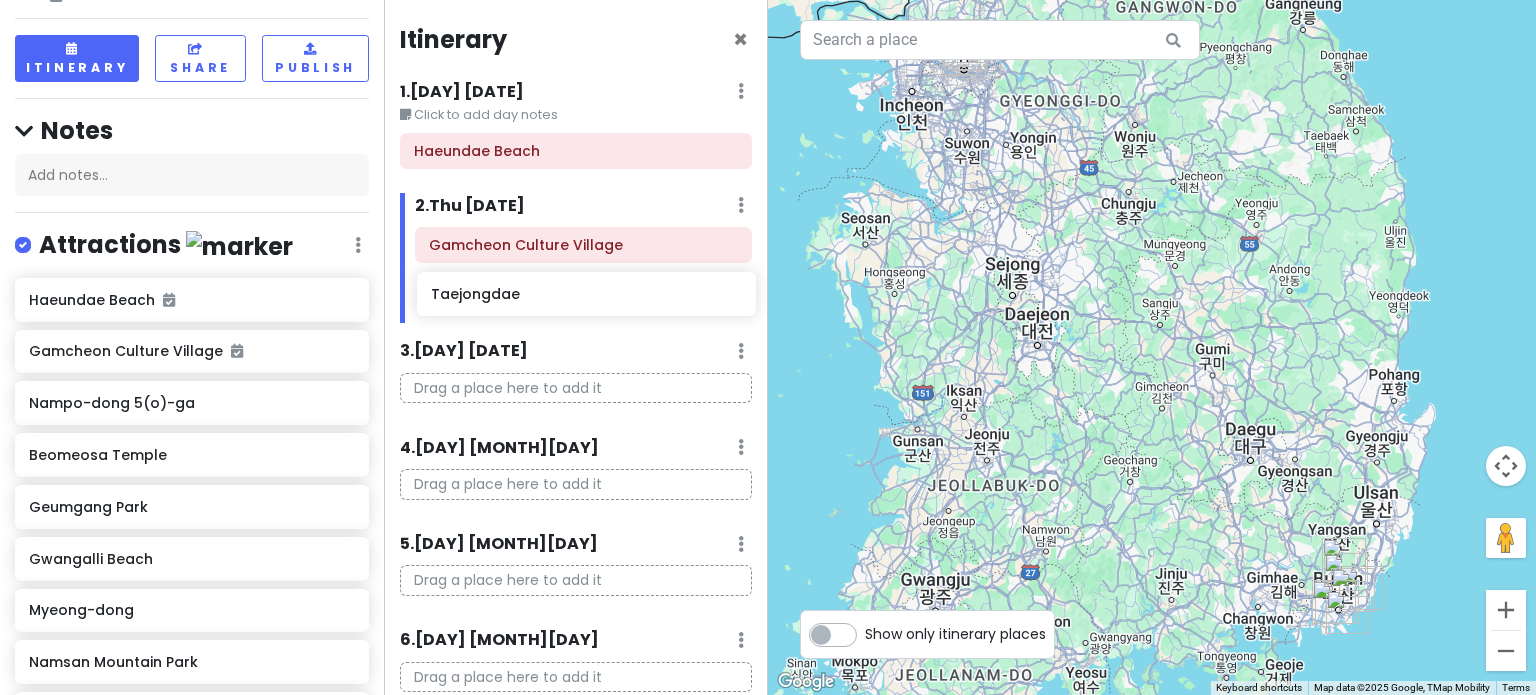 drag, startPoint x: 140, startPoint y: 403, endPoint x: 542, endPoint y: 297, distance: 415.7403 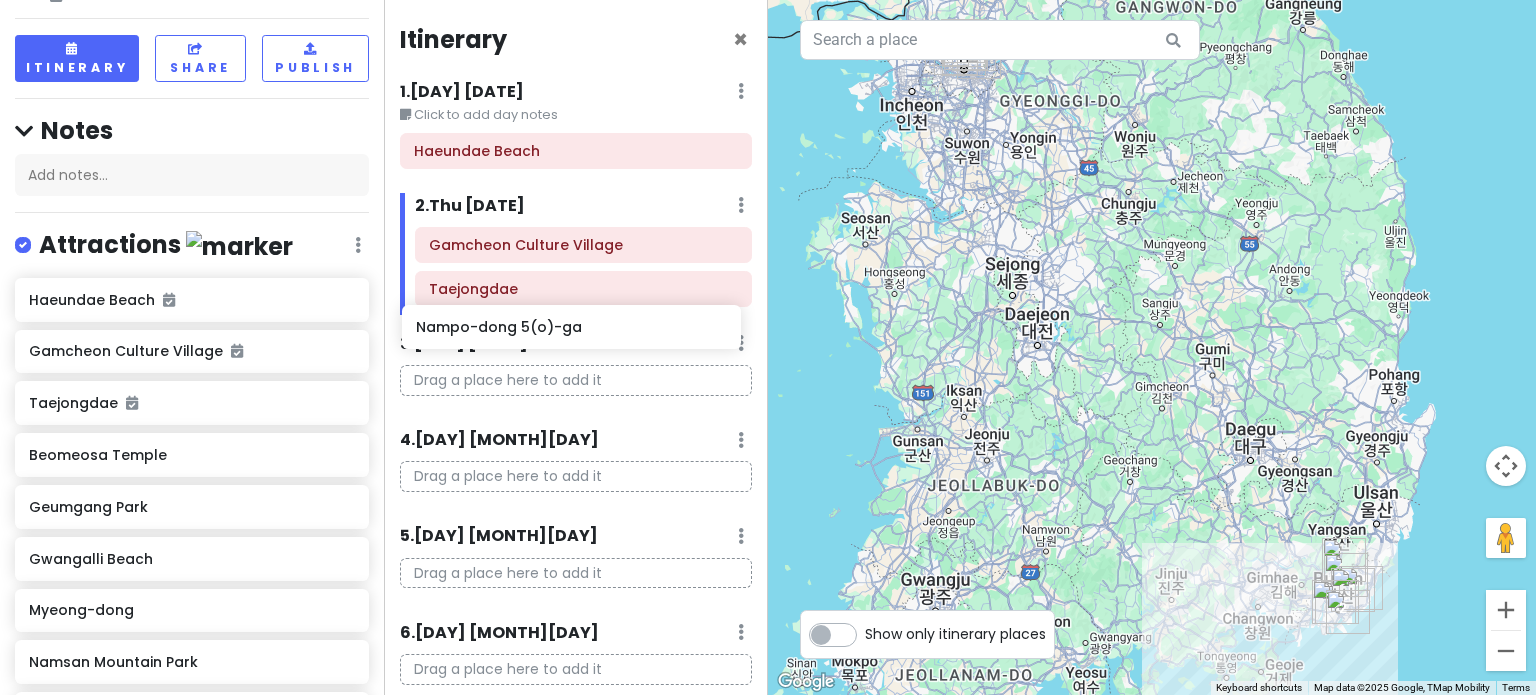 drag, startPoint x: 199, startPoint y: 429, endPoint x: 477, endPoint y: 333, distance: 294.10883 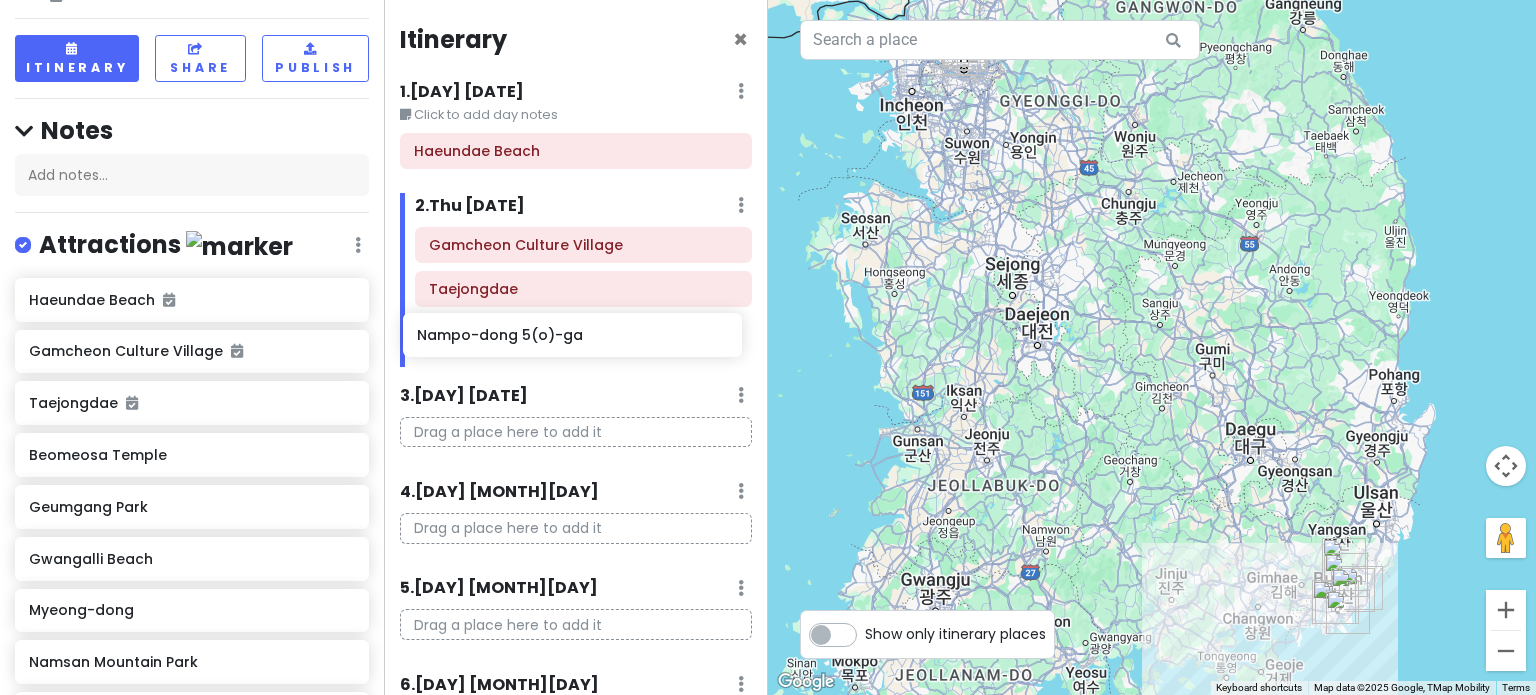 drag, startPoint x: 168, startPoint y: 467, endPoint x: 555, endPoint y: 351, distance: 404.01114 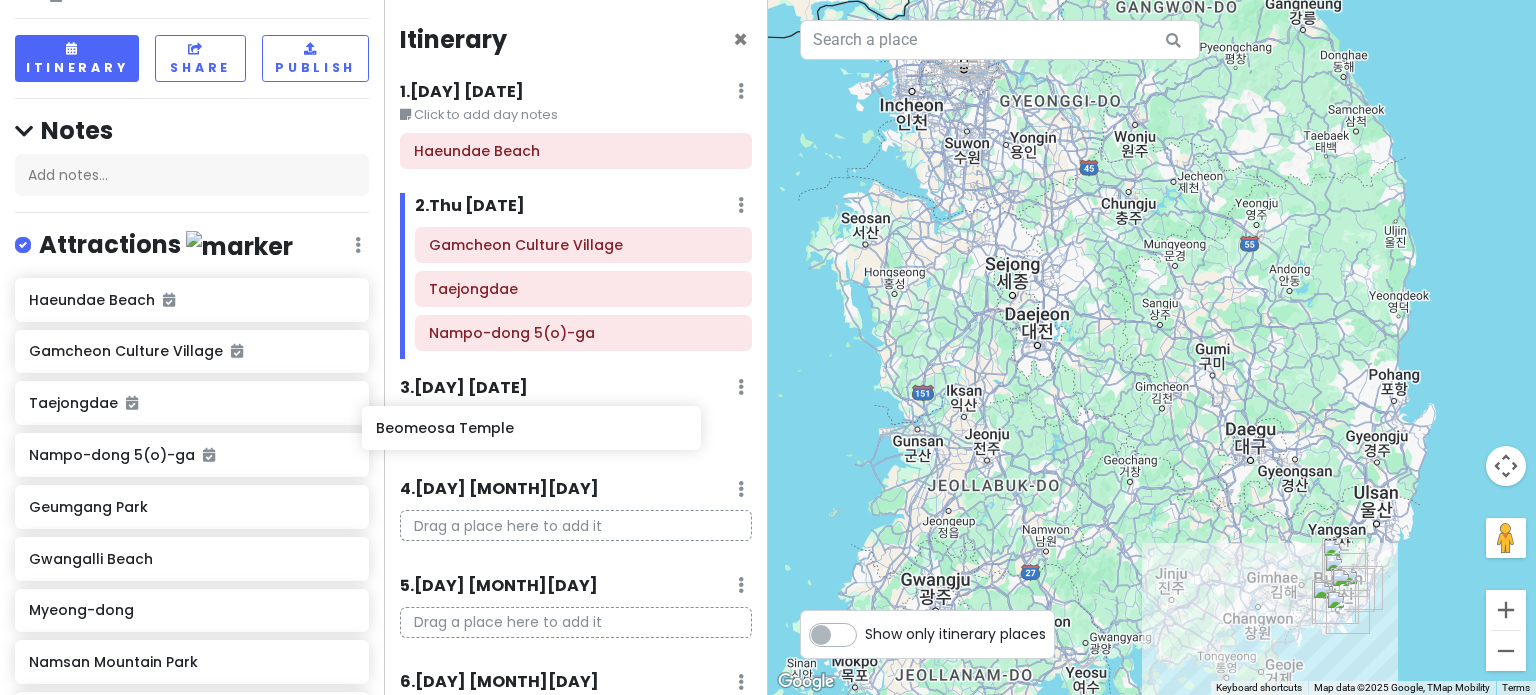 drag, startPoint x: 125, startPoint y: 507, endPoint x: 472, endPoint y: 431, distance: 355.22528 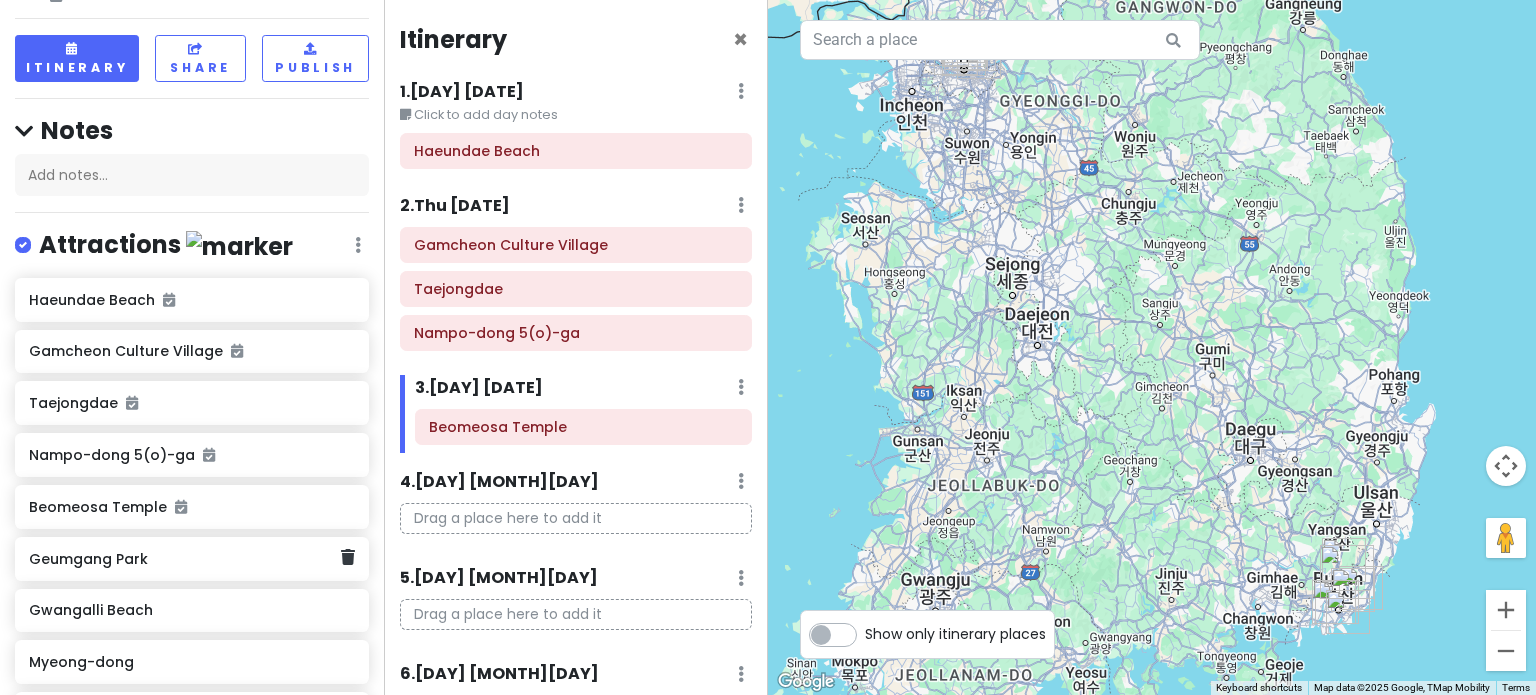 scroll, scrollTop: 96, scrollLeft: 0, axis: vertical 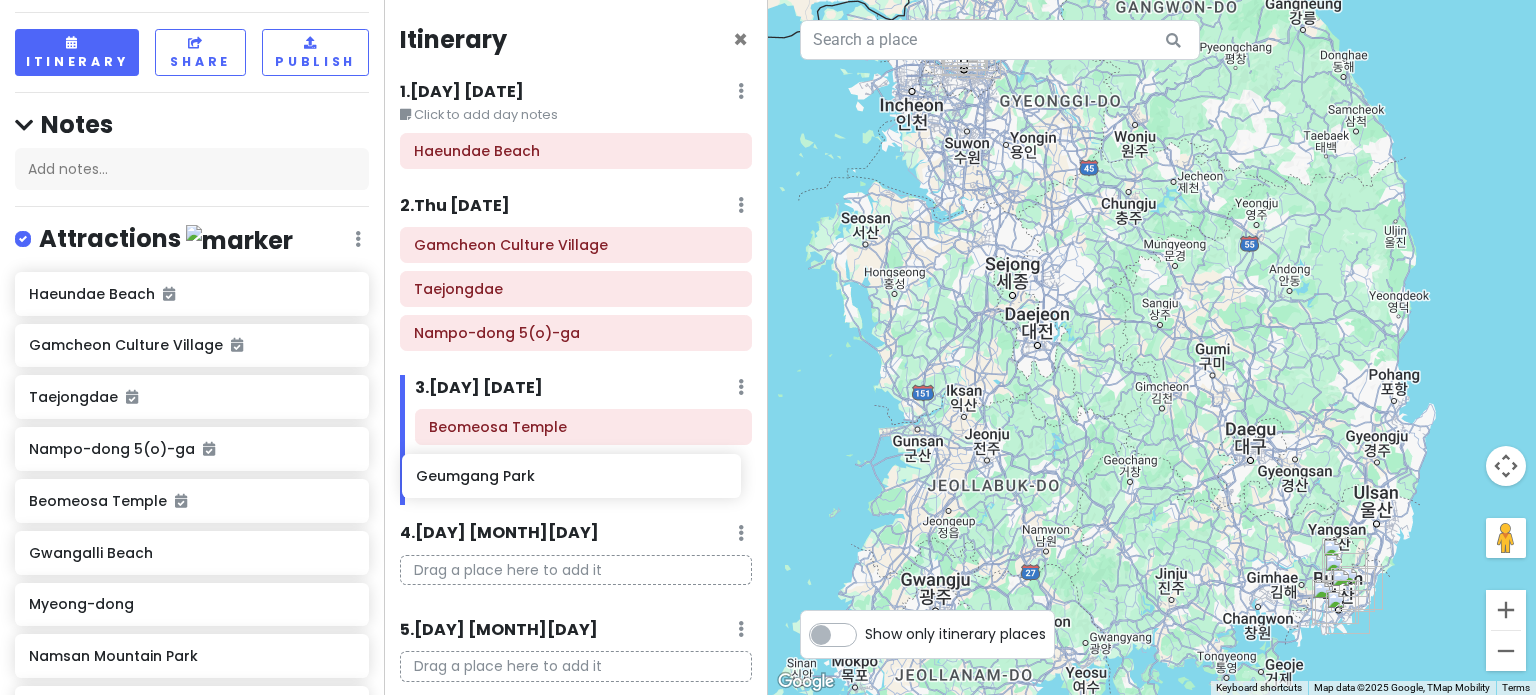 drag, startPoint x: 77, startPoint y: 567, endPoint x: 463, endPoint y: 487, distance: 394.203 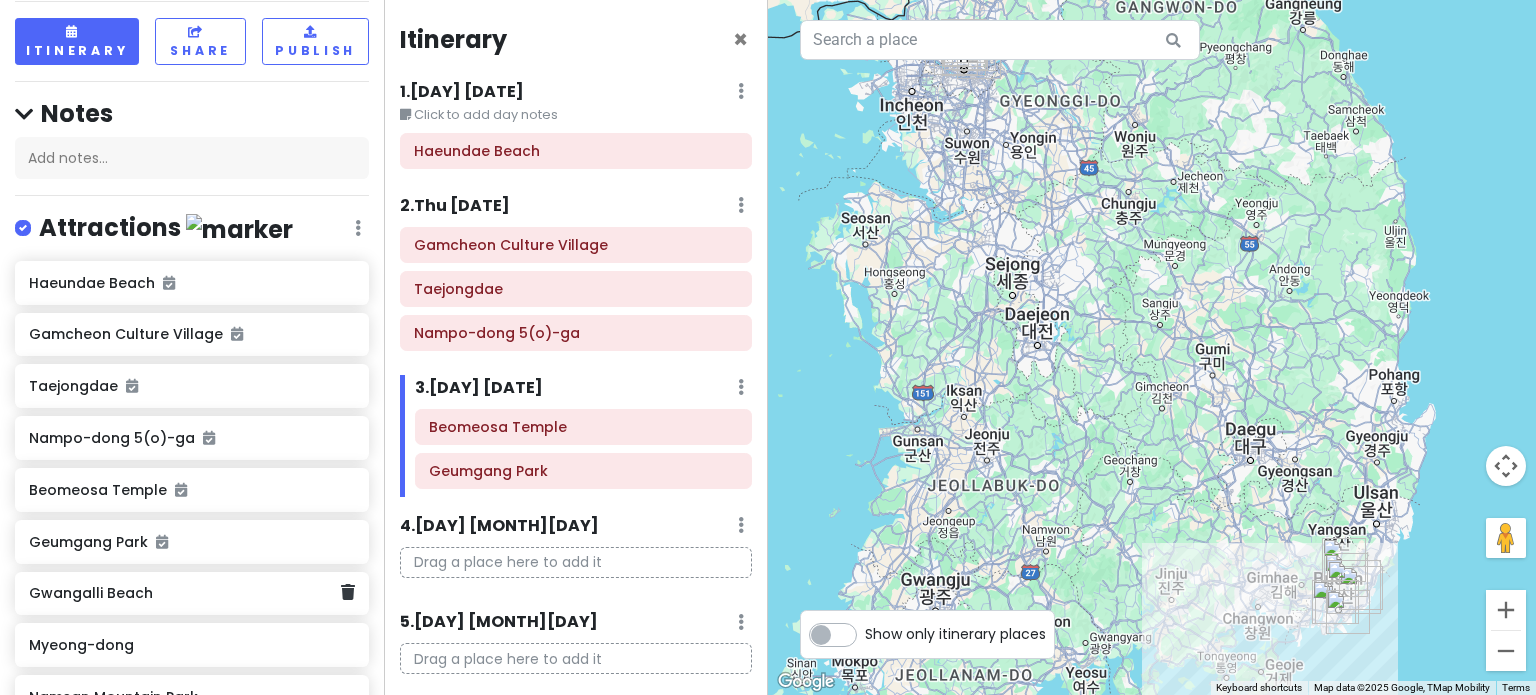 scroll, scrollTop: 108, scrollLeft: 0, axis: vertical 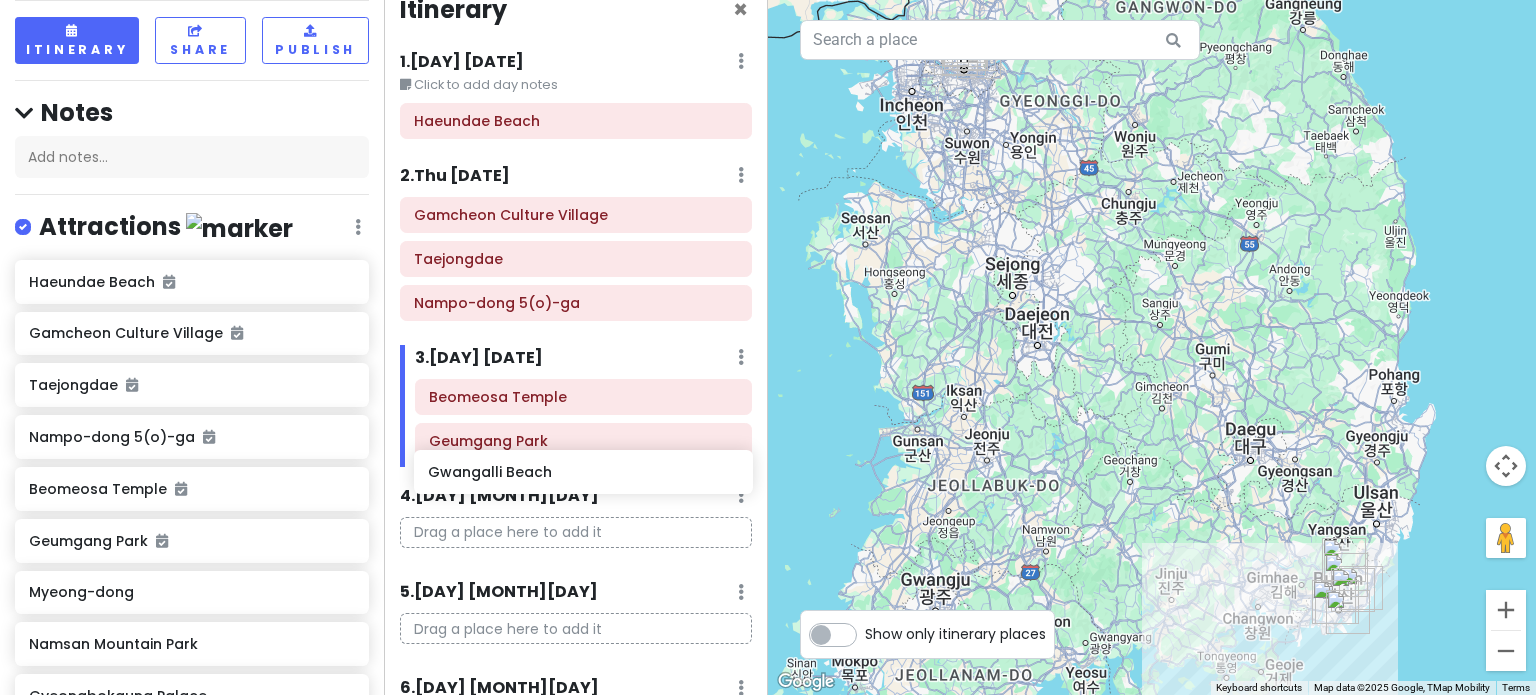 drag, startPoint x: 69, startPoint y: 615, endPoint x: 468, endPoint y: 486, distance: 419.33517 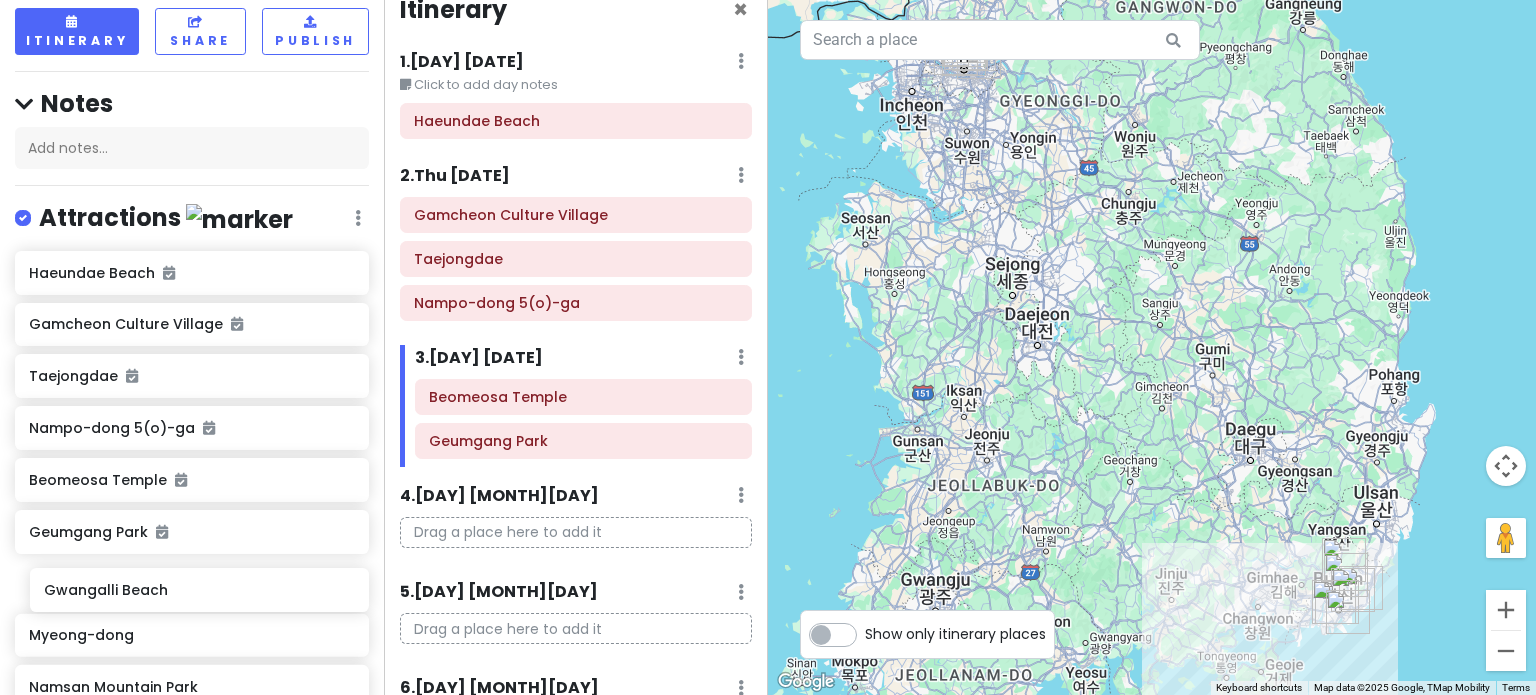 scroll, scrollTop: 121, scrollLeft: 0, axis: vertical 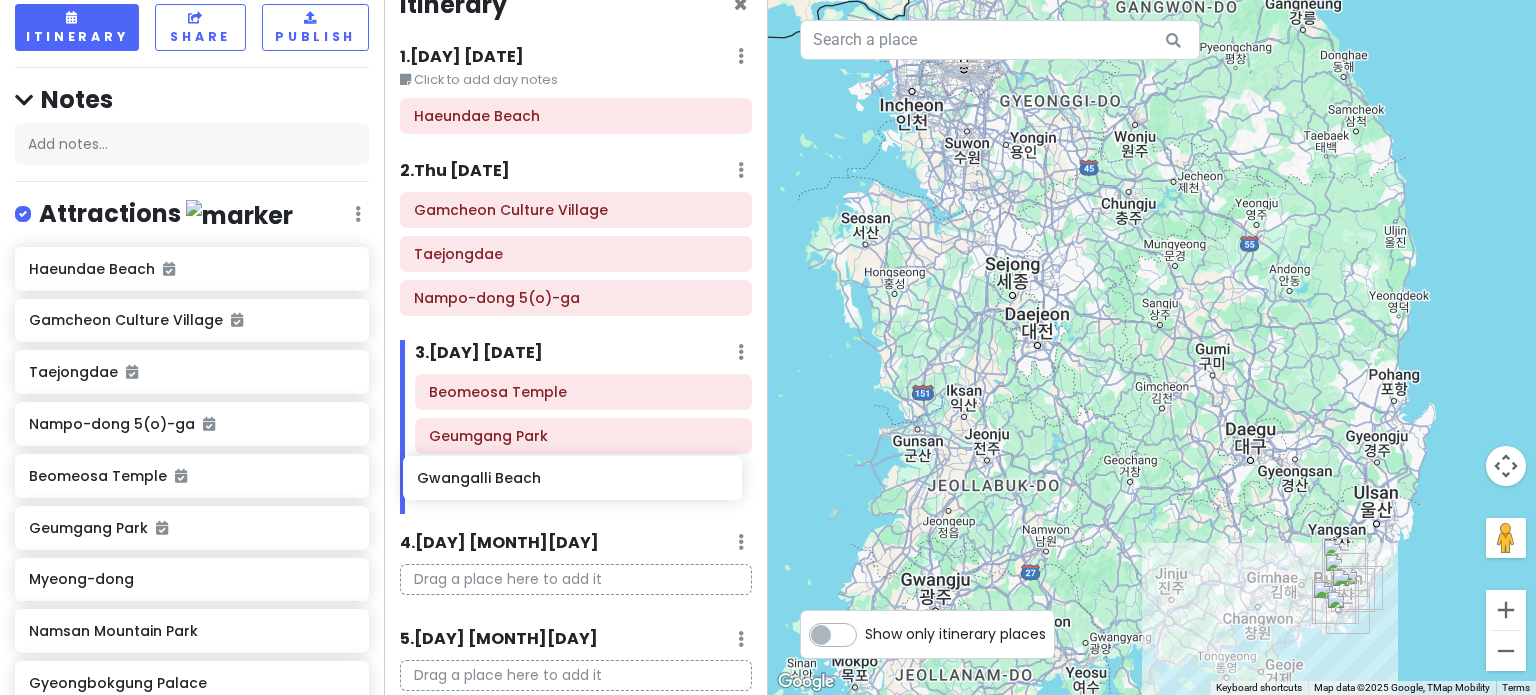 drag, startPoint x: 222, startPoint y: 598, endPoint x: 609, endPoint y: 486, distance: 402.8809 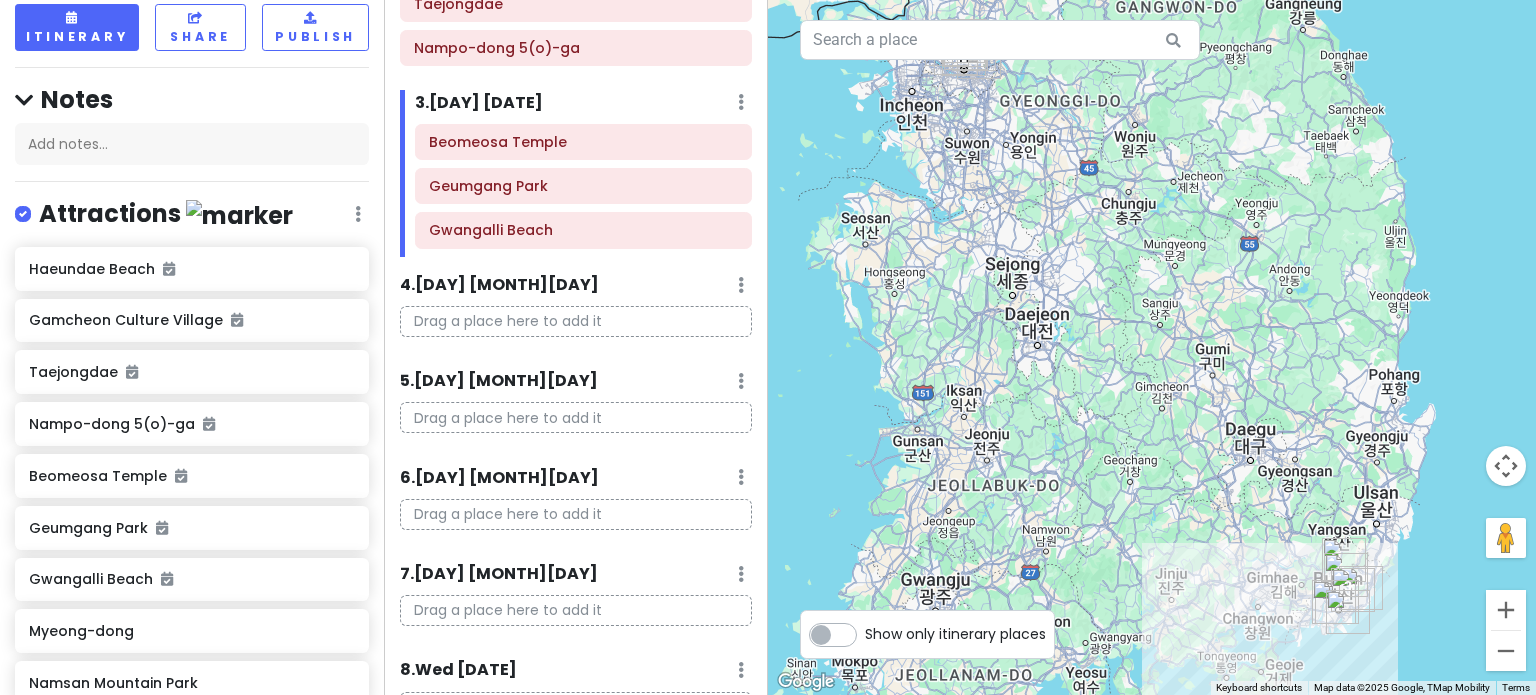 scroll, scrollTop: 335, scrollLeft: 0, axis: vertical 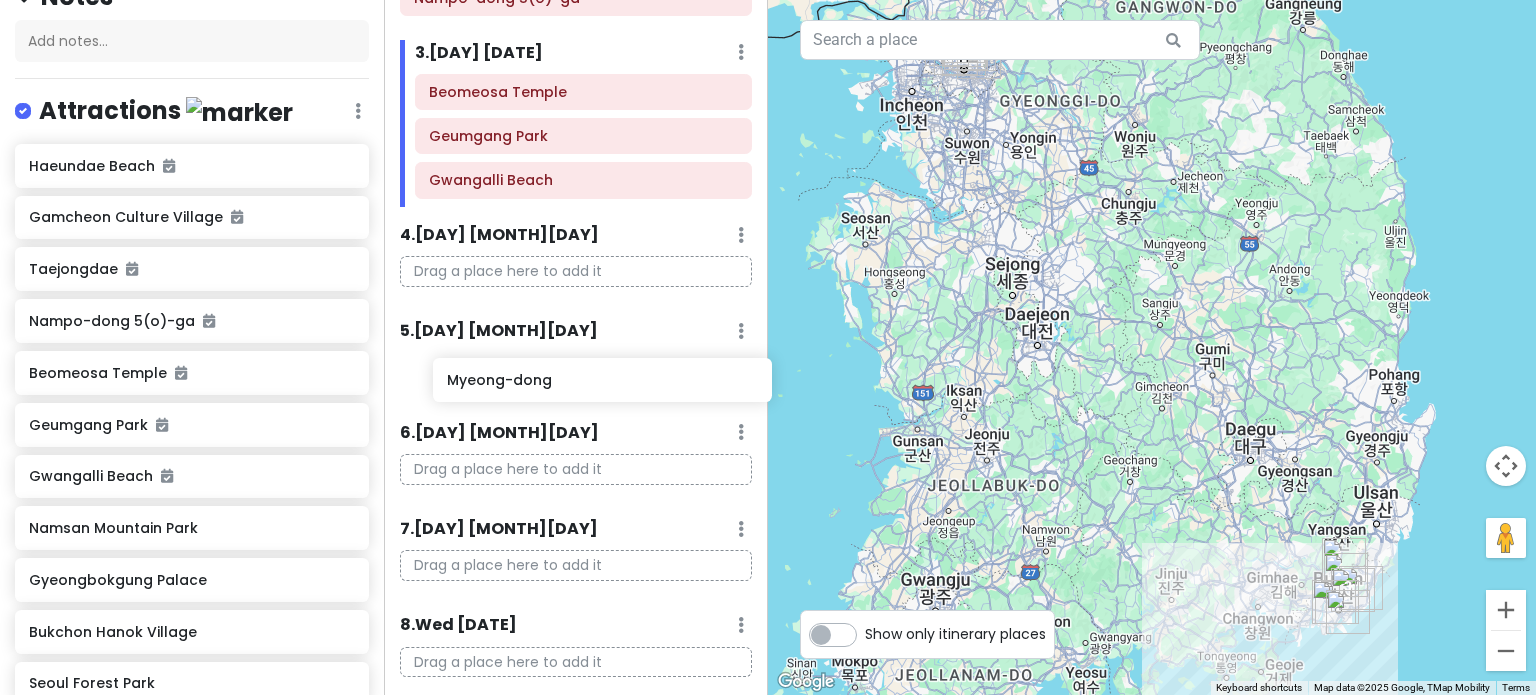 drag, startPoint x: 96, startPoint y: 531, endPoint x: 514, endPoint y: 383, distance: 443.42755 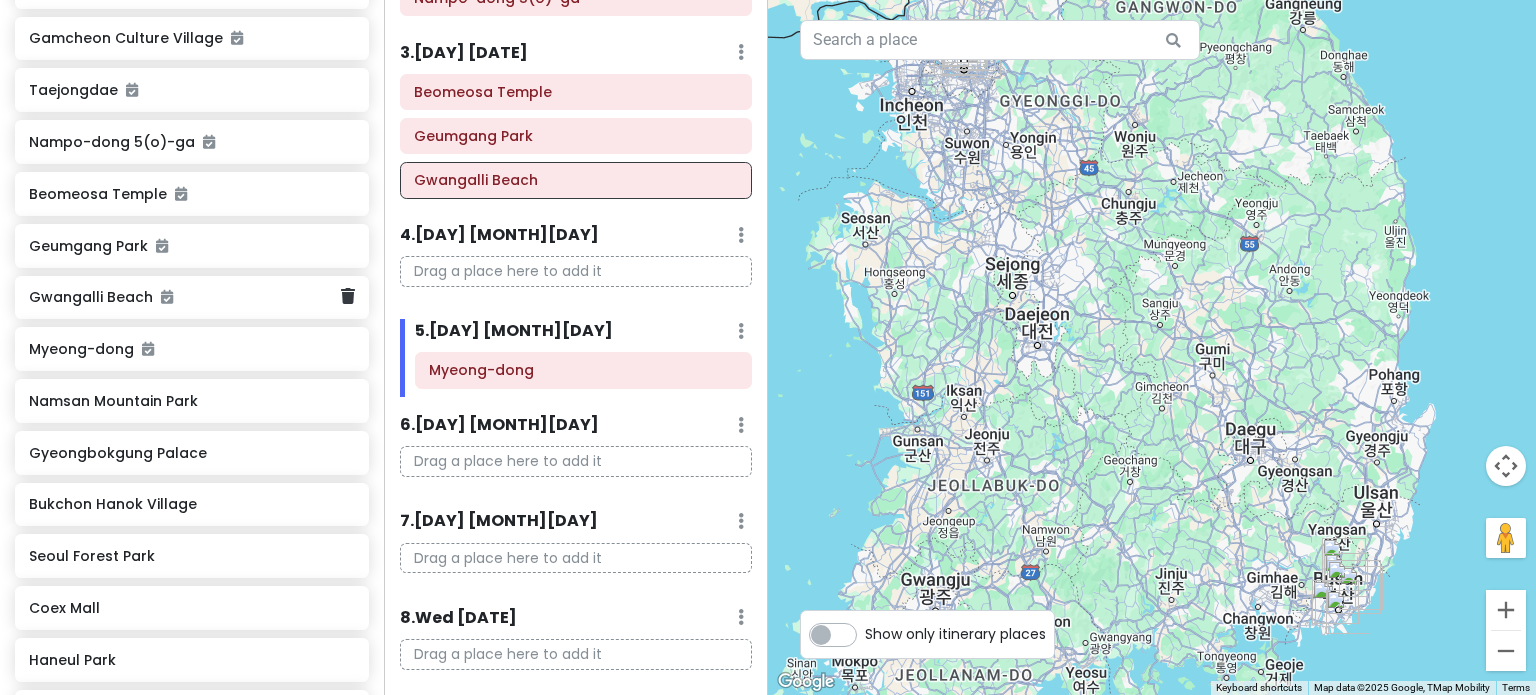 scroll, scrollTop: 424, scrollLeft: 0, axis: vertical 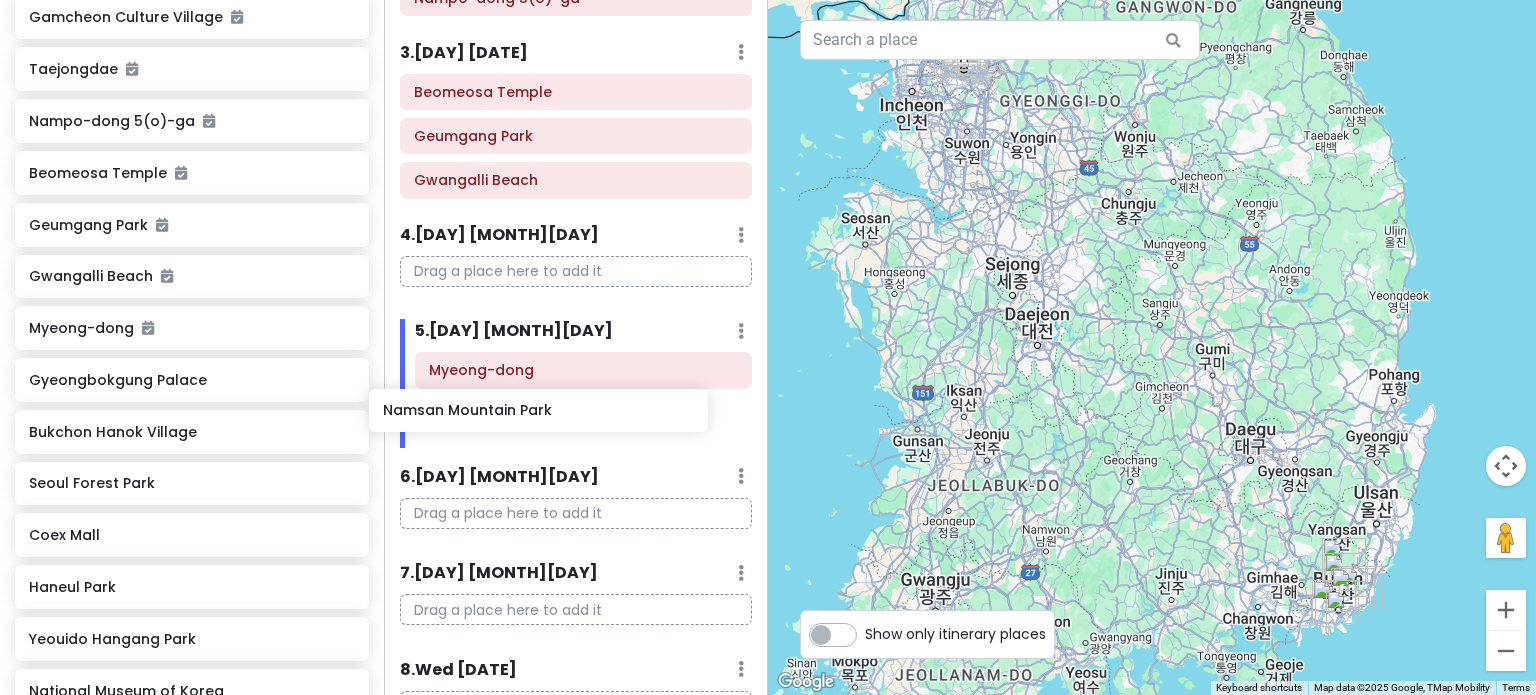 drag, startPoint x: 144, startPoint y: 395, endPoint x: 498, endPoint y: 428, distance: 355.53482 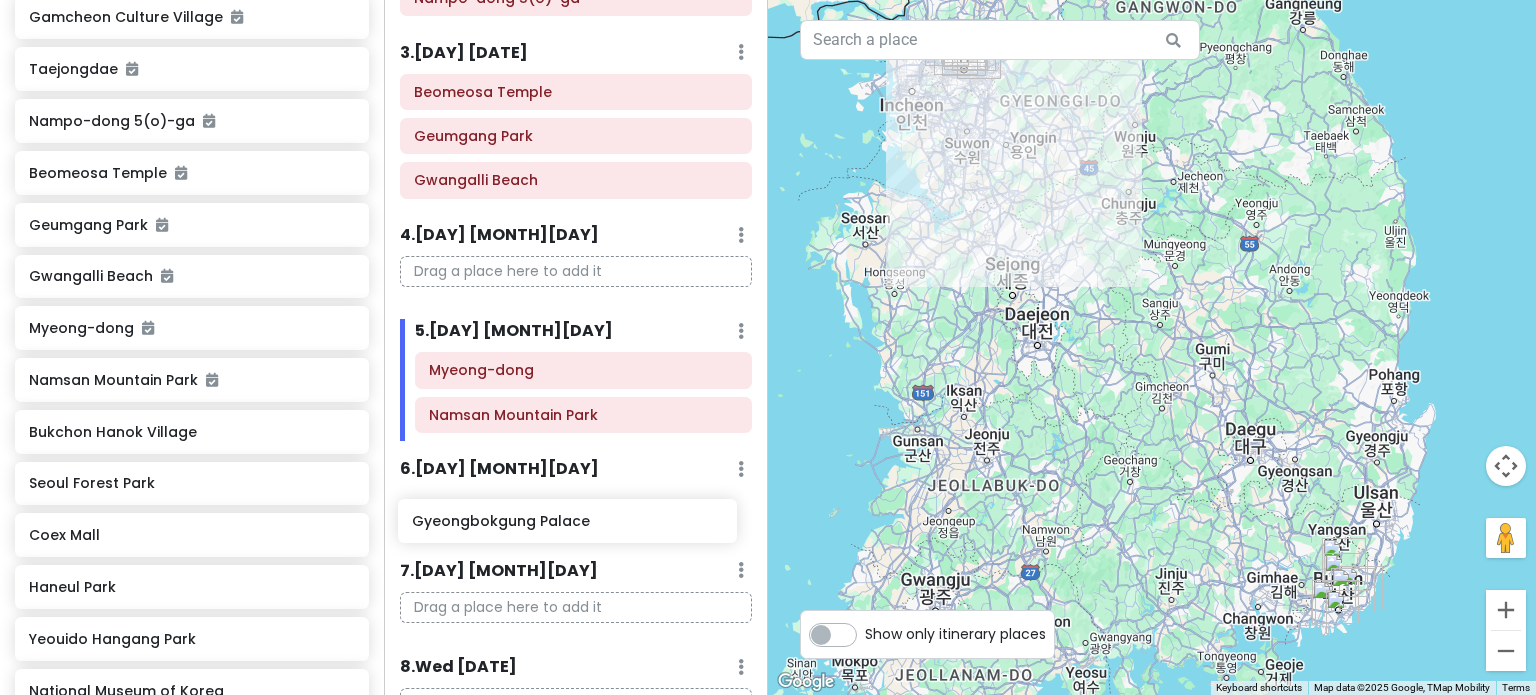drag, startPoint x: 118, startPoint y: 434, endPoint x: 501, endPoint y: 526, distance: 393.89465 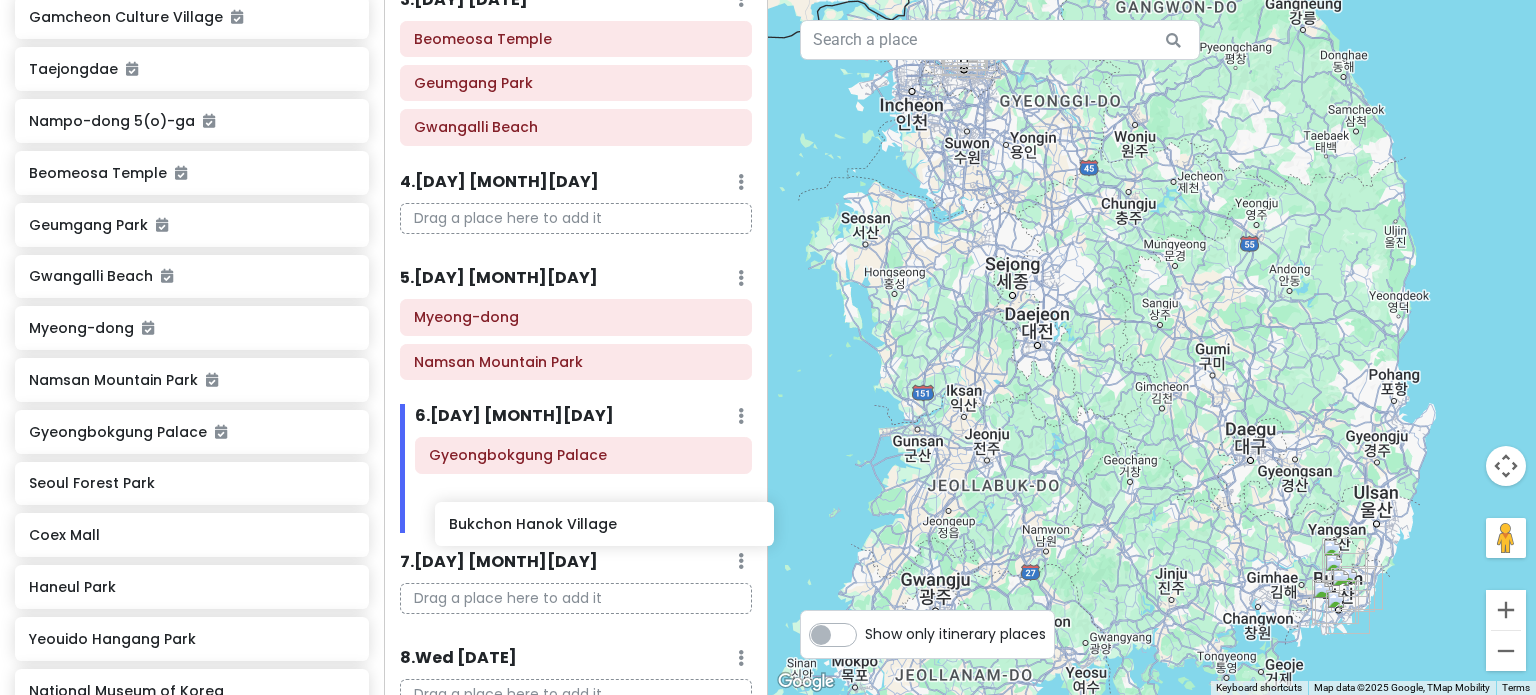 scroll, scrollTop: 388, scrollLeft: 0, axis: vertical 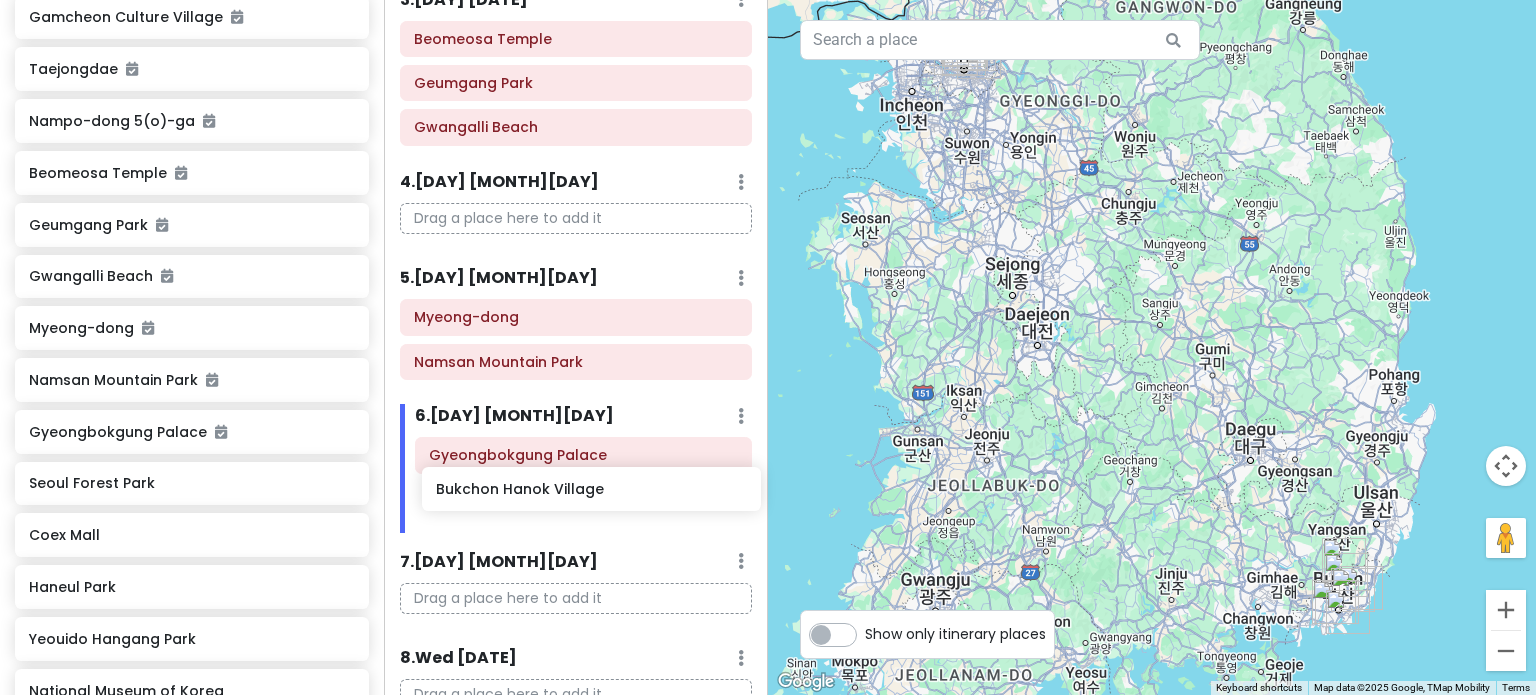 drag, startPoint x: 121, startPoint y: 487, endPoint x: 528, endPoint y: 495, distance: 407.0786 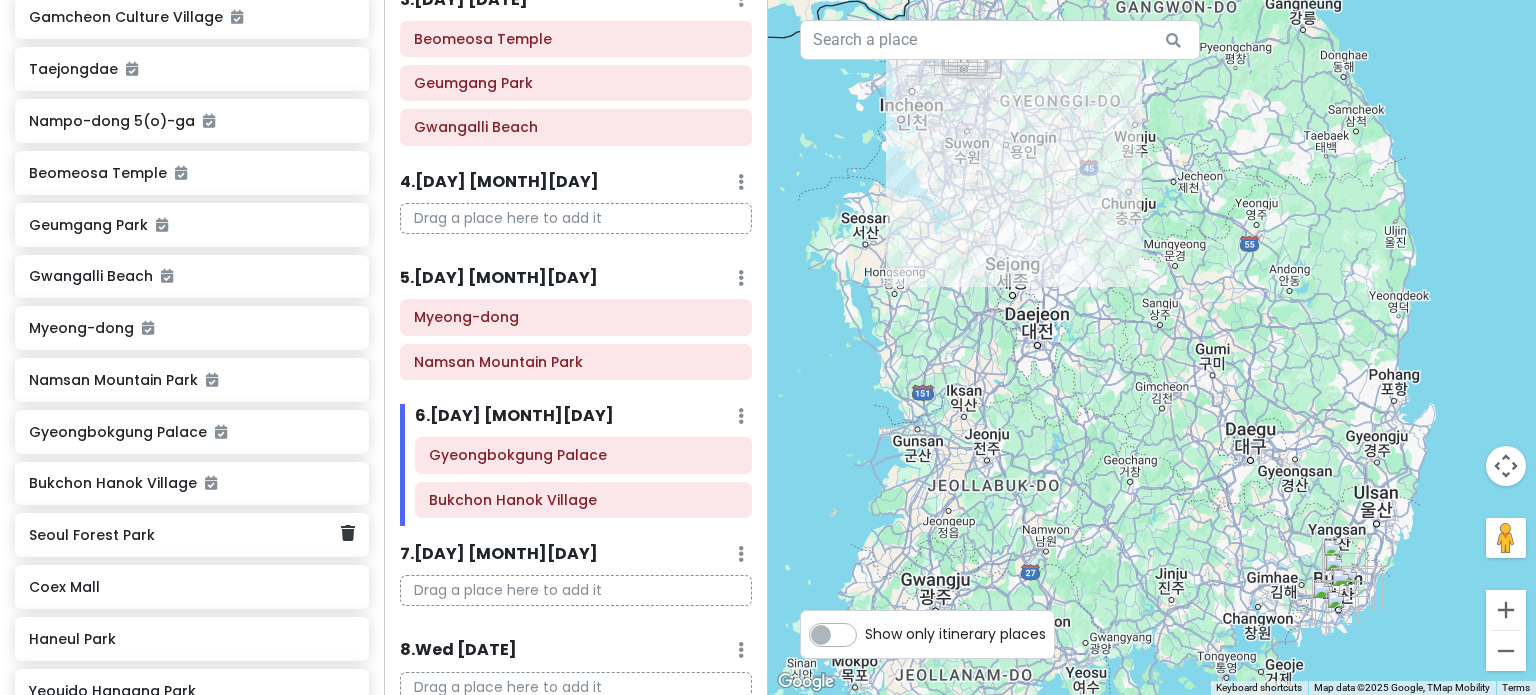 scroll, scrollTop: 431, scrollLeft: 0, axis: vertical 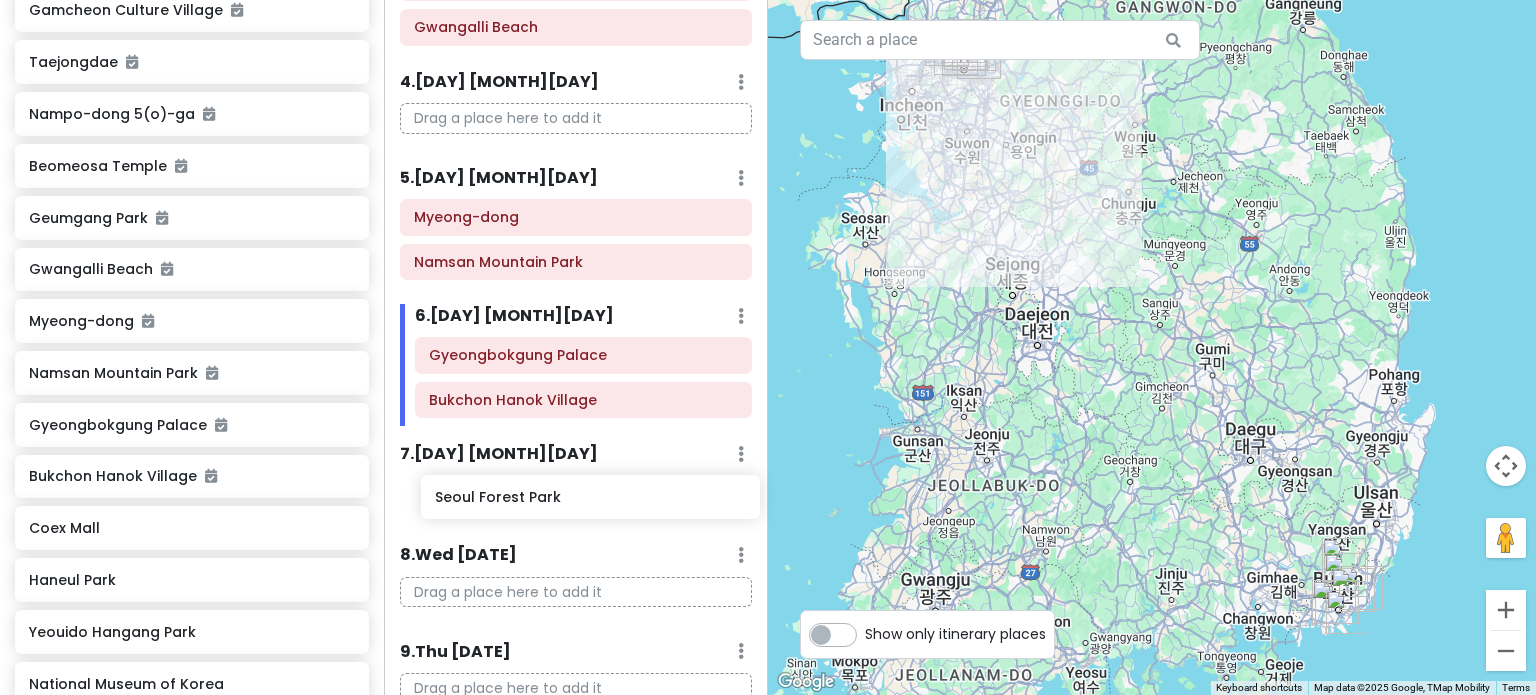 drag, startPoint x: 77, startPoint y: 539, endPoint x: 483, endPoint y: 503, distance: 407.59293 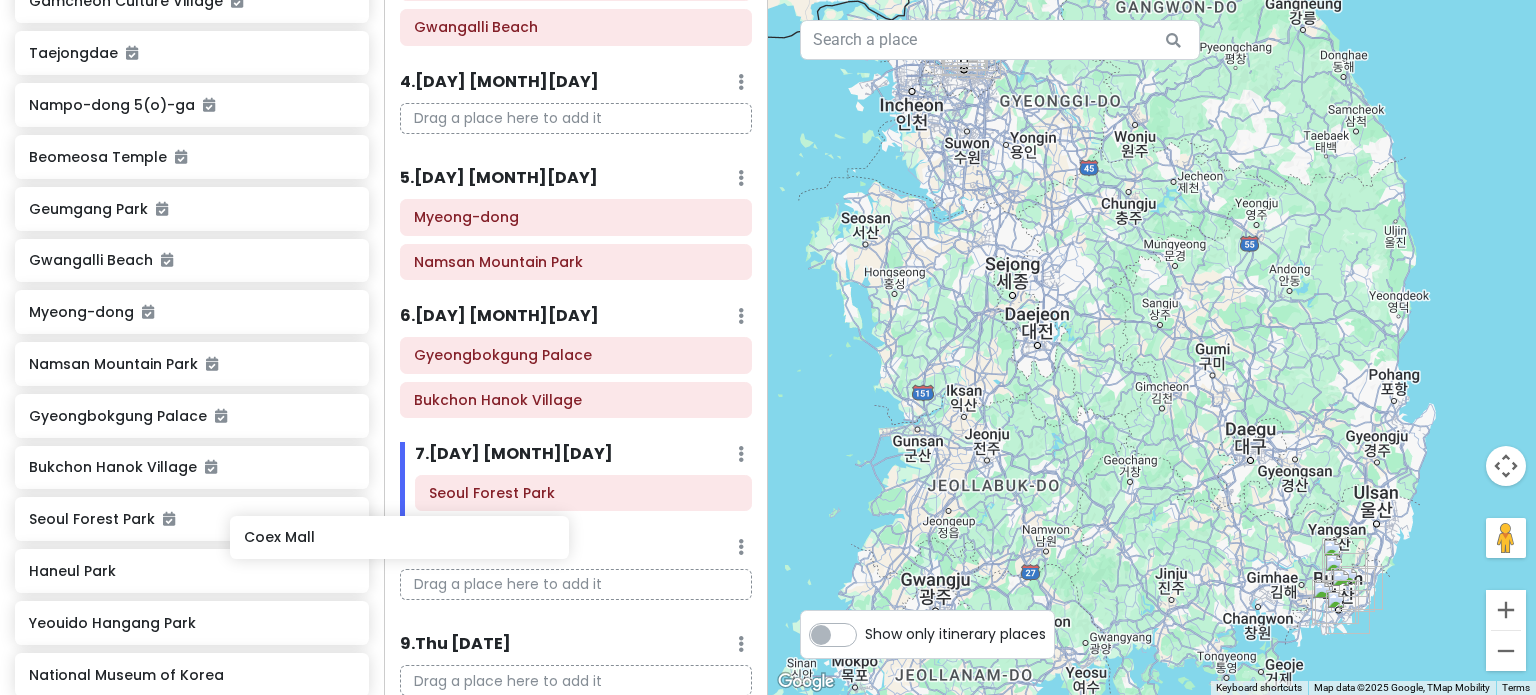 scroll, scrollTop: 440, scrollLeft: 0, axis: vertical 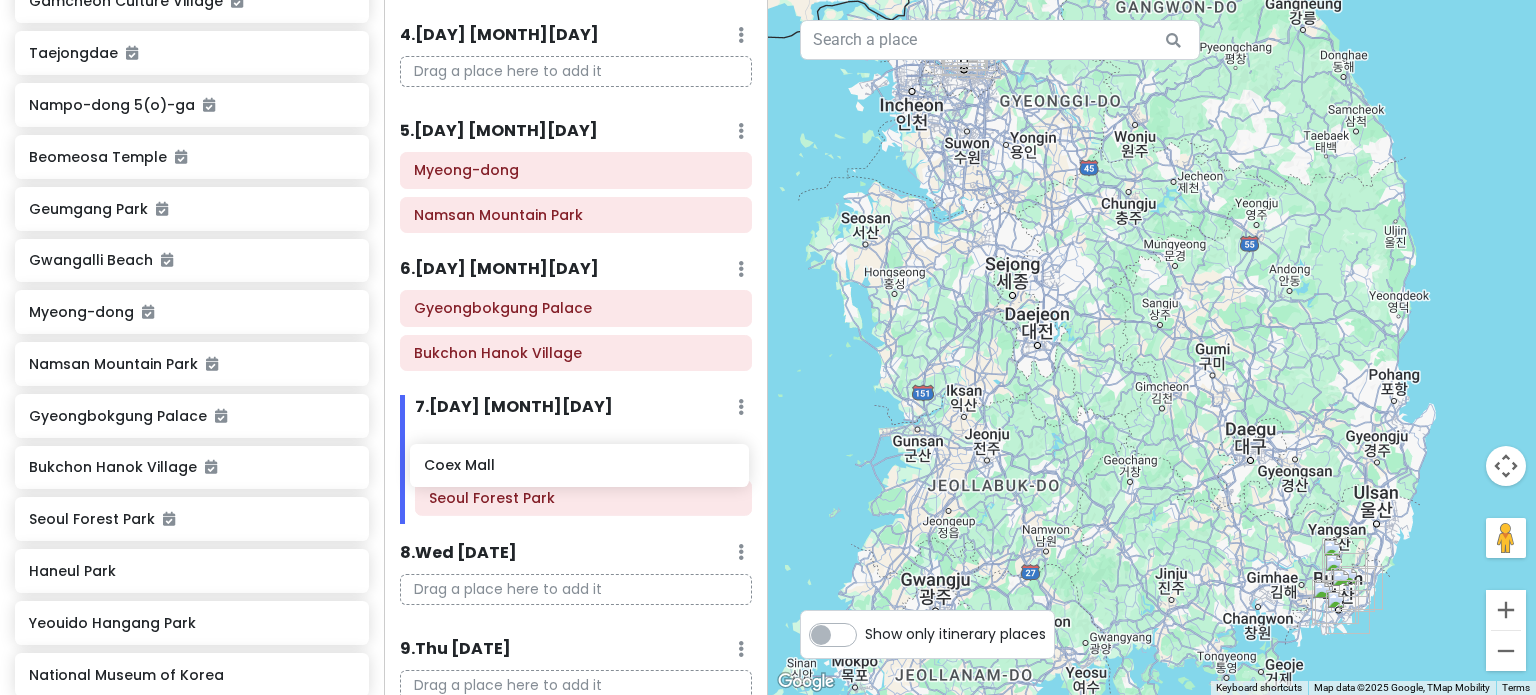 drag, startPoint x: 97, startPoint y: 591, endPoint x: 492, endPoint y: 492, distance: 407.21738 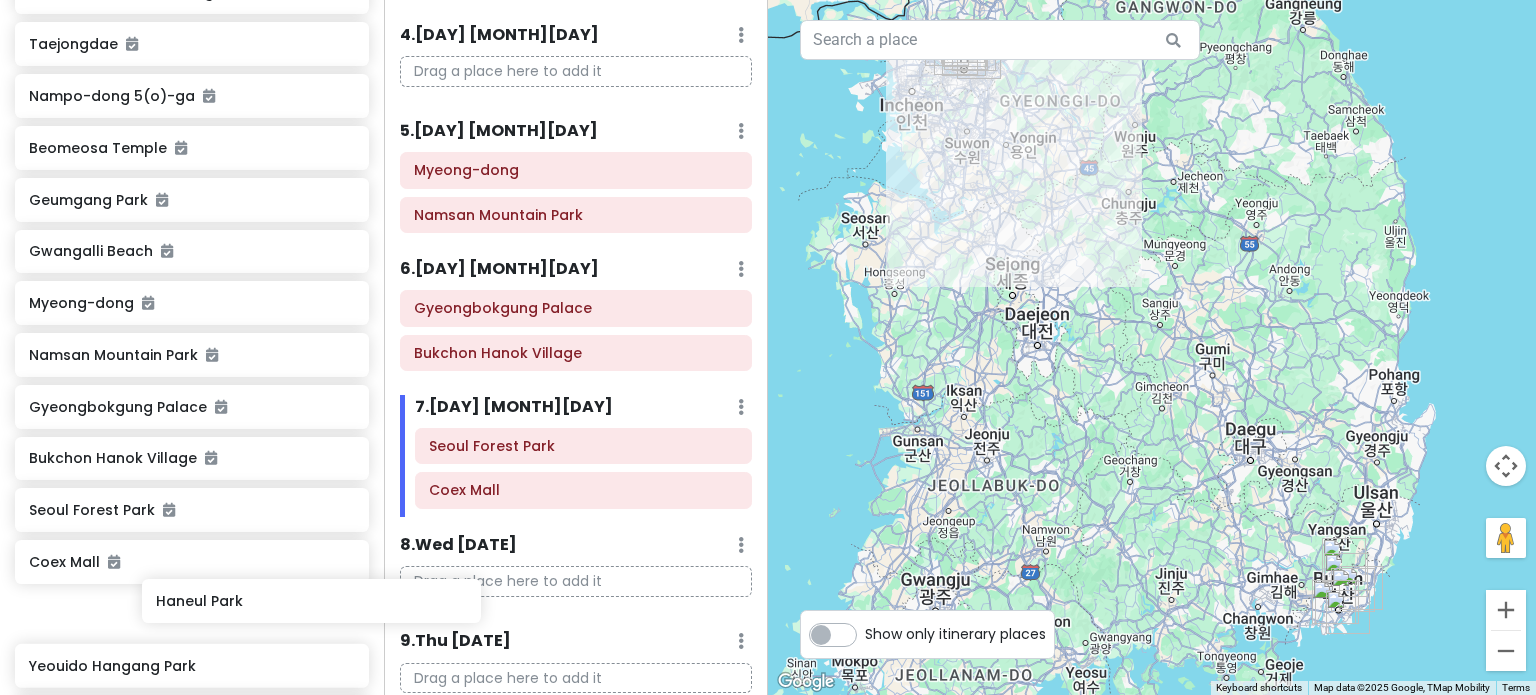 scroll, scrollTop: 449, scrollLeft: 0, axis: vertical 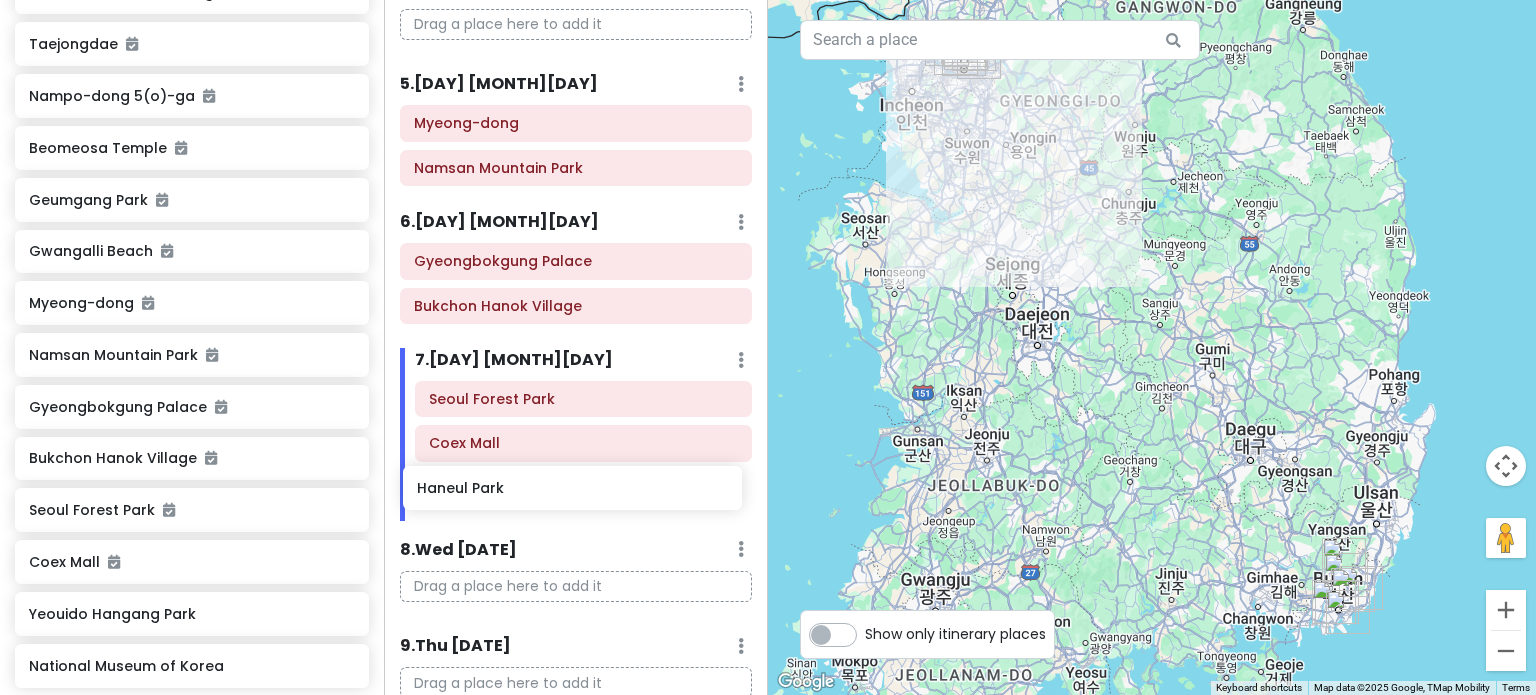 drag, startPoint x: 124, startPoint y: 623, endPoint x: 512, endPoint y: 491, distance: 409.839 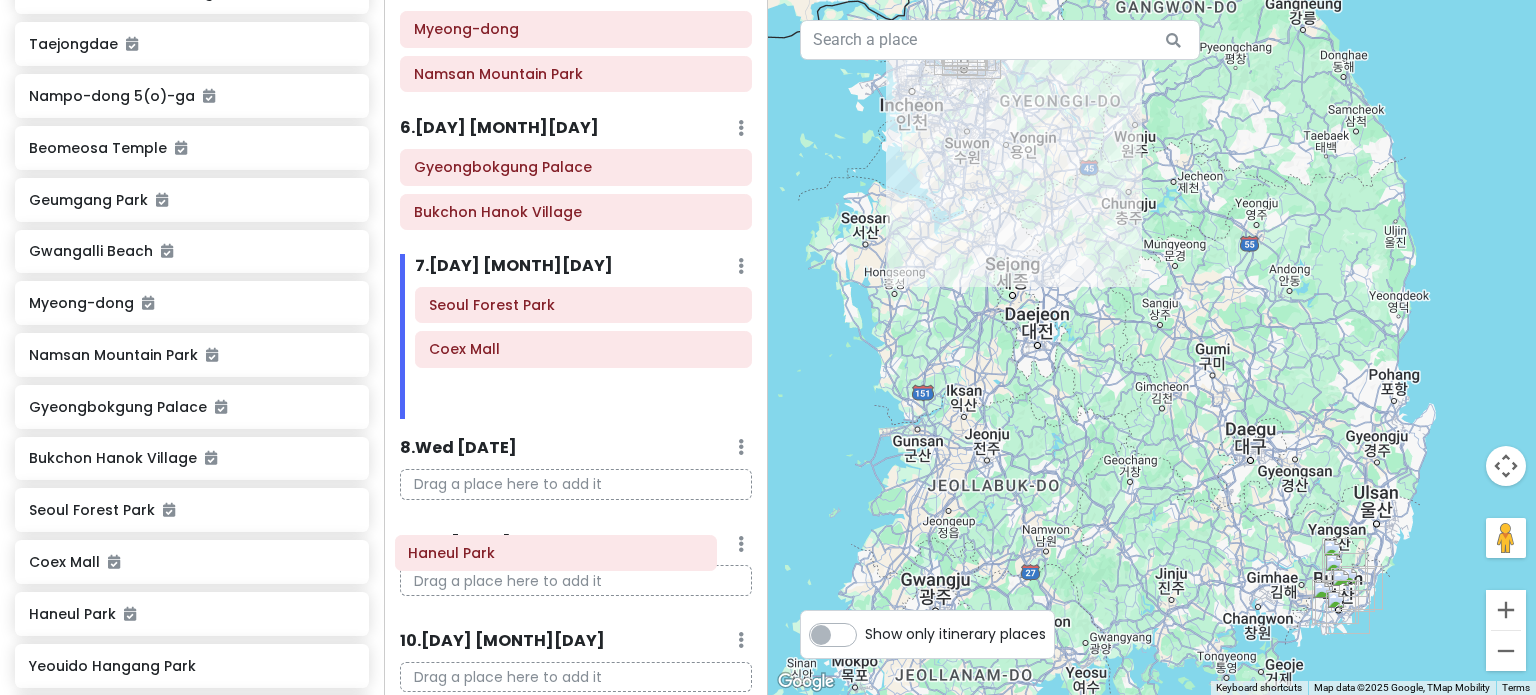scroll, scrollTop: 680, scrollLeft: 0, axis: vertical 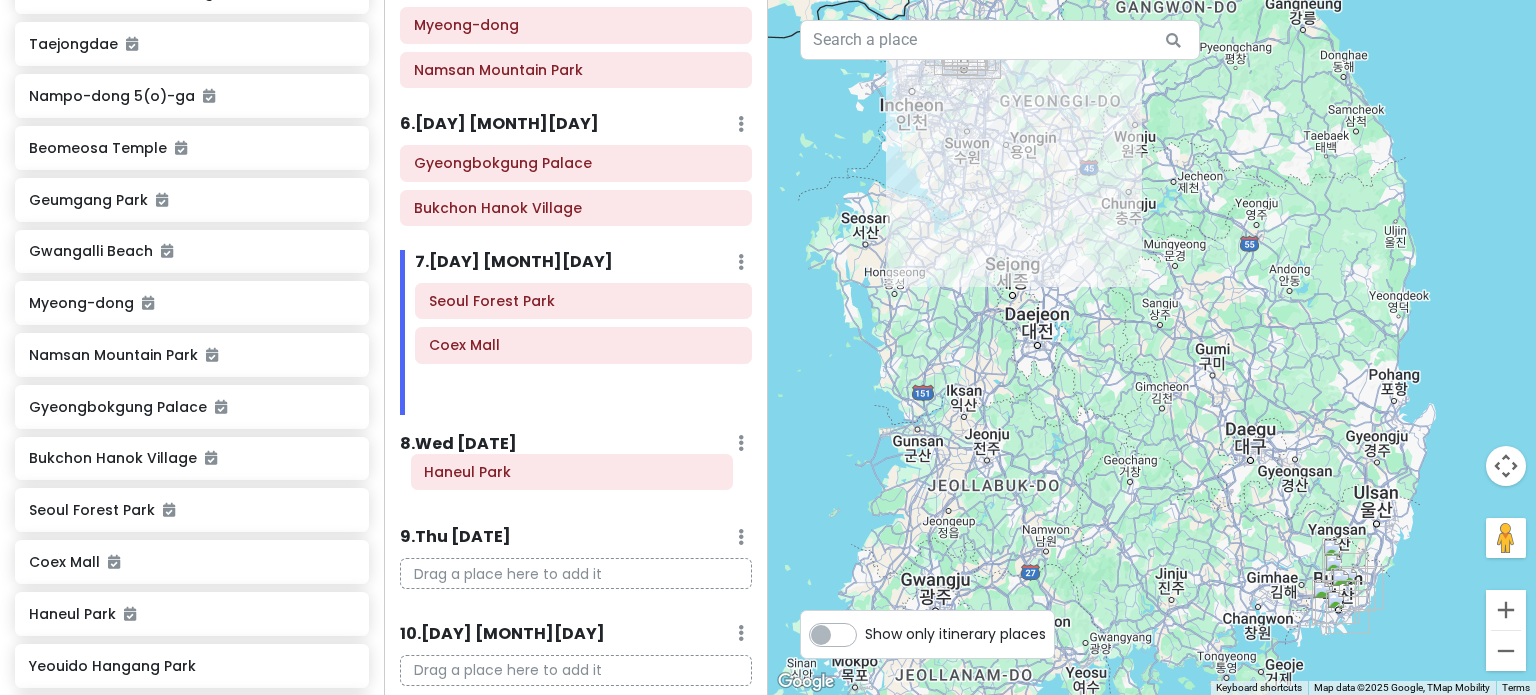 drag, startPoint x: 464, startPoint y: 493, endPoint x: 460, endPoint y: 483, distance: 10.770329 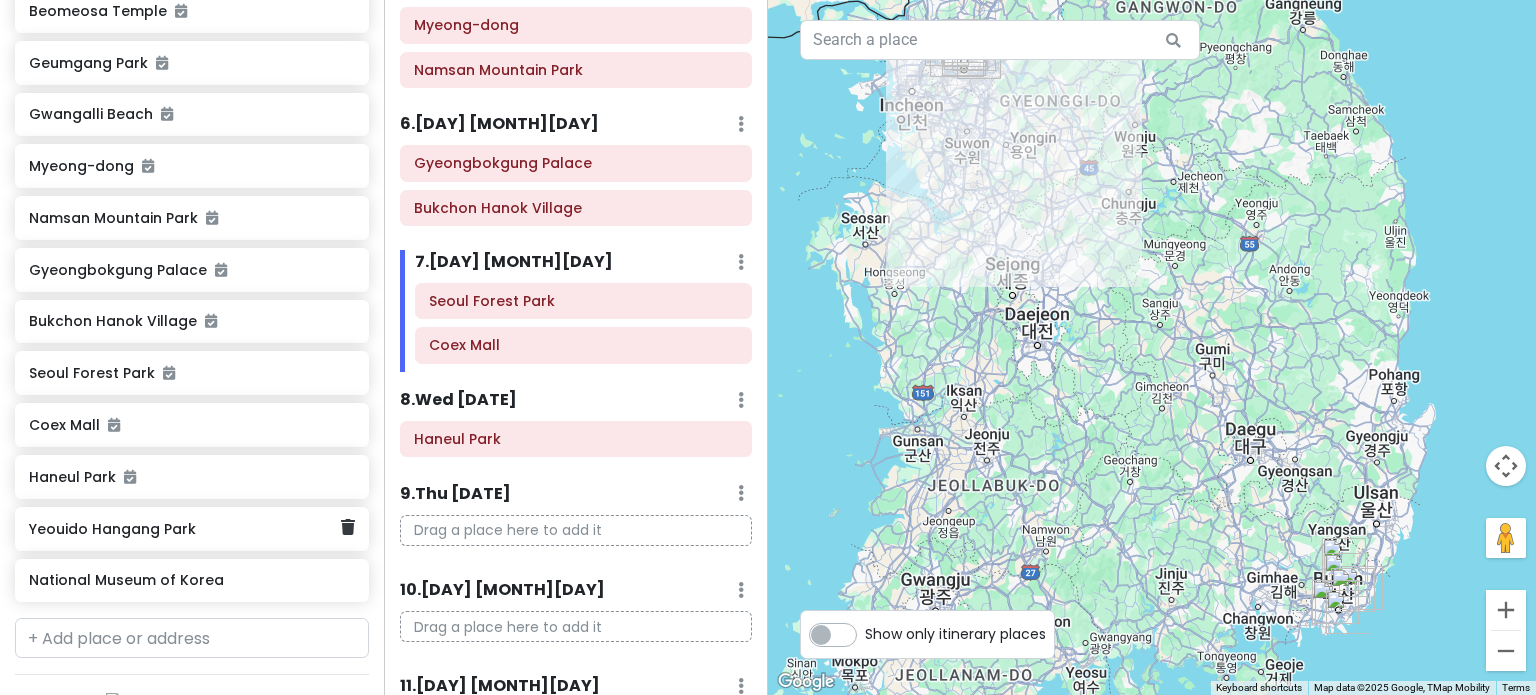 scroll, scrollTop: 749, scrollLeft: 0, axis: vertical 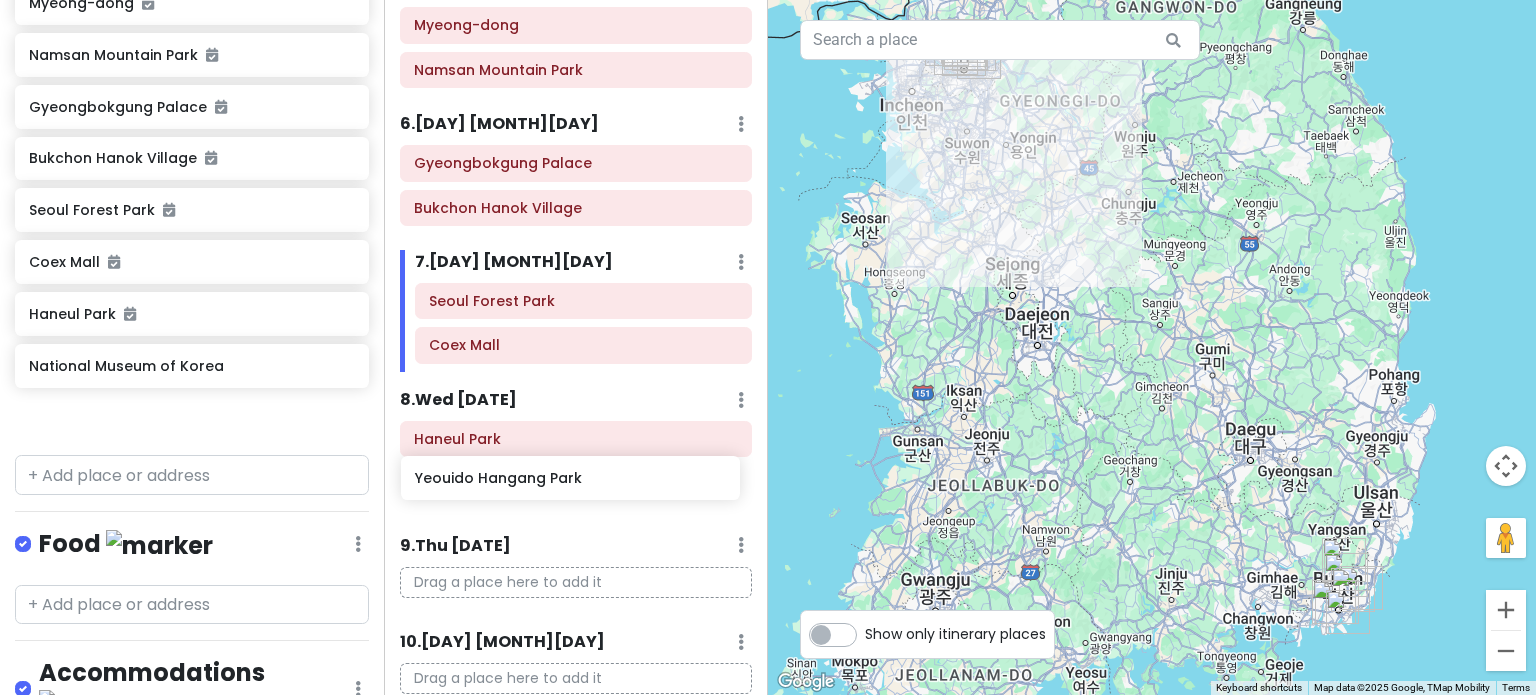 drag, startPoint x: 96, startPoint y: 371, endPoint x: 482, endPoint y: 486, distance: 402.7667 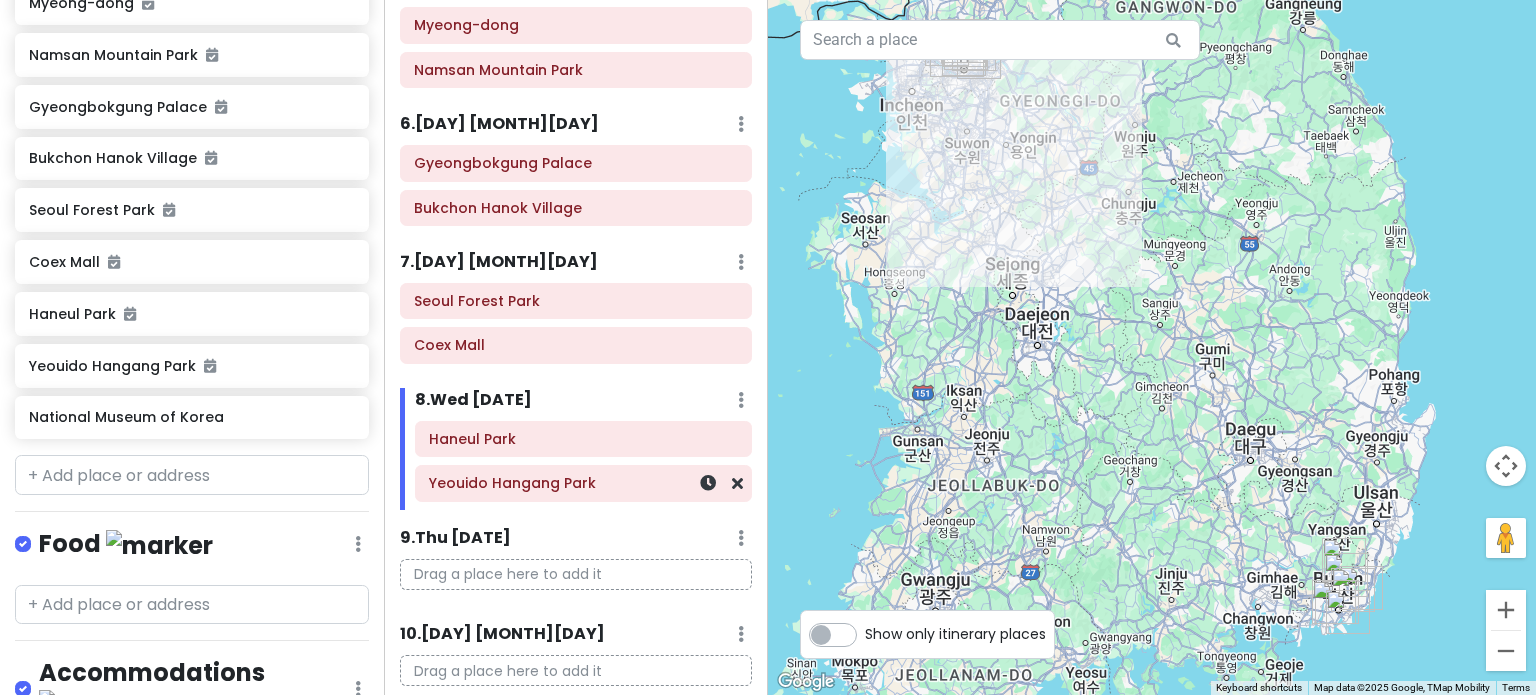 scroll, scrollTop: 698, scrollLeft: 0, axis: vertical 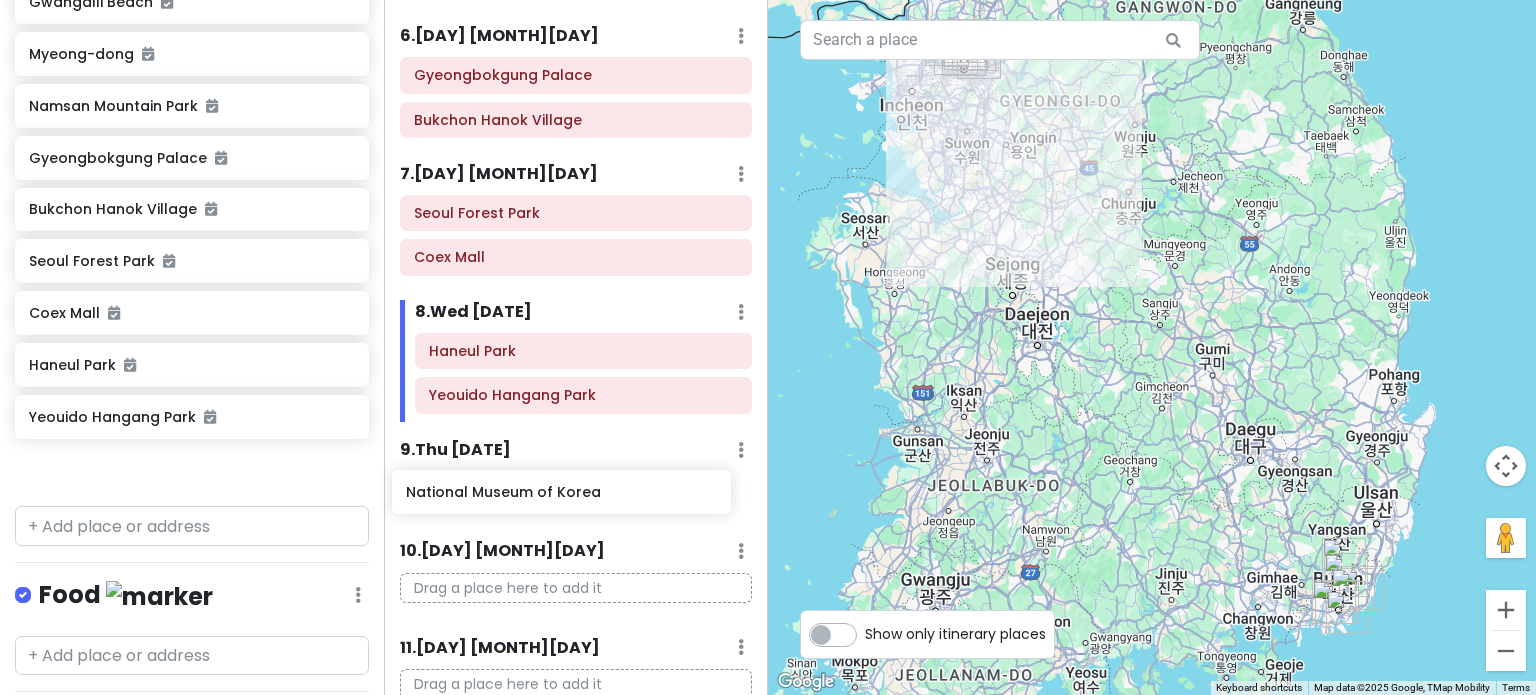 drag, startPoint x: 159, startPoint y: 473, endPoint x: 536, endPoint y: 499, distance: 377.89548 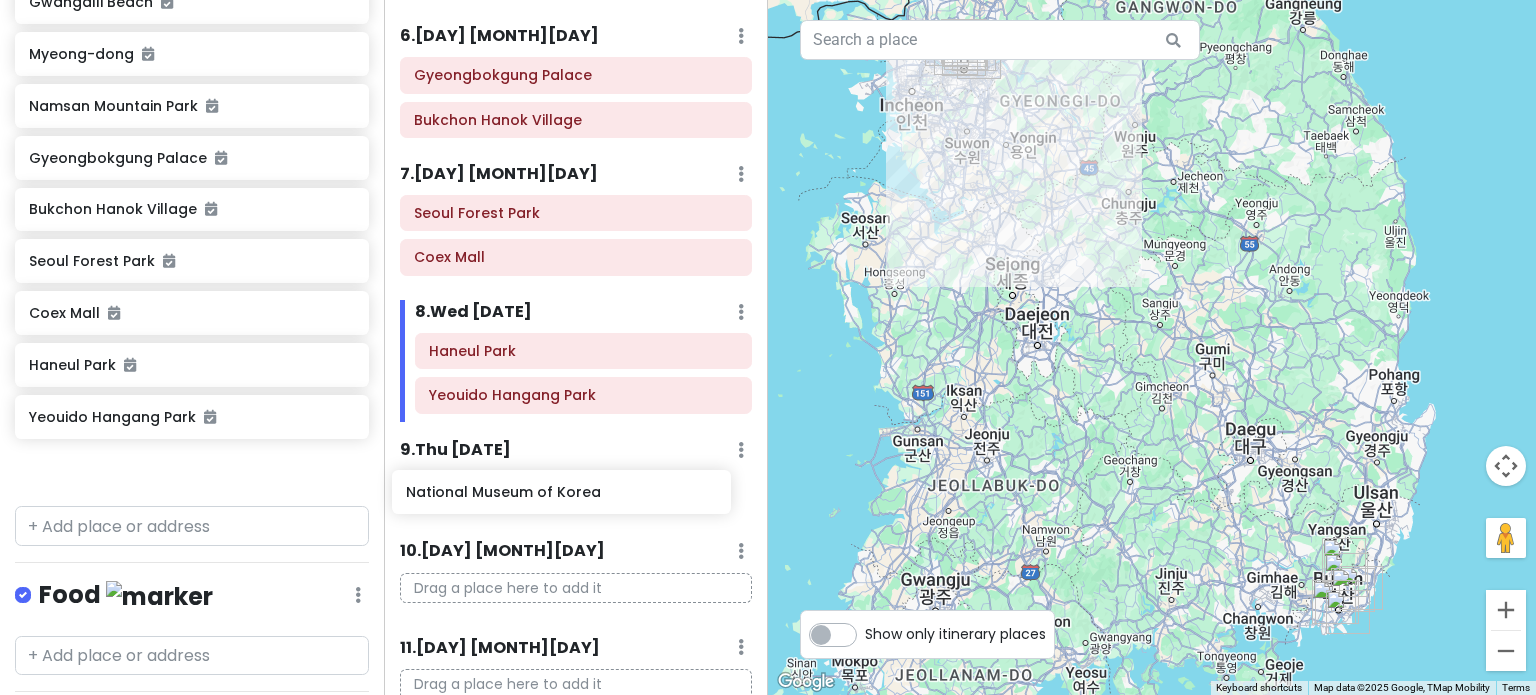 click on "[COUNTRY] Trip  Private Change Dates Make a Copy Delete Trip Go Pro ⚡️ Give Feedback 💡 Support Scout ☕️ Itinerary Share Publish Notes Add notes... Attractions   Edit Reorder Delete List [PLACE] [PLACE] [PLACE] [PLACE] [PLACE] [PLACE] [PLACE] [PLACE] [PLACE] [PLACE] [PLACE] [PLACE] [PLACE] [PLACE] [PLACE] Food   Edit Reorder Delete List Accommodations   Edit Reorder Delete List Find hotels on Booking.com + Add a section Itinerary × 1 .  [DAY] [DATE] Edit Day Notes Delete Day   Click to add day notes [PLACE] 2 .  [DAY] [DATE] Add Day Notes Delete Day [PLACE] [PLACE] [PLACE] [PLACE] 3 .  [DAY] [DATE] Add Day Notes Delete Day [PLACE] [PLACE] [PLACE] 4 .  [DAY] [DATE] Add Day Notes Delete Day Drag a place here to add it 5 .  [DAY] [DATE] Add Day Notes Delete Day Drag a place here to add it 6 .  [DAY] [DATE] Add Day Notes Delete Day 7 .  8" at bounding box center (768, 347) 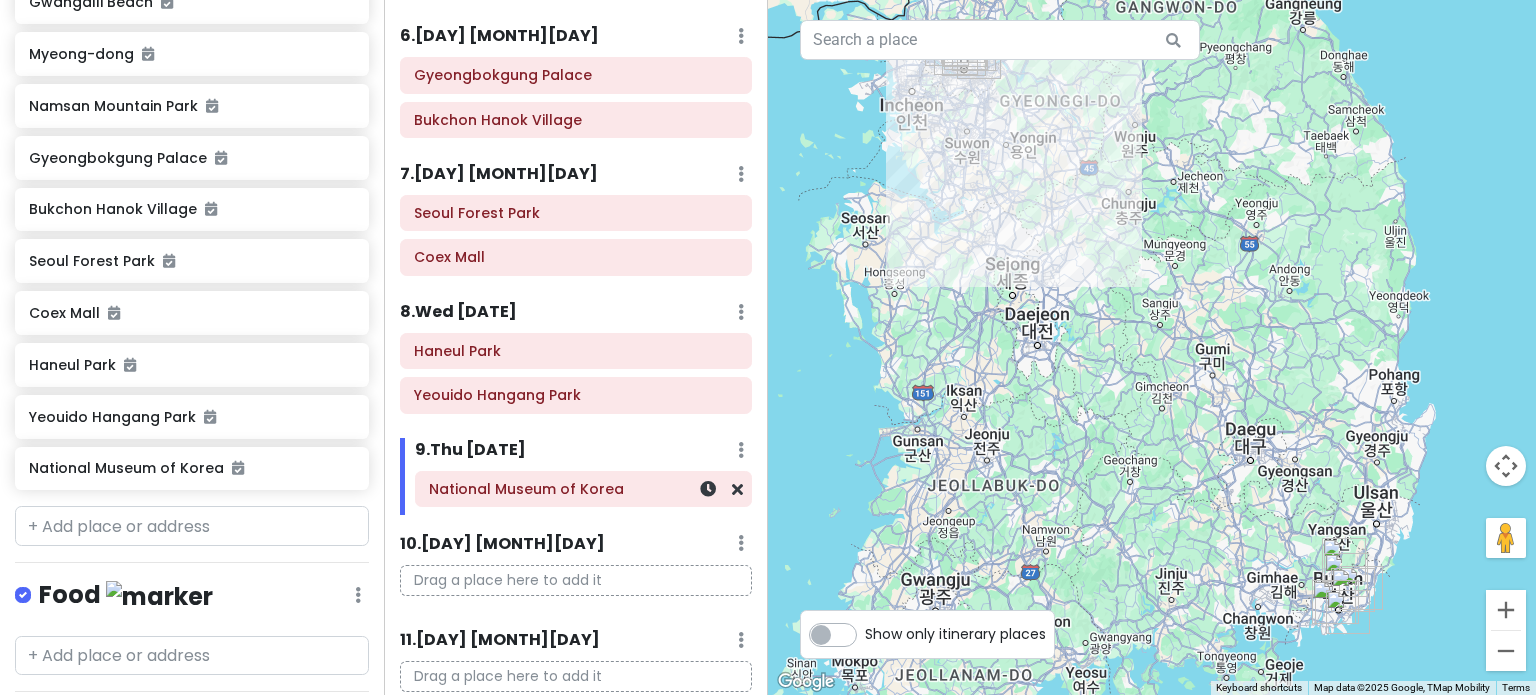 scroll, scrollTop: 647, scrollLeft: 0, axis: vertical 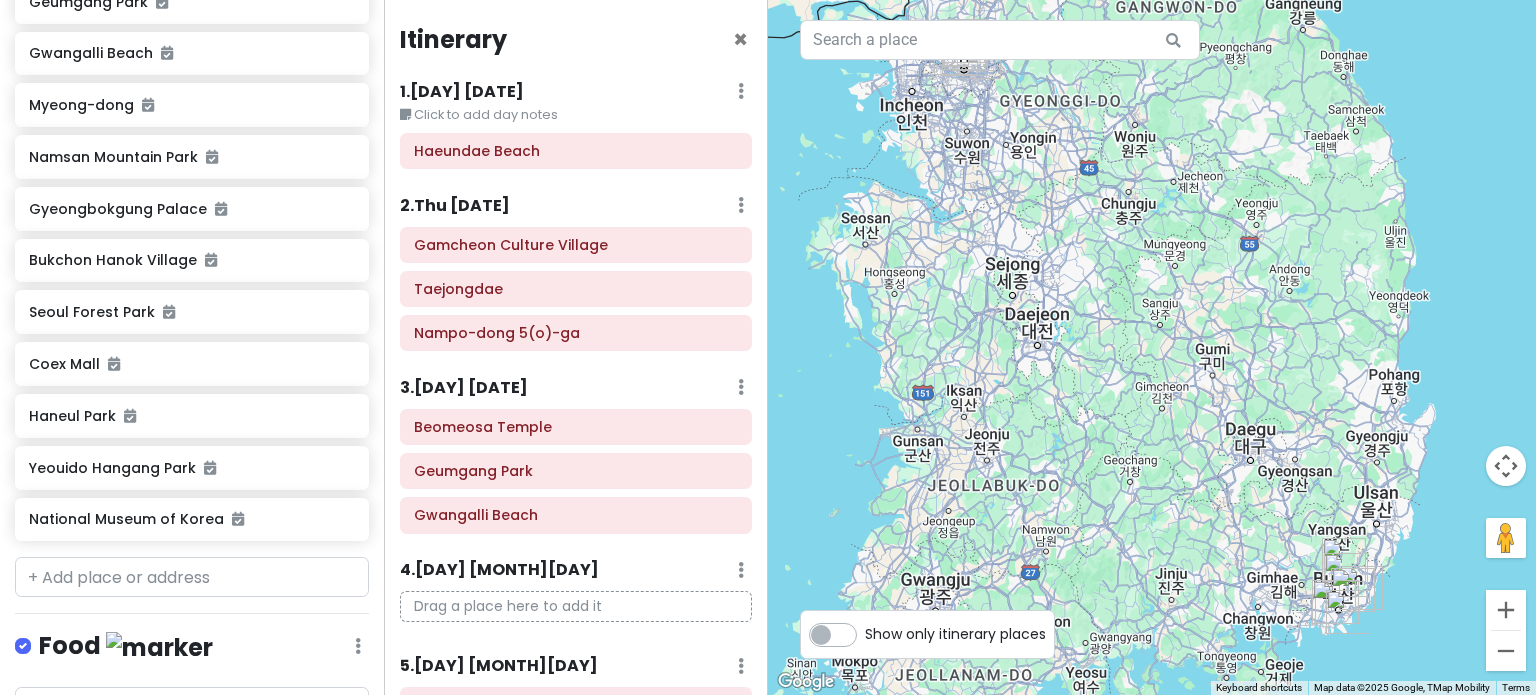 click at bounding box center [1152, 347] 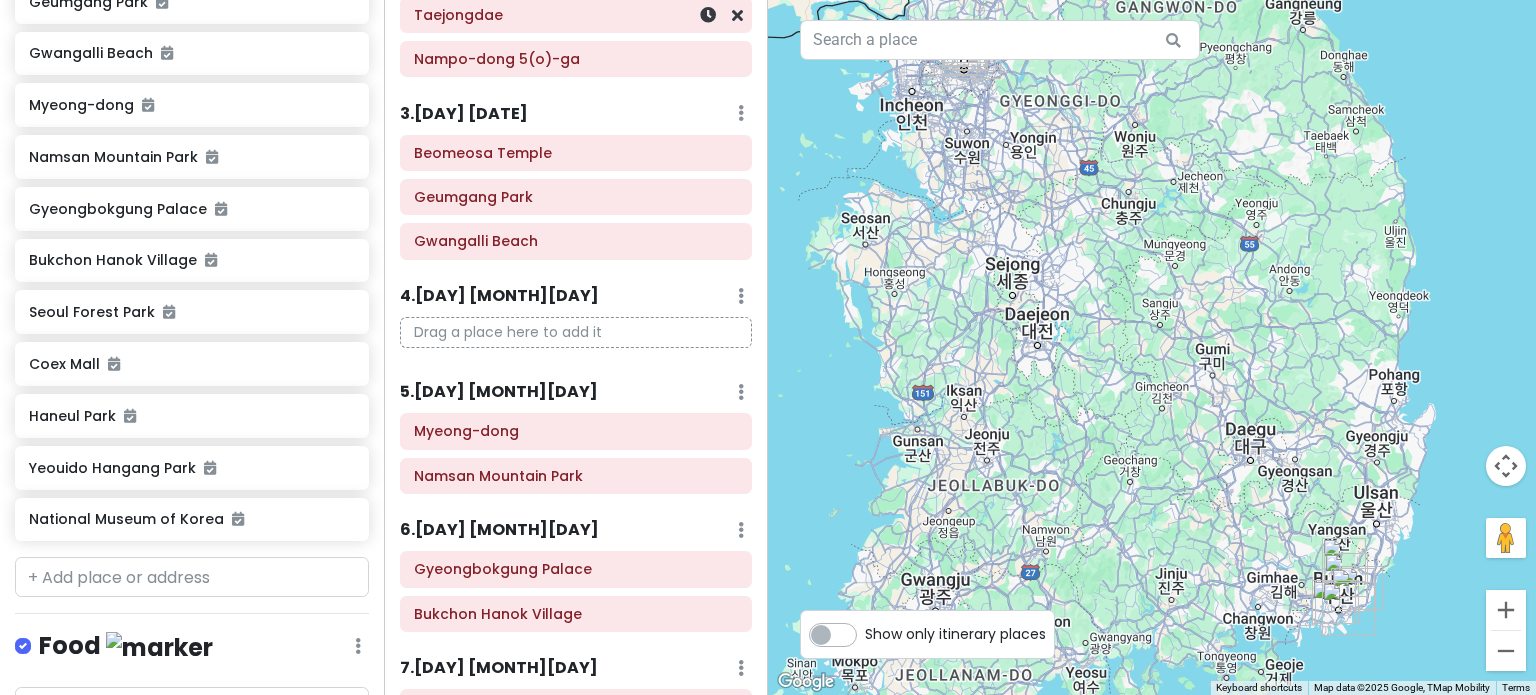 scroll, scrollTop: 0, scrollLeft: 0, axis: both 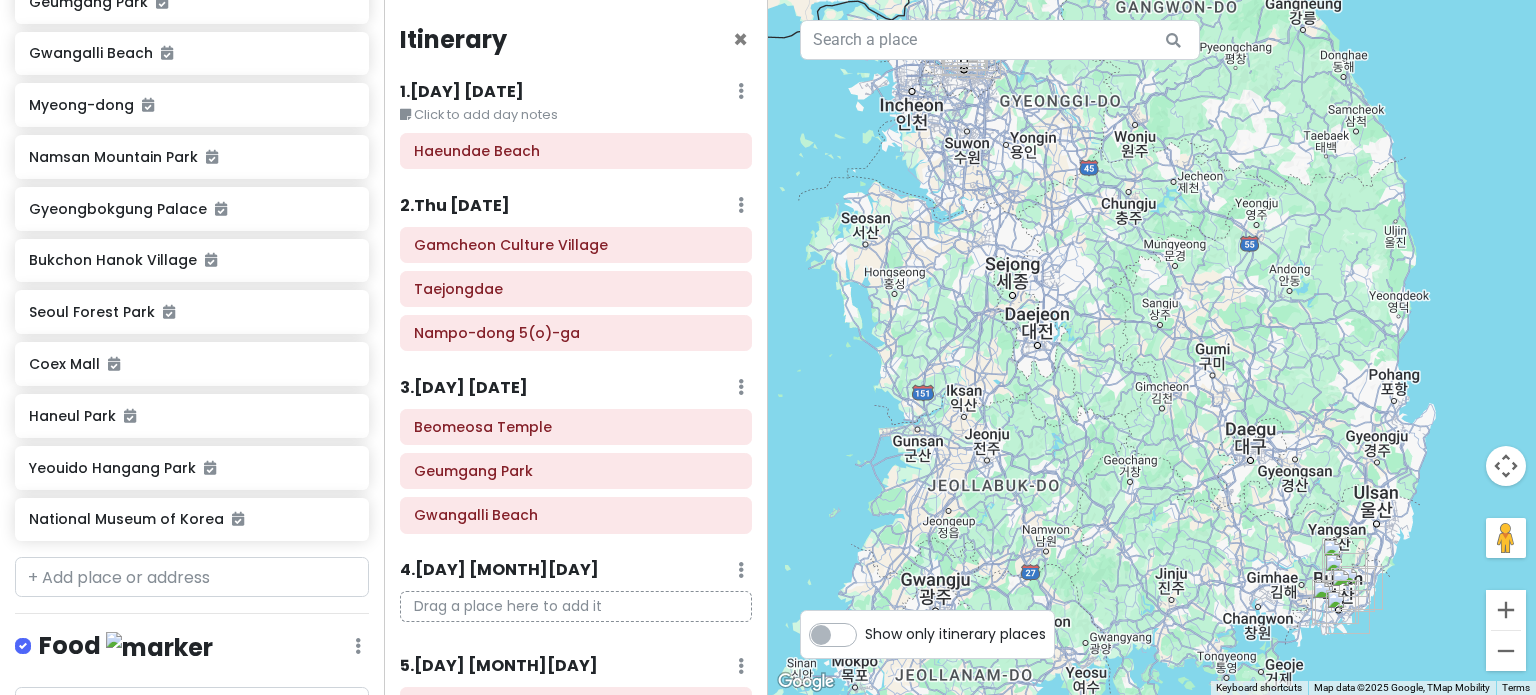click on "1 . [DAY] [MONTH][DAY] Edit Day Notes Delete Day" at bounding box center [576, 96] 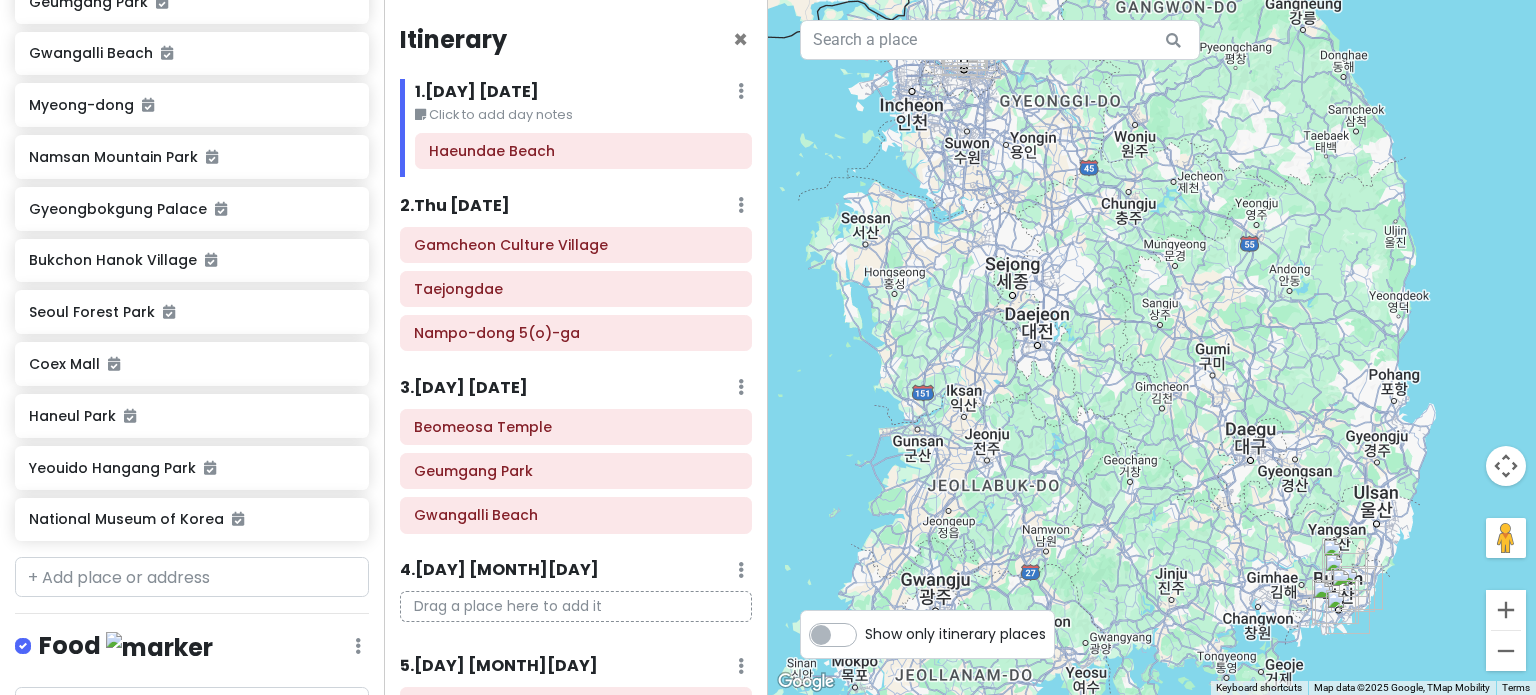 click on "1 .  Wed [DATE]" at bounding box center [477, 92] 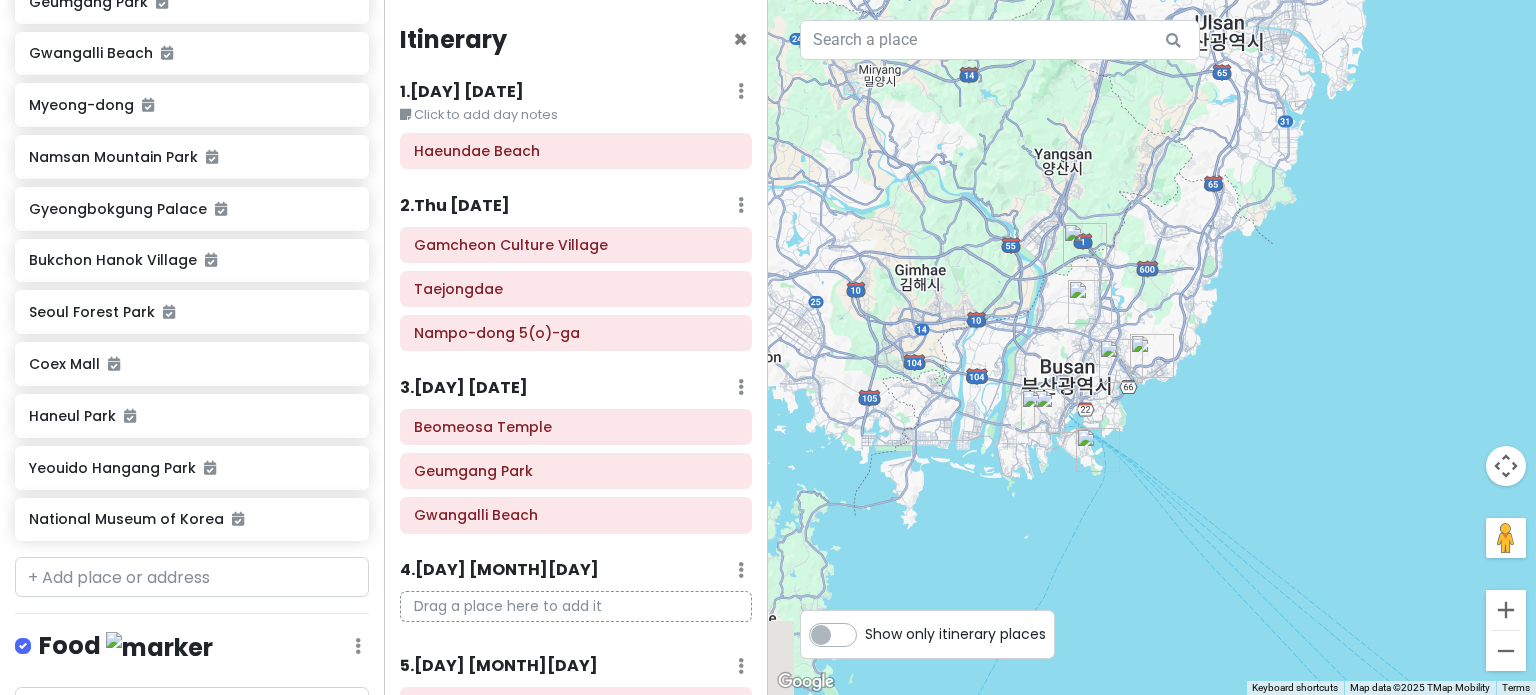 drag, startPoint x: 1354, startPoint y: 588, endPoint x: 1344, endPoint y: 238, distance: 350.14282 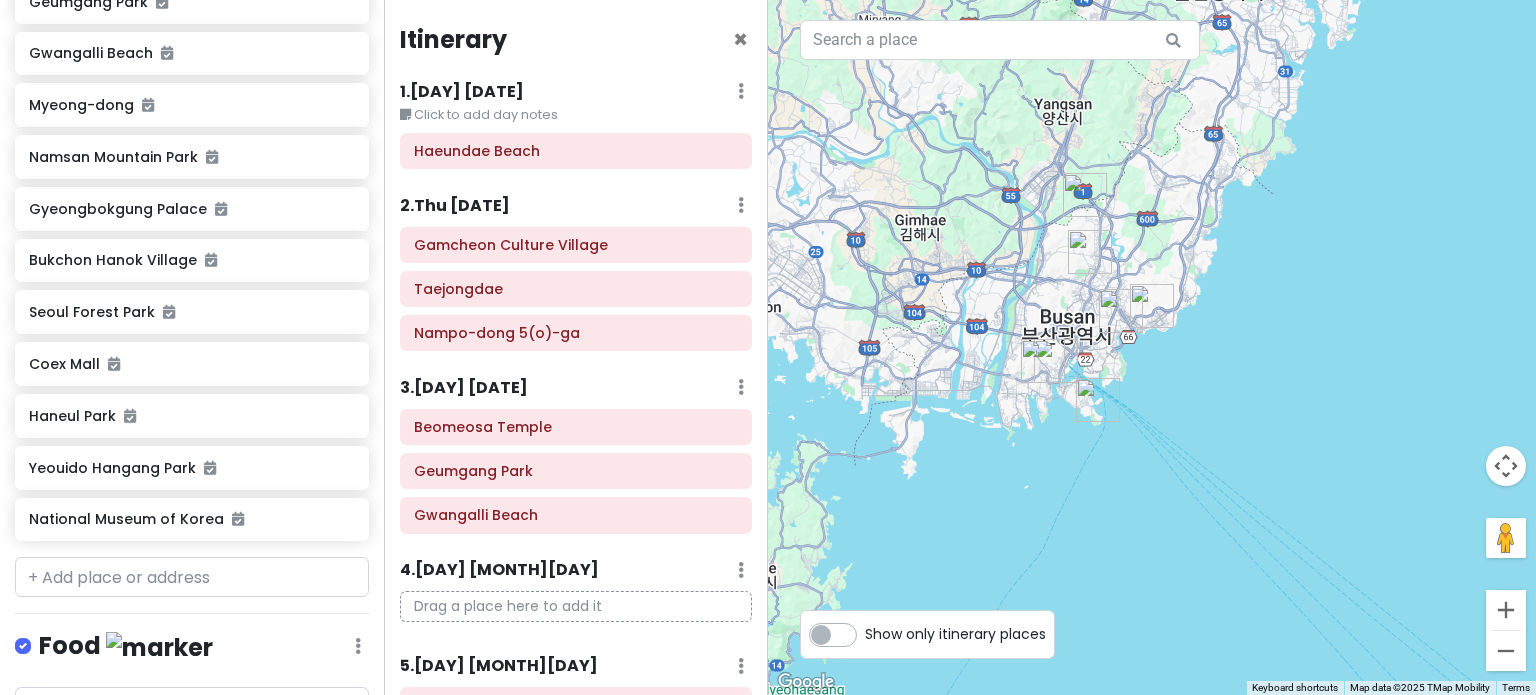 click on "Show only itinerary places" at bounding box center [955, 630] 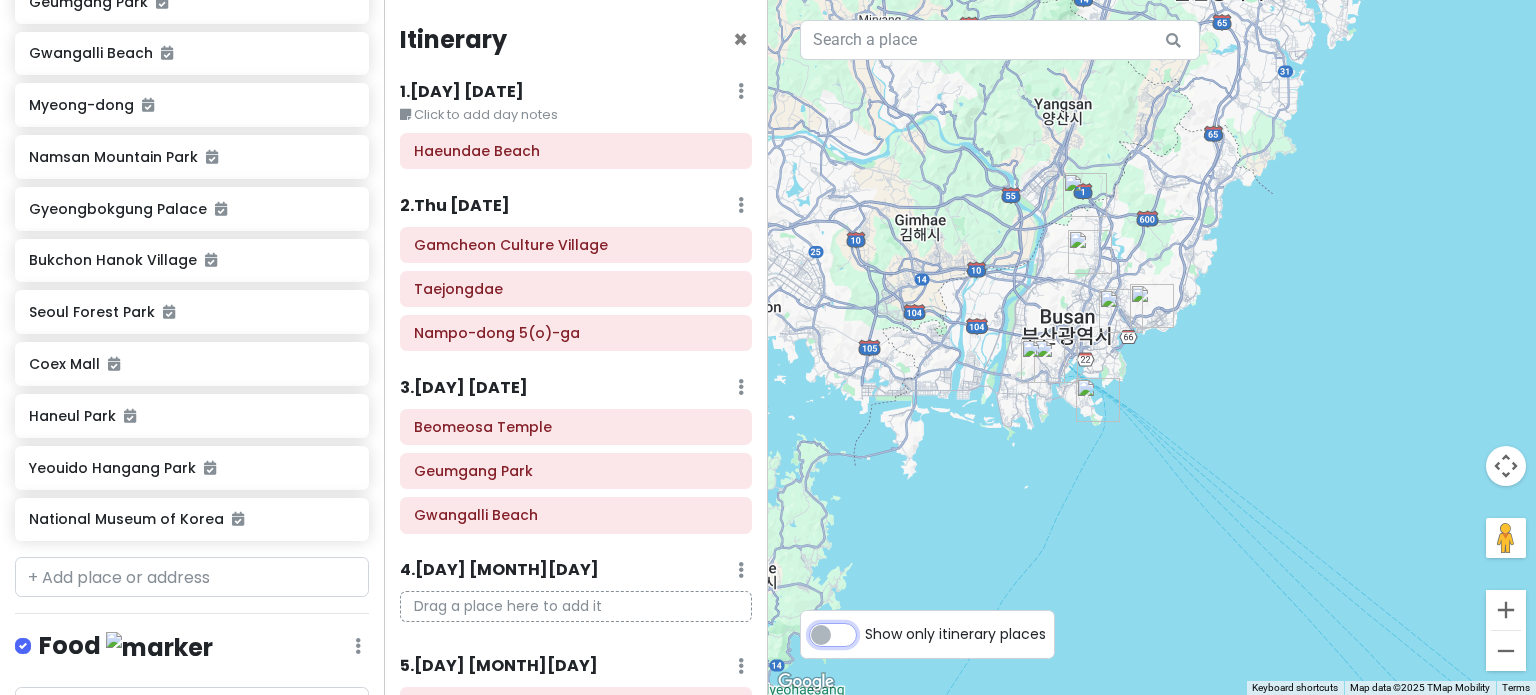 click on "Show only itinerary places" at bounding box center (871, 624) 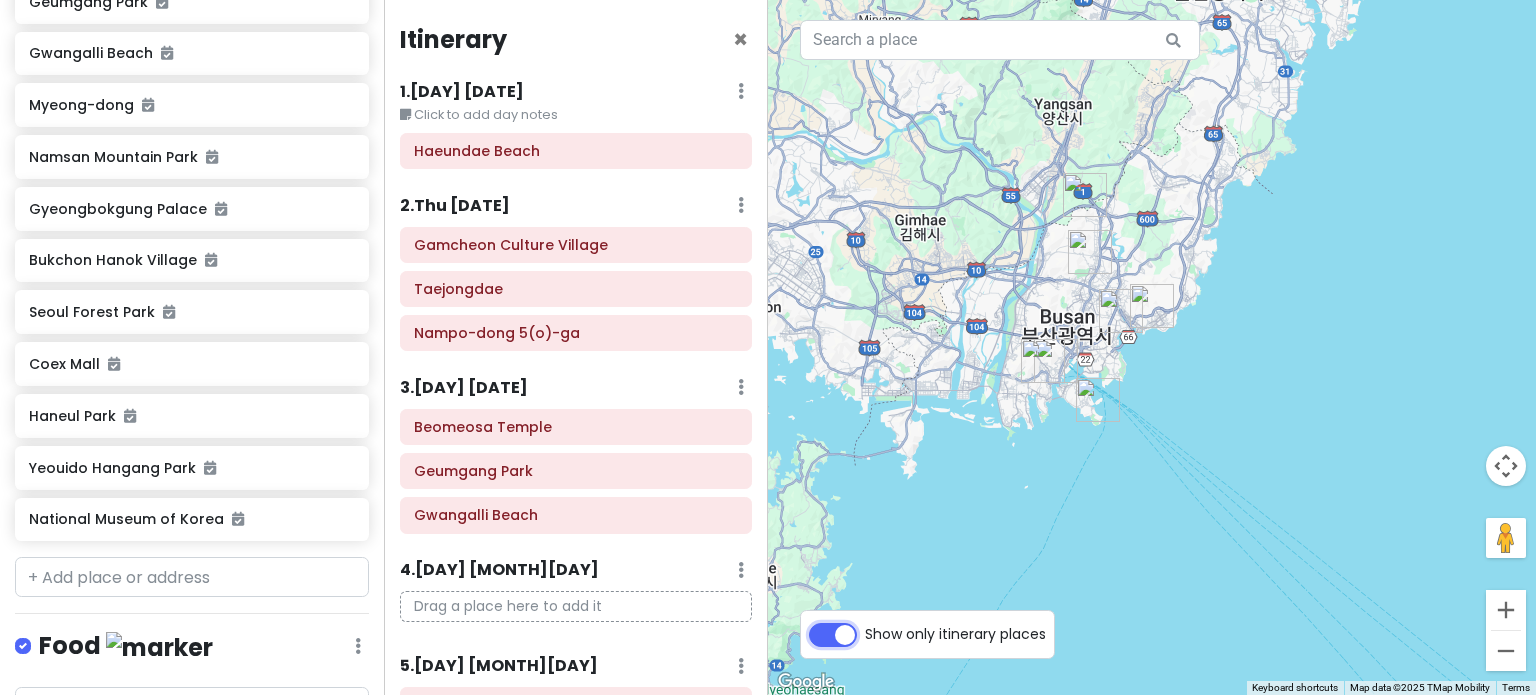 checkbox on "true" 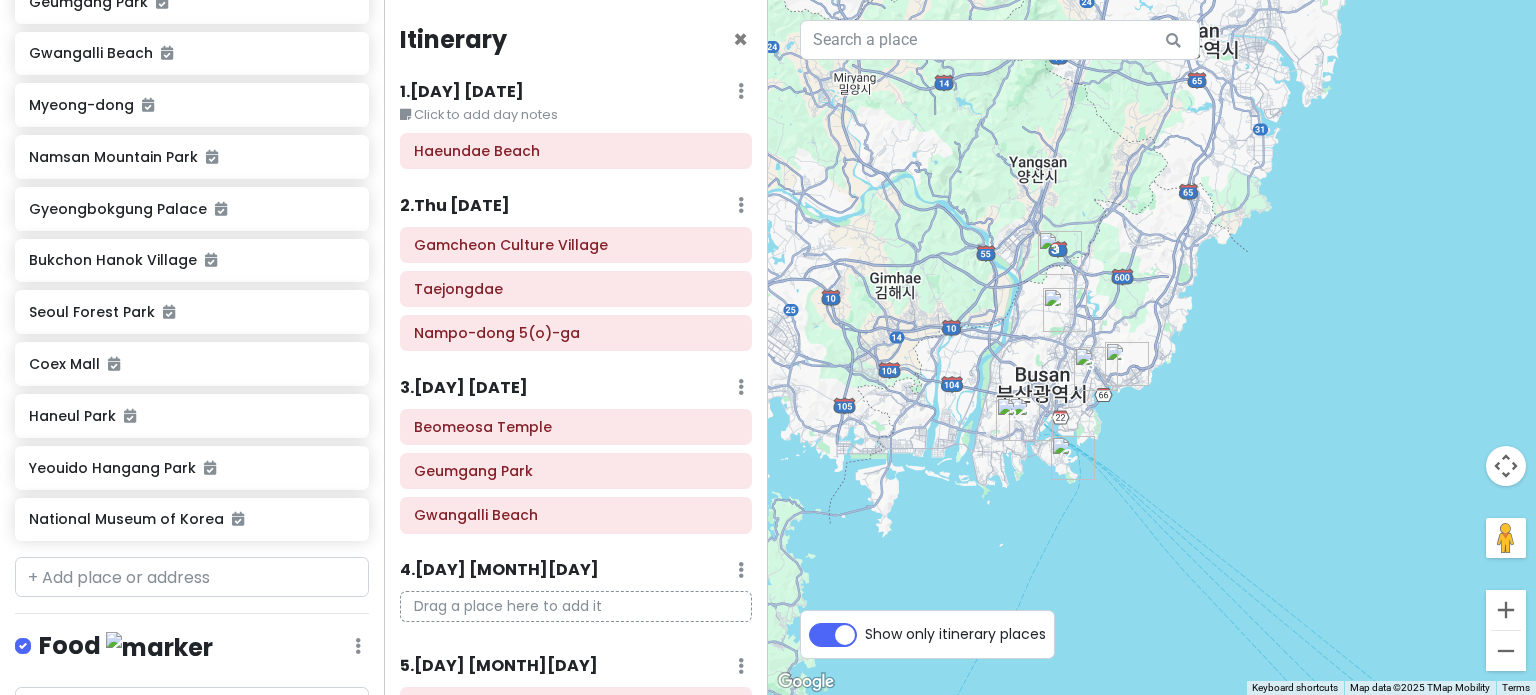 drag, startPoint x: 1182, startPoint y: 500, endPoint x: 1156, endPoint y: 560, distance: 65.39113 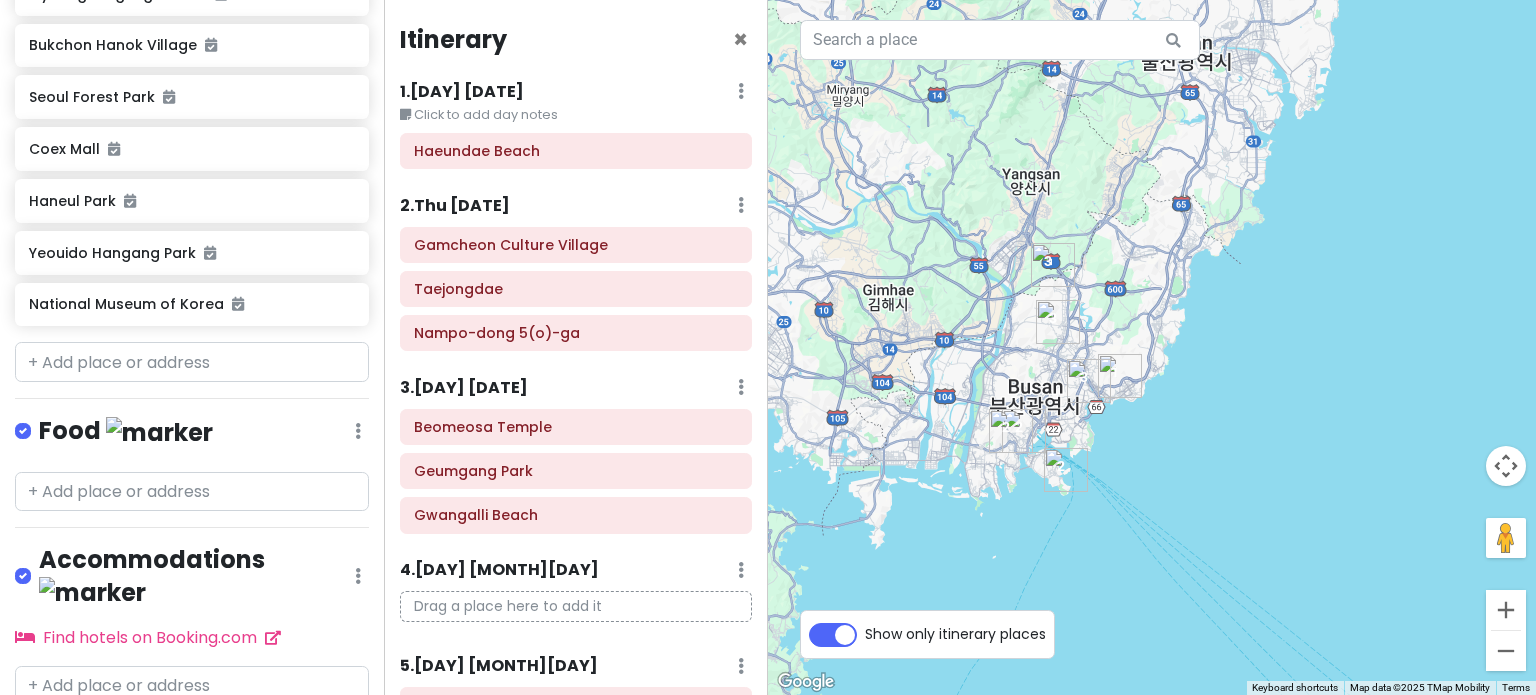 scroll, scrollTop: 908, scrollLeft: 0, axis: vertical 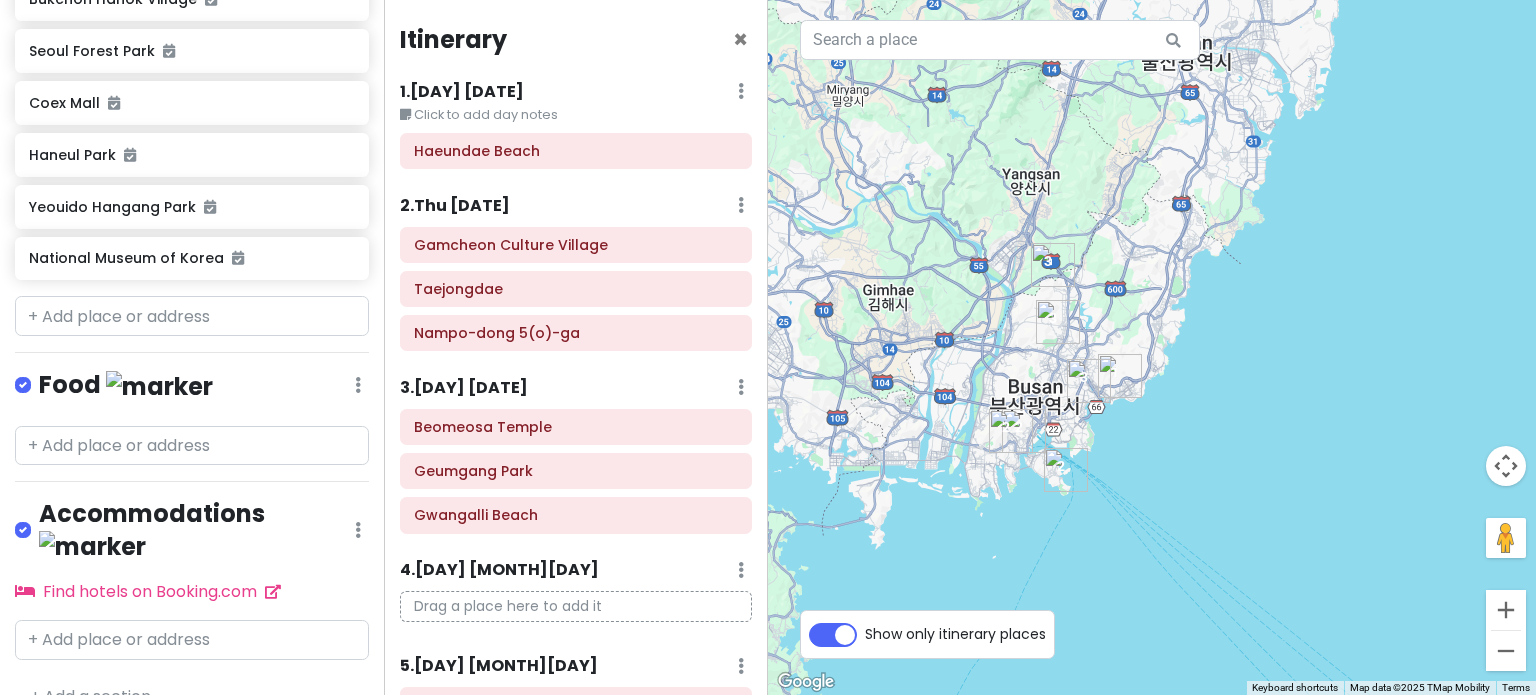 click at bounding box center [27, 386] 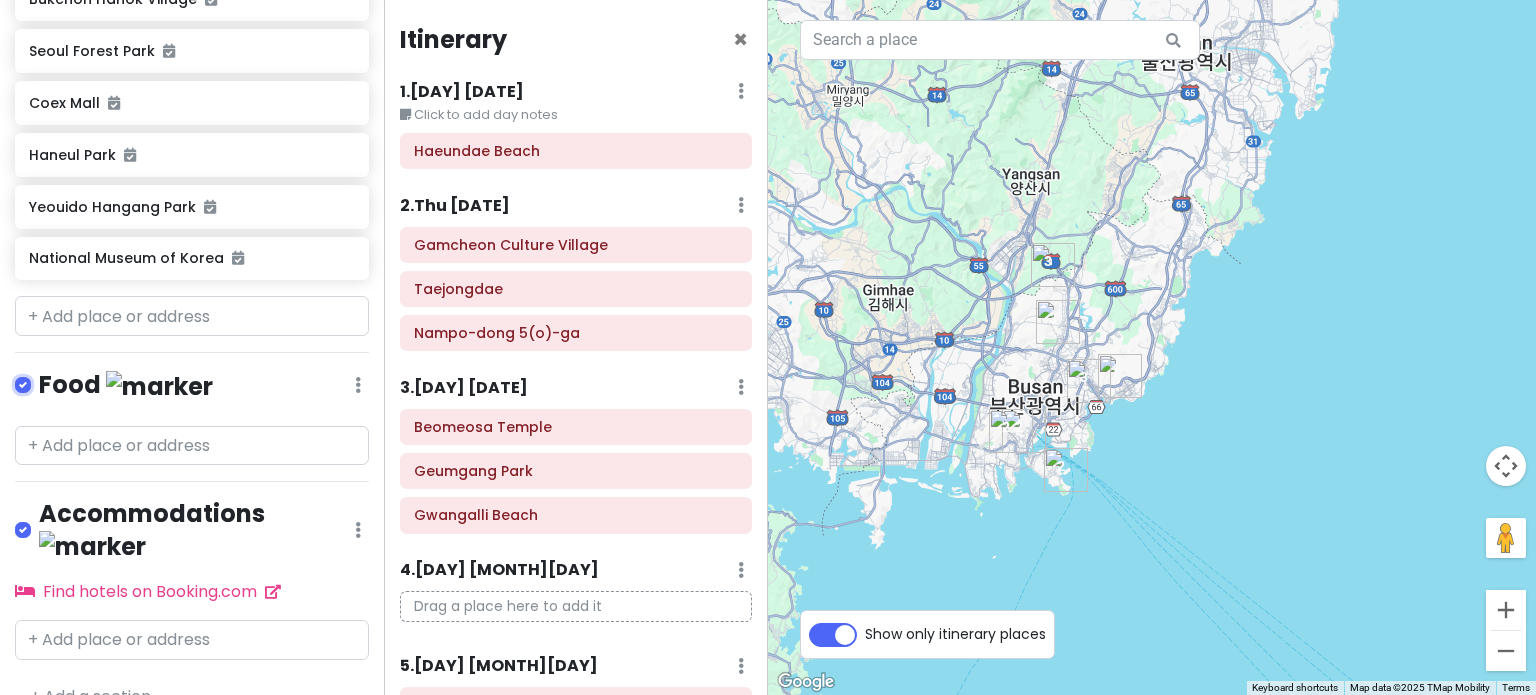 click at bounding box center [45, 379] 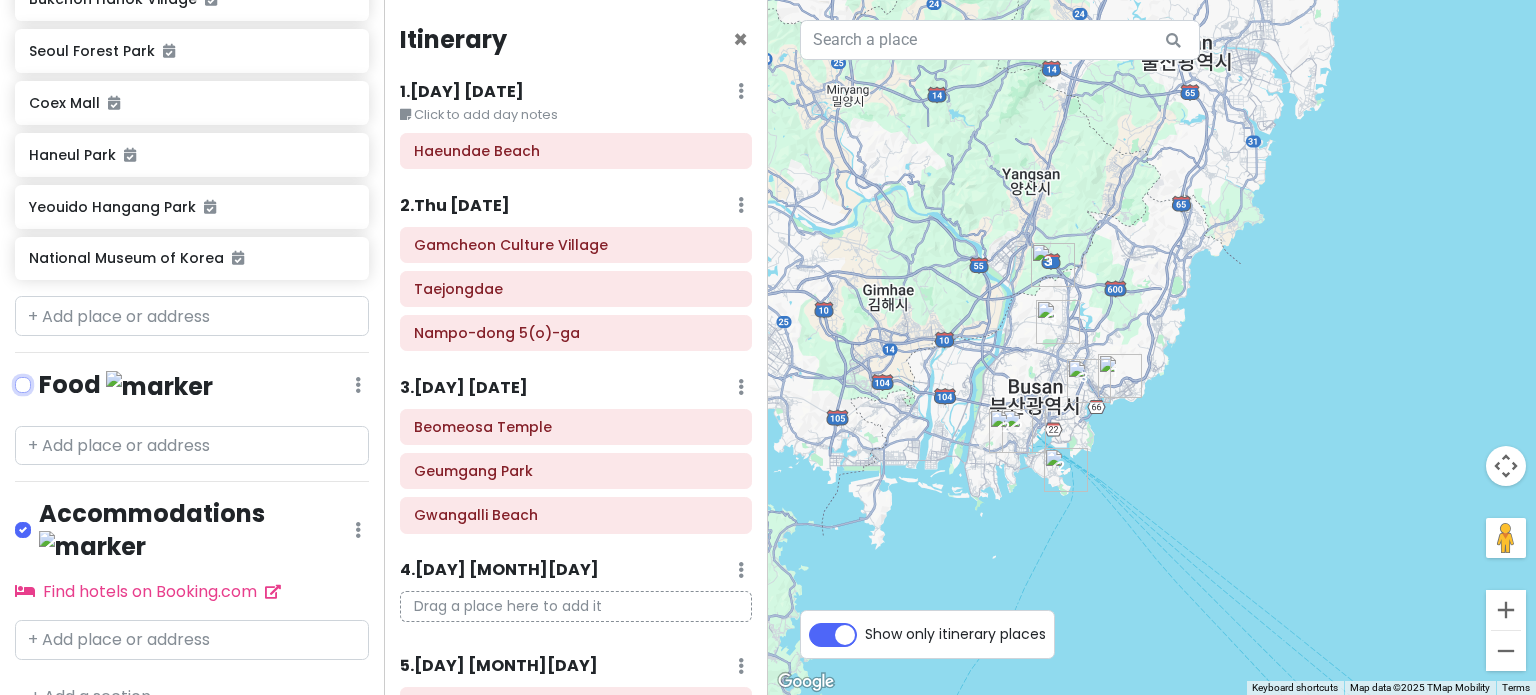 checkbox on "false" 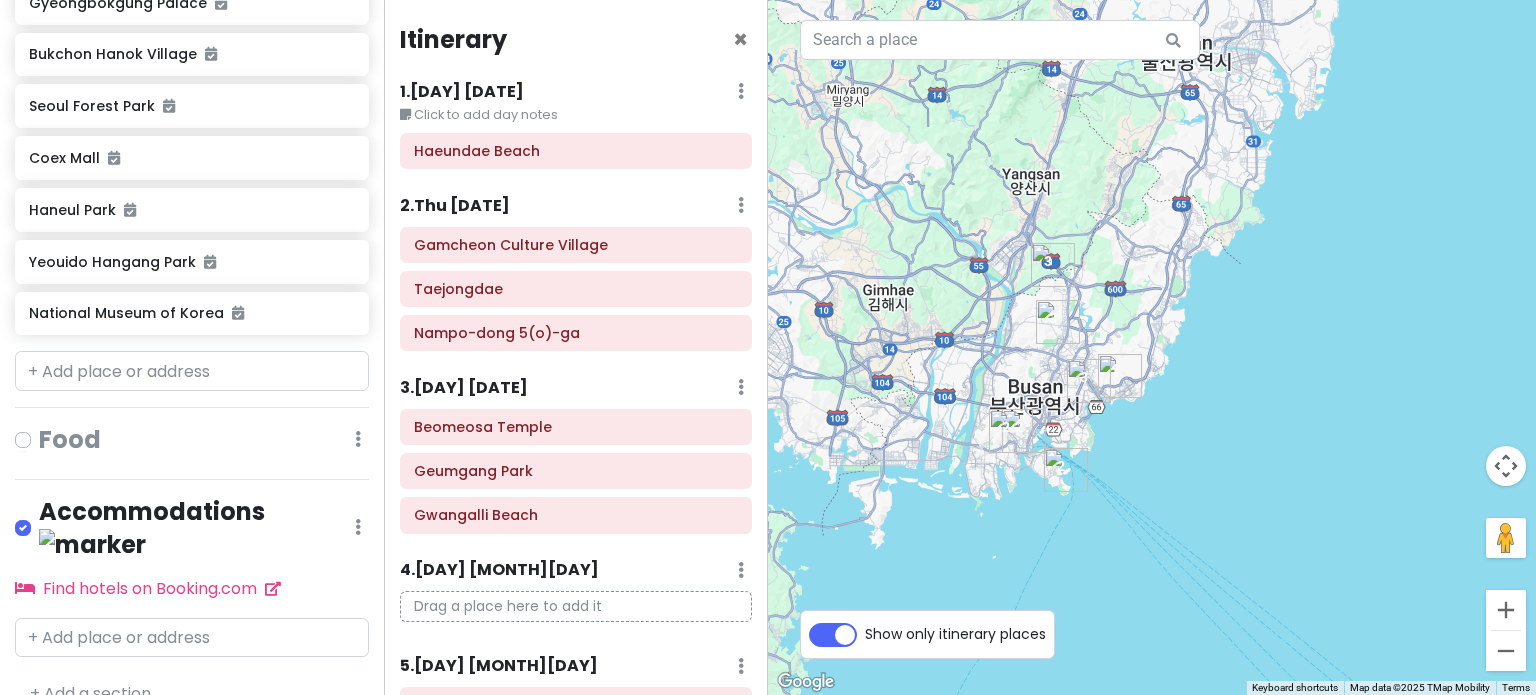 click at bounding box center [39, 515] 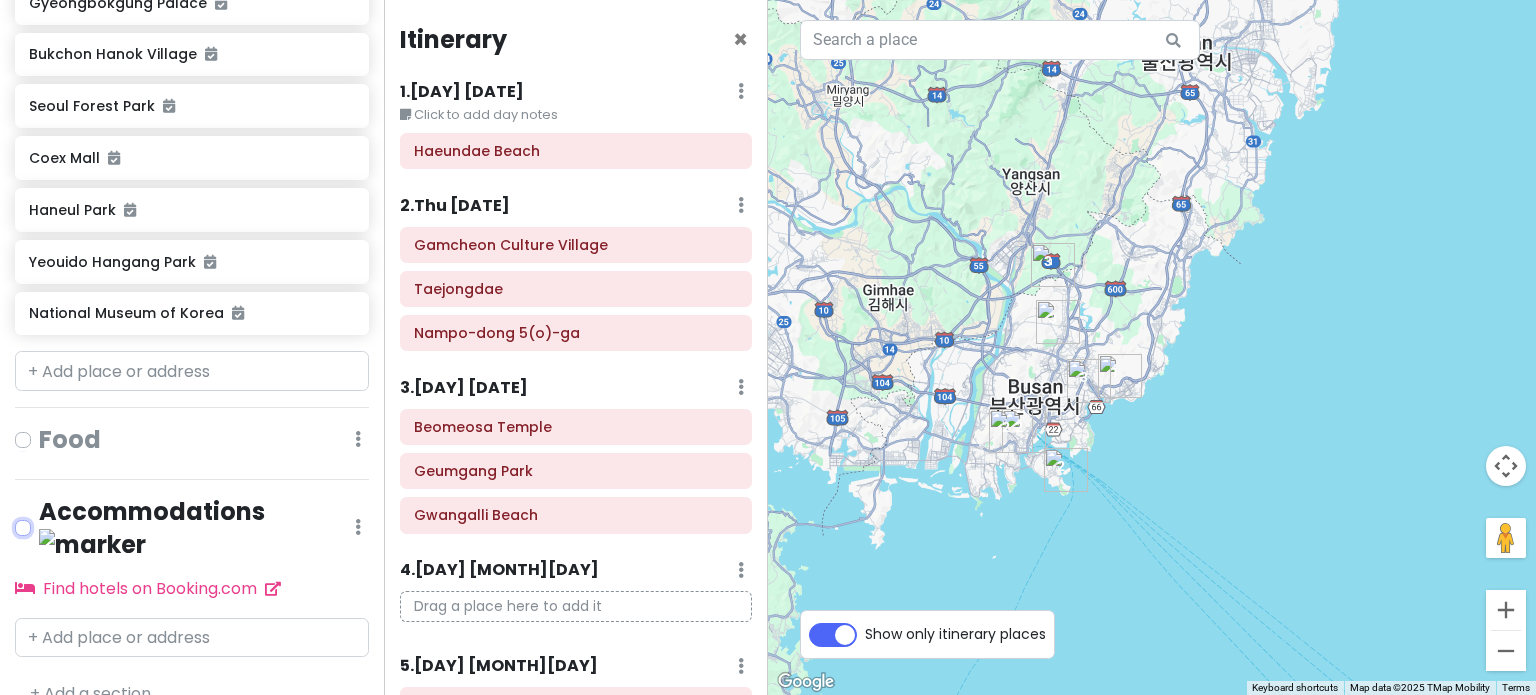 checkbox on "false" 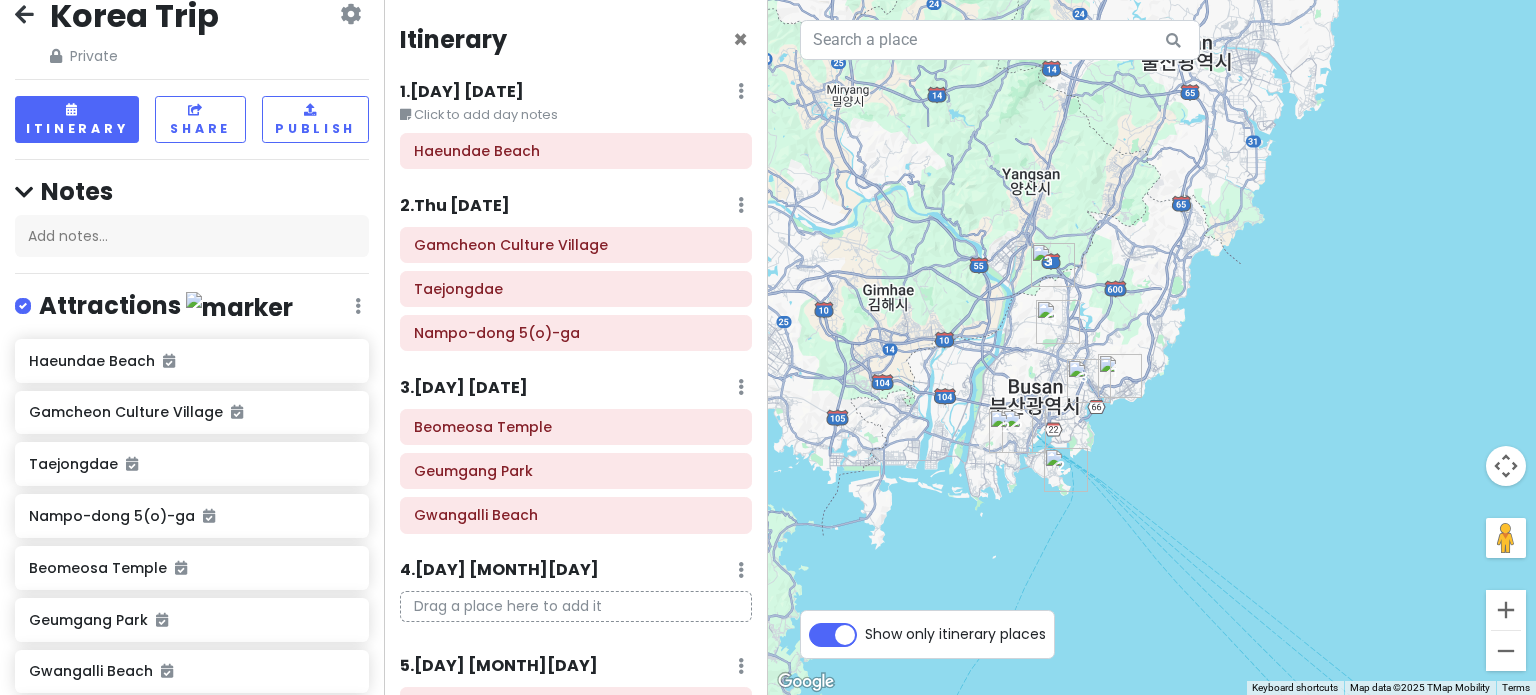 scroll, scrollTop: 0, scrollLeft: 0, axis: both 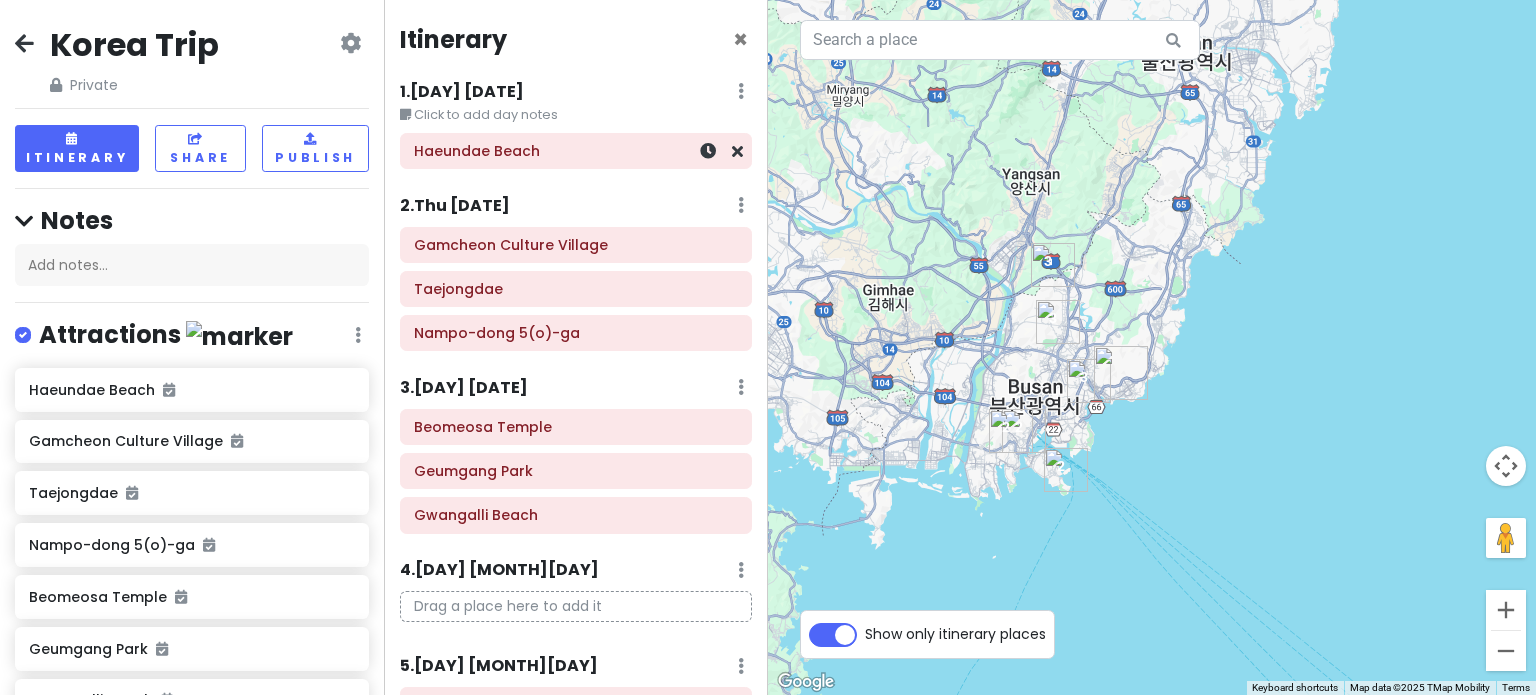 click on "Haeundae Beach" at bounding box center (576, 151) 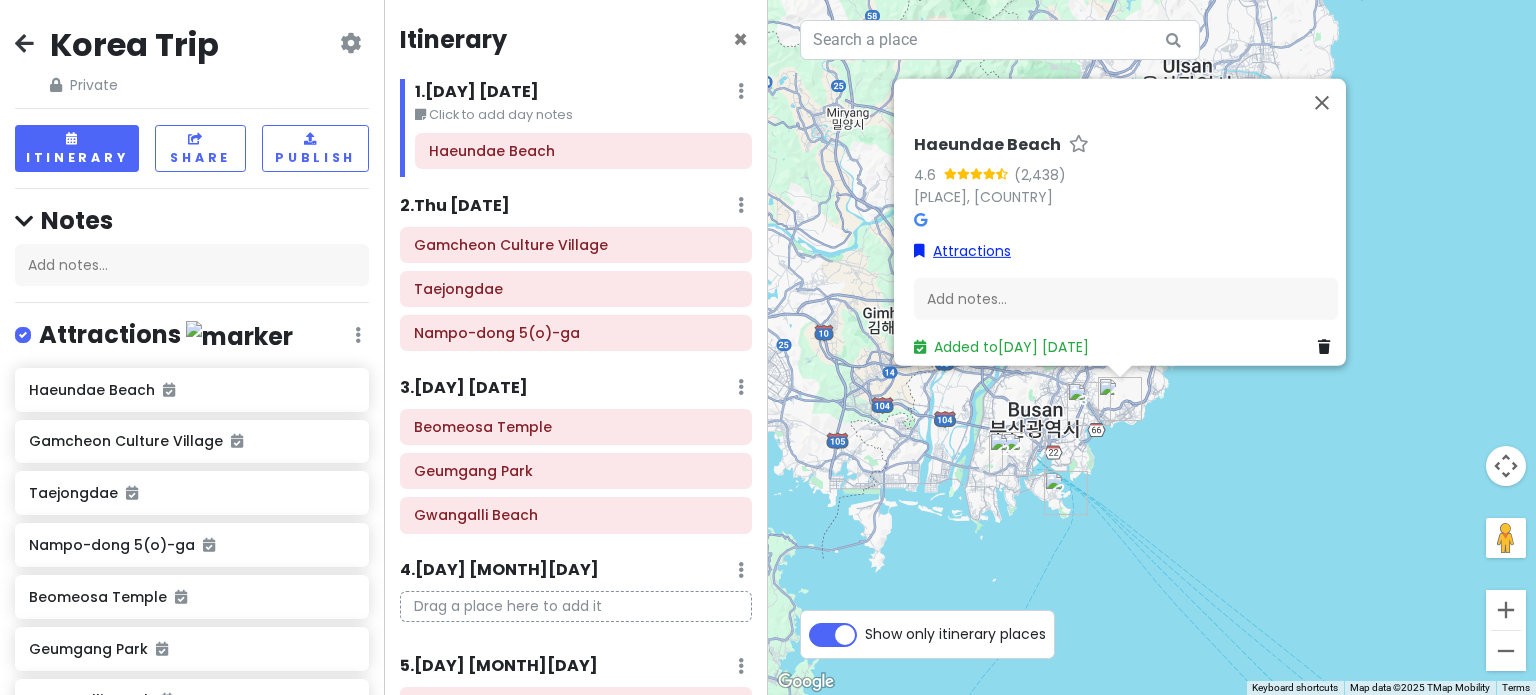 click on "Attractions" at bounding box center (962, 250) 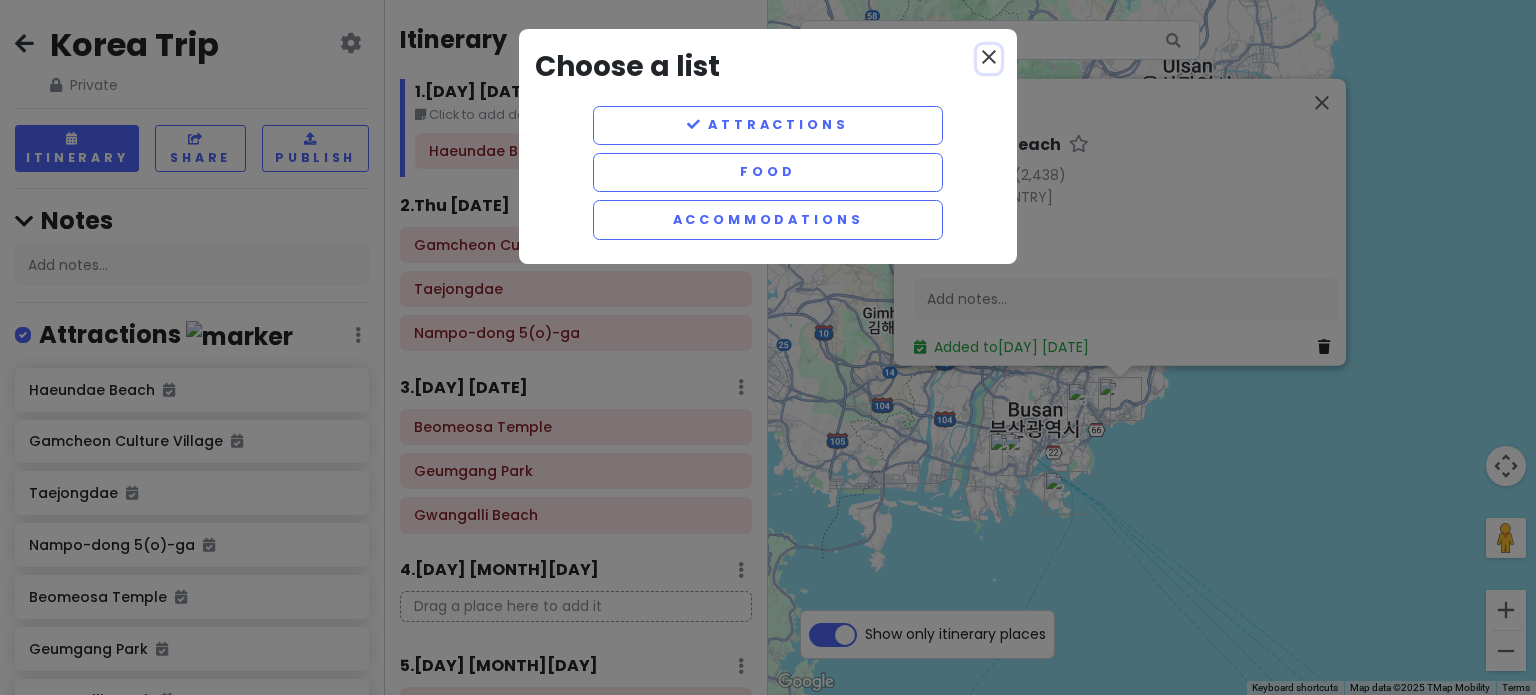 click on "close" at bounding box center (989, 57) 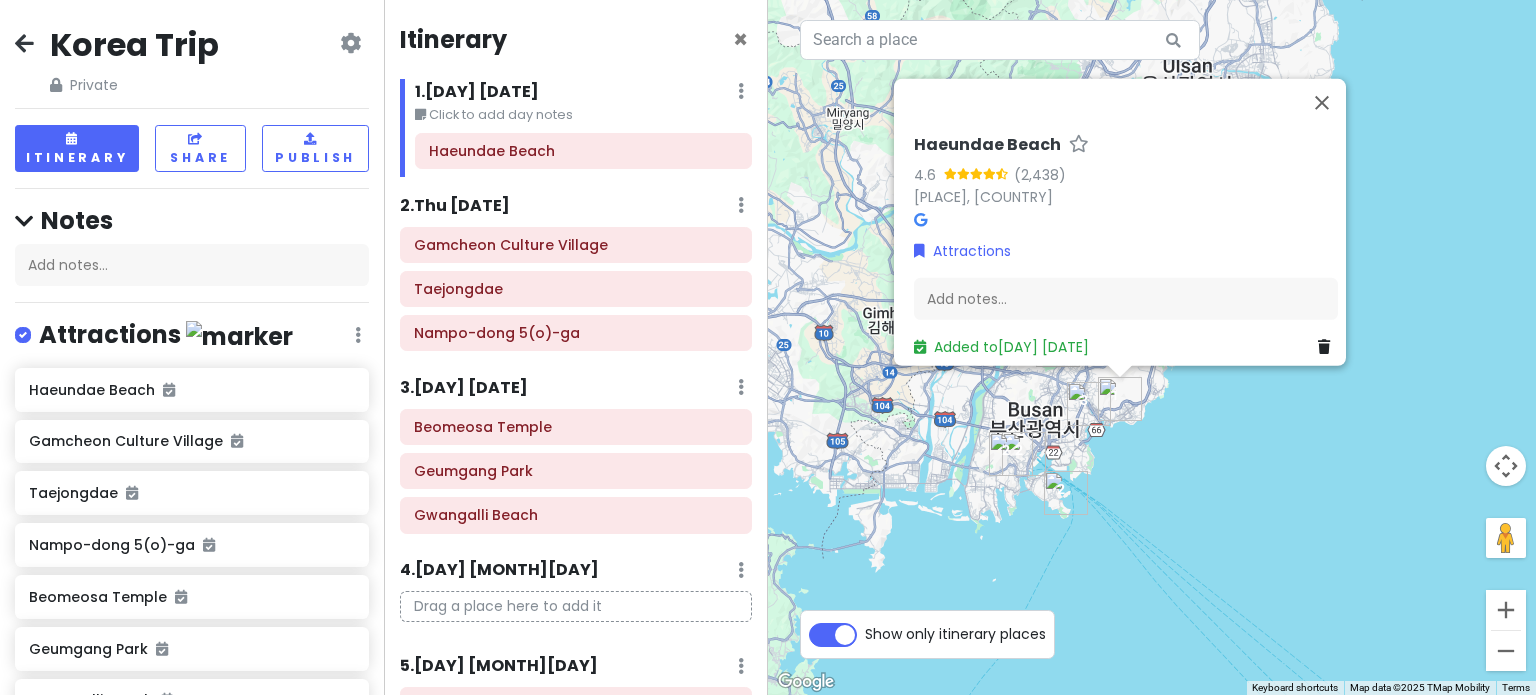 click at bounding box center [920, 219] 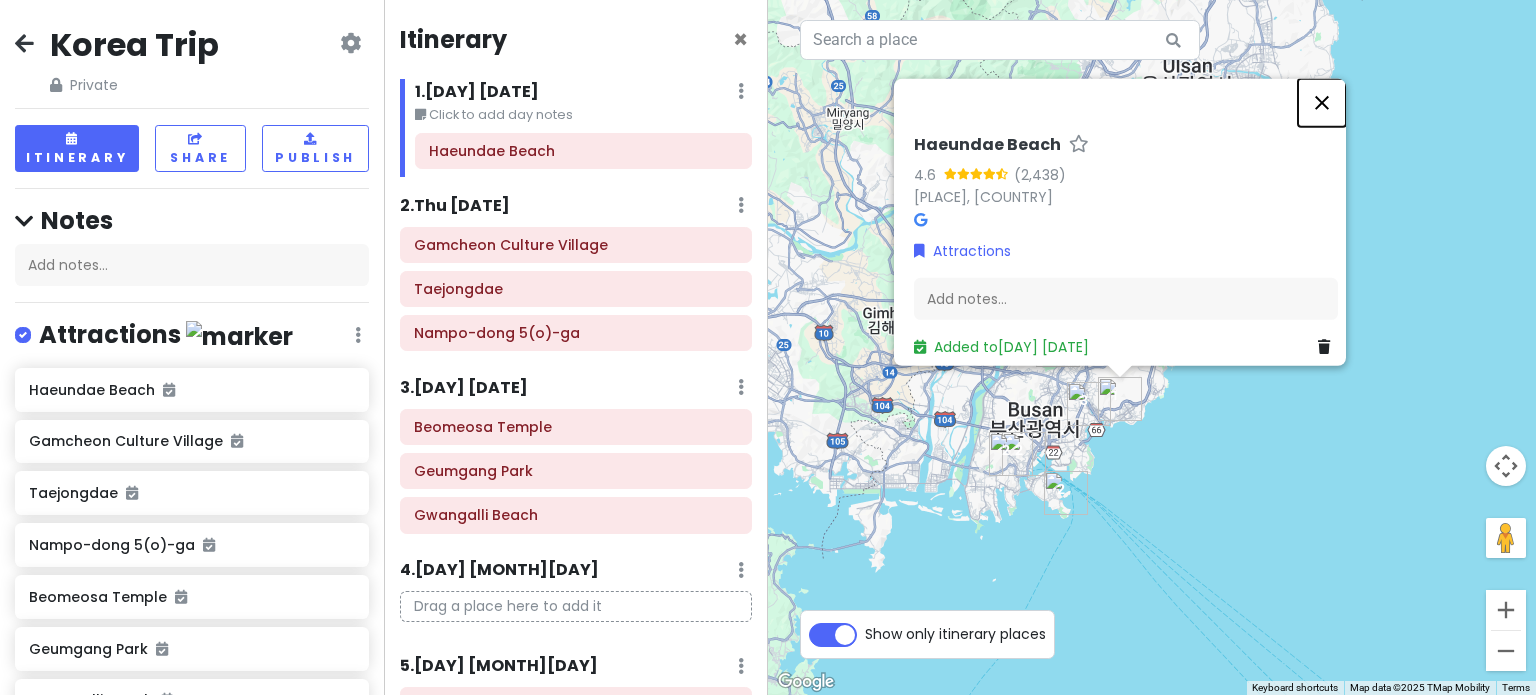 click at bounding box center [1322, 102] 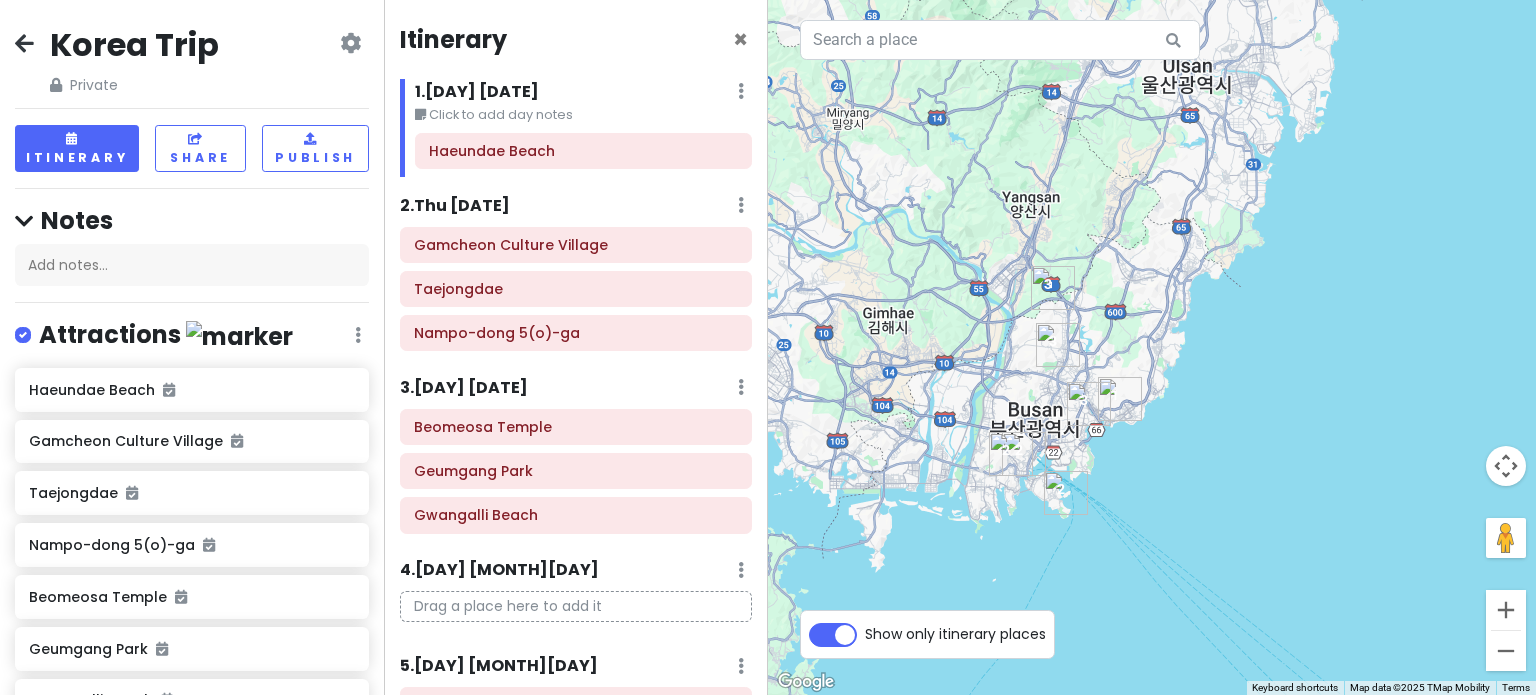 click on "1 .  Wed [DATE]" at bounding box center (477, 92) 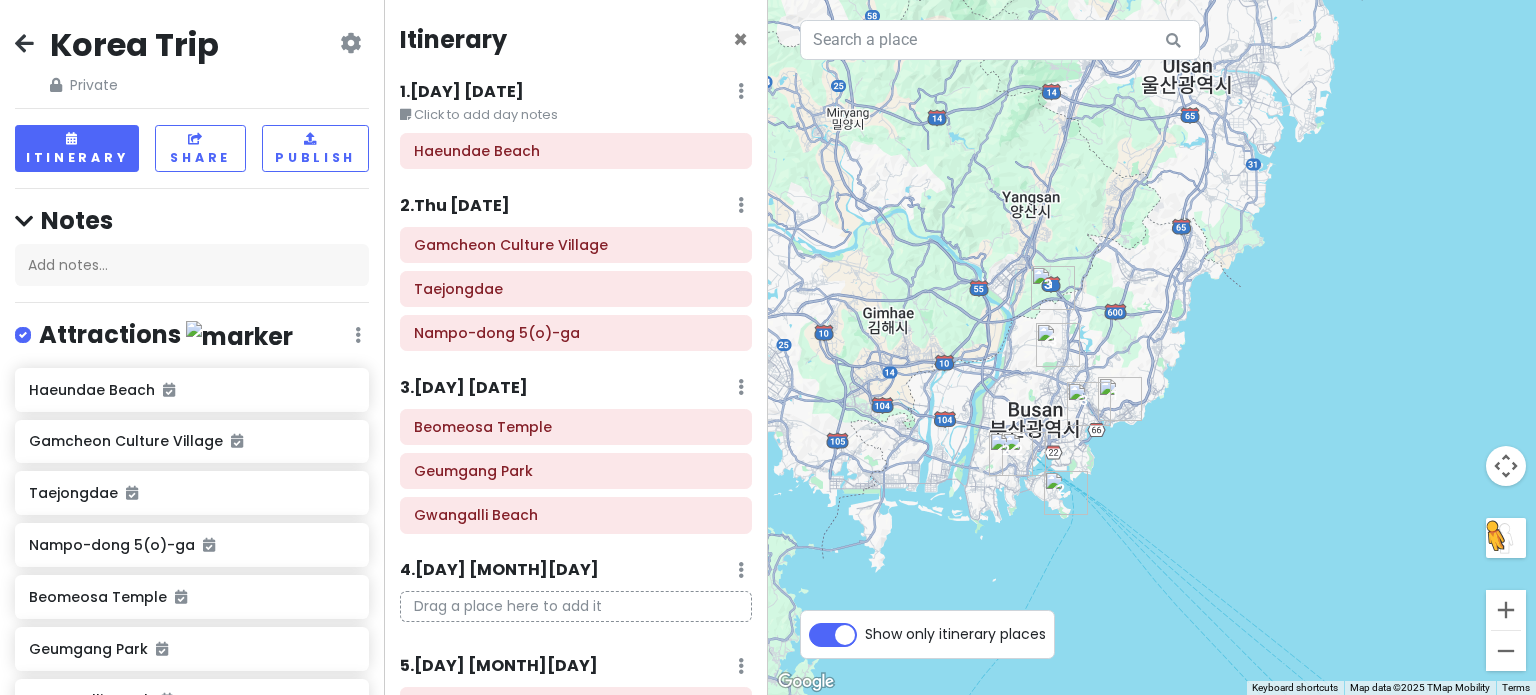 click at bounding box center (1506, 538) 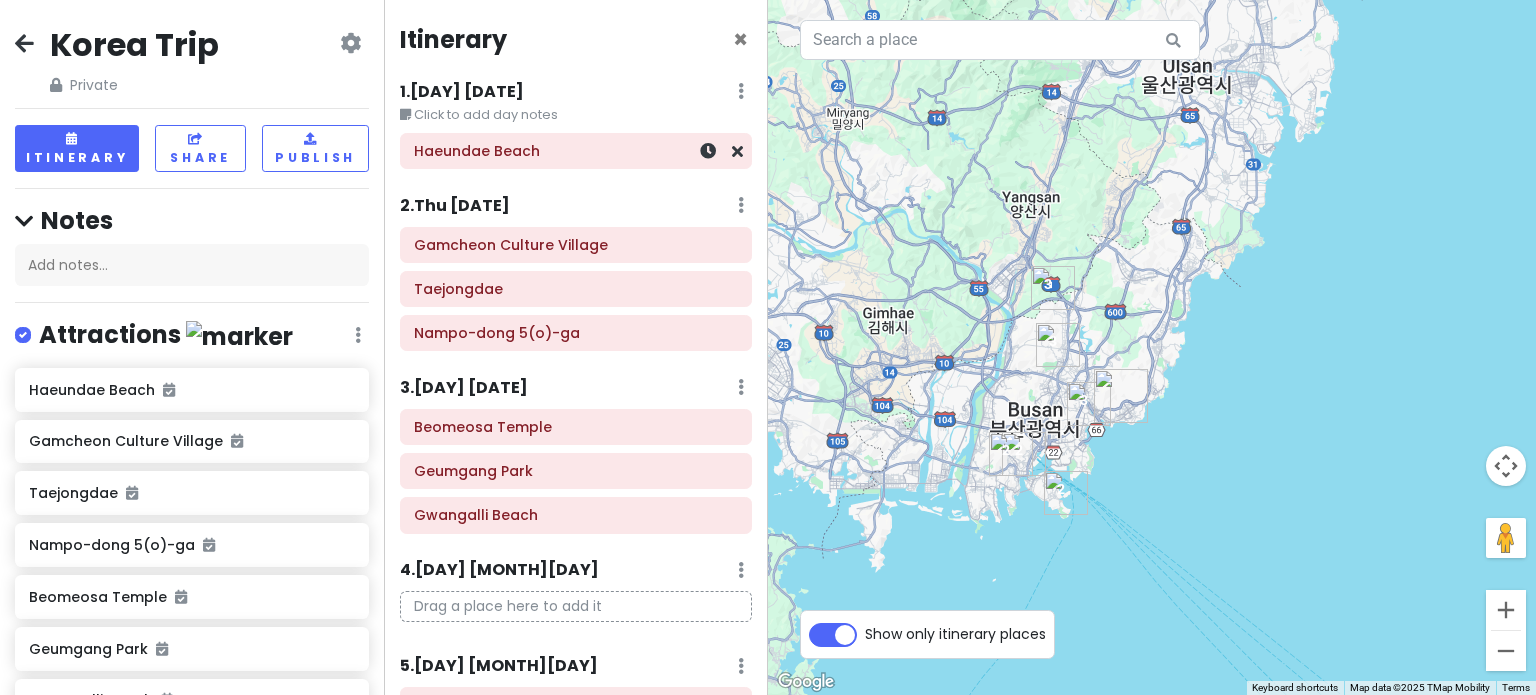 click on "Haeundae Beach" at bounding box center [576, 151] 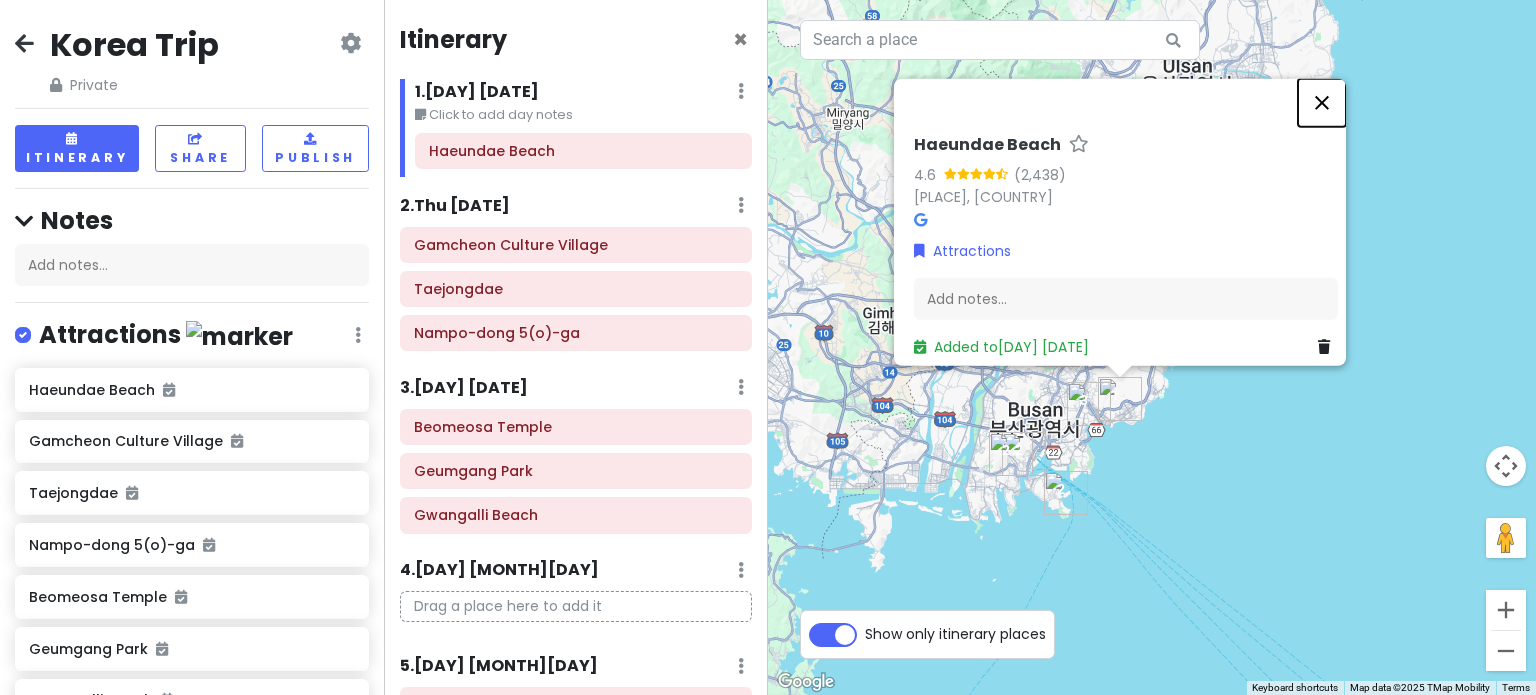 click at bounding box center [1322, 102] 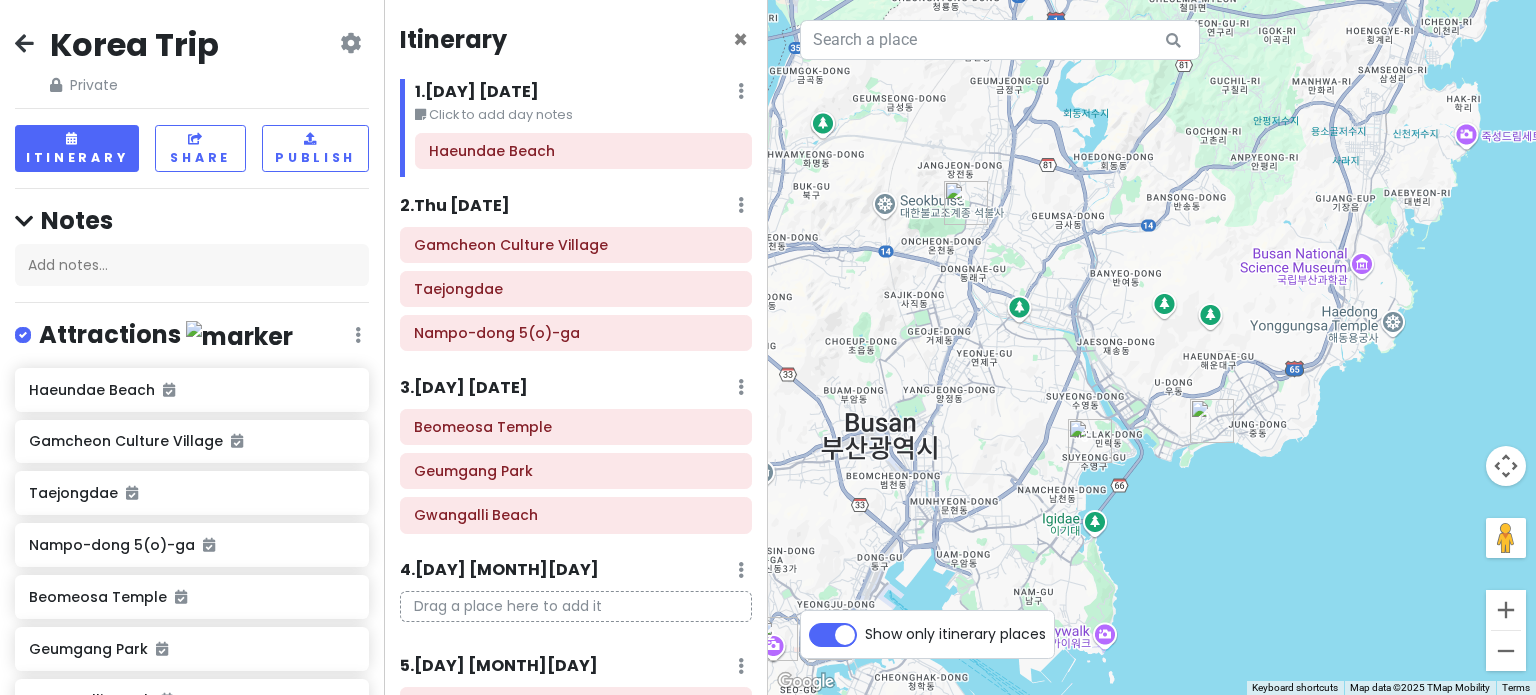 click on "1 .  Wed [DATE]" at bounding box center [477, 92] 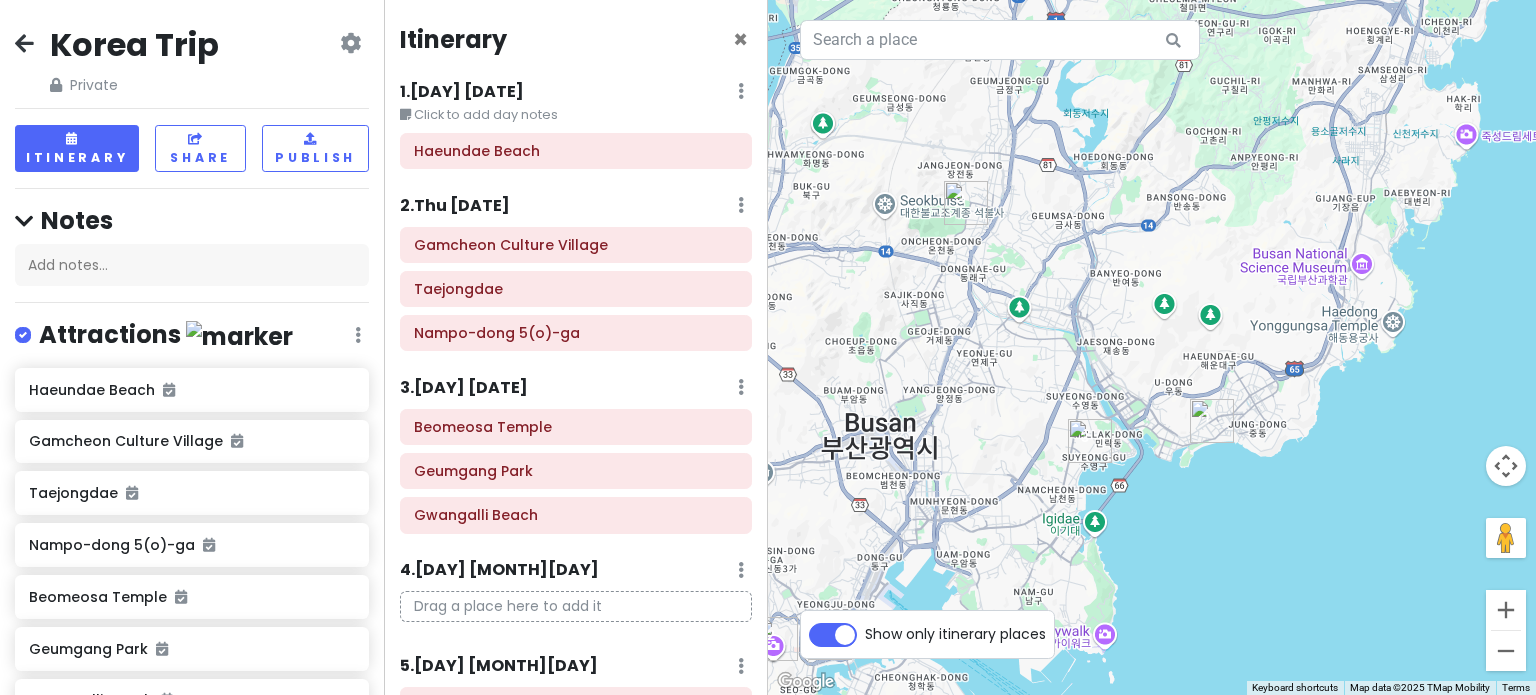 click on "1 .  Wed [DATE]" at bounding box center (462, 92) 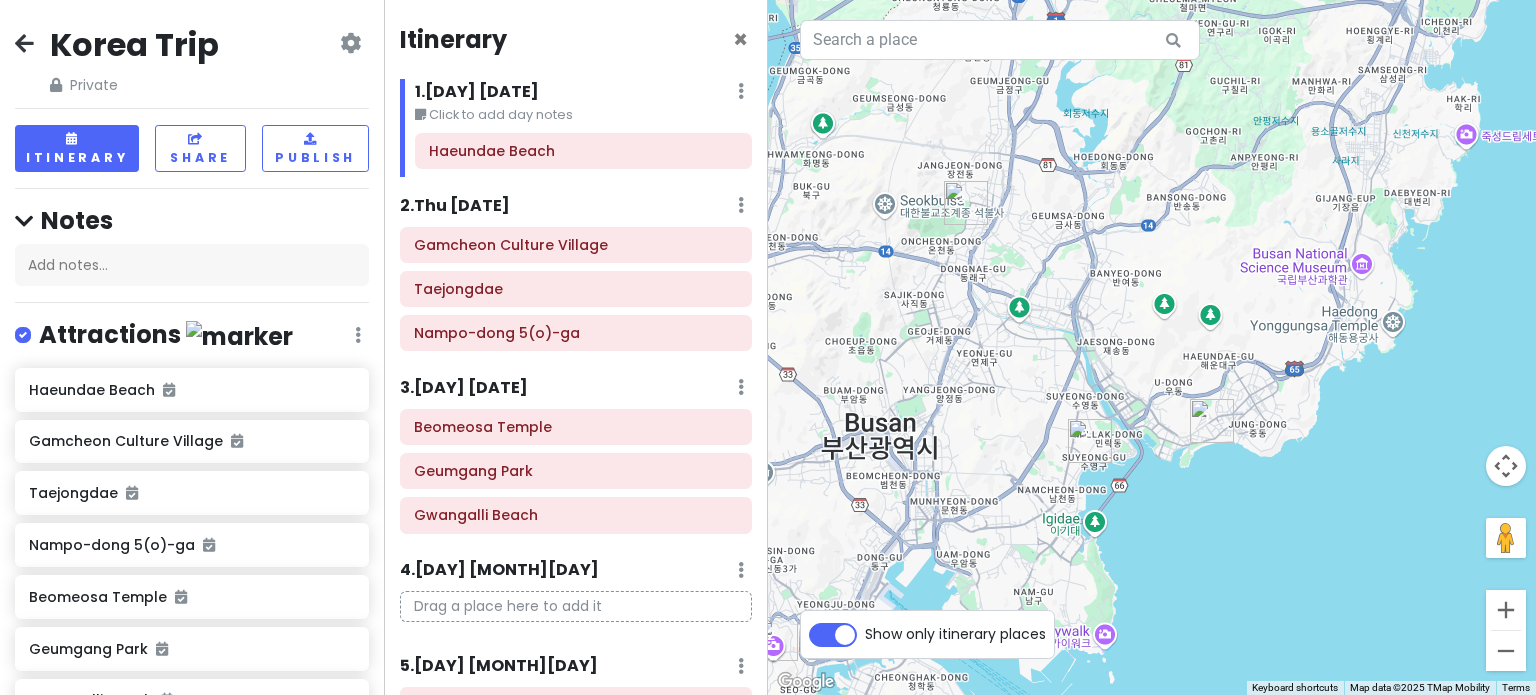 click on "2 . [DAY] [MONTH][DAY]" at bounding box center [455, 206] 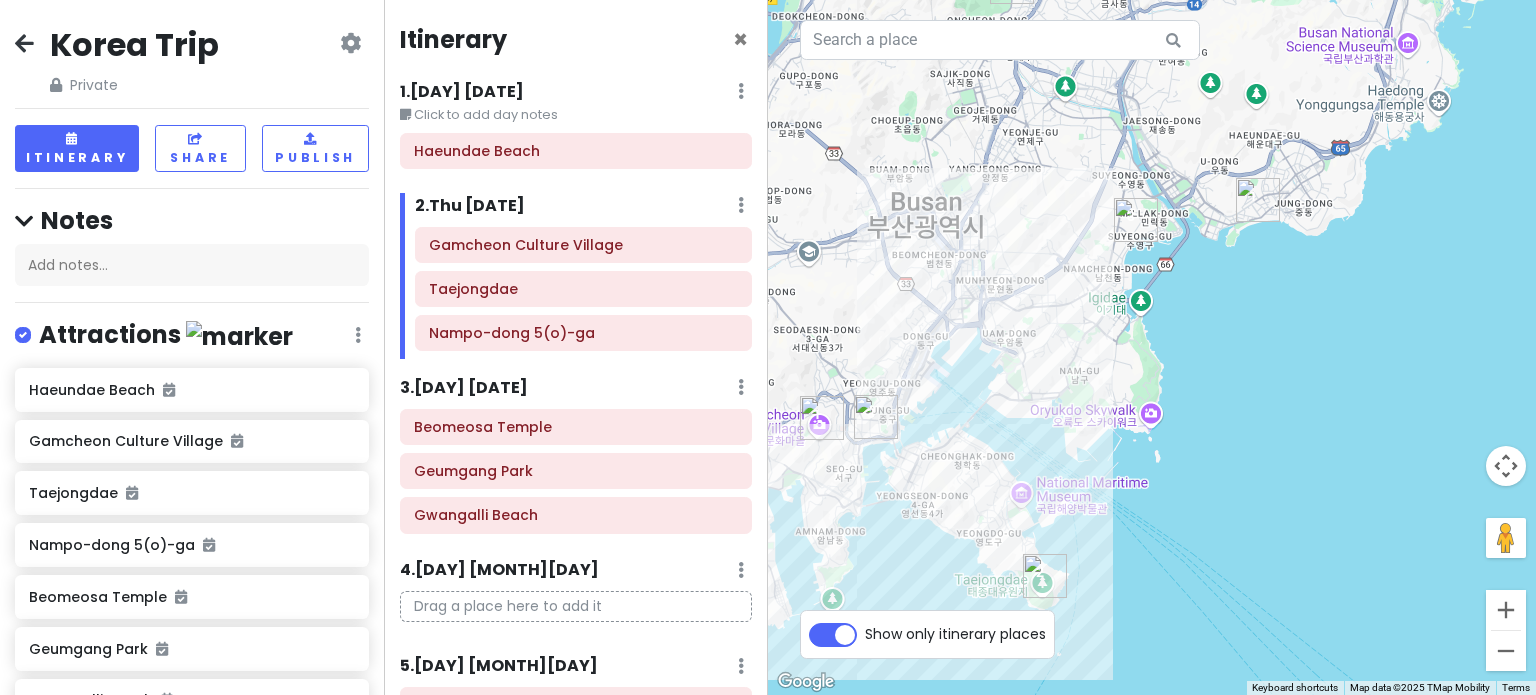 drag, startPoint x: 1292, startPoint y: 470, endPoint x: 1373, endPoint y: 341, distance: 152.32202 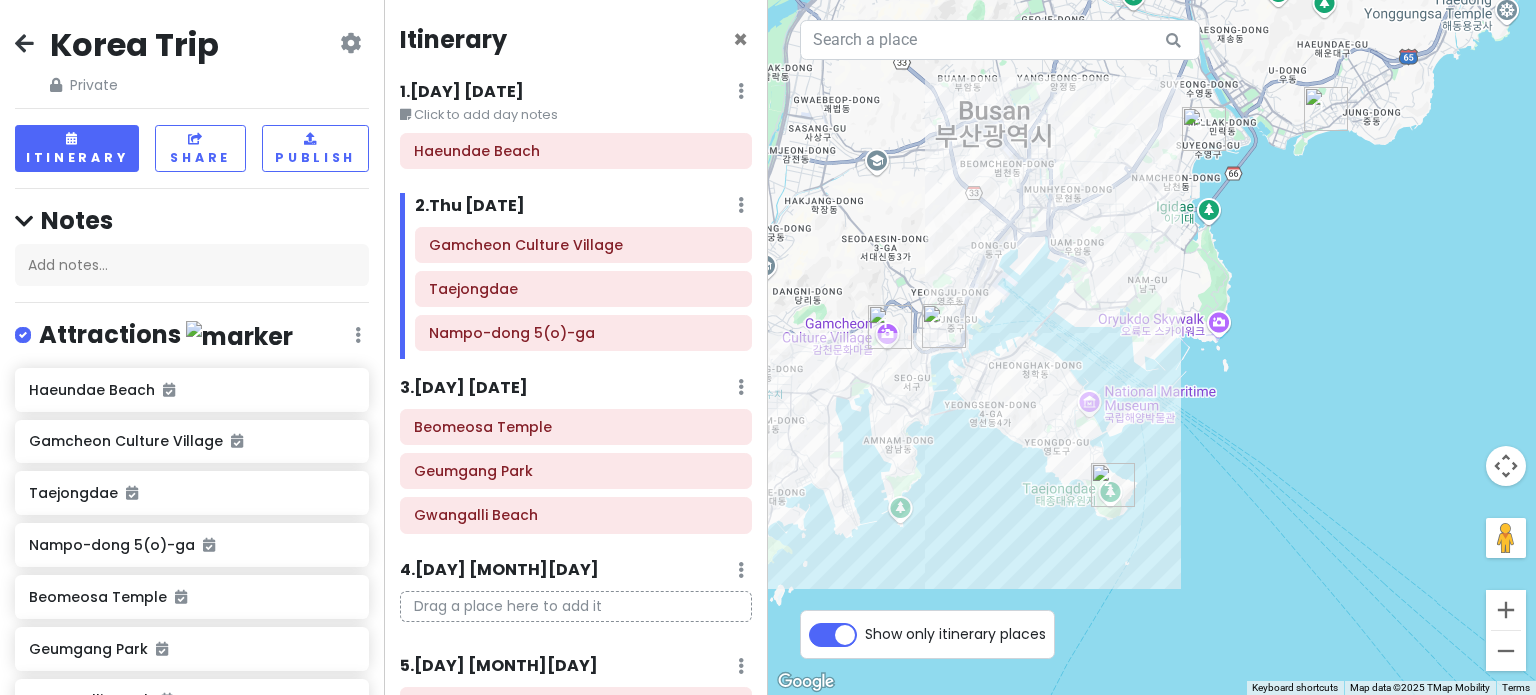 drag, startPoint x: 1292, startPoint y: 530, endPoint x: 1364, endPoint y: 435, distance: 119.20151 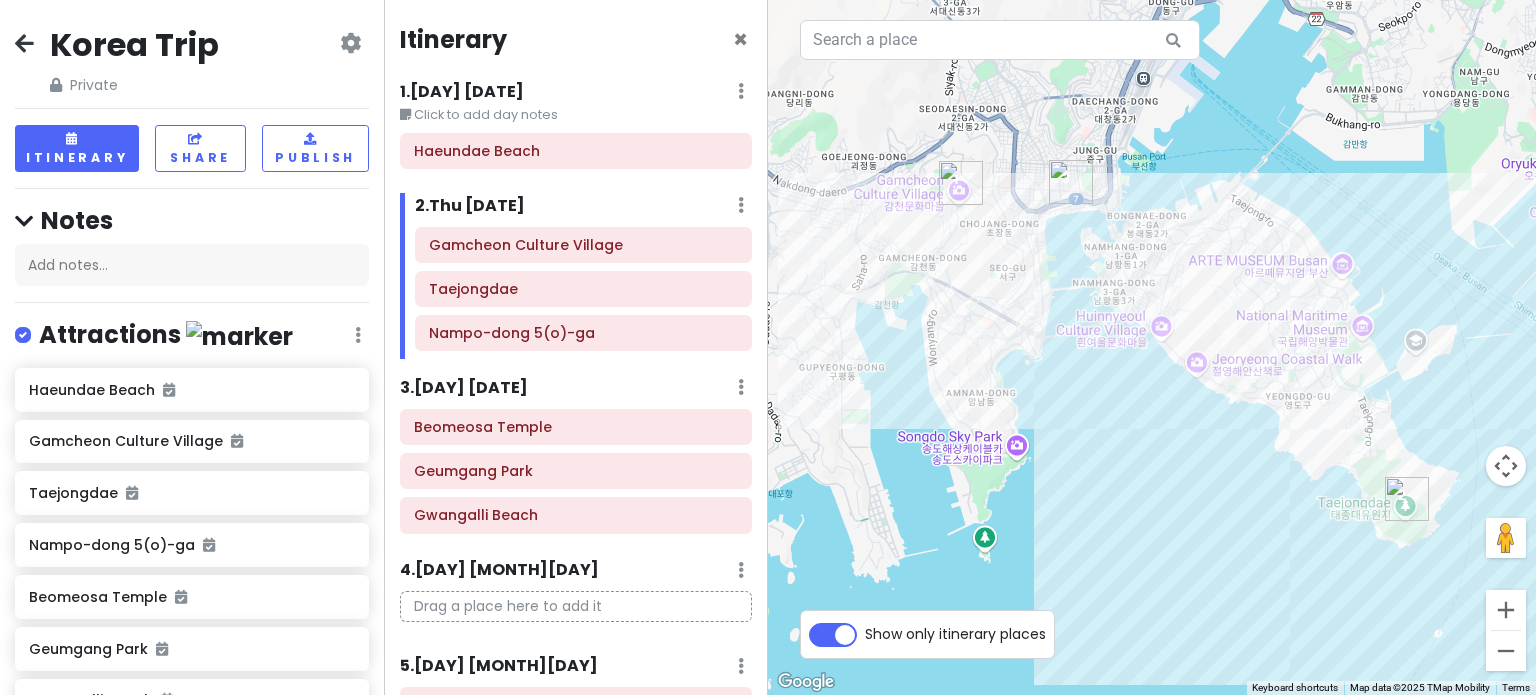 drag, startPoint x: 965, startPoint y: 535, endPoint x: 1368, endPoint y: 575, distance: 404.98026 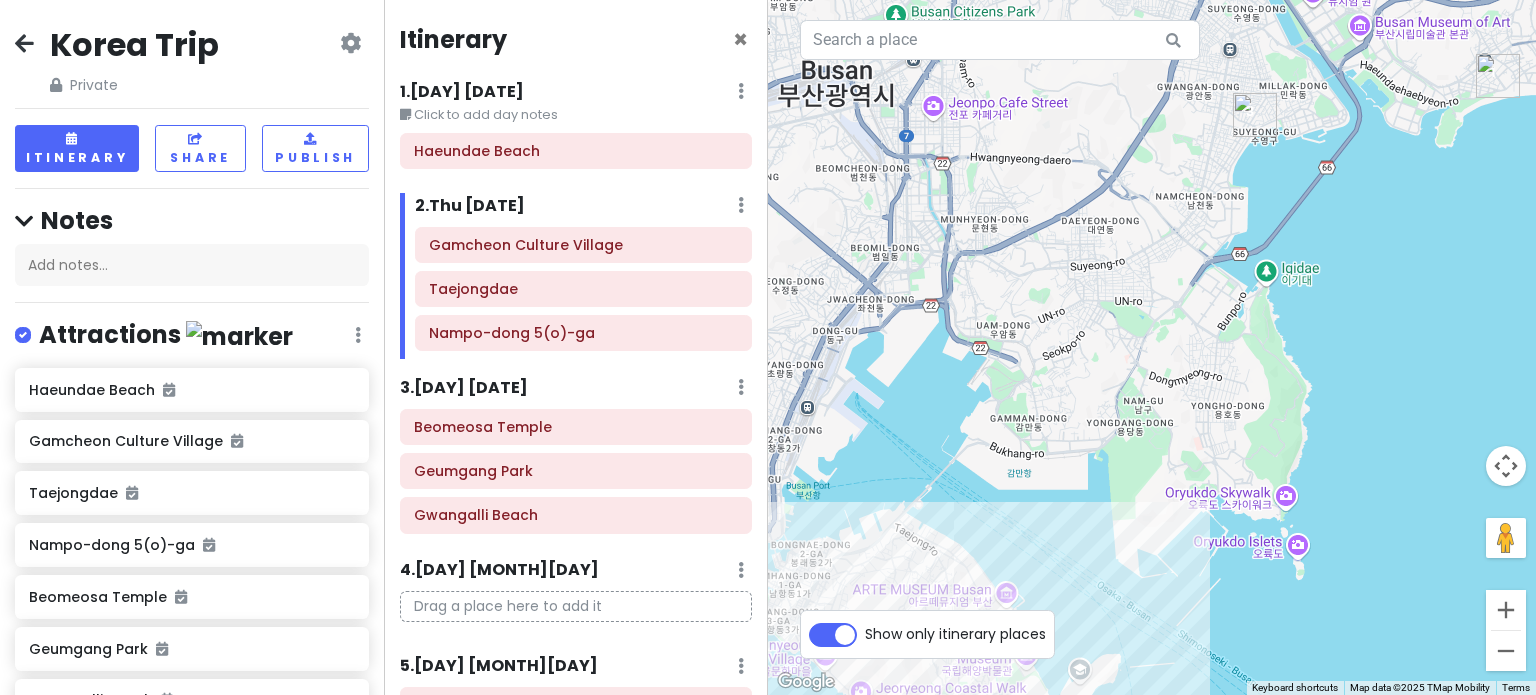 drag, startPoint x: 1412, startPoint y: 236, endPoint x: 1087, endPoint y: 559, distance: 458.20737 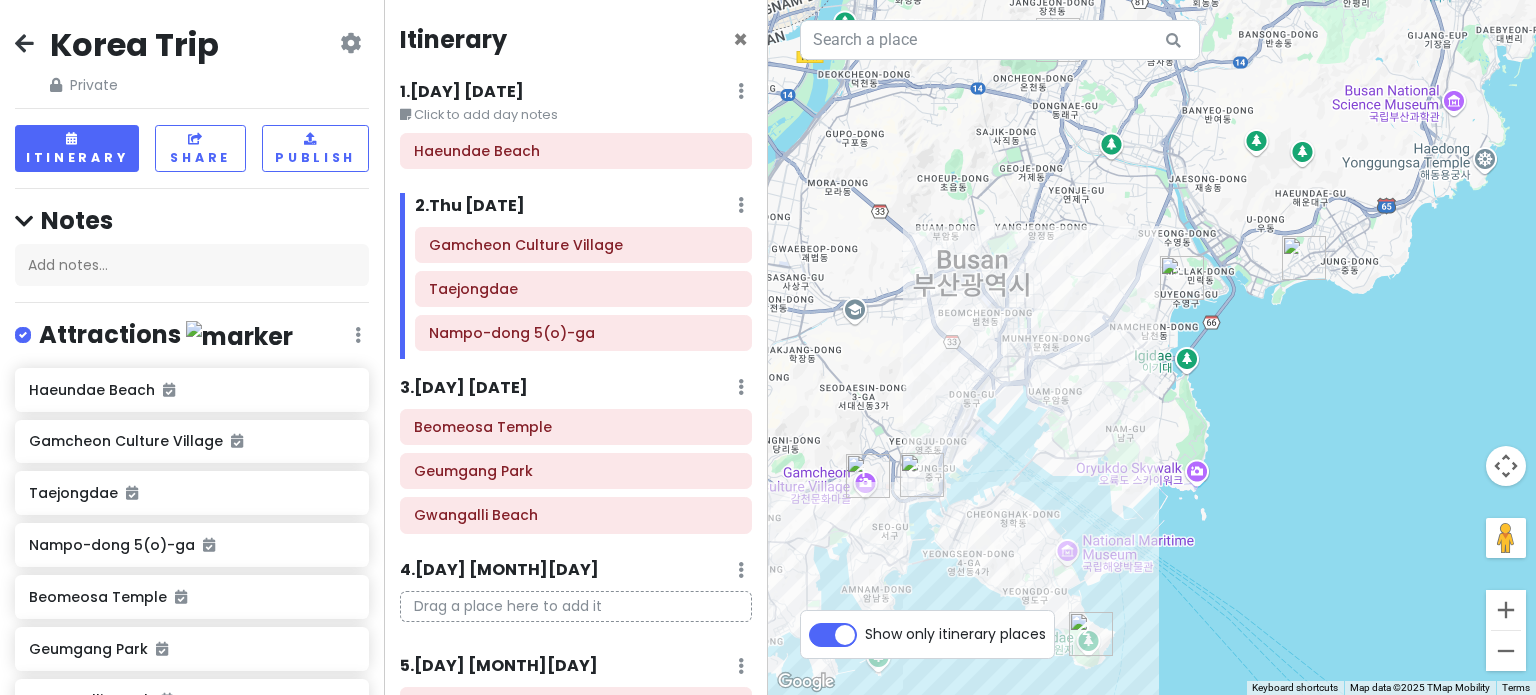 click on "3 . [DAY] [MONTH][DAY]" at bounding box center (464, 388) 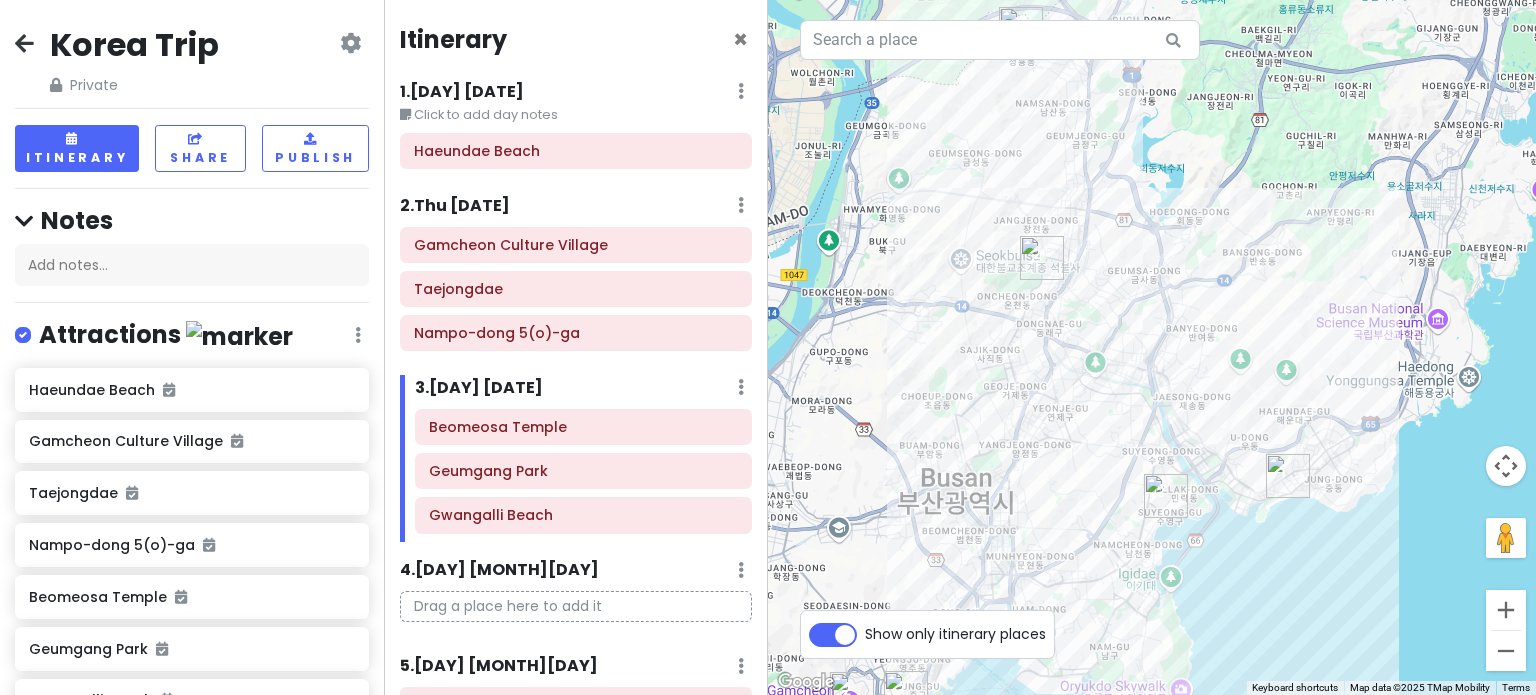 drag, startPoint x: 1417, startPoint y: 508, endPoint x: 1385, endPoint y: 601, distance: 98.35141 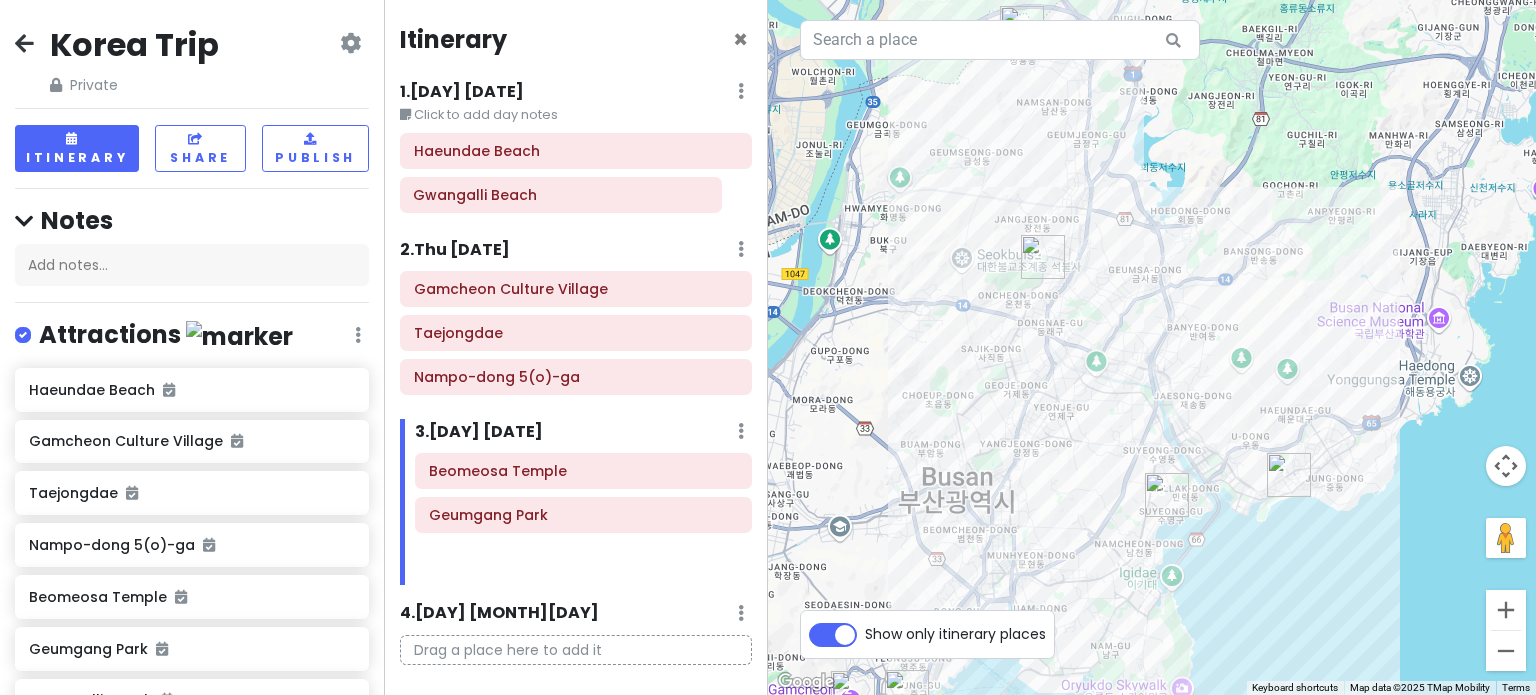 drag, startPoint x: 491, startPoint y: 521, endPoint x: 476, endPoint y: 203, distance: 318.35358 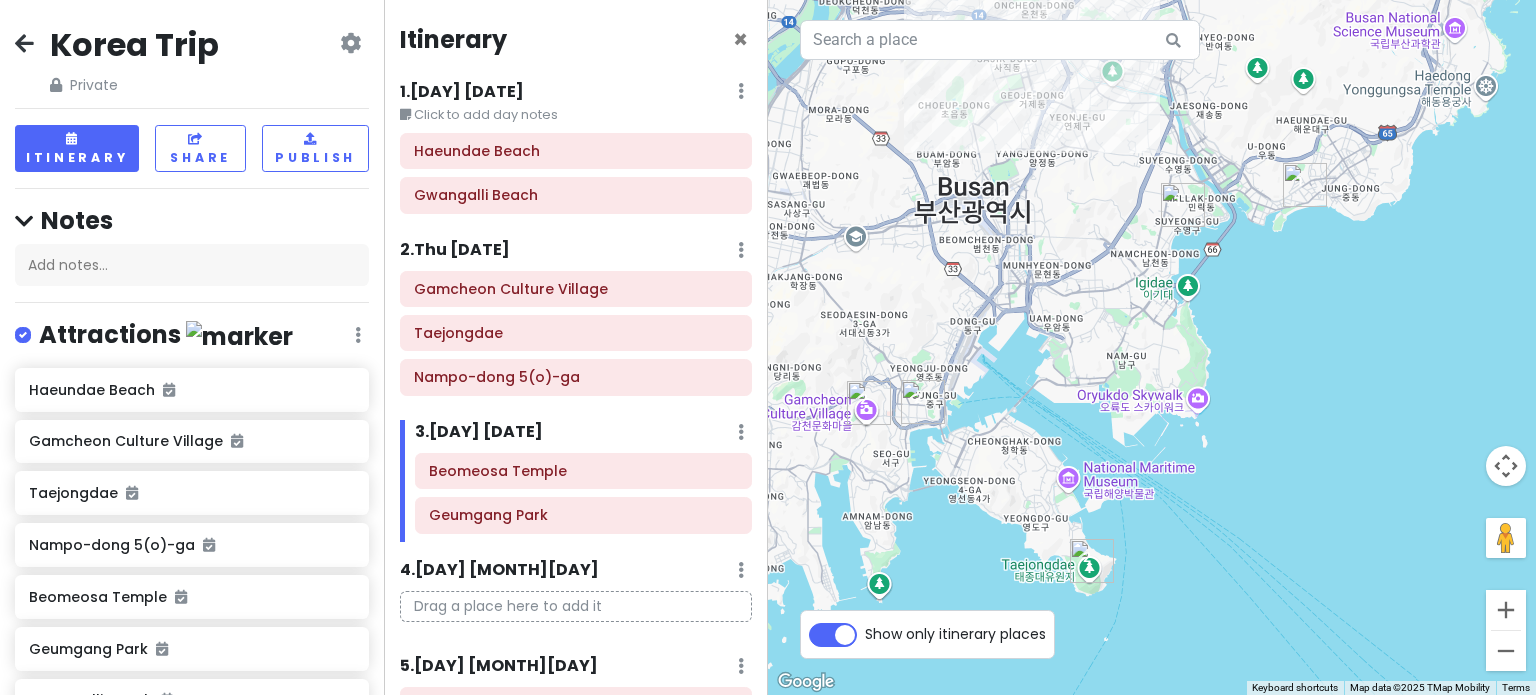 drag, startPoint x: 1164, startPoint y: 583, endPoint x: 1332, endPoint y: 404, distance: 245.4893 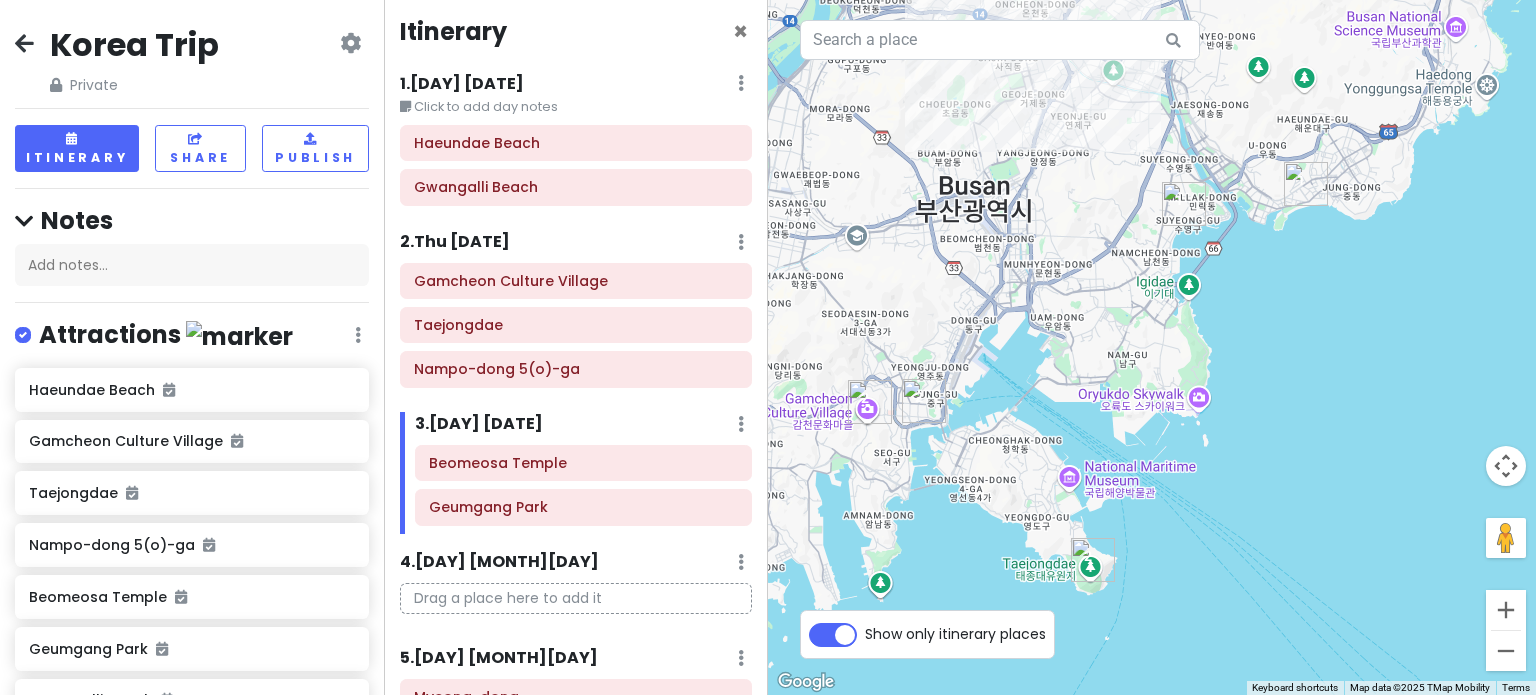 scroll, scrollTop: 0, scrollLeft: 0, axis: both 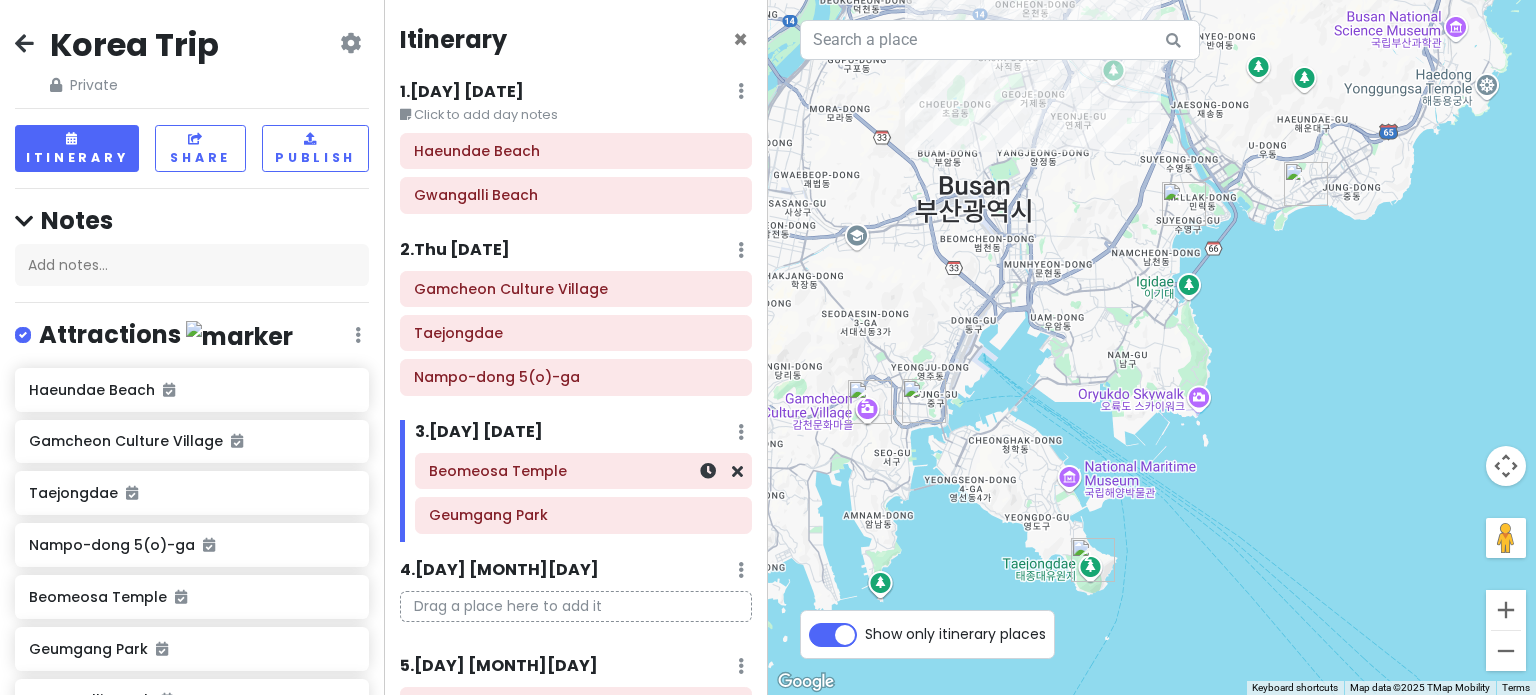 click on "Beomeosa Temple" at bounding box center (583, 471) 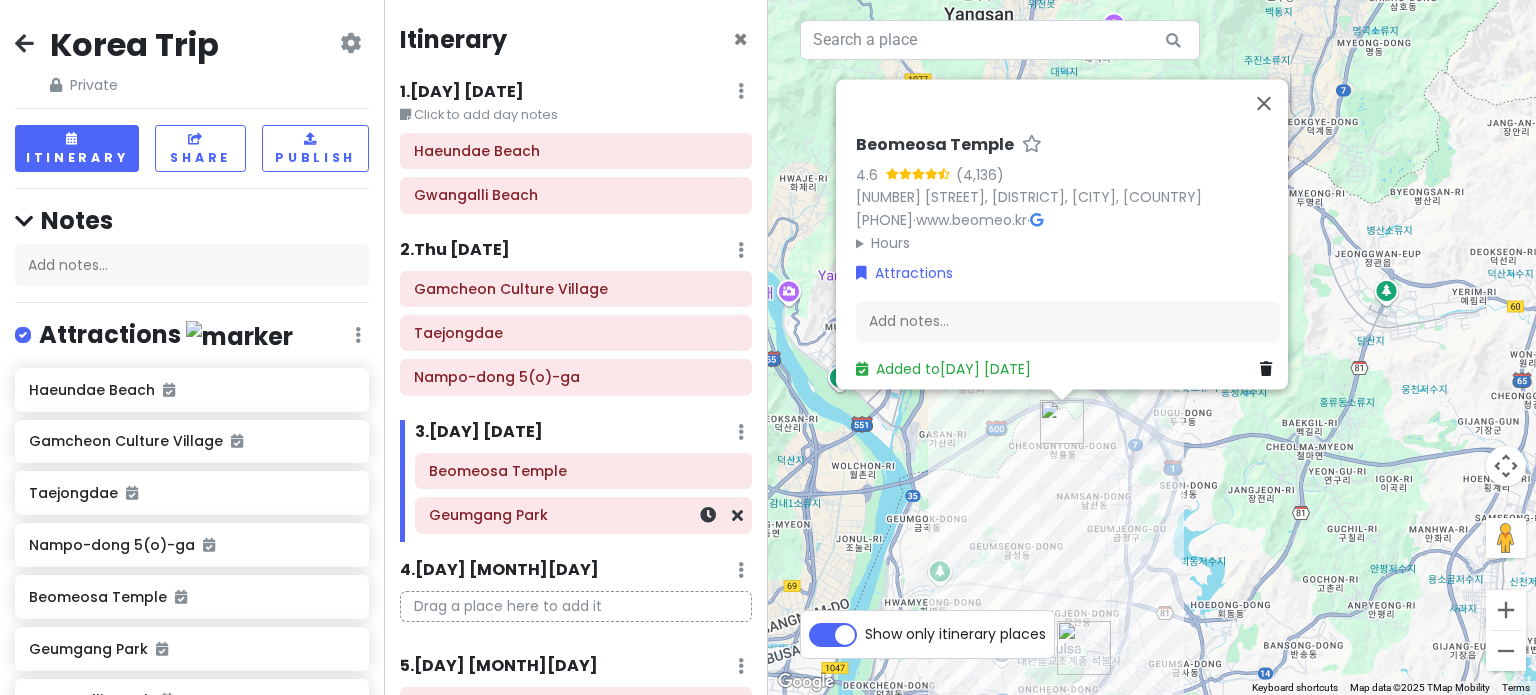 click on "Geumgang Park" at bounding box center (583, 516) 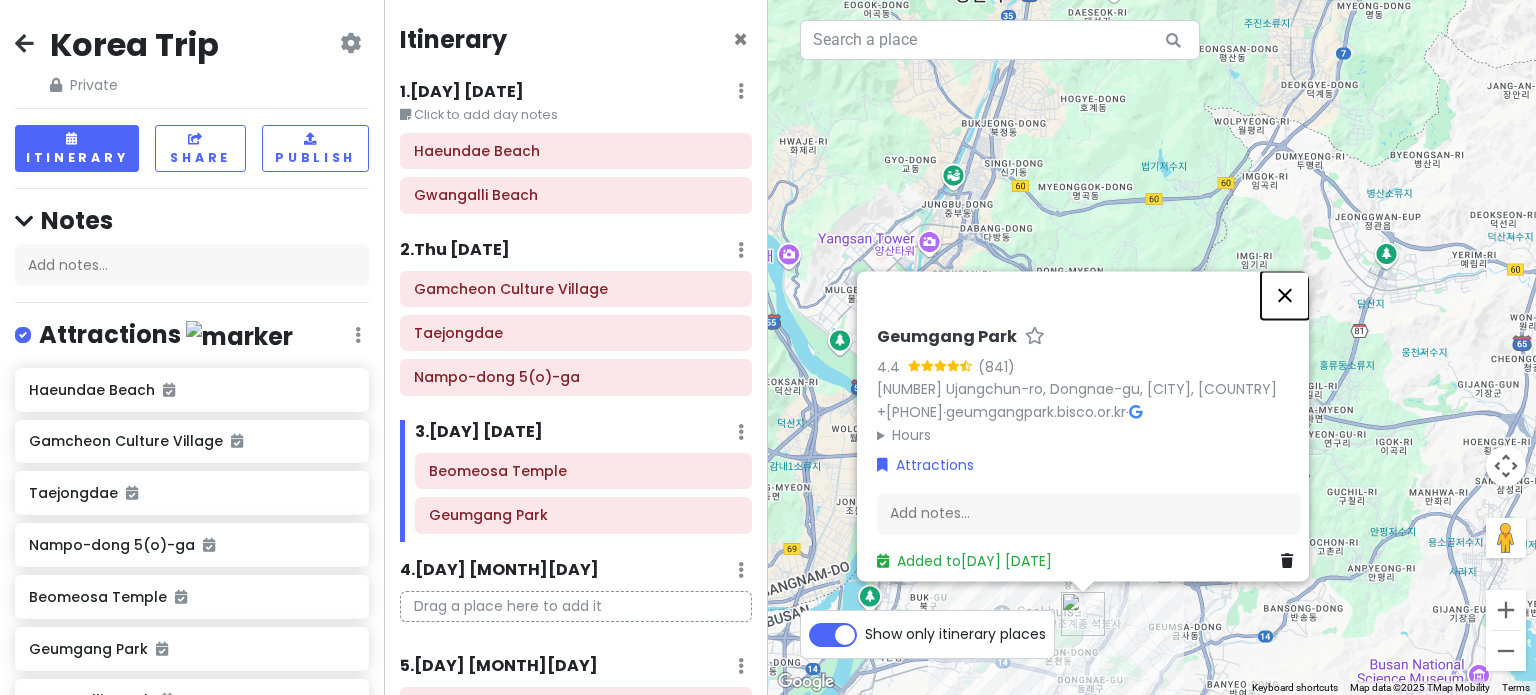 click at bounding box center (1285, 295) 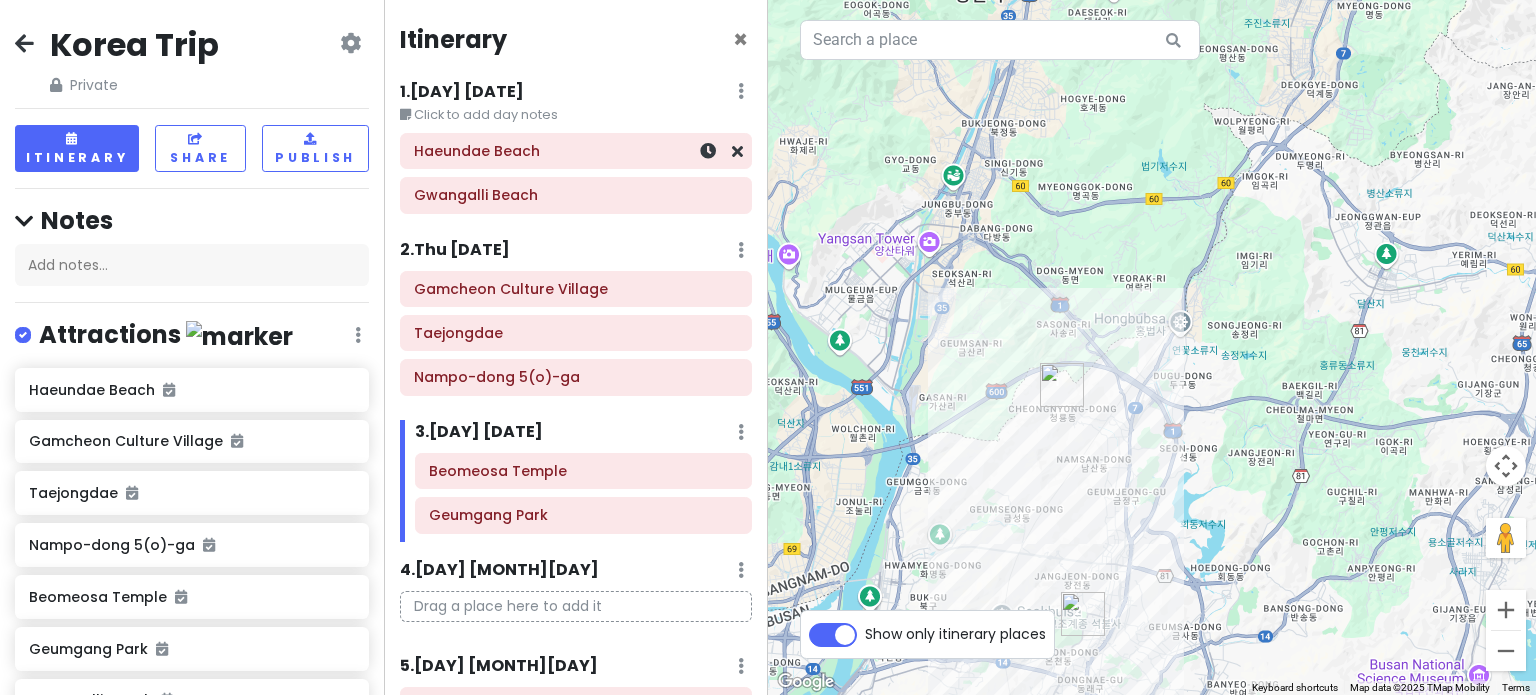 click on "Haeundae Beach" at bounding box center (576, 151) 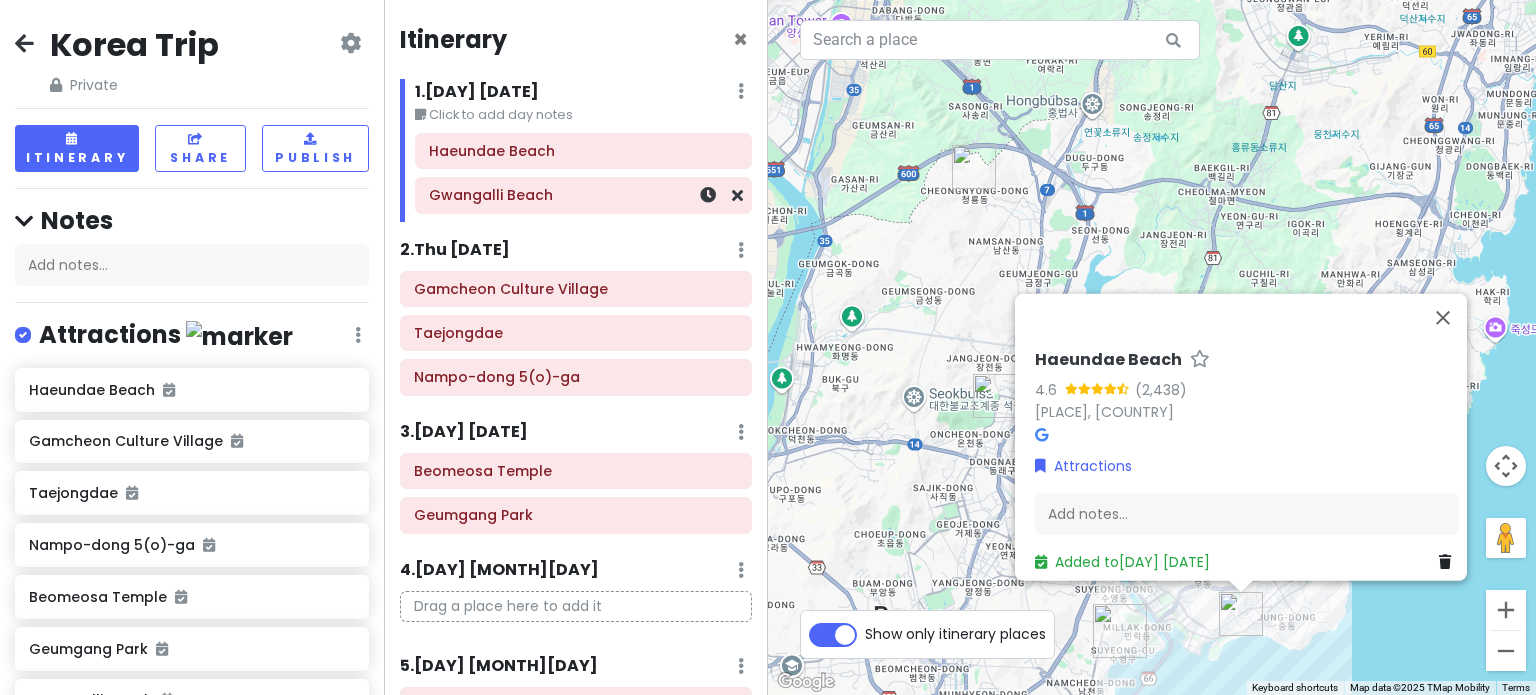 click on "Gwangalli Beach" at bounding box center [583, 195] 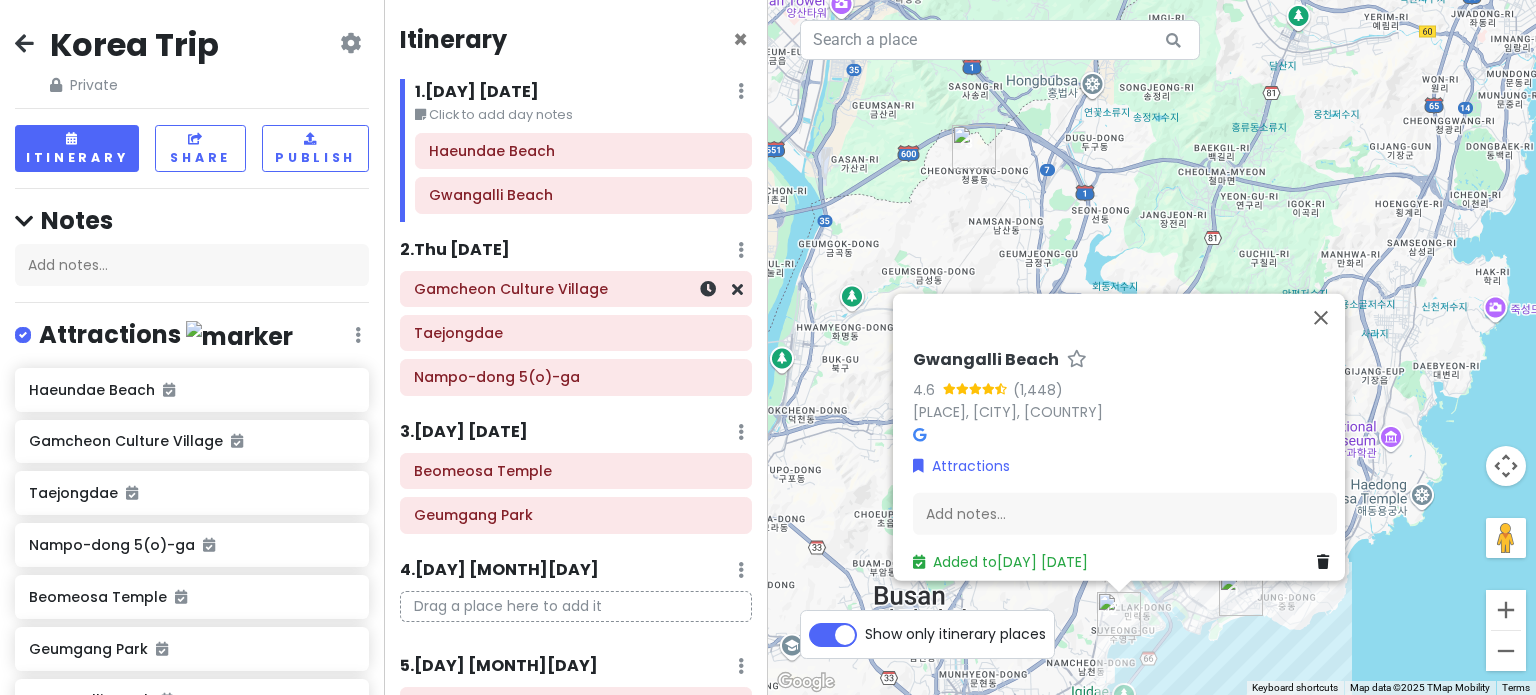 click on "Gamcheon Culture Village" at bounding box center [576, 289] 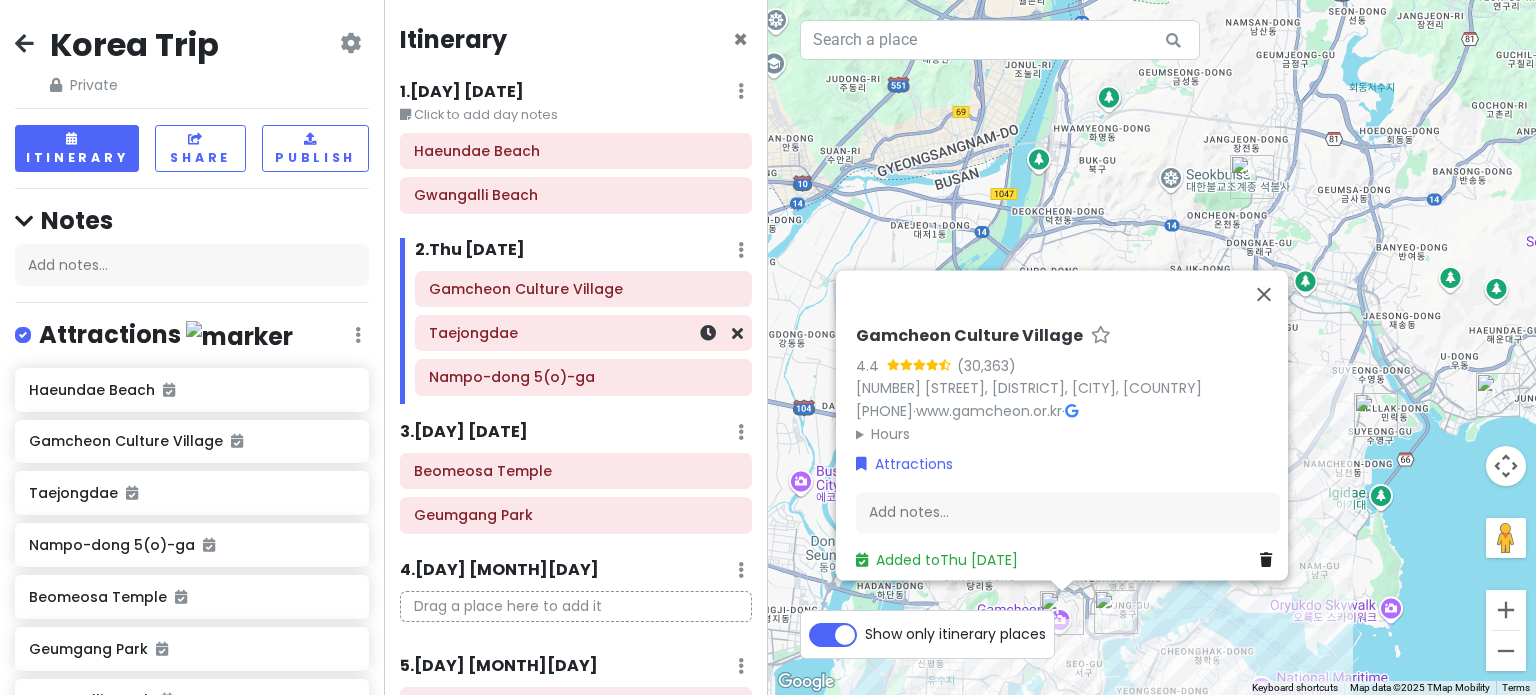 click on "Taejongdae" at bounding box center [583, 334] 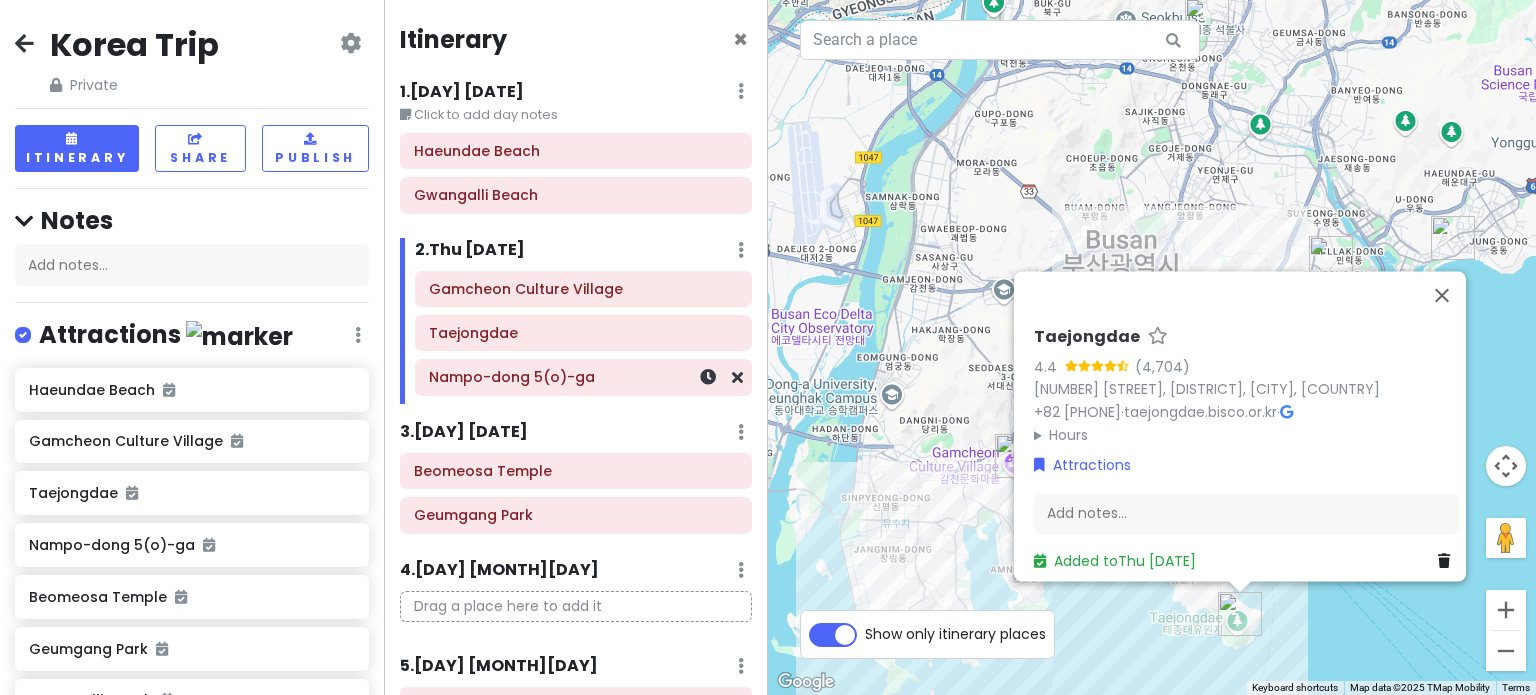 click on "Nampo-dong 5(o)-ga" at bounding box center (583, 377) 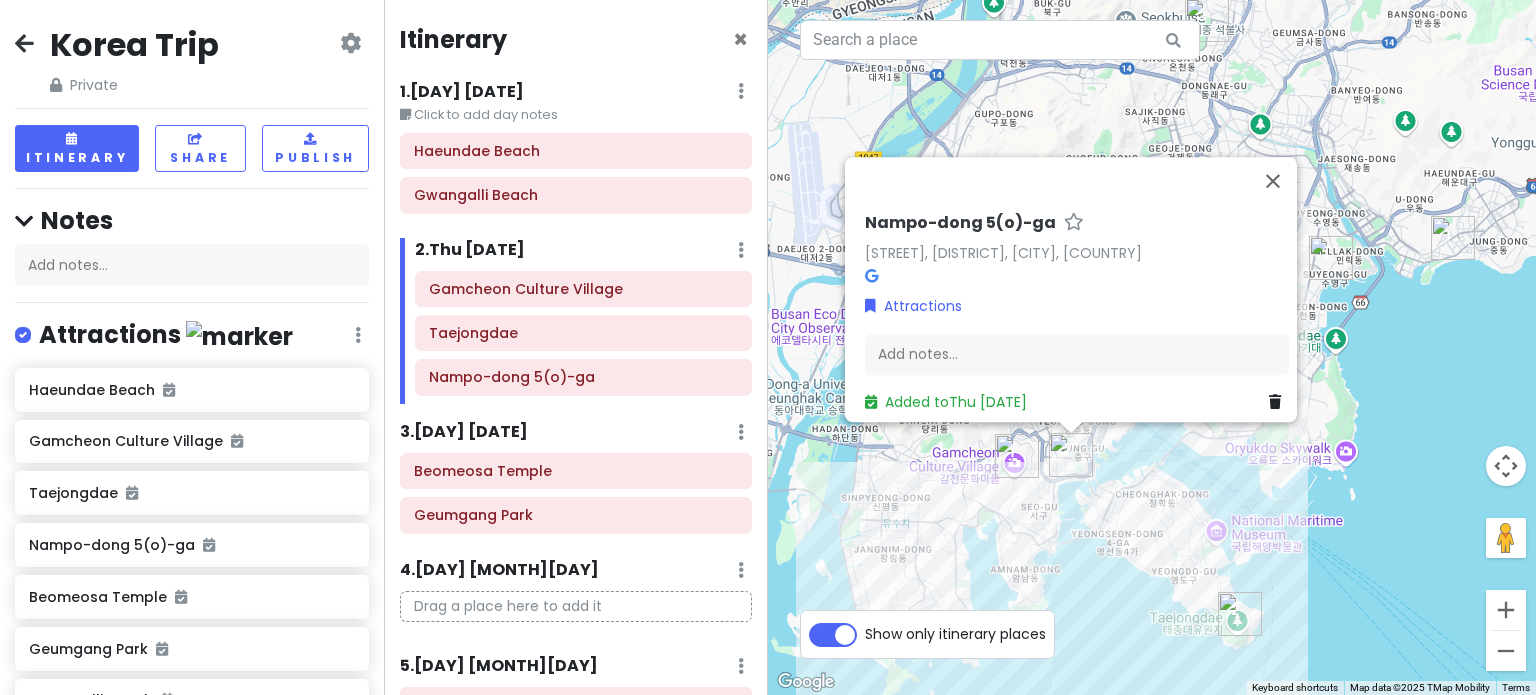 click at bounding box center [871, 275] 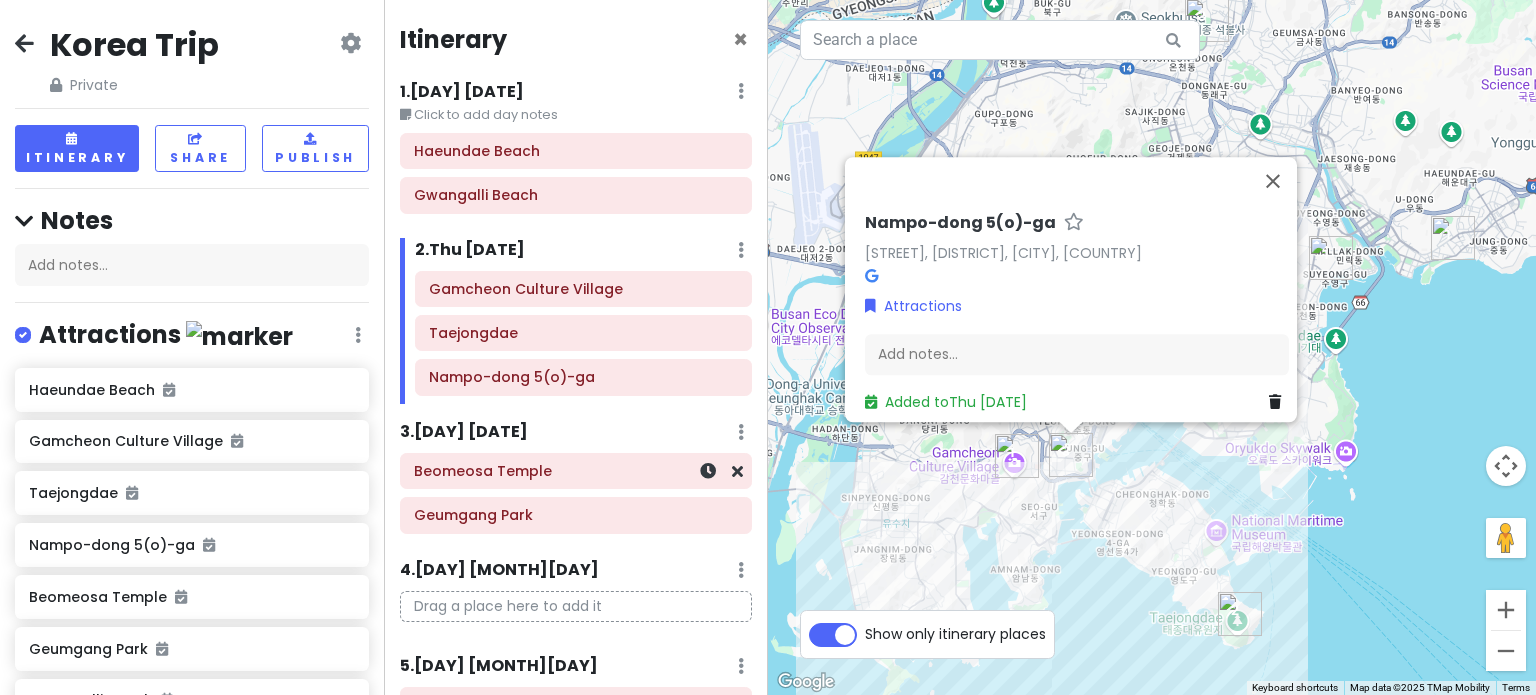 click on "Beomeosa Temple" at bounding box center [576, 471] 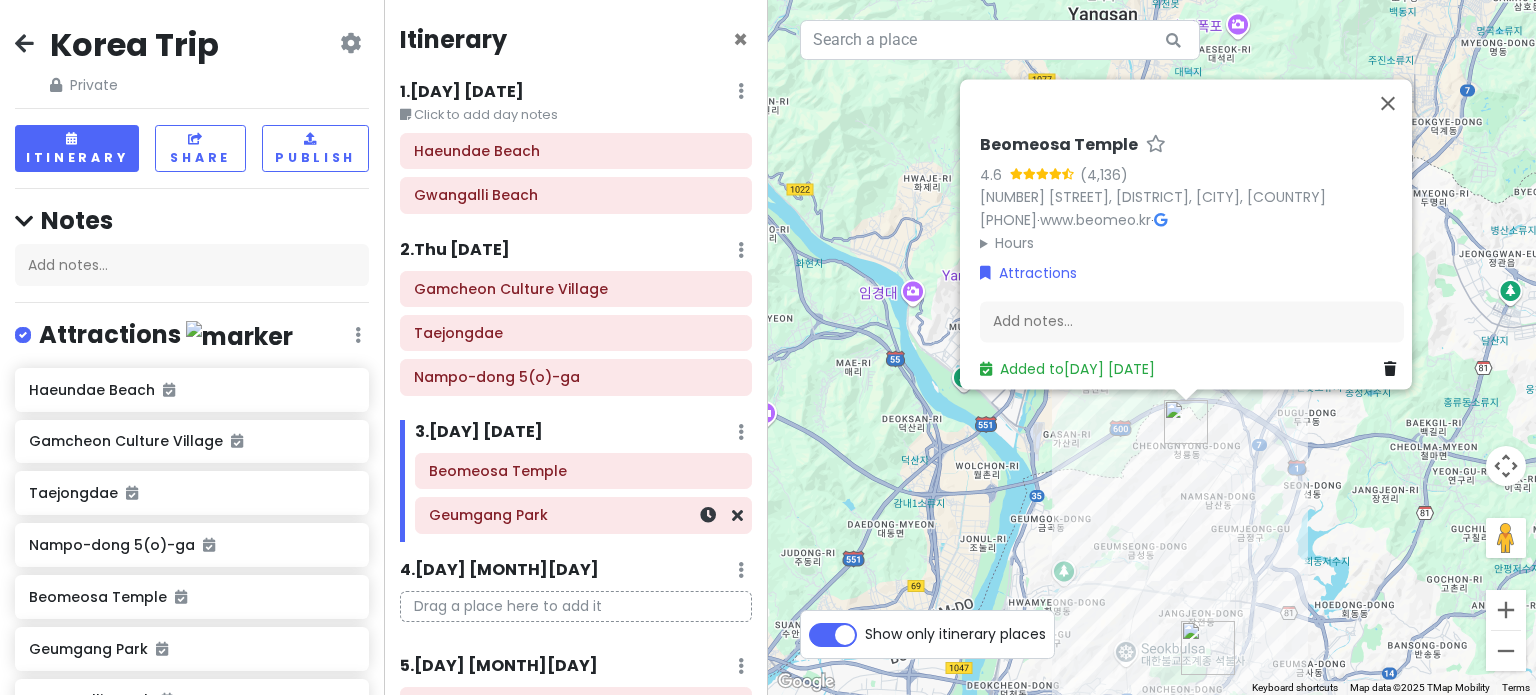 click on "Geumgang Park" at bounding box center [583, 516] 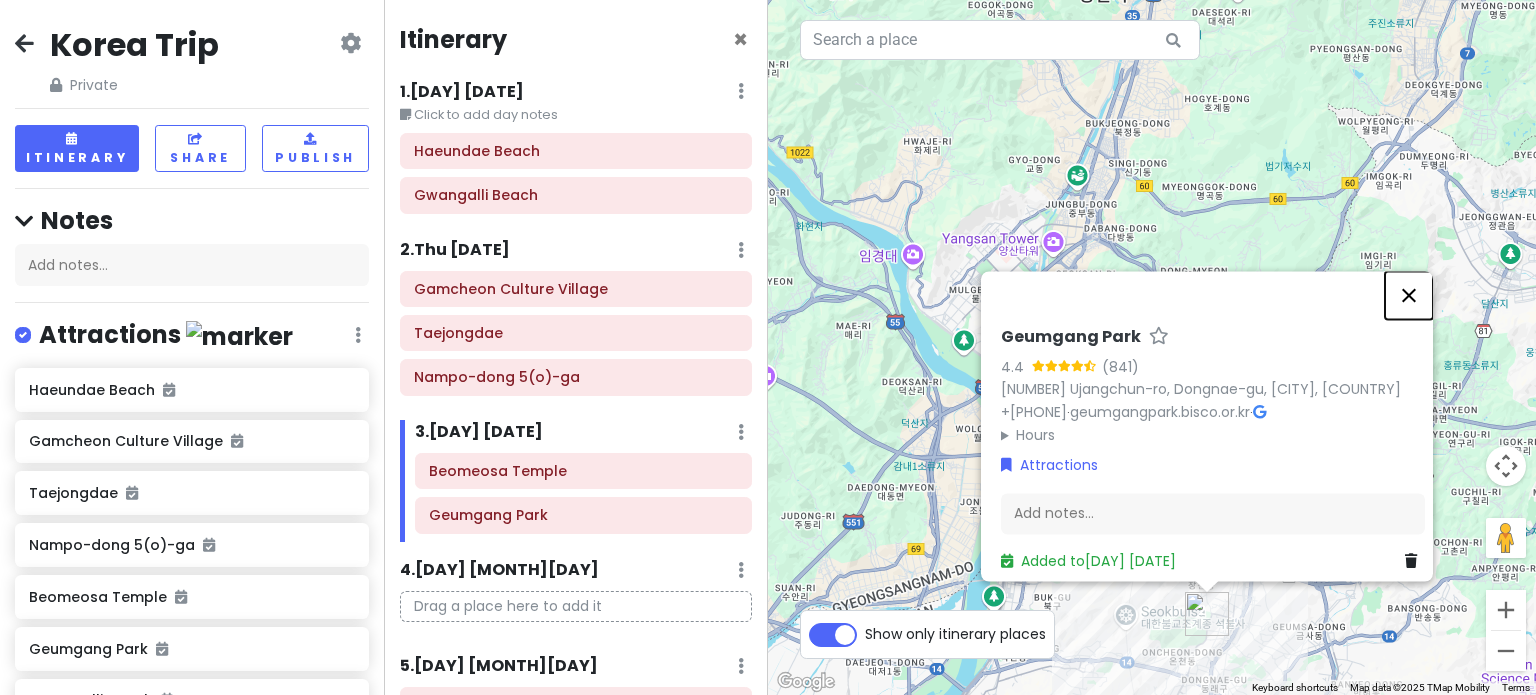 click at bounding box center [1409, 295] 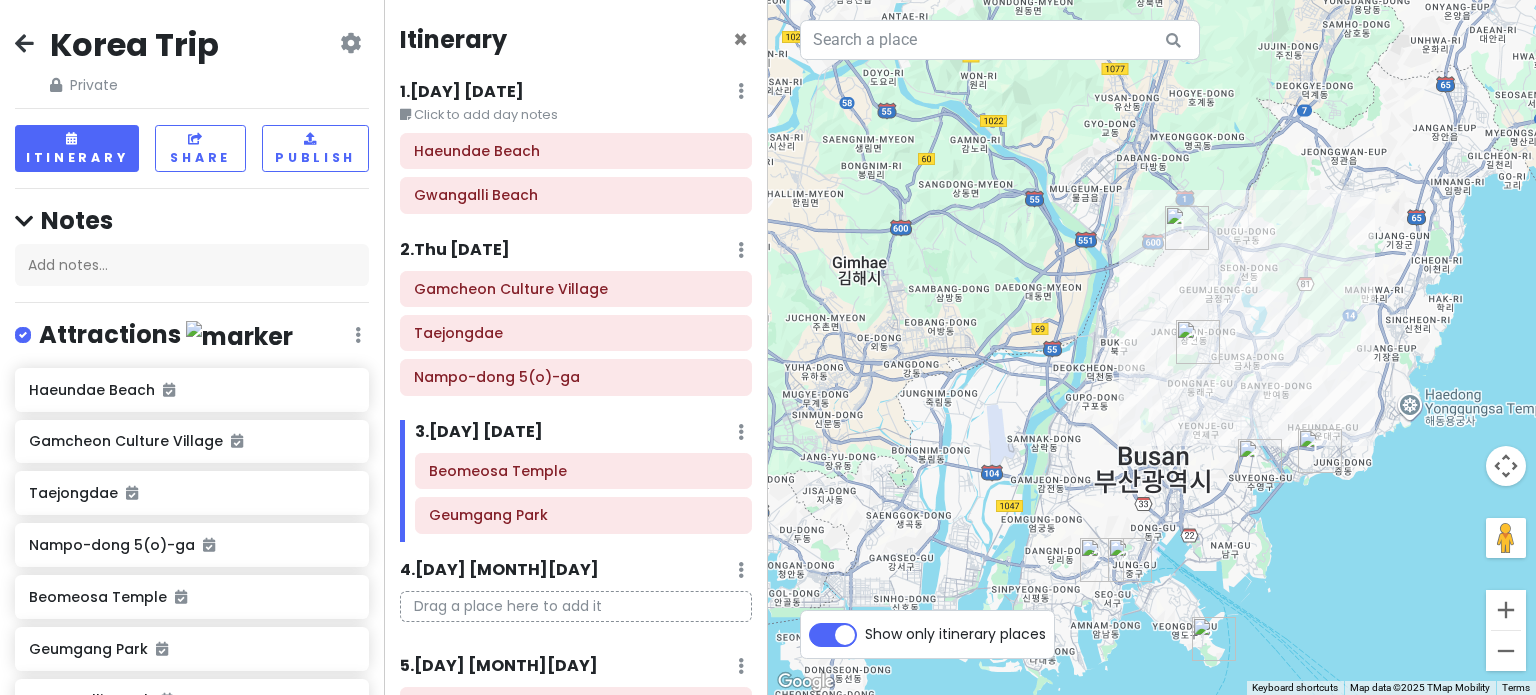 drag, startPoint x: 1056, startPoint y: 498, endPoint x: 1048, endPoint y: 358, distance: 140.22838 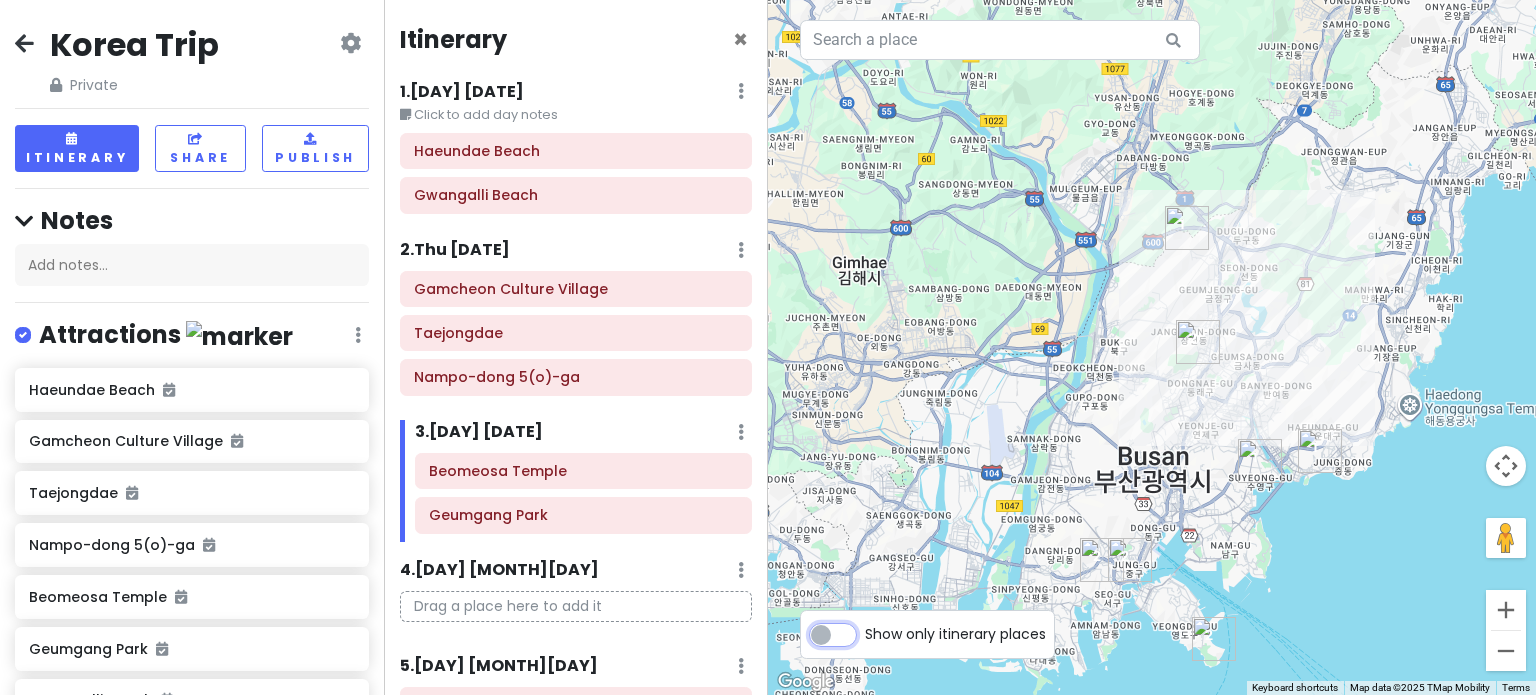 checkbox on "false" 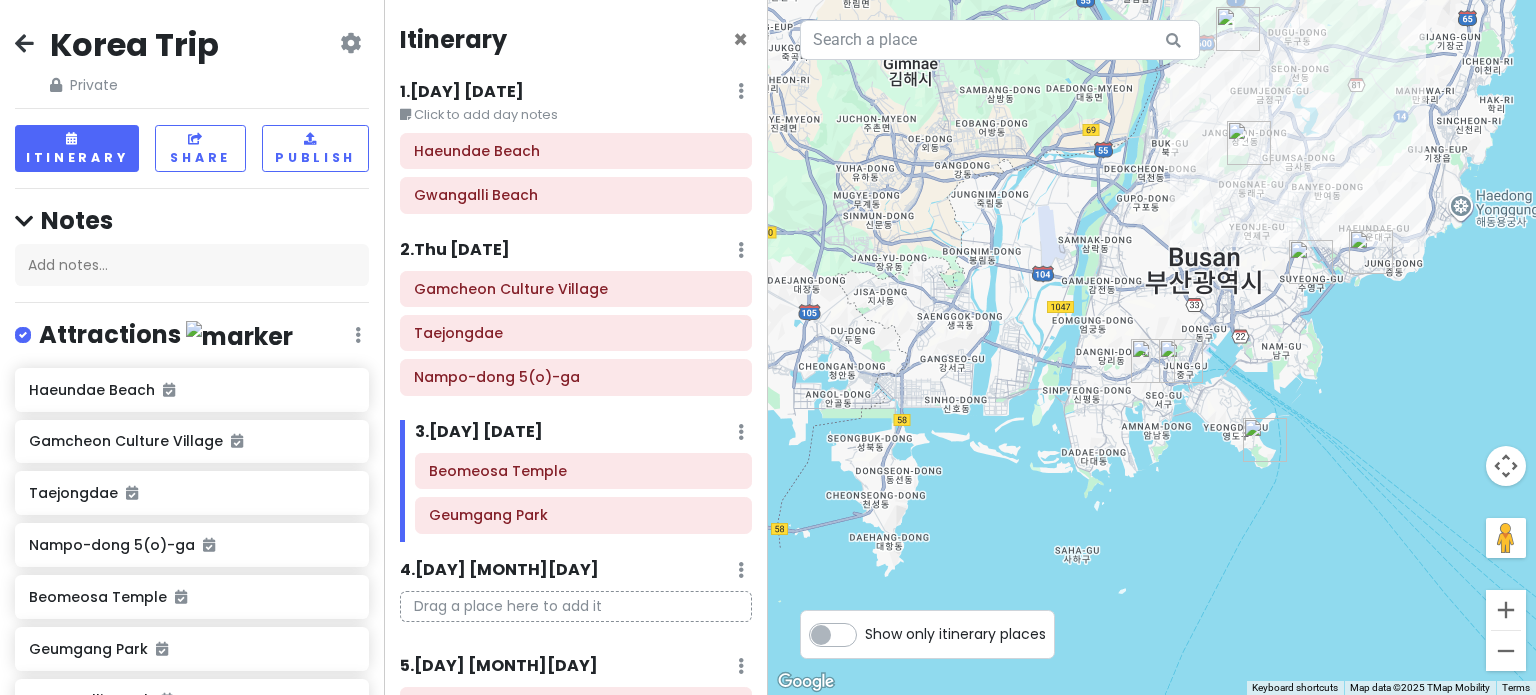 drag, startPoint x: 1116, startPoint y: 438, endPoint x: 1167, endPoint y: 237, distance: 207.36923 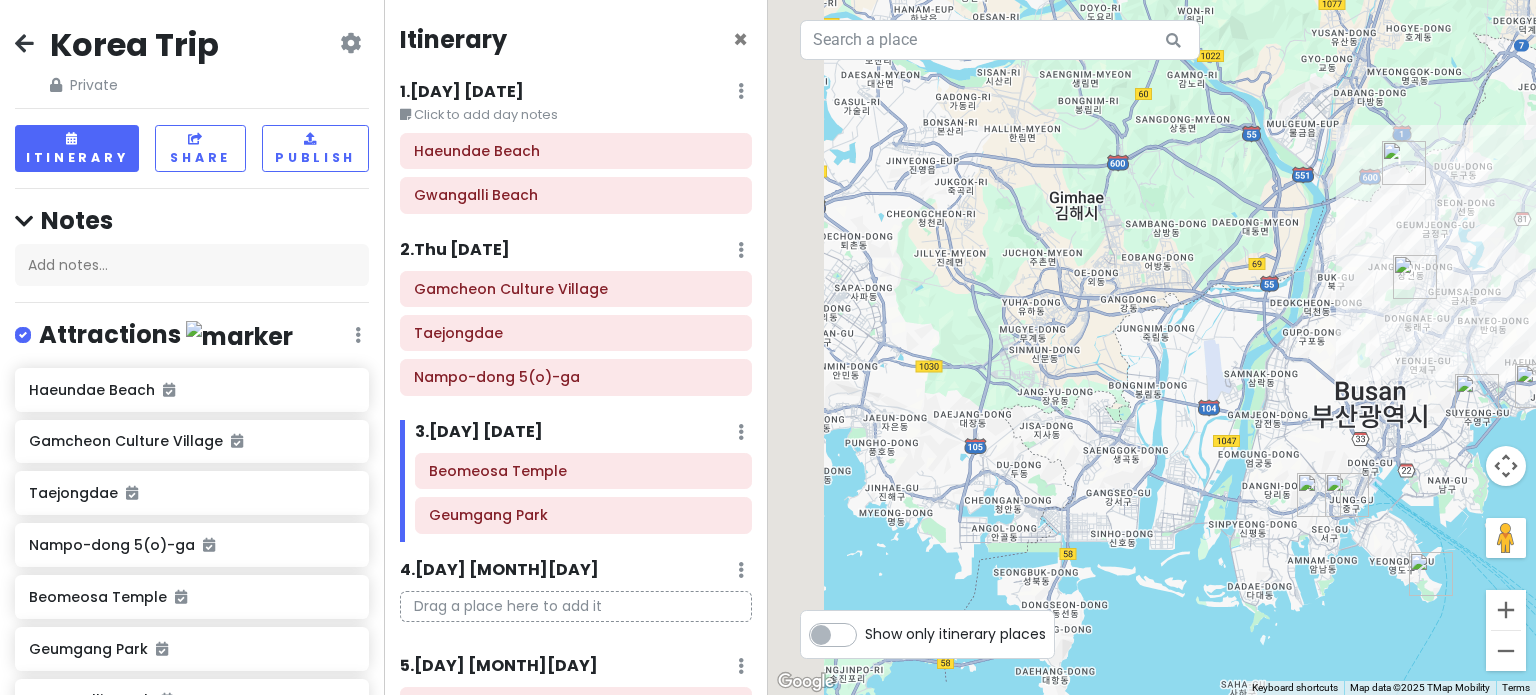 drag, startPoint x: 1041, startPoint y: 479, endPoint x: 1193, endPoint y: 683, distance: 254.40126 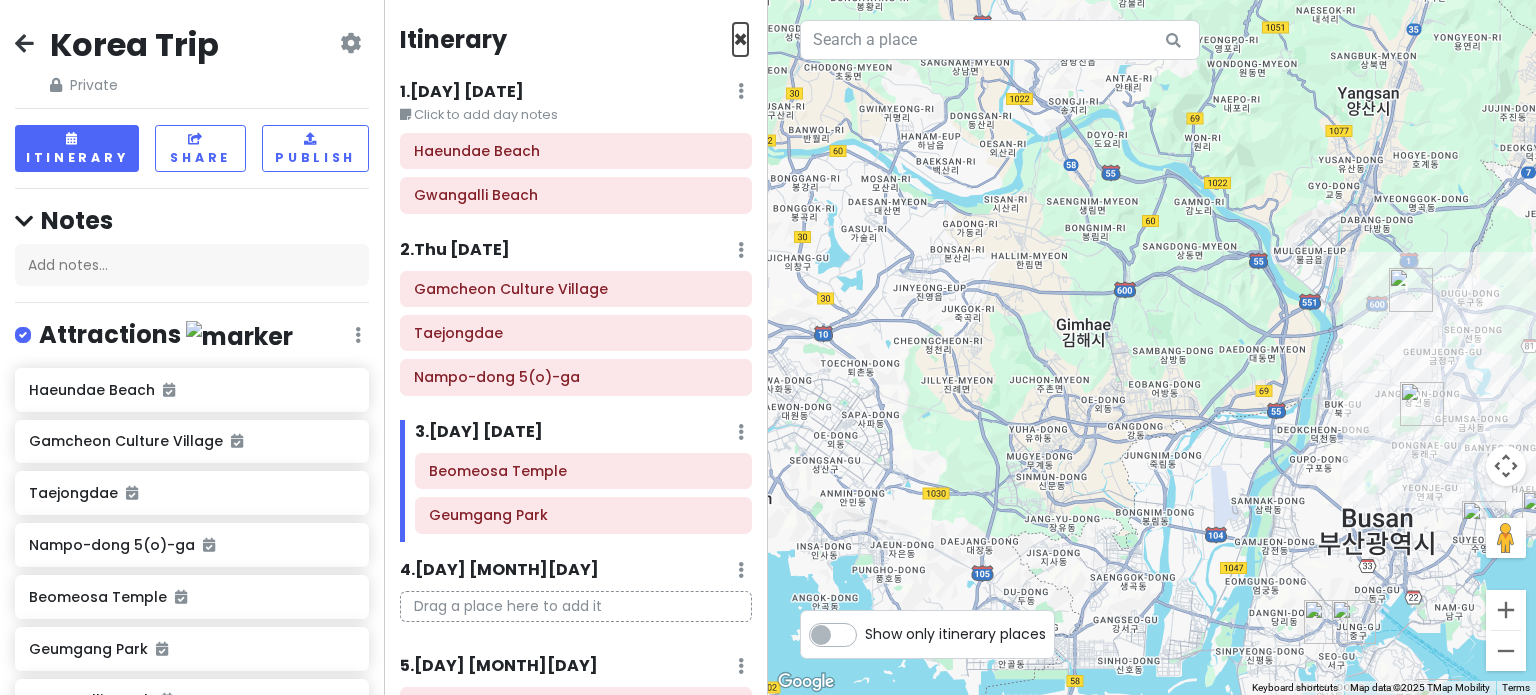 click on "×" at bounding box center (740, 39) 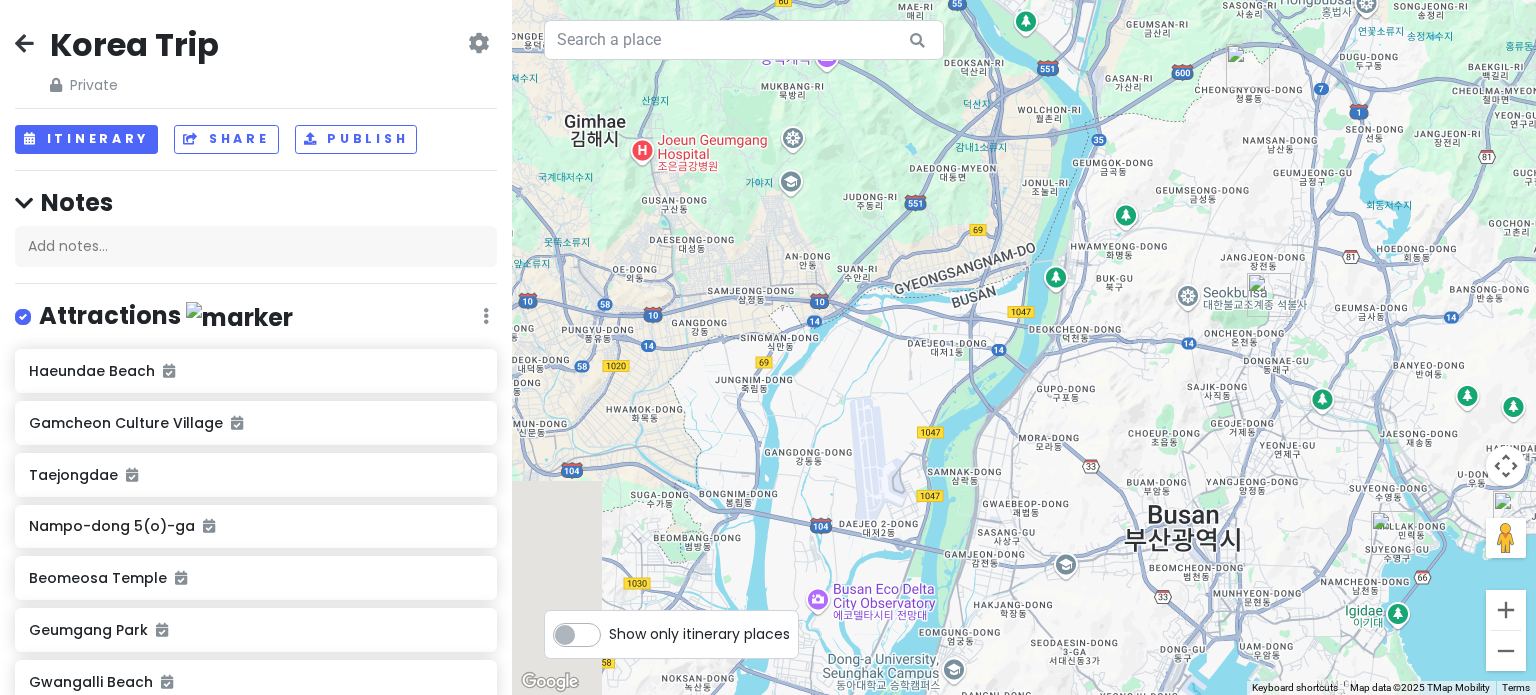 drag, startPoint x: 1256, startPoint y: 442, endPoint x: 1104, endPoint y: 145, distance: 333.63602 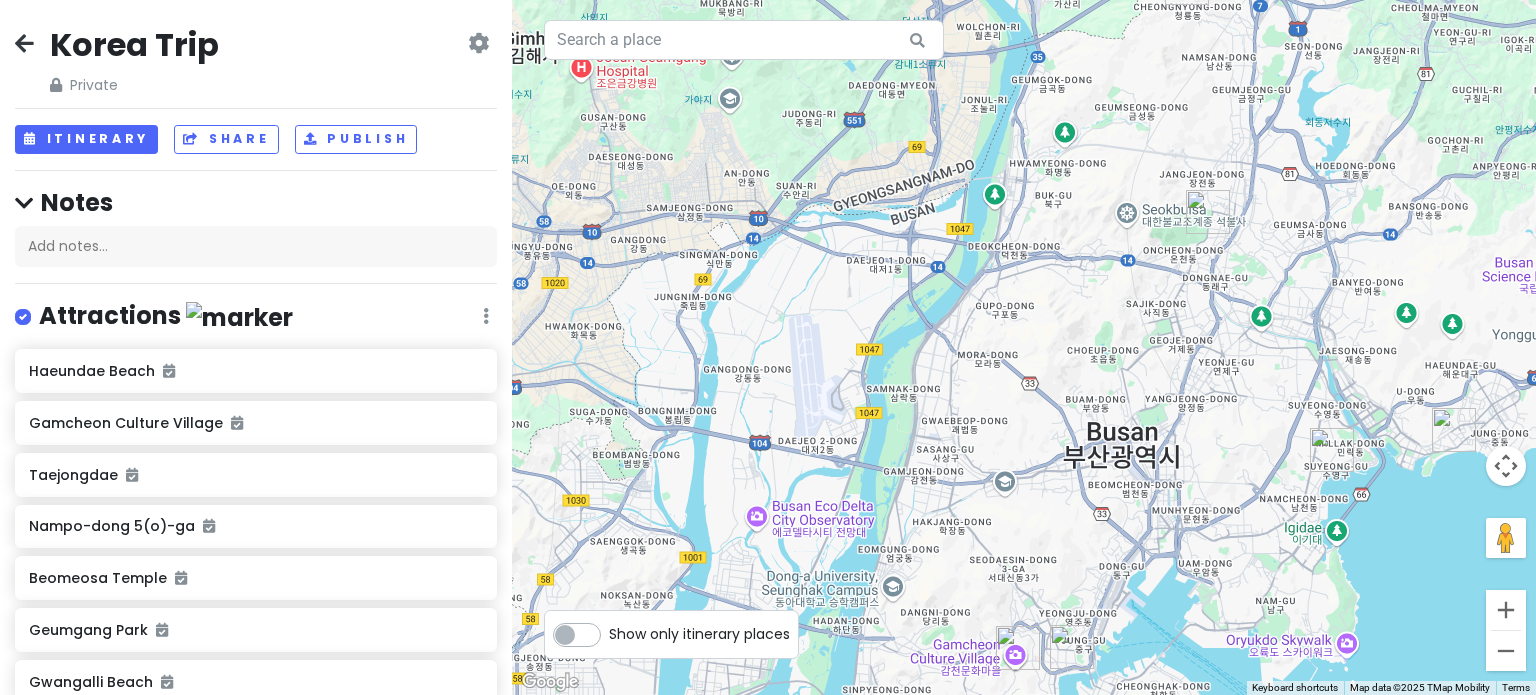 click at bounding box center (1024, 347) 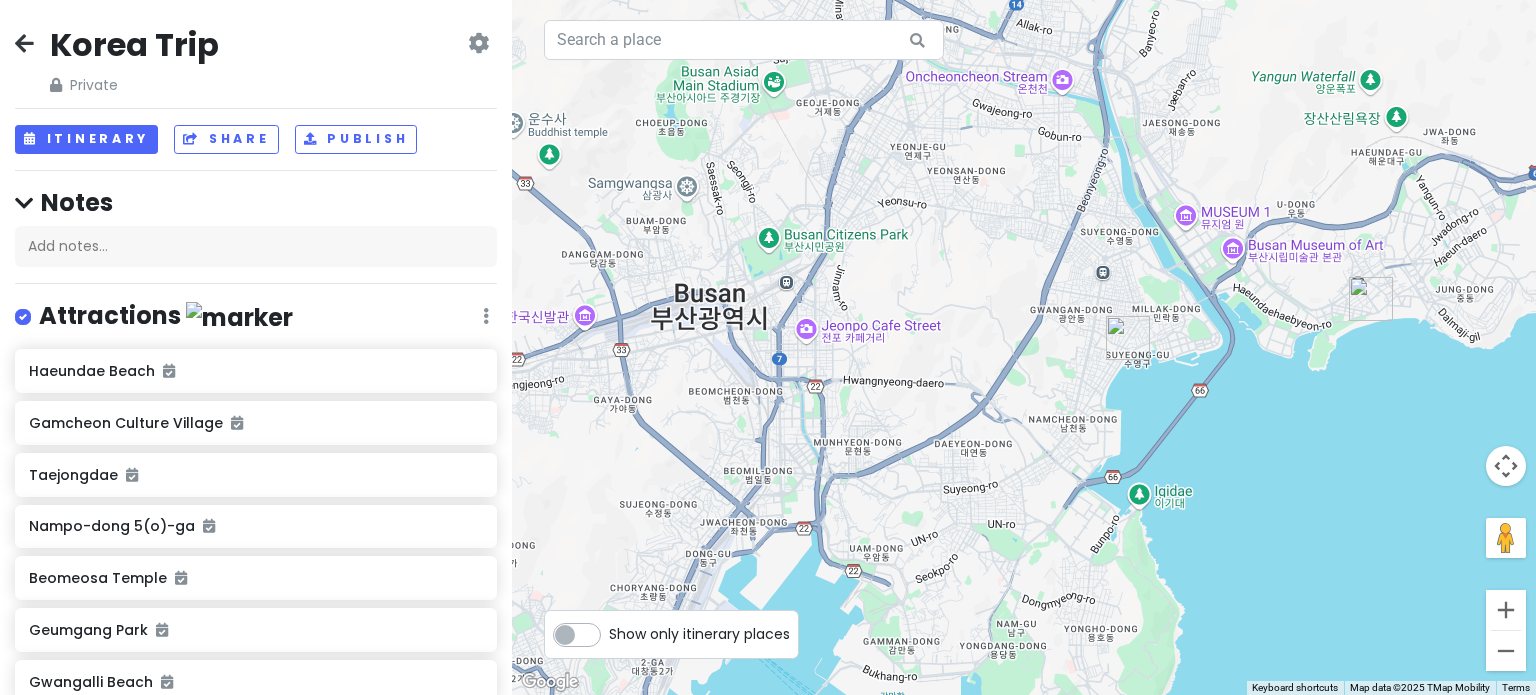 drag, startPoint x: 1128, startPoint y: 507, endPoint x: 996, endPoint y: 236, distance: 301.43823 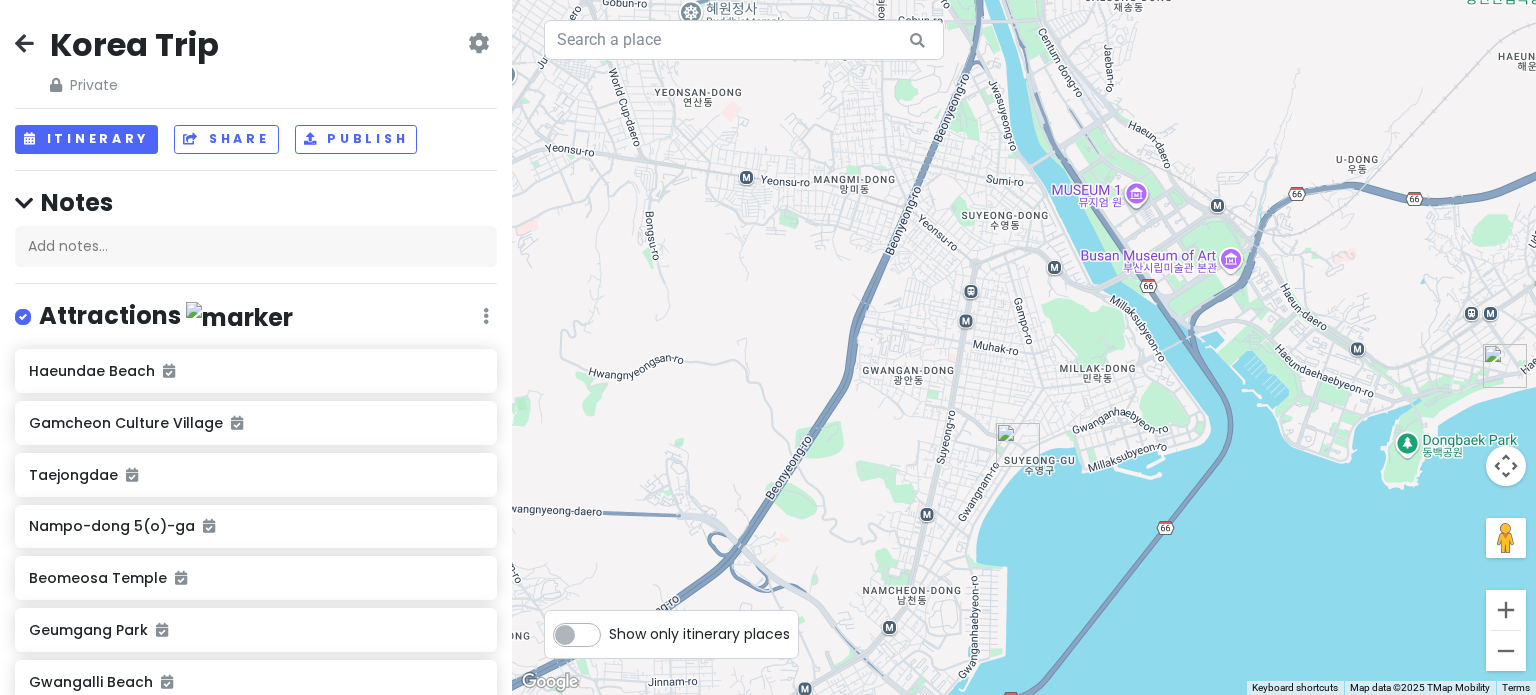 click at bounding box center (1024, 347) 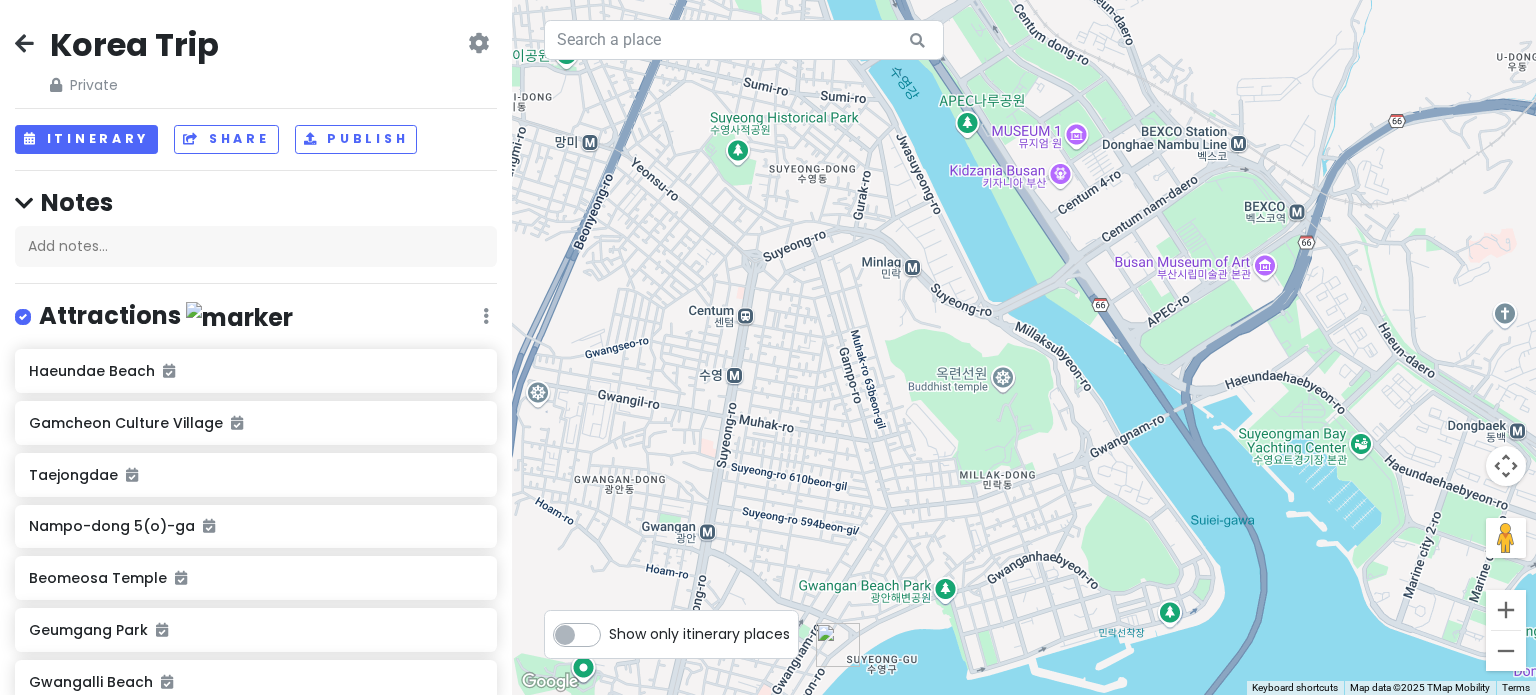 click at bounding box center [1024, 347] 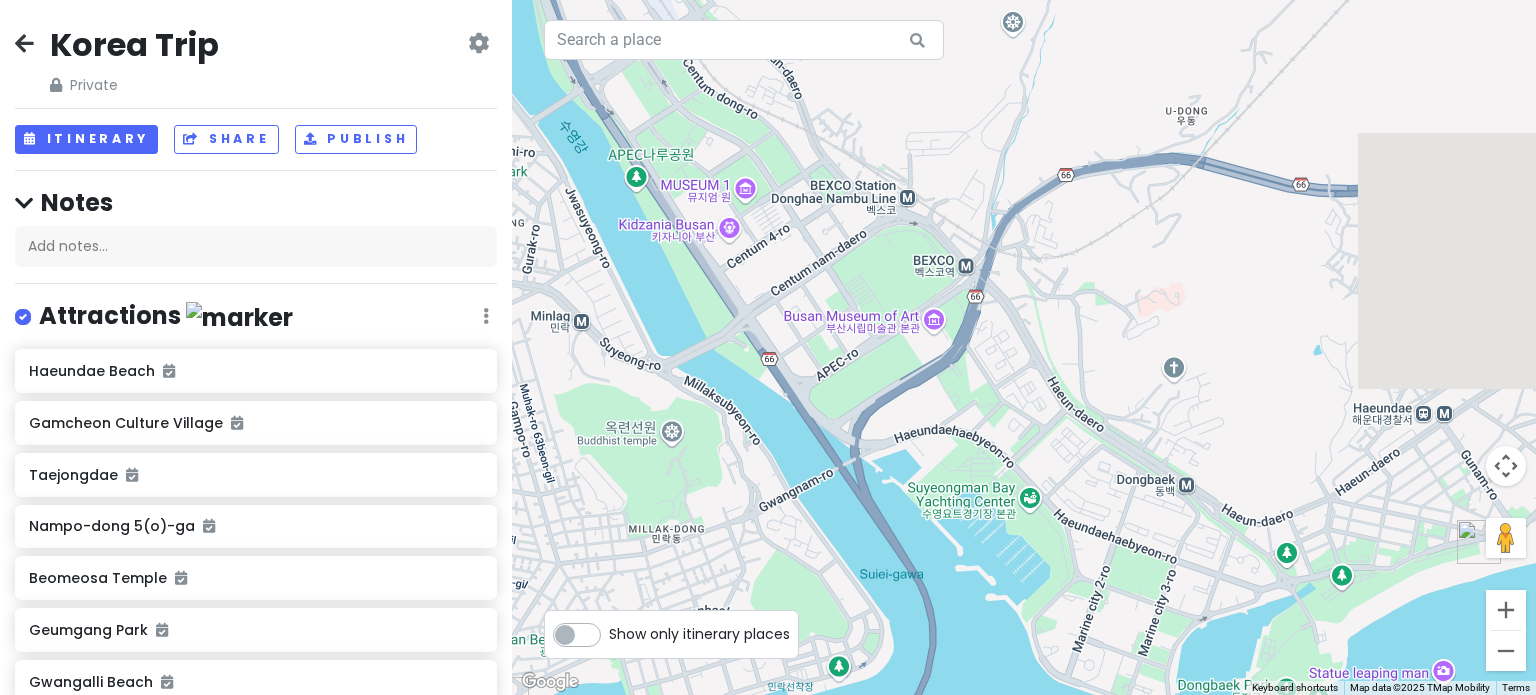 drag, startPoint x: 1191, startPoint y: 267, endPoint x: 824, endPoint y: 323, distance: 371.2479 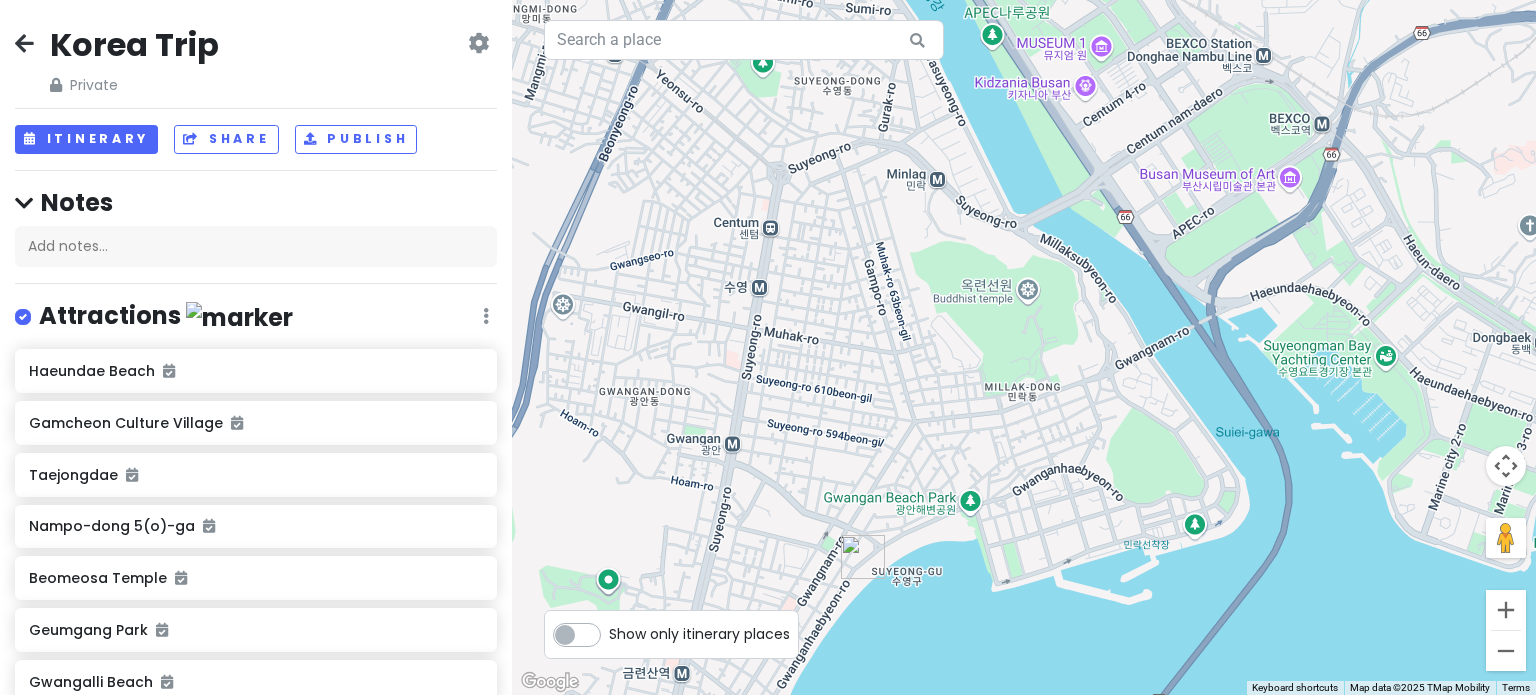 drag, startPoint x: 822, startPoint y: 349, endPoint x: 1215, endPoint y: 205, distance: 418.5511 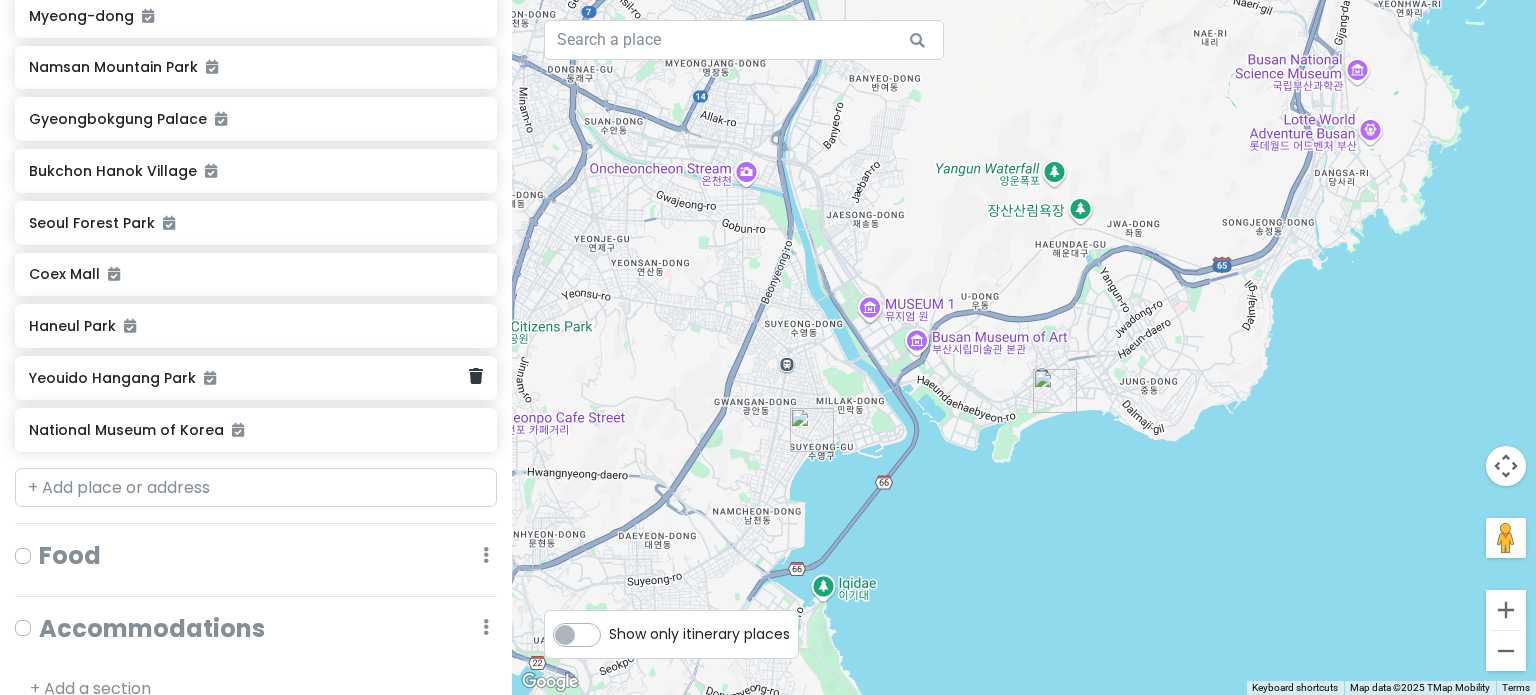 scroll, scrollTop: 745, scrollLeft: 0, axis: vertical 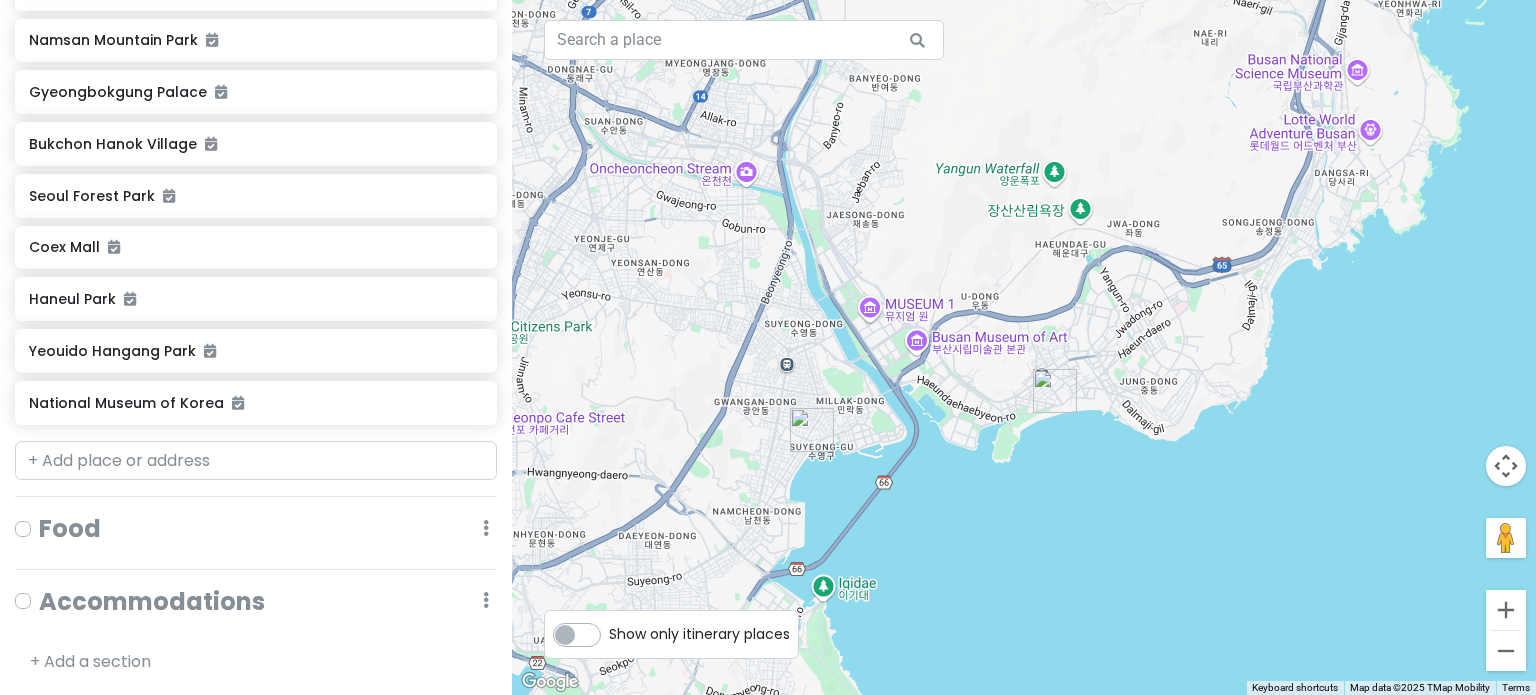 click at bounding box center [39, 516] 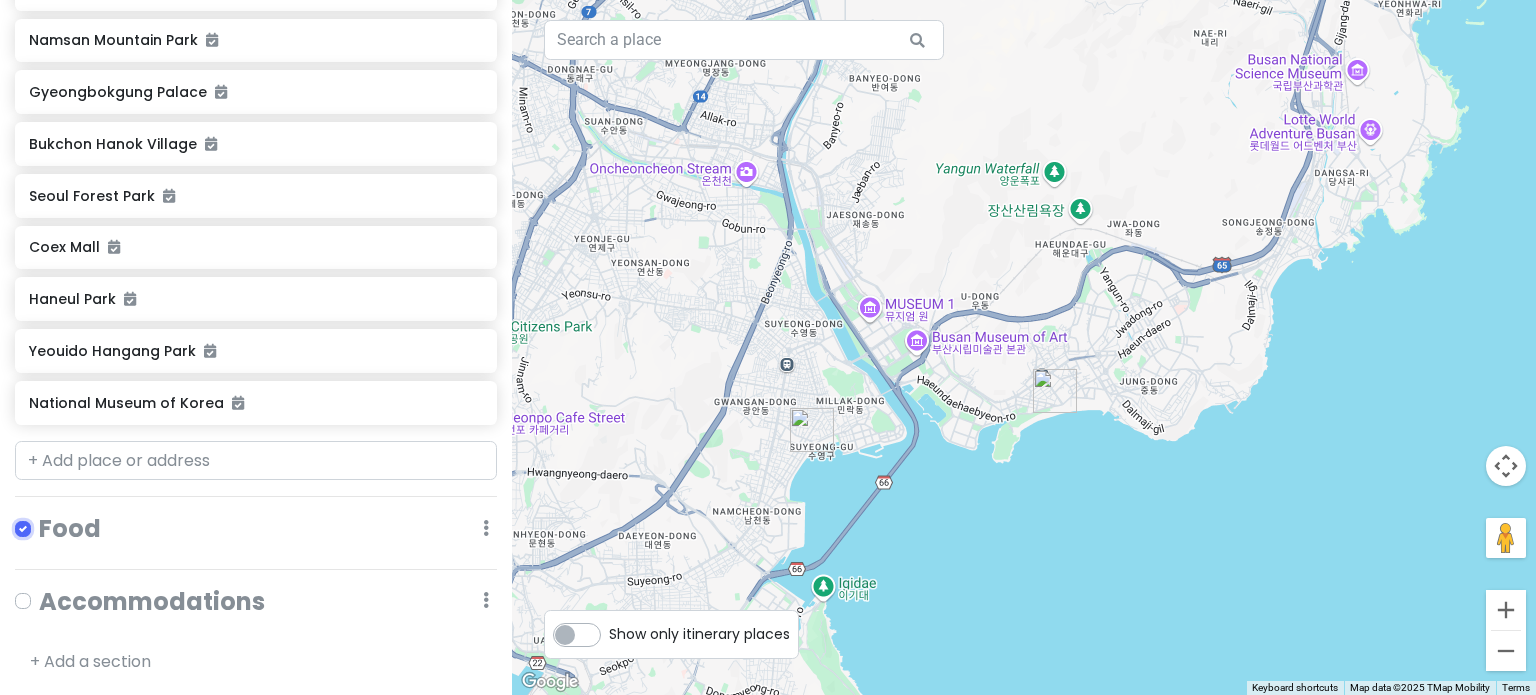 checkbox on "true" 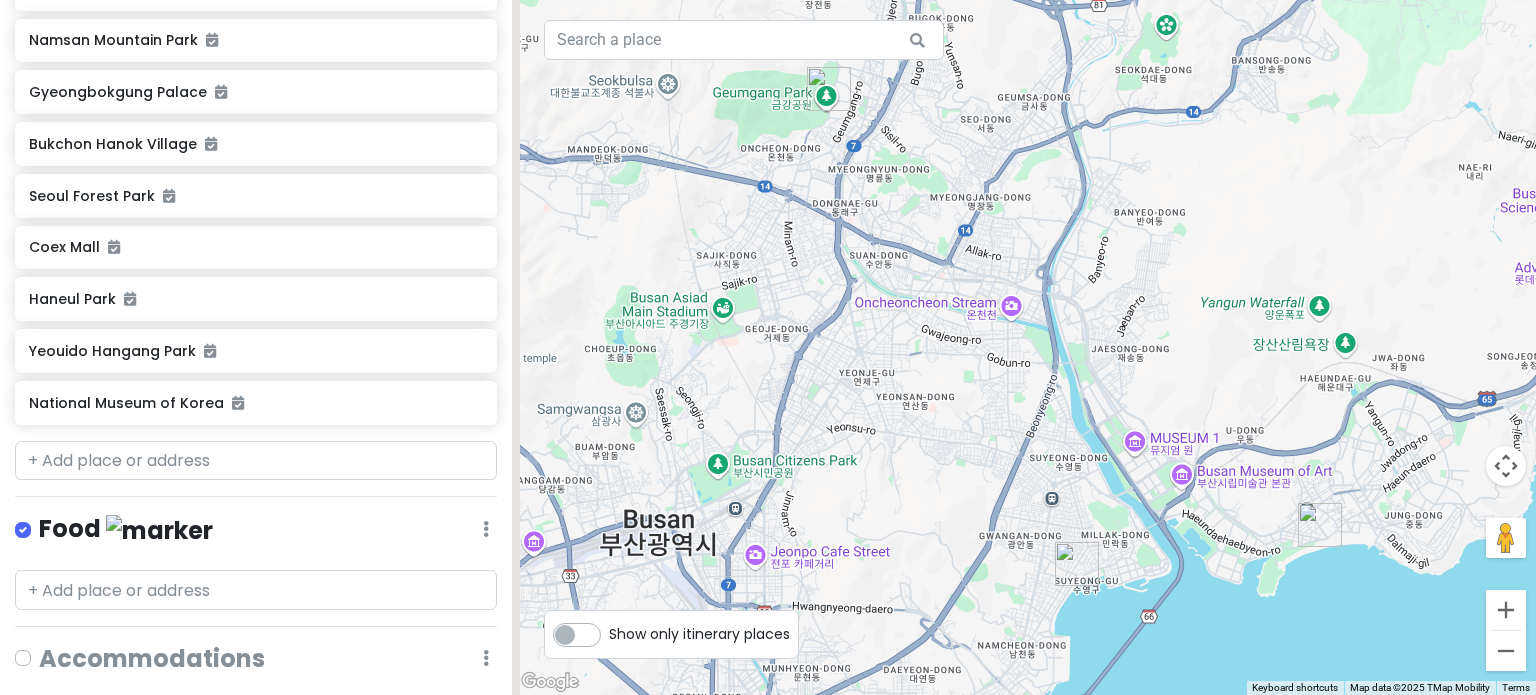 drag, startPoint x: 1114, startPoint y: 613, endPoint x: 1164, endPoint y: 637, distance: 55.461697 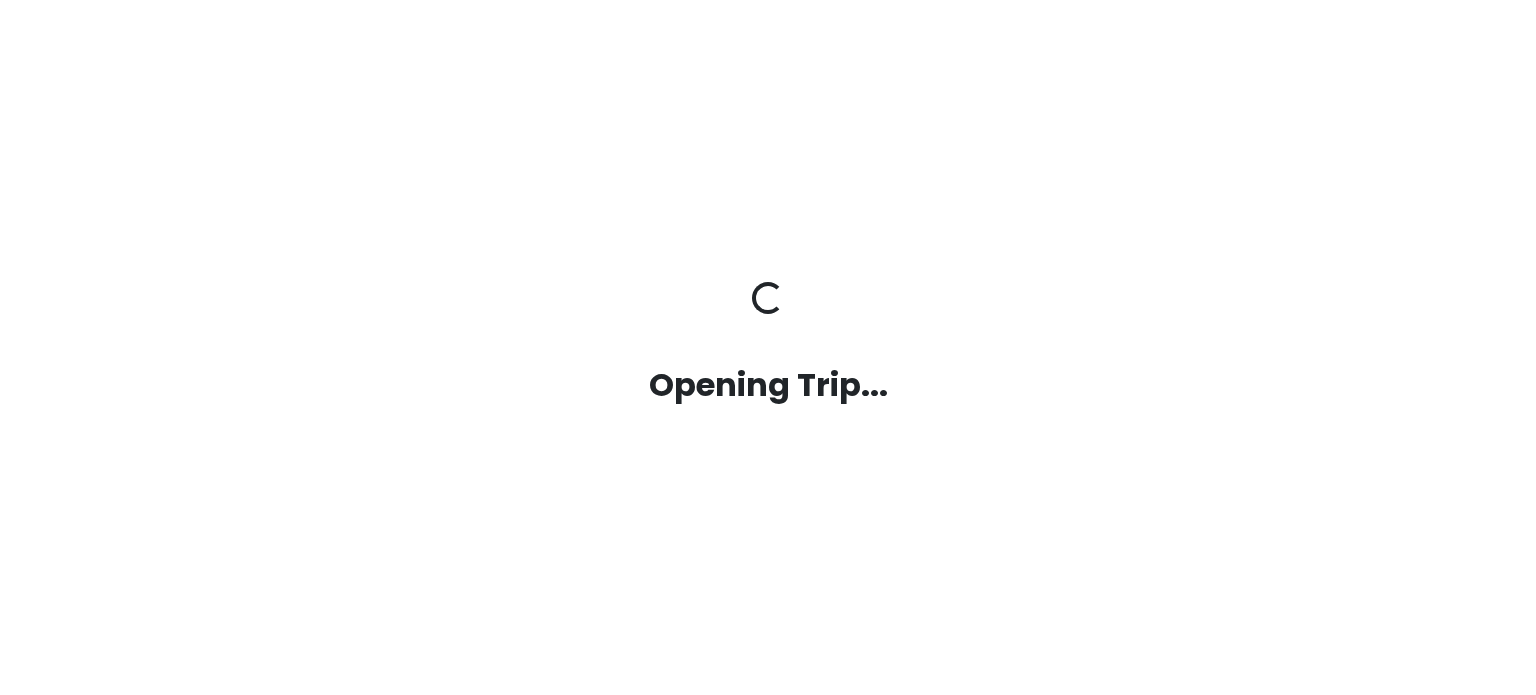 scroll, scrollTop: 0, scrollLeft: 0, axis: both 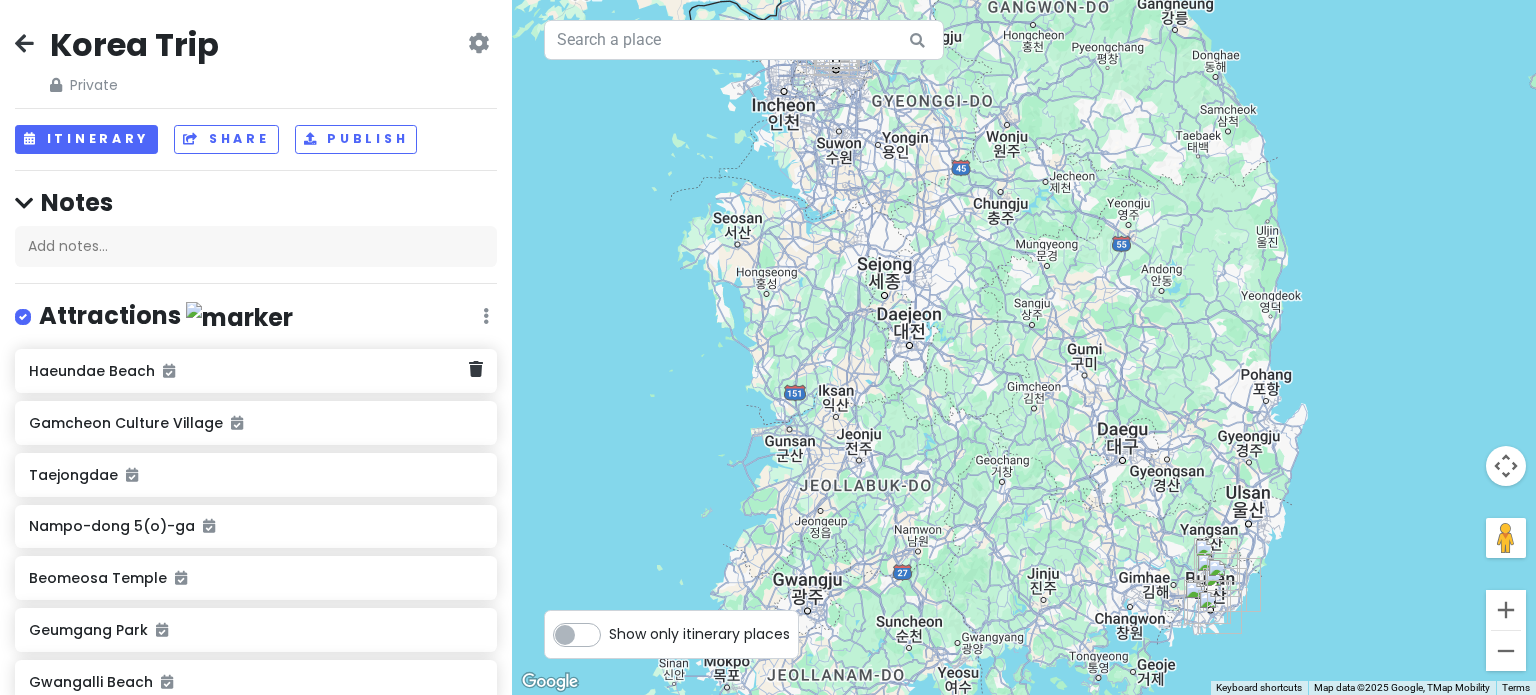 click on "Haeundae Beach" at bounding box center [248, 371] 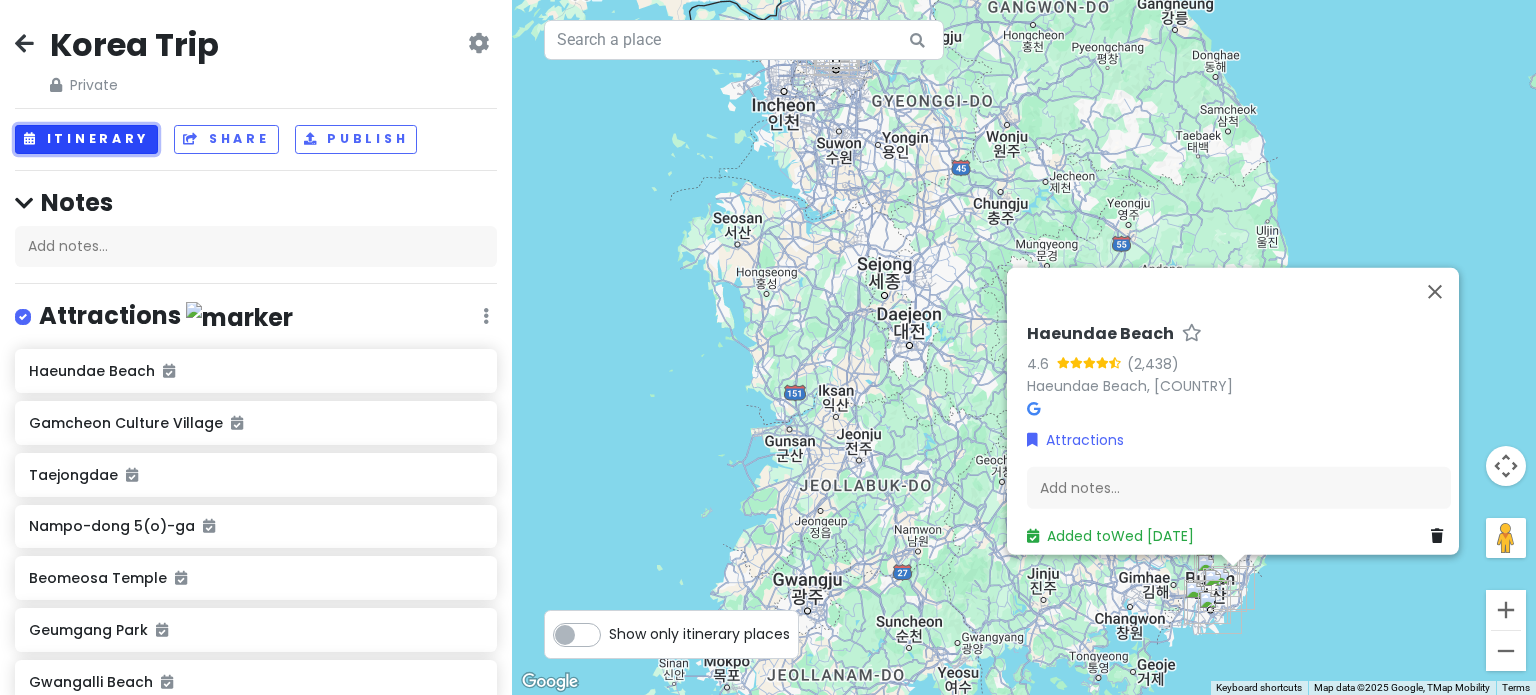 click on "Itinerary" at bounding box center (86, 139) 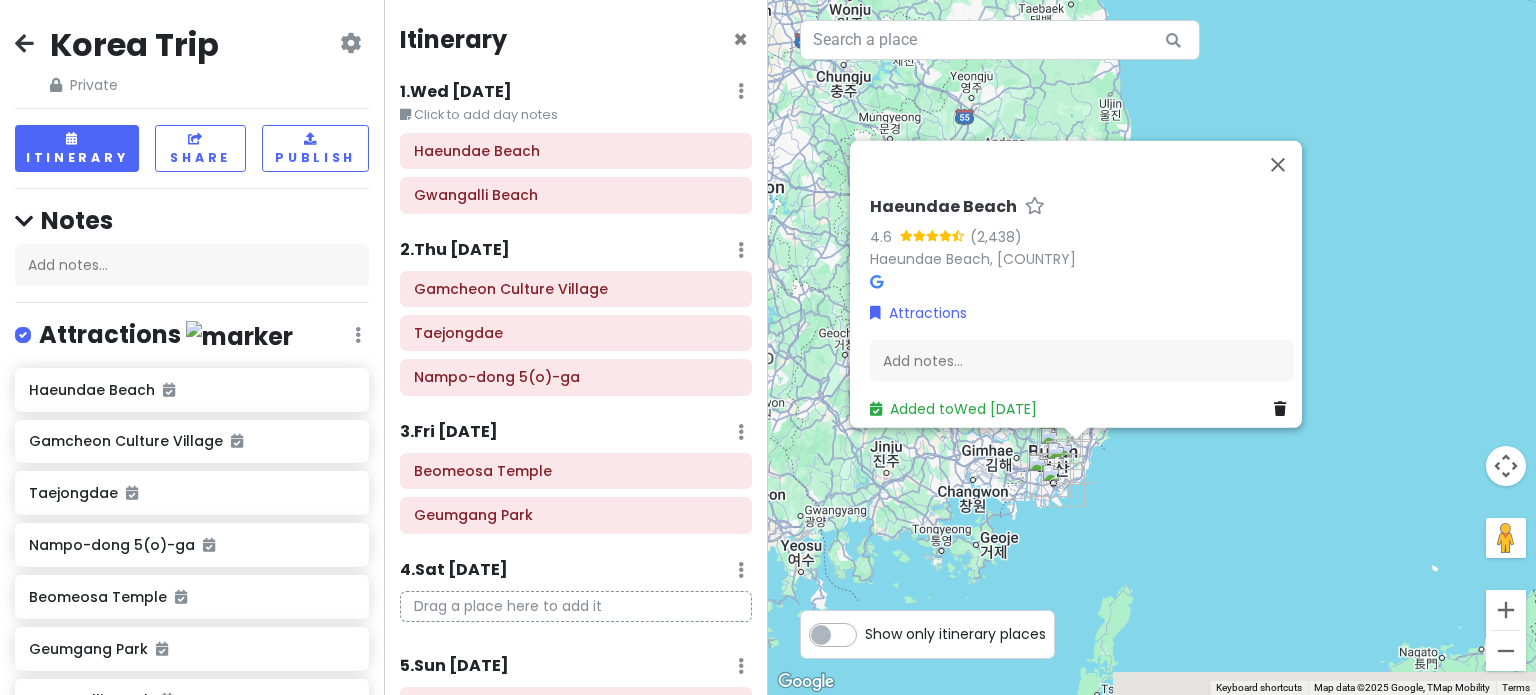 drag, startPoint x: 1492, startPoint y: 167, endPoint x: 1196, endPoint y: 26, distance: 327.86734 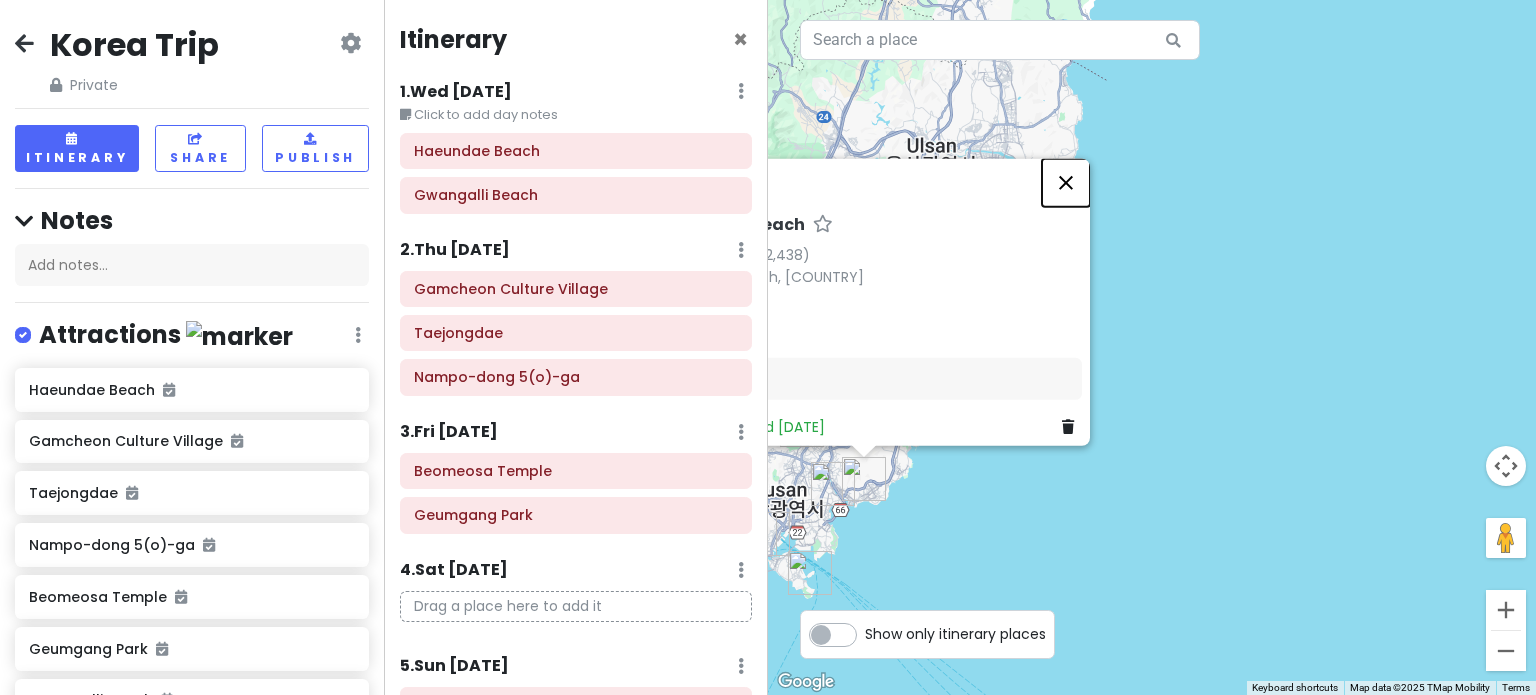 click at bounding box center [1066, 182] 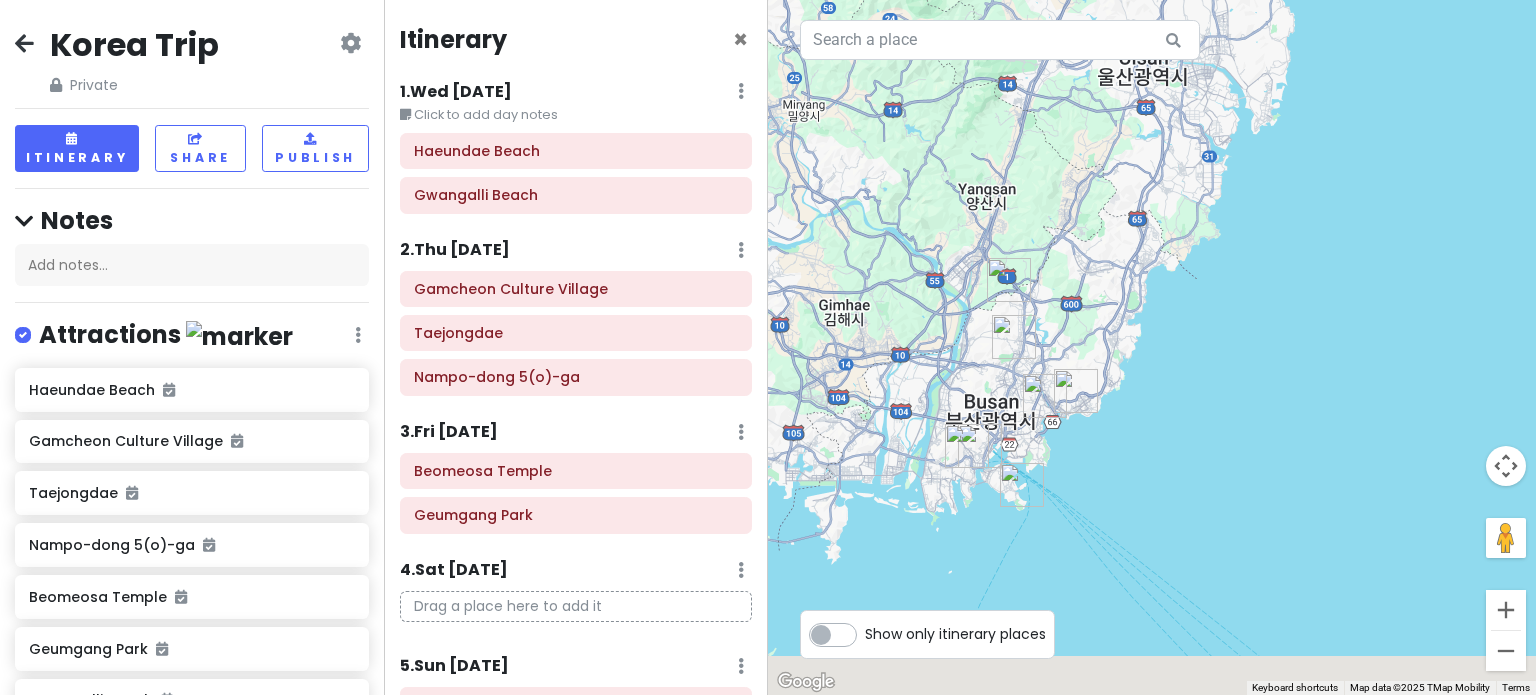 drag, startPoint x: 1148, startPoint y: 449, endPoint x: 1428, endPoint y: 354, distance: 295.6772 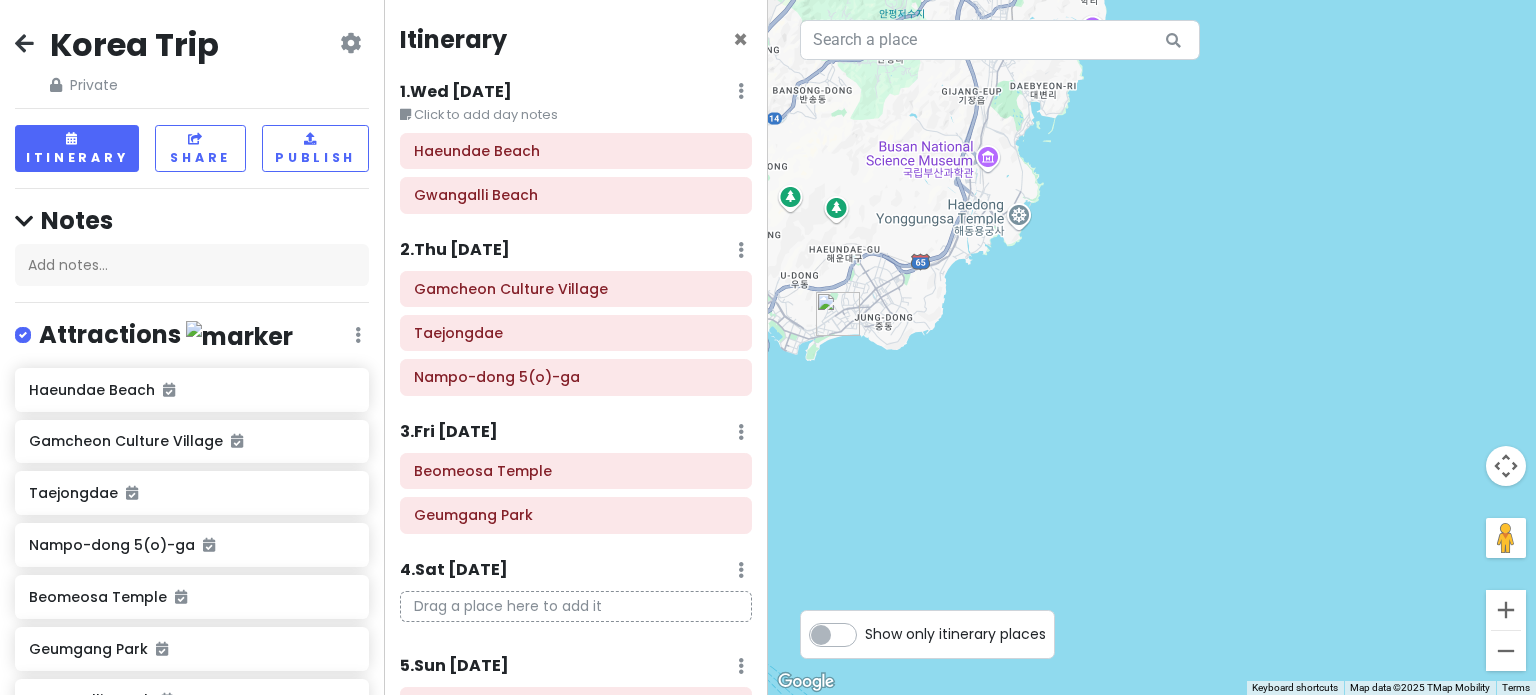 drag, startPoint x: 1183, startPoint y: 443, endPoint x: 1436, endPoint y: 443, distance: 253 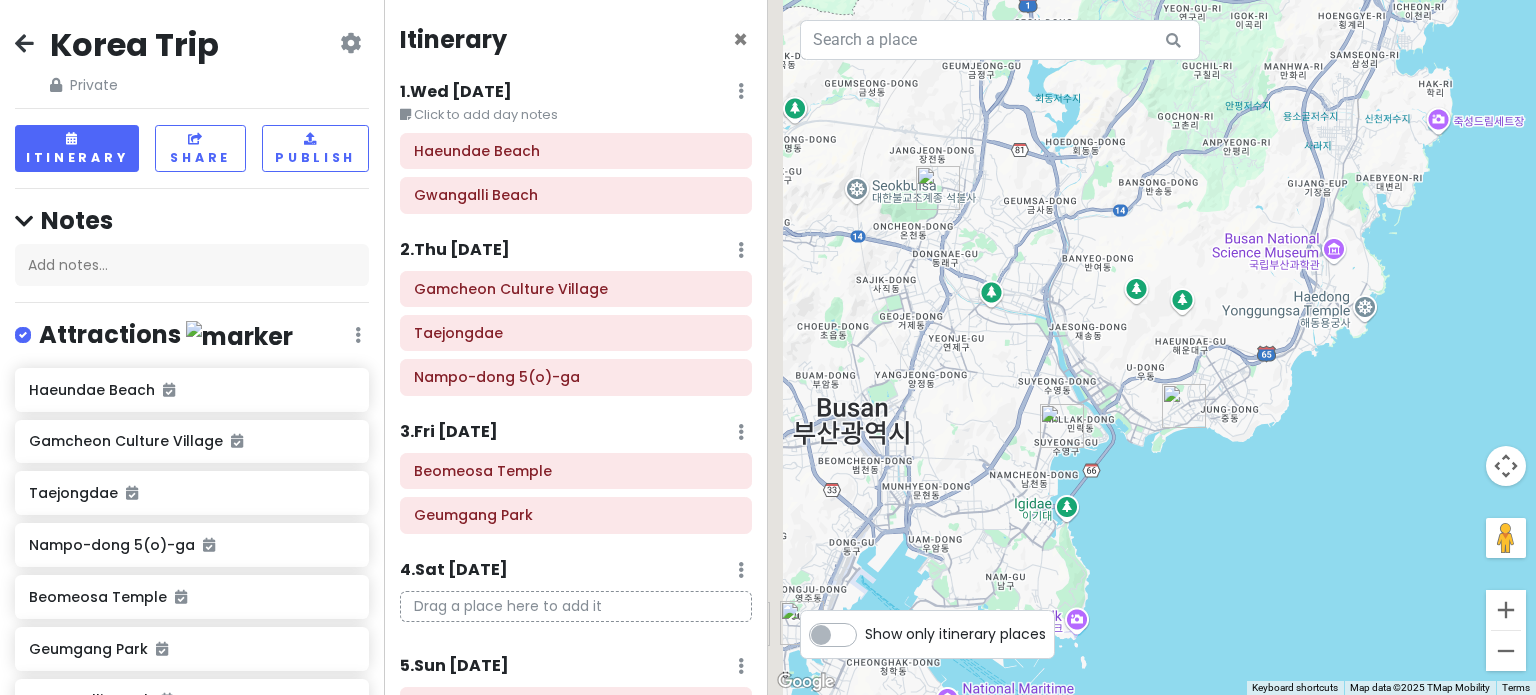 drag, startPoint x: 1168, startPoint y: 355, endPoint x: 1238, endPoint y: 416, distance: 92.84934 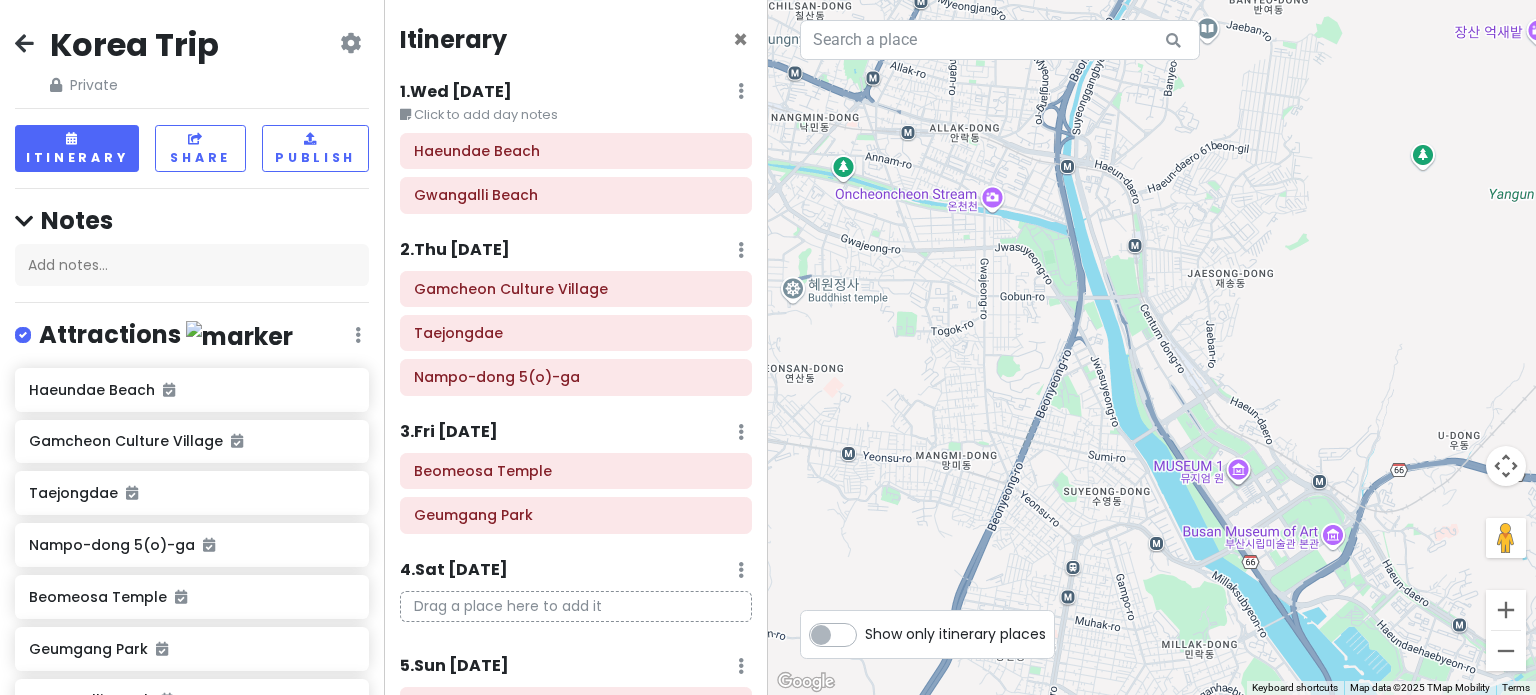 drag, startPoint x: 1218, startPoint y: 481, endPoint x: 1122, endPoint y: 90, distance: 402.61273 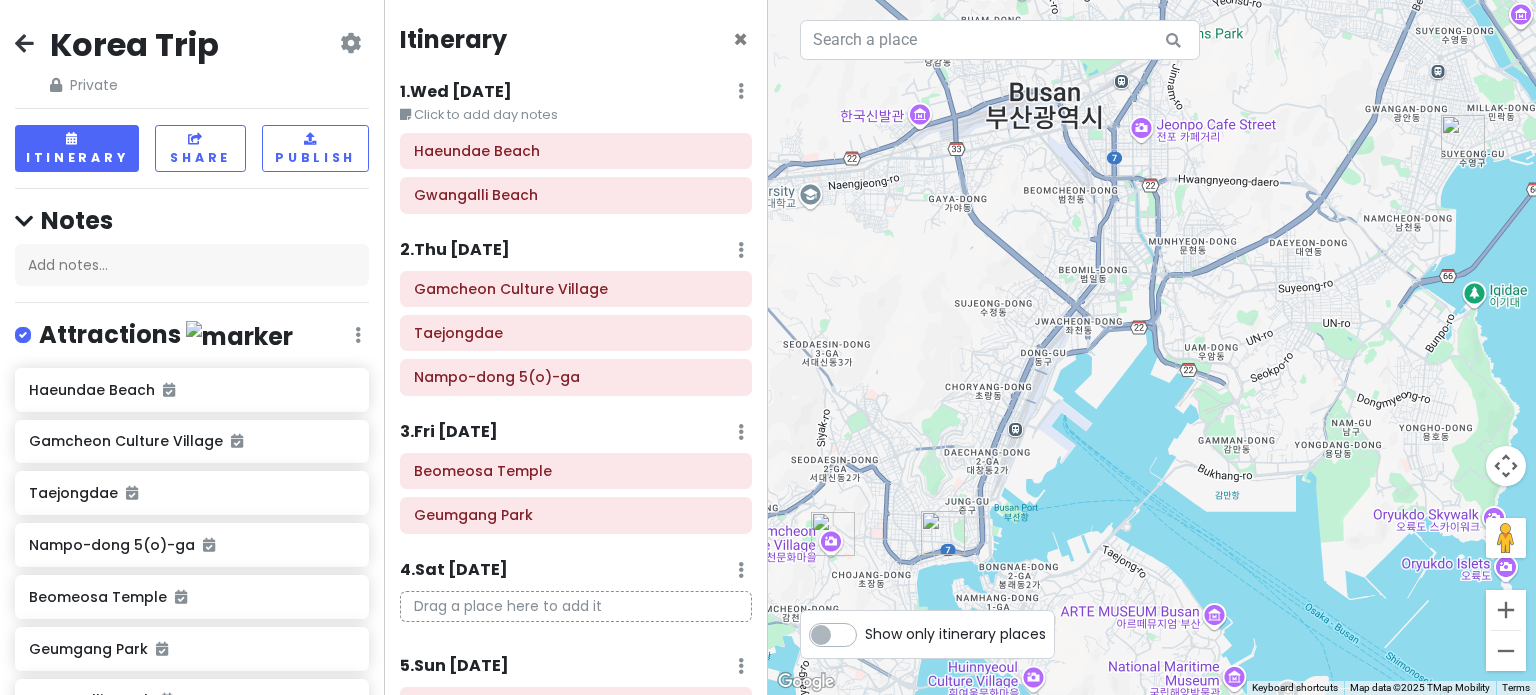 drag, startPoint x: 1268, startPoint y: 407, endPoint x: 1535, endPoint y: -9, distance: 494.31265 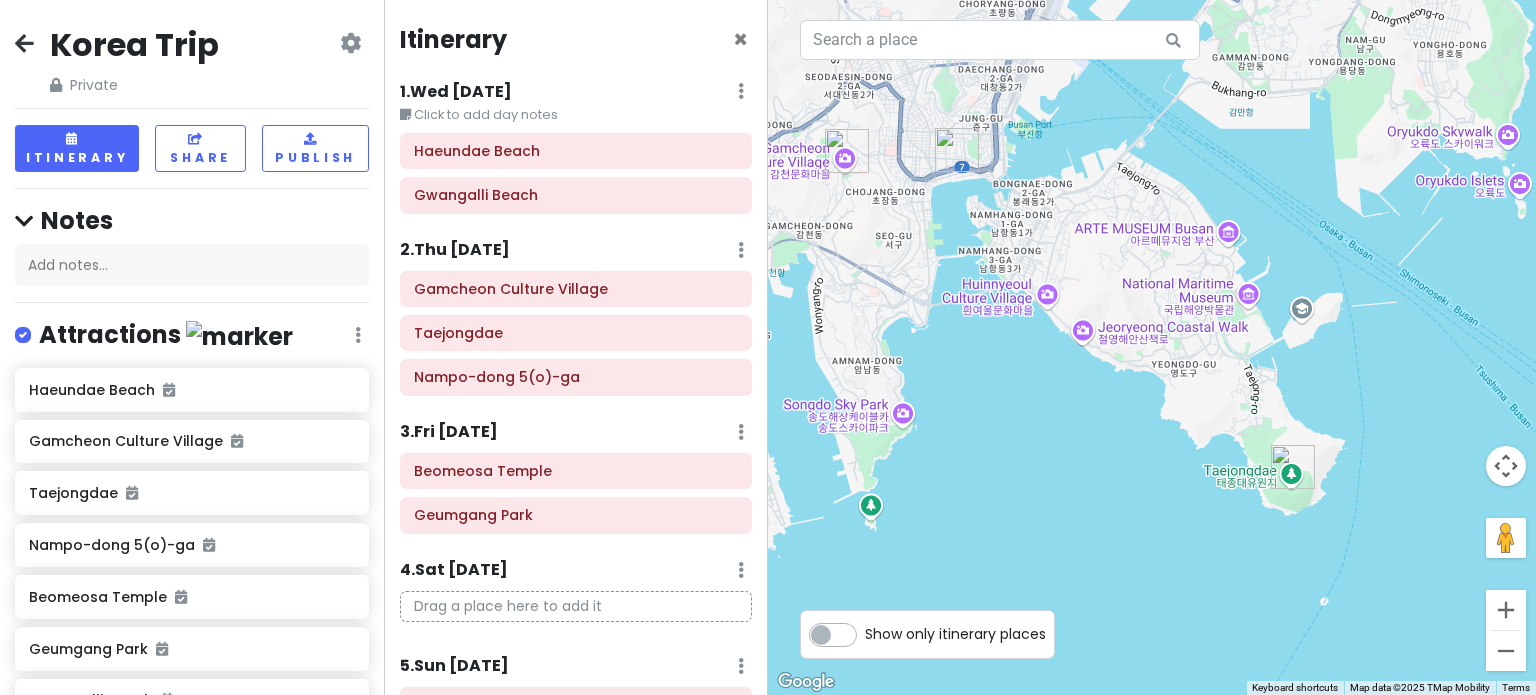 drag, startPoint x: 1168, startPoint y: 111, endPoint x: 1167, endPoint y: 99, distance: 12.0415945 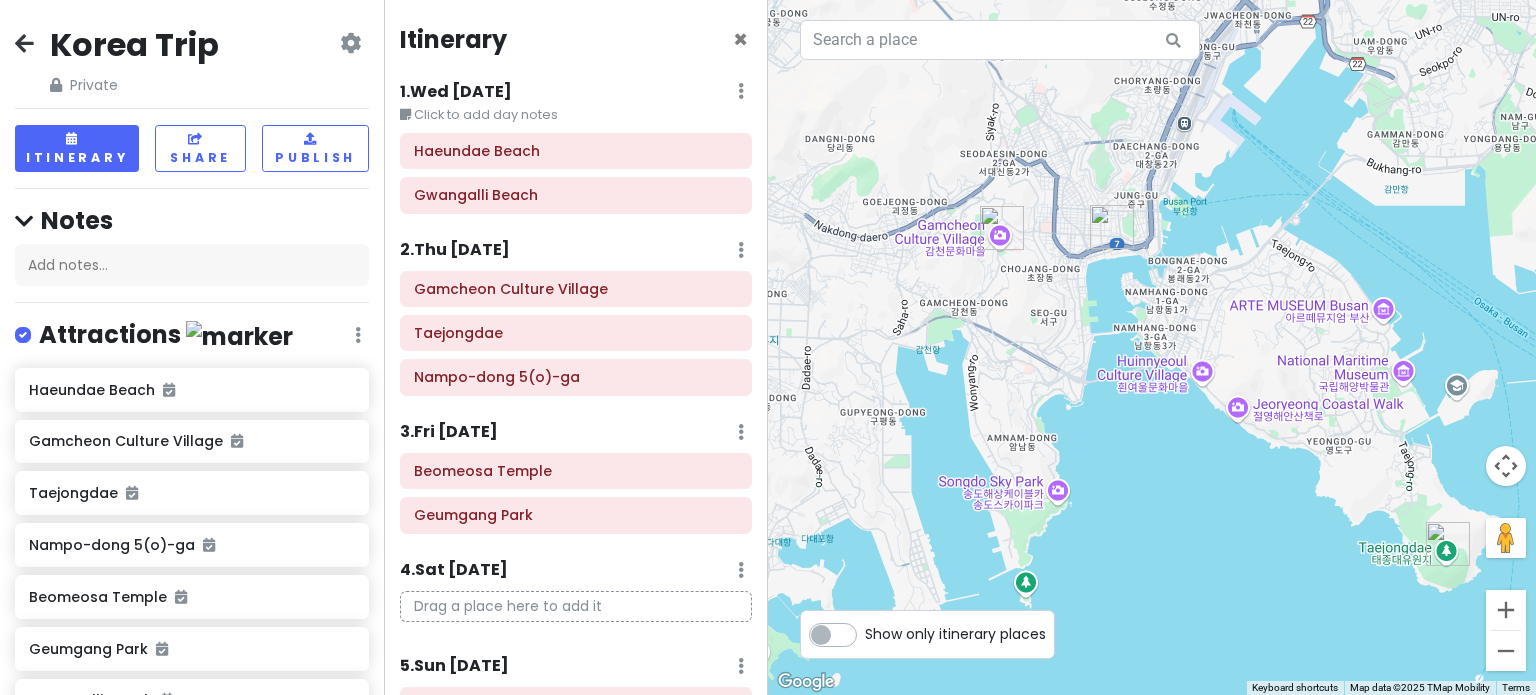 drag, startPoint x: 1048, startPoint y: 429, endPoint x: 1240, endPoint y: 523, distance: 213.77559 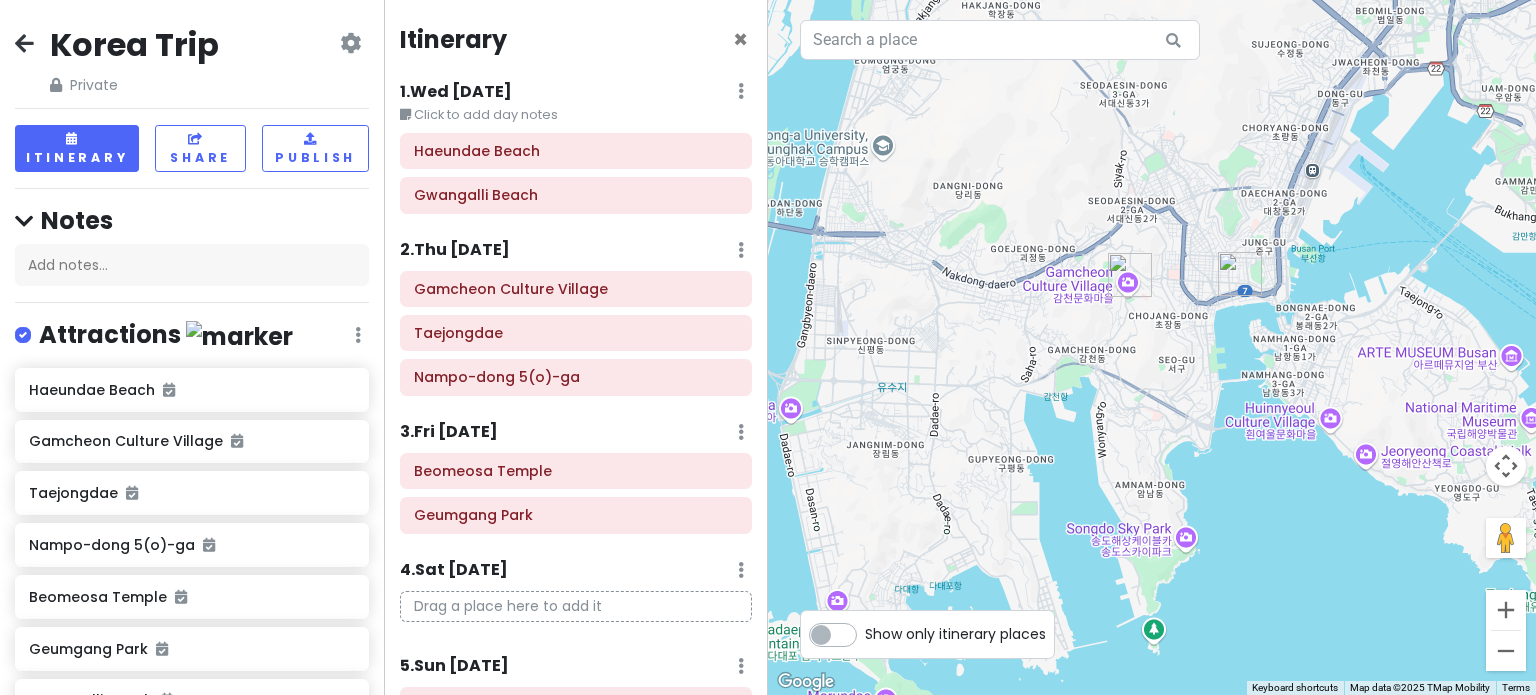 click at bounding box center [1130, 275] 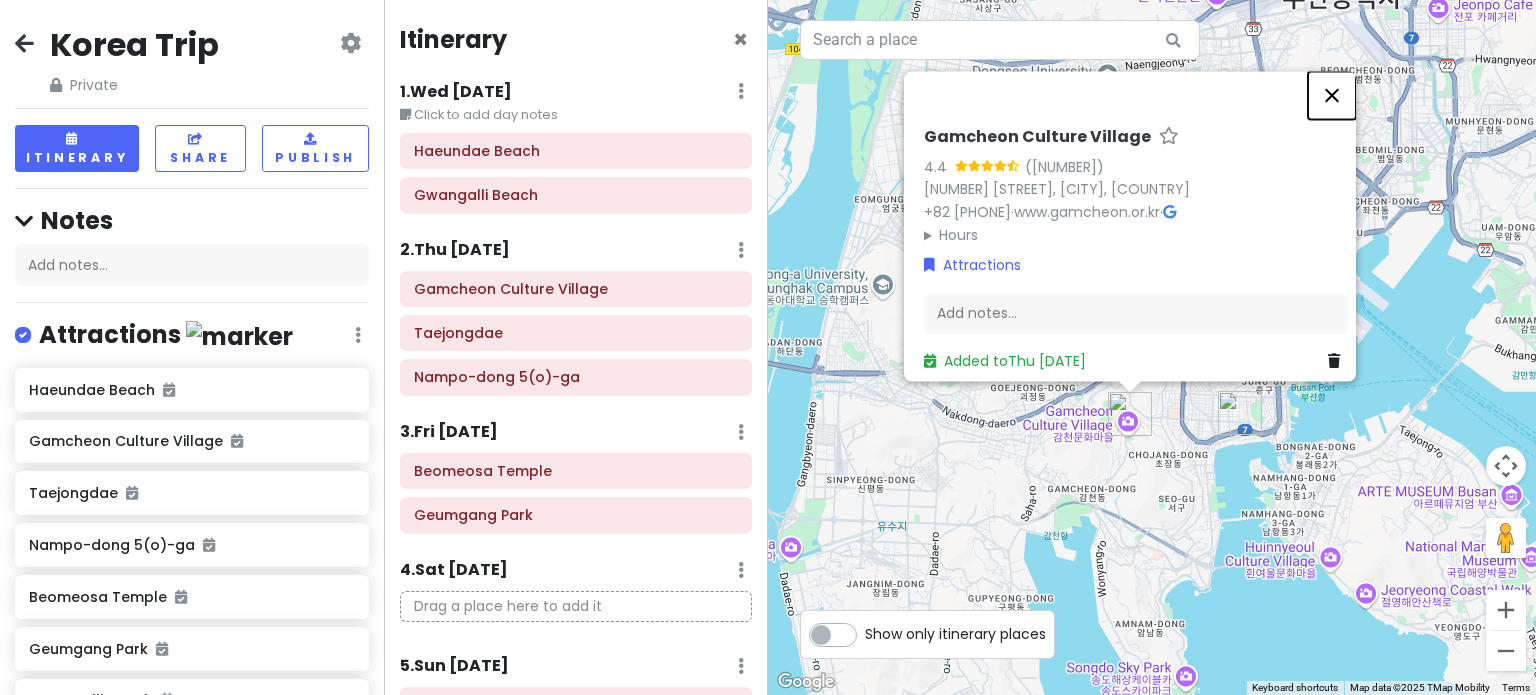 click at bounding box center (1332, 95) 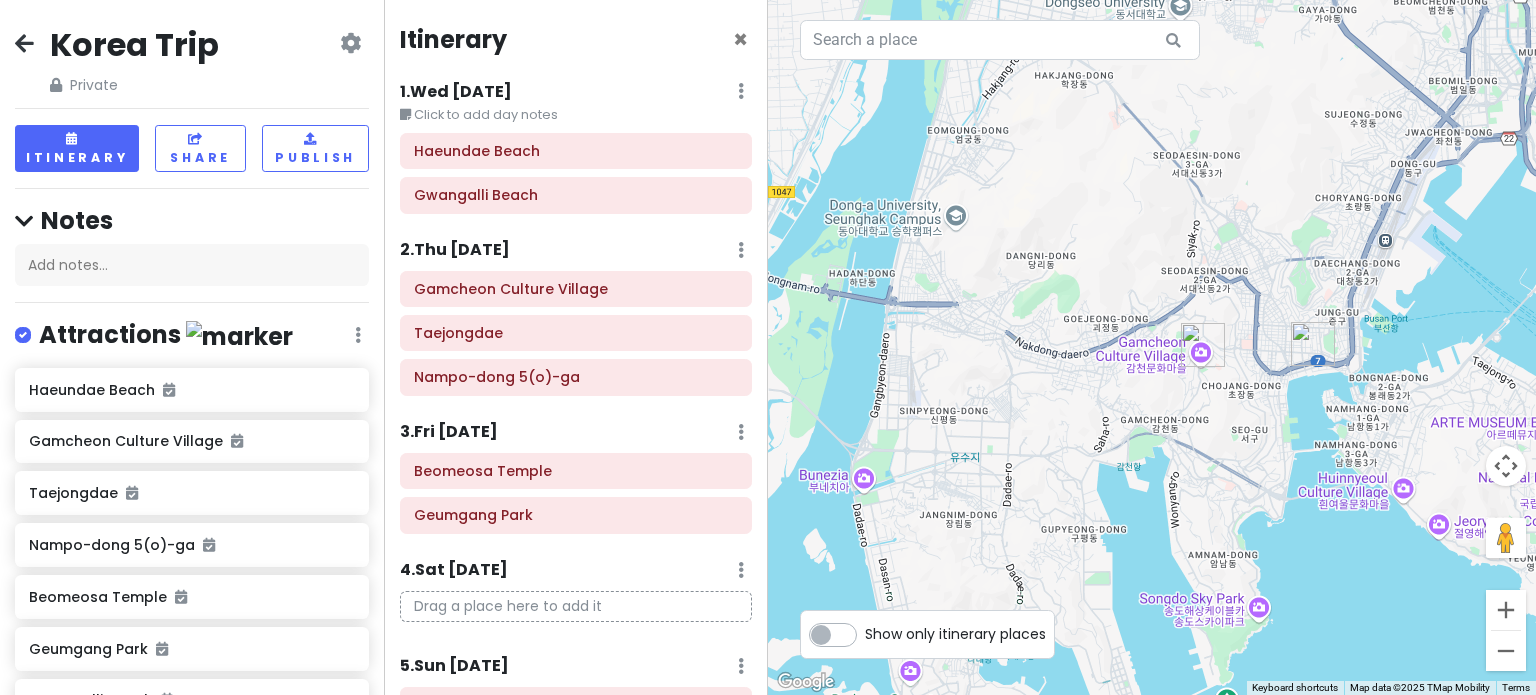drag, startPoint x: 1313, startPoint y: 359, endPoint x: 1404, endPoint y: 283, distance: 118.56222 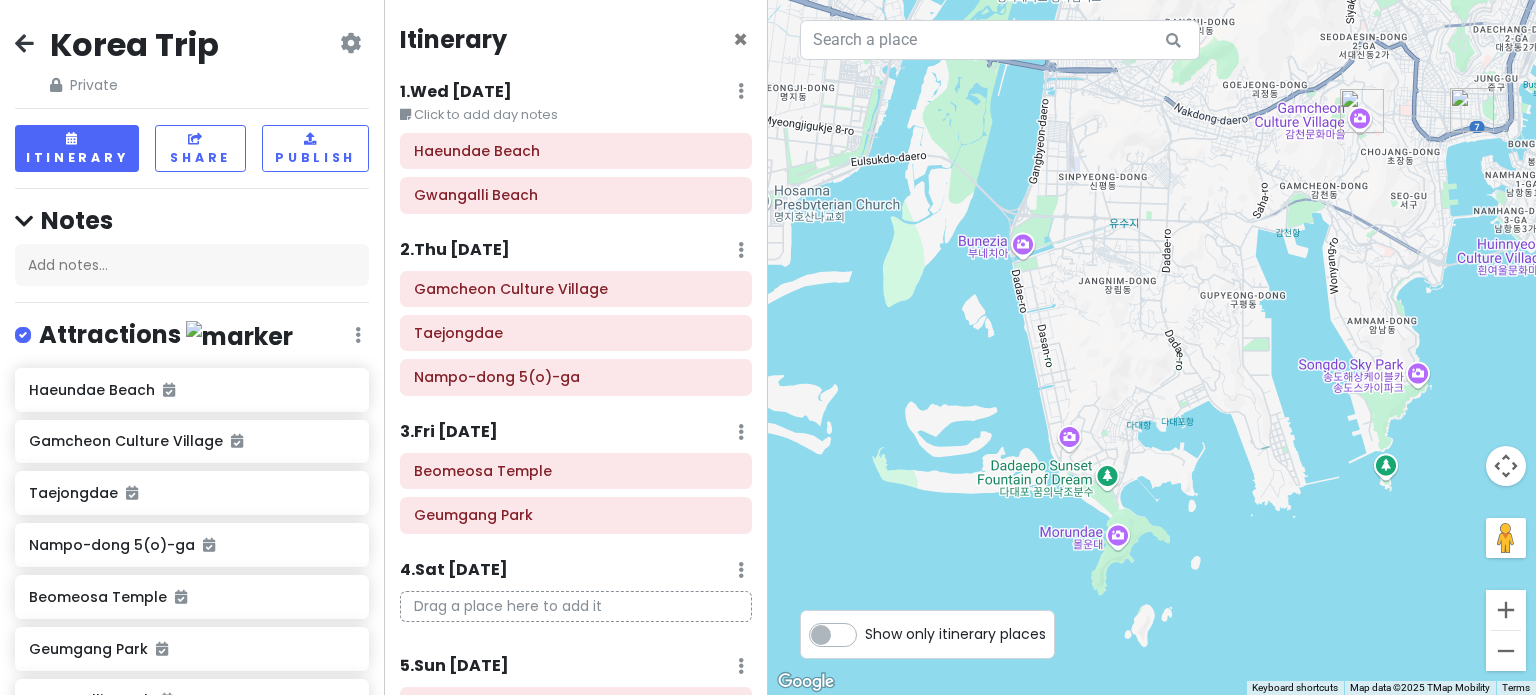 drag, startPoint x: 1165, startPoint y: 301, endPoint x: 1204, endPoint y: 141, distance: 164.68454 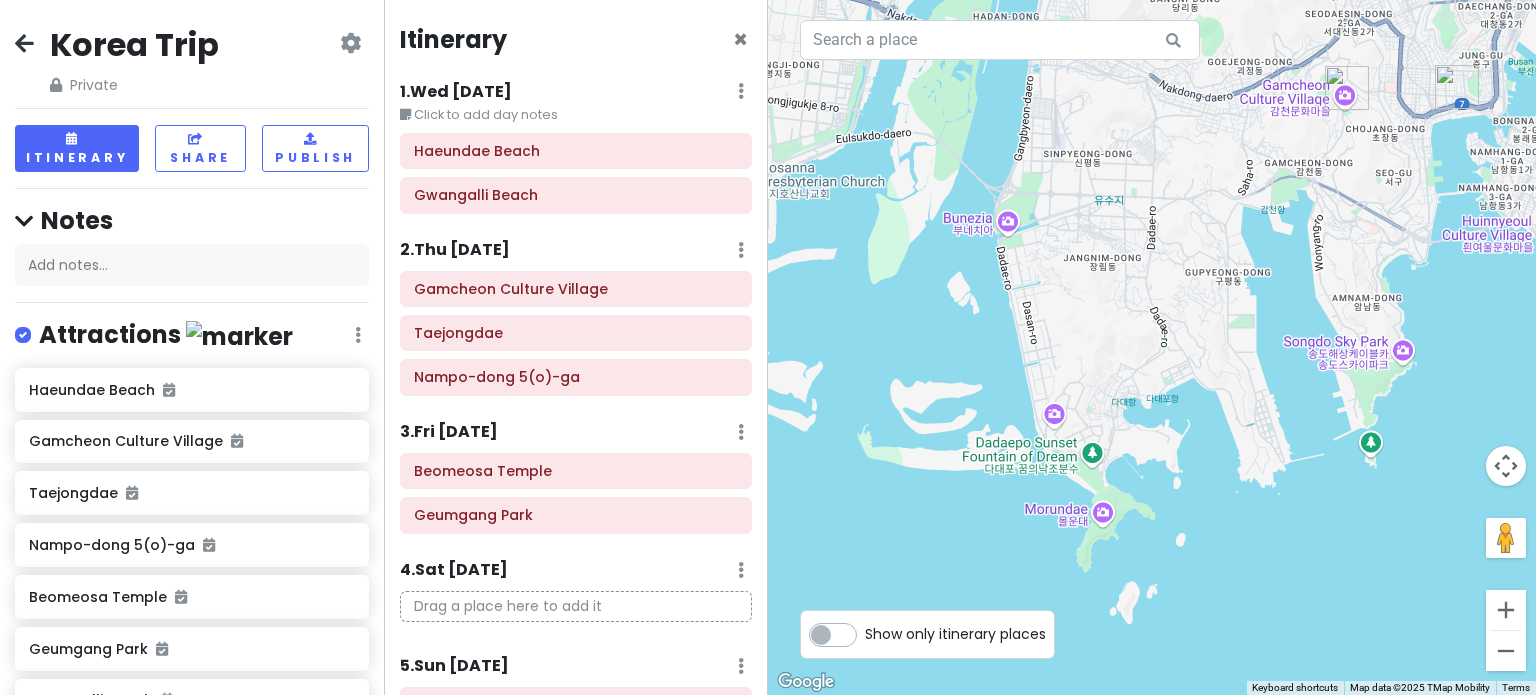 click at bounding box center [1152, 347] 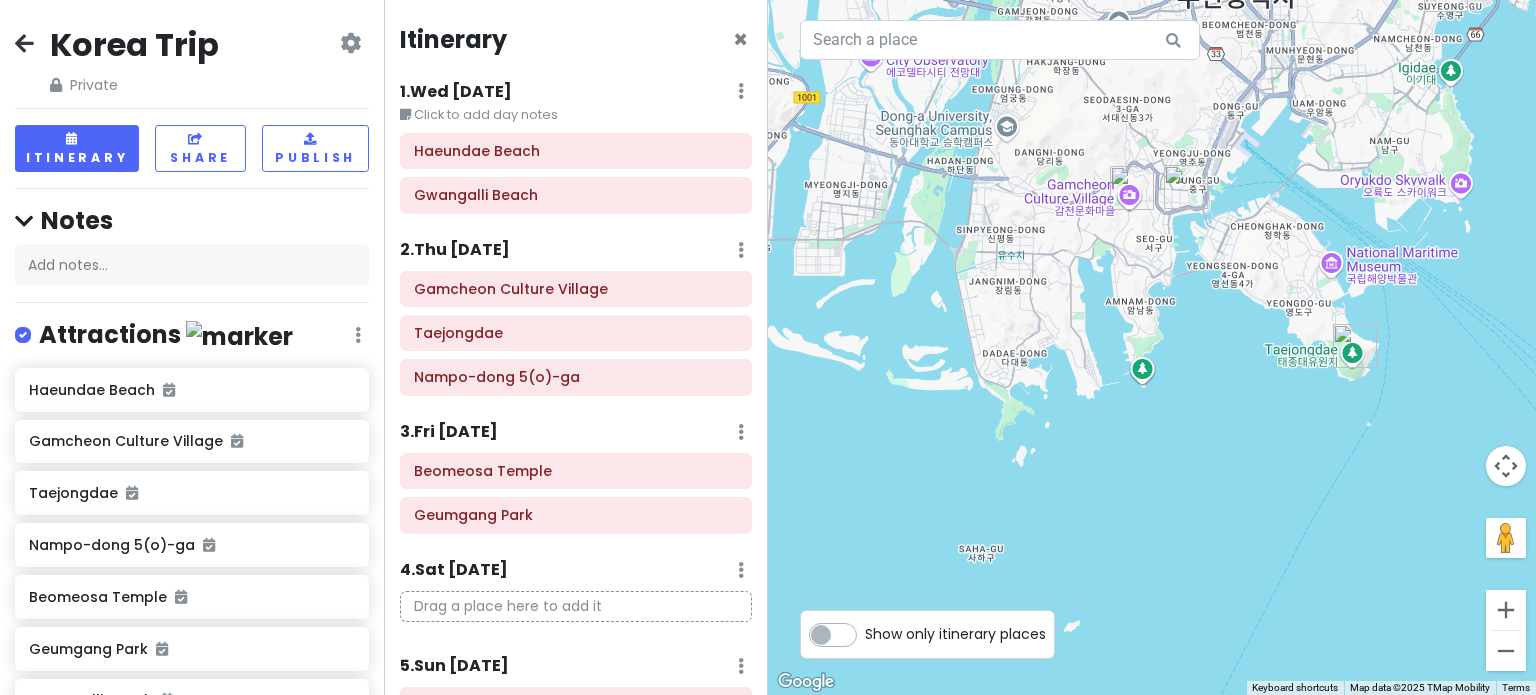 click at bounding box center [1152, 347] 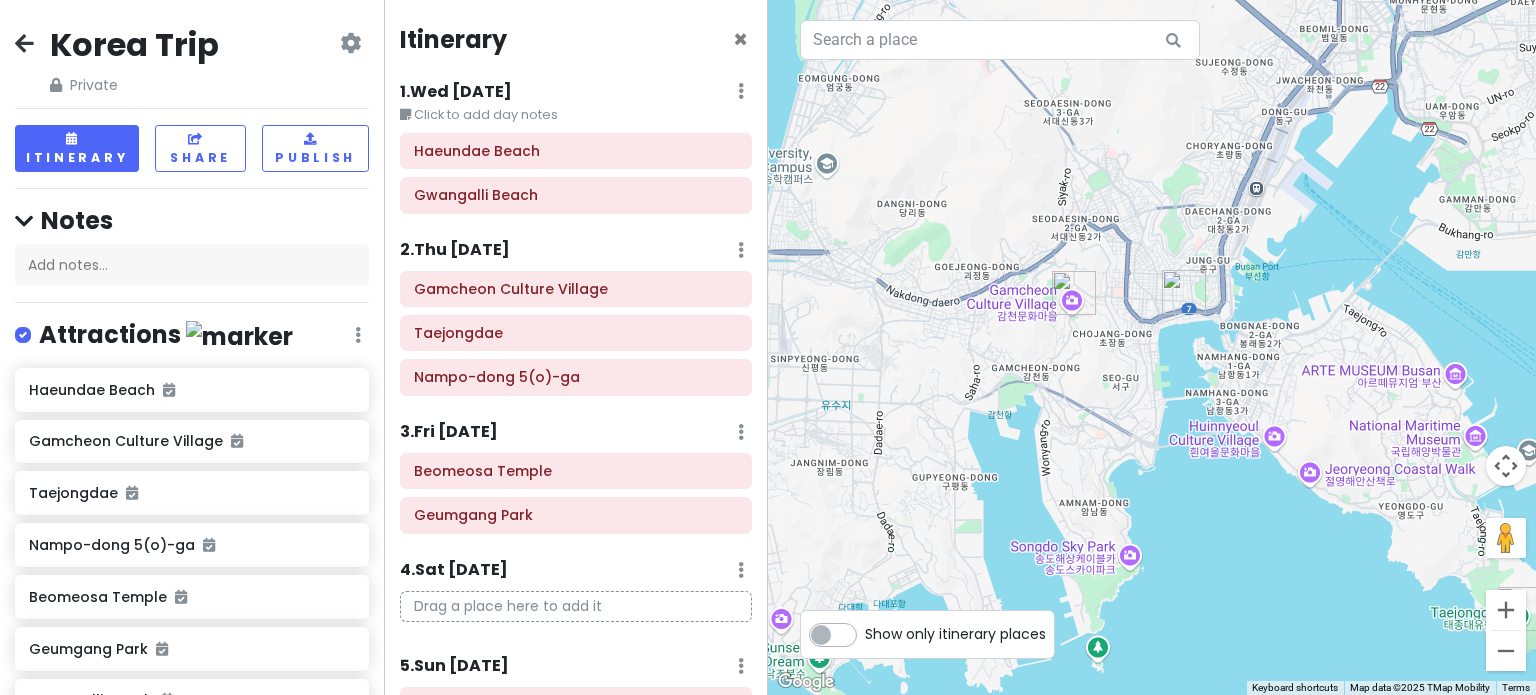 drag, startPoint x: 1196, startPoint y: 323, endPoint x: 1198, endPoint y: 604, distance: 281.0071 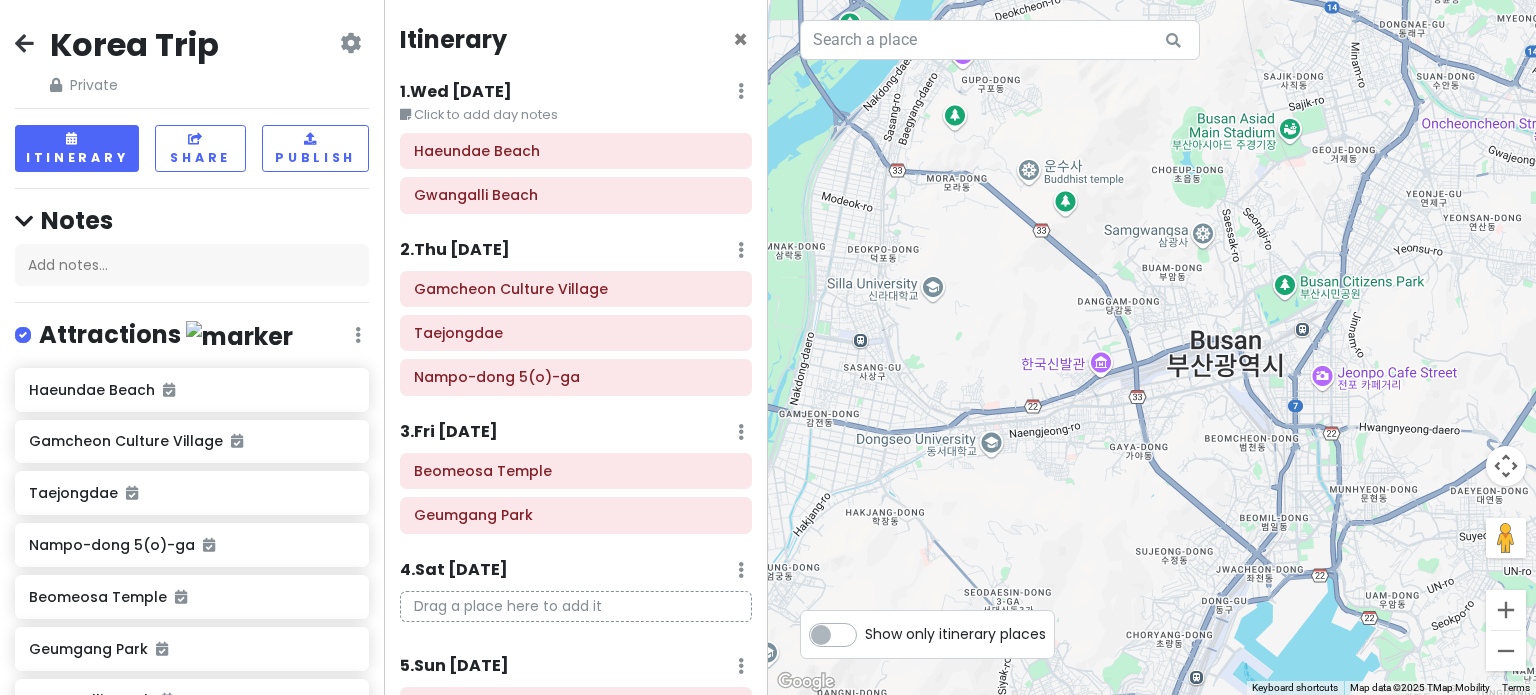 drag, startPoint x: 1143, startPoint y: 146, endPoint x: 1067, endPoint y: 605, distance: 465.2494 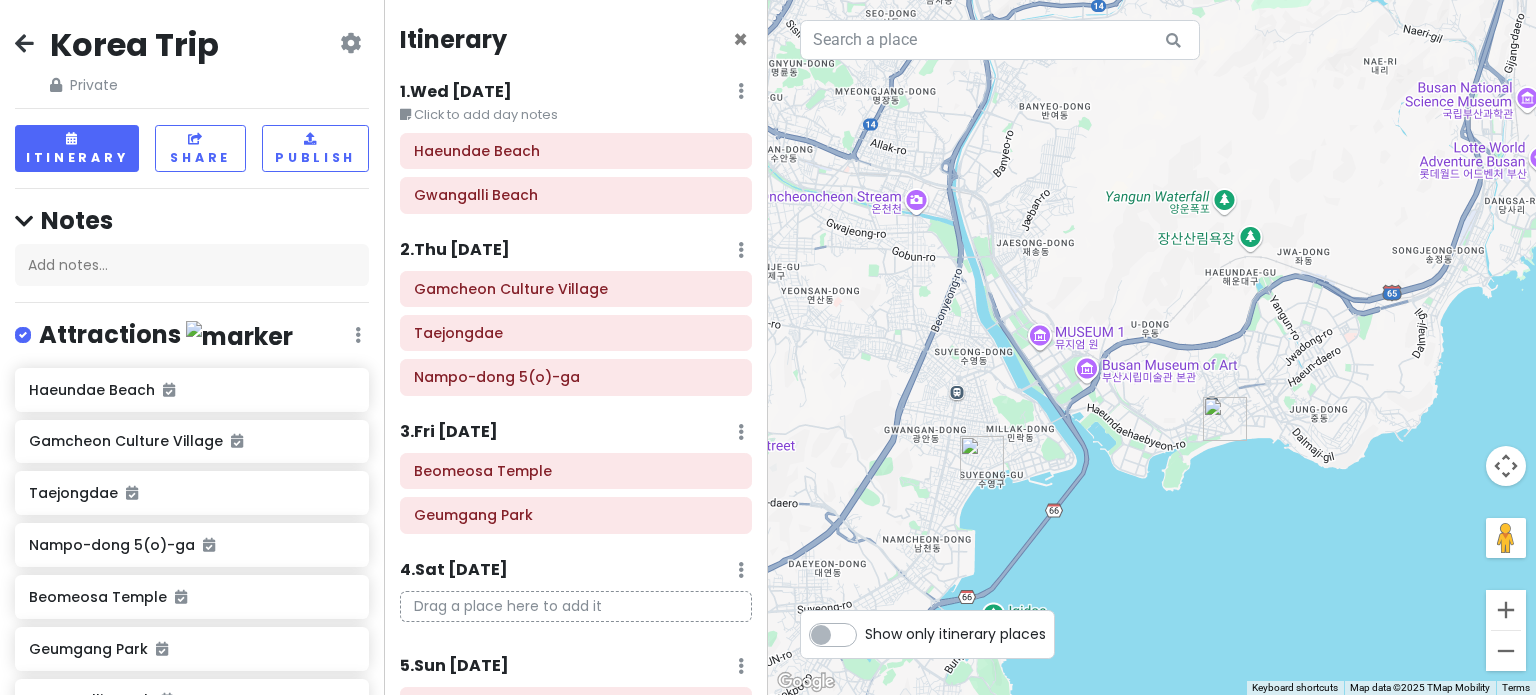 drag, startPoint x: 1296, startPoint y: 281, endPoint x: 631, endPoint y: 353, distance: 668.8864 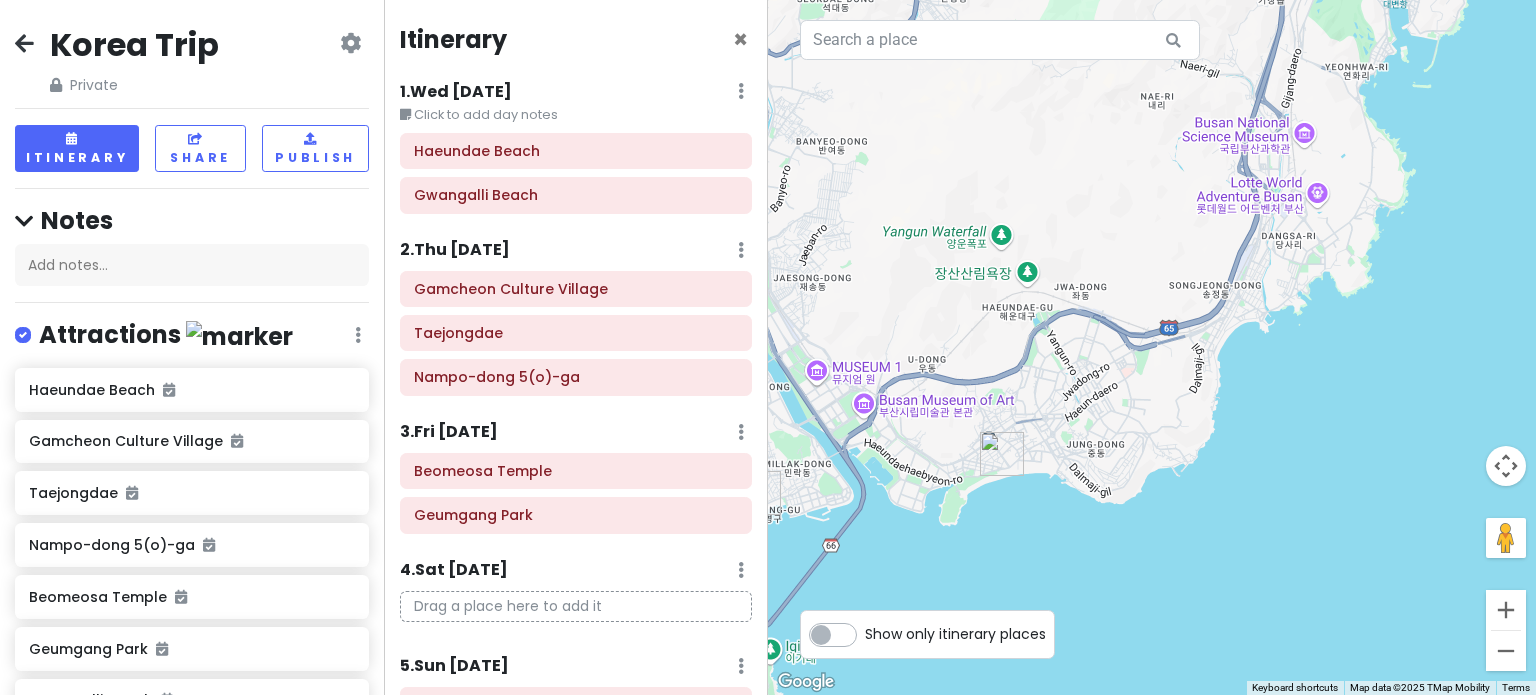 drag, startPoint x: 1080, startPoint y: 286, endPoint x: 859, endPoint y: 320, distance: 223.60008 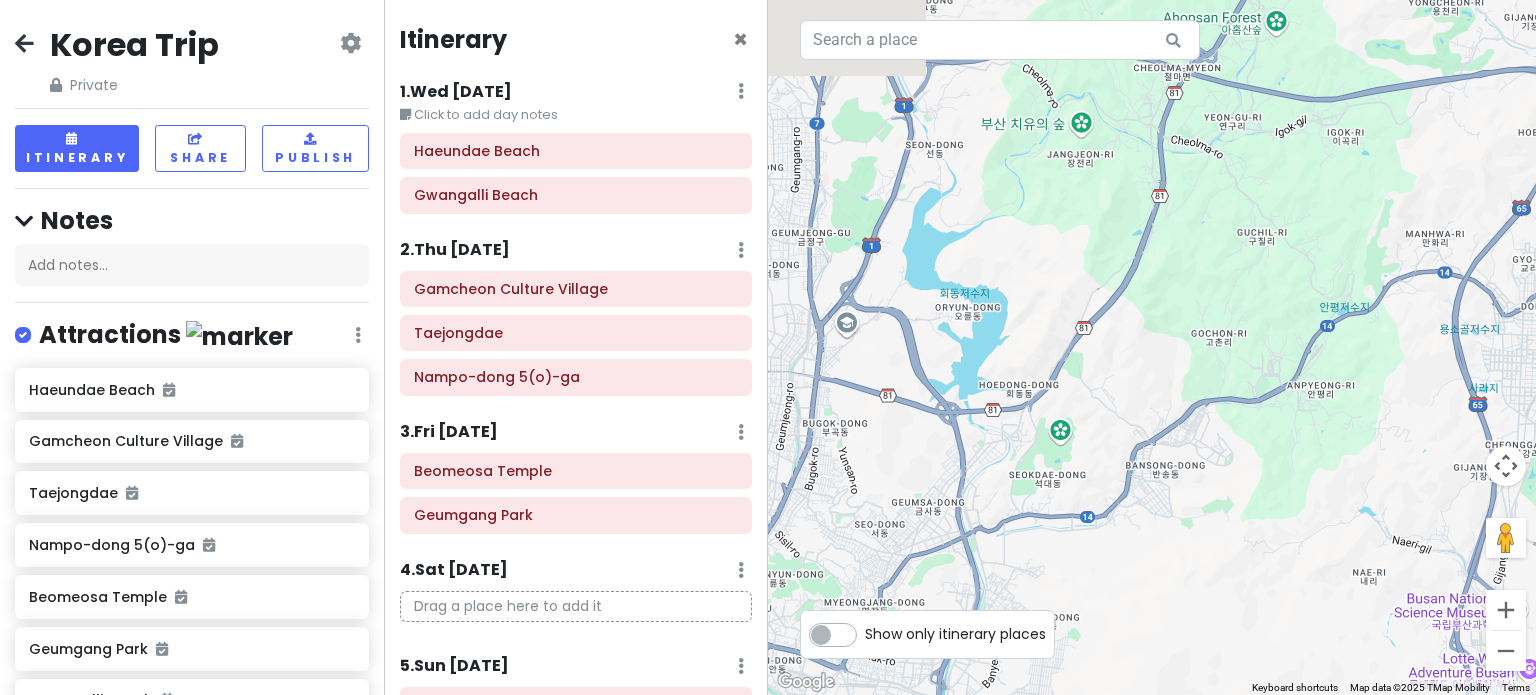 drag, startPoint x: 1077, startPoint y: 271, endPoint x: 1304, endPoint y: 742, distance: 522.84796 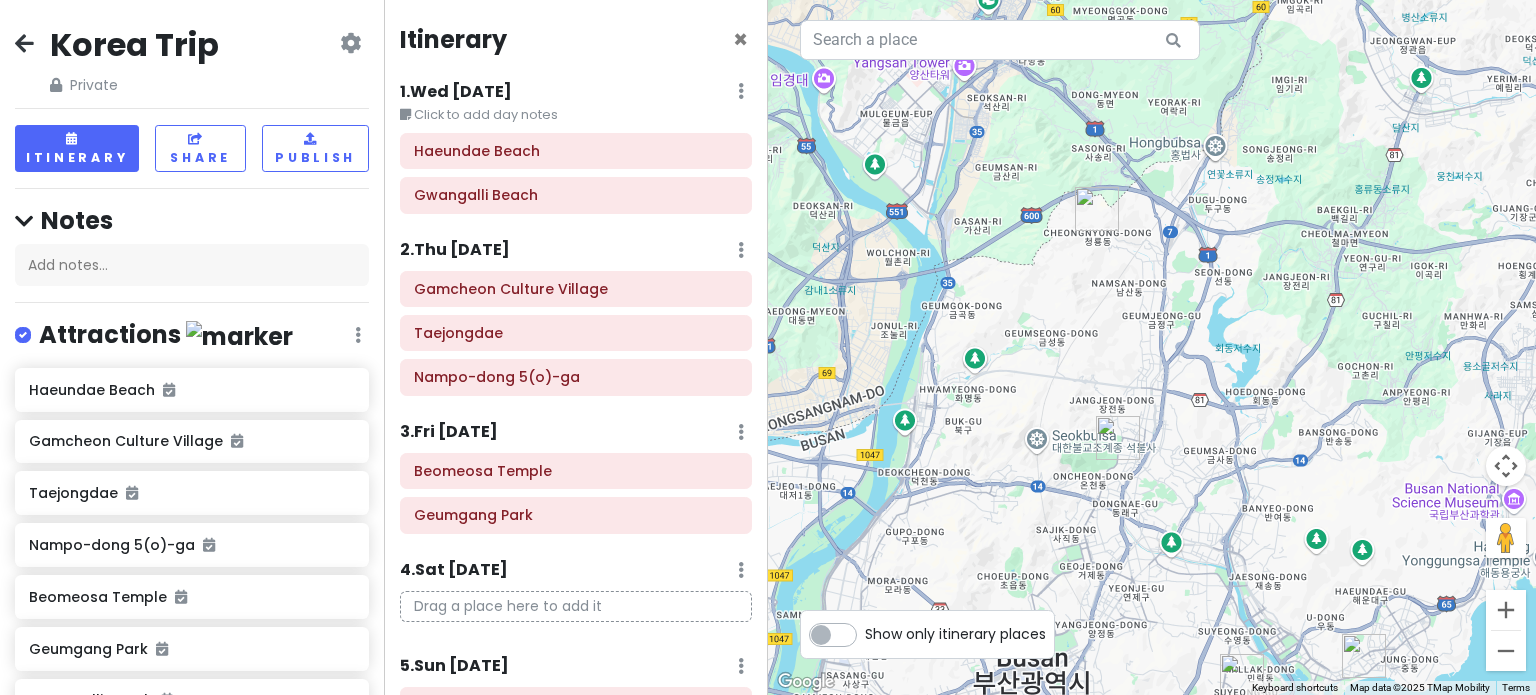 drag, startPoint x: 1232, startPoint y: 411, endPoint x: 1361, endPoint y: 381, distance: 132.44244 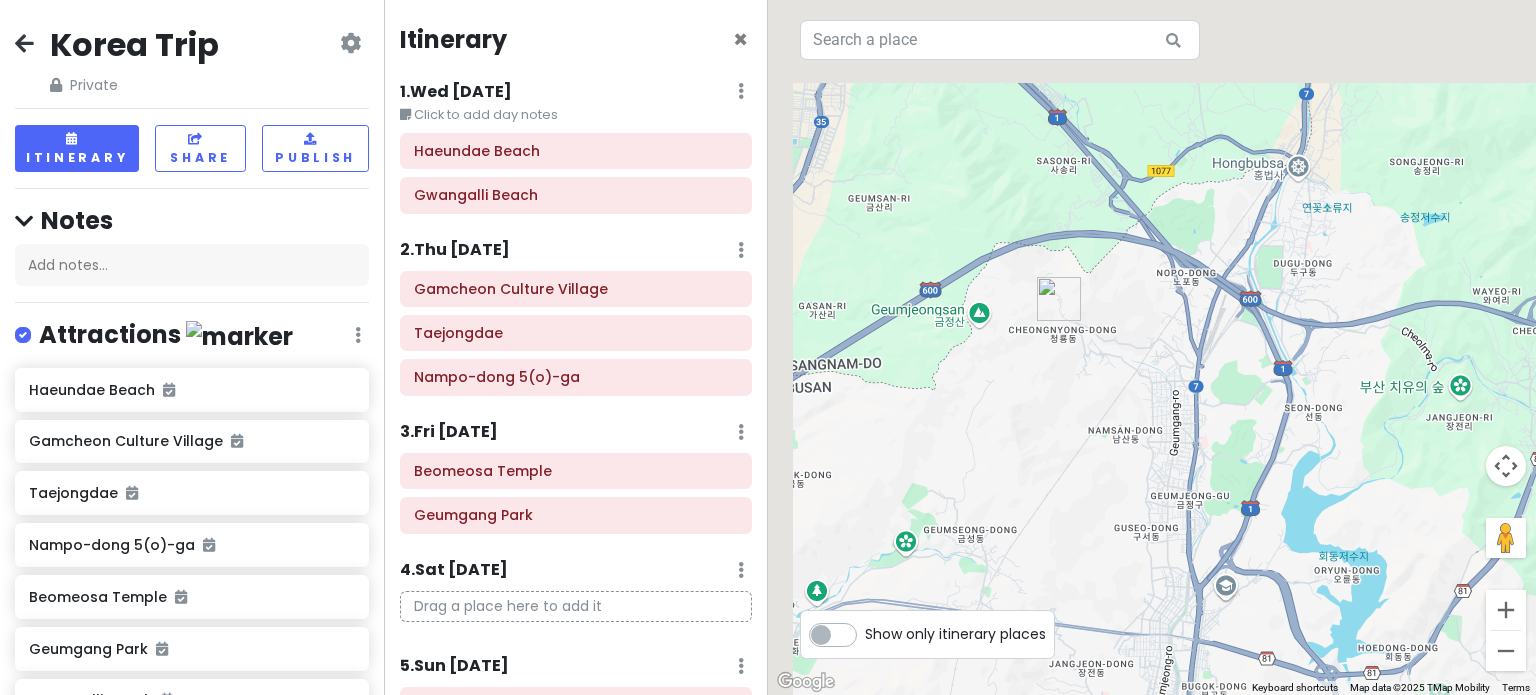 drag, startPoint x: 1358, startPoint y: 575, endPoint x: 1479, endPoint y: 742, distance: 206.22803 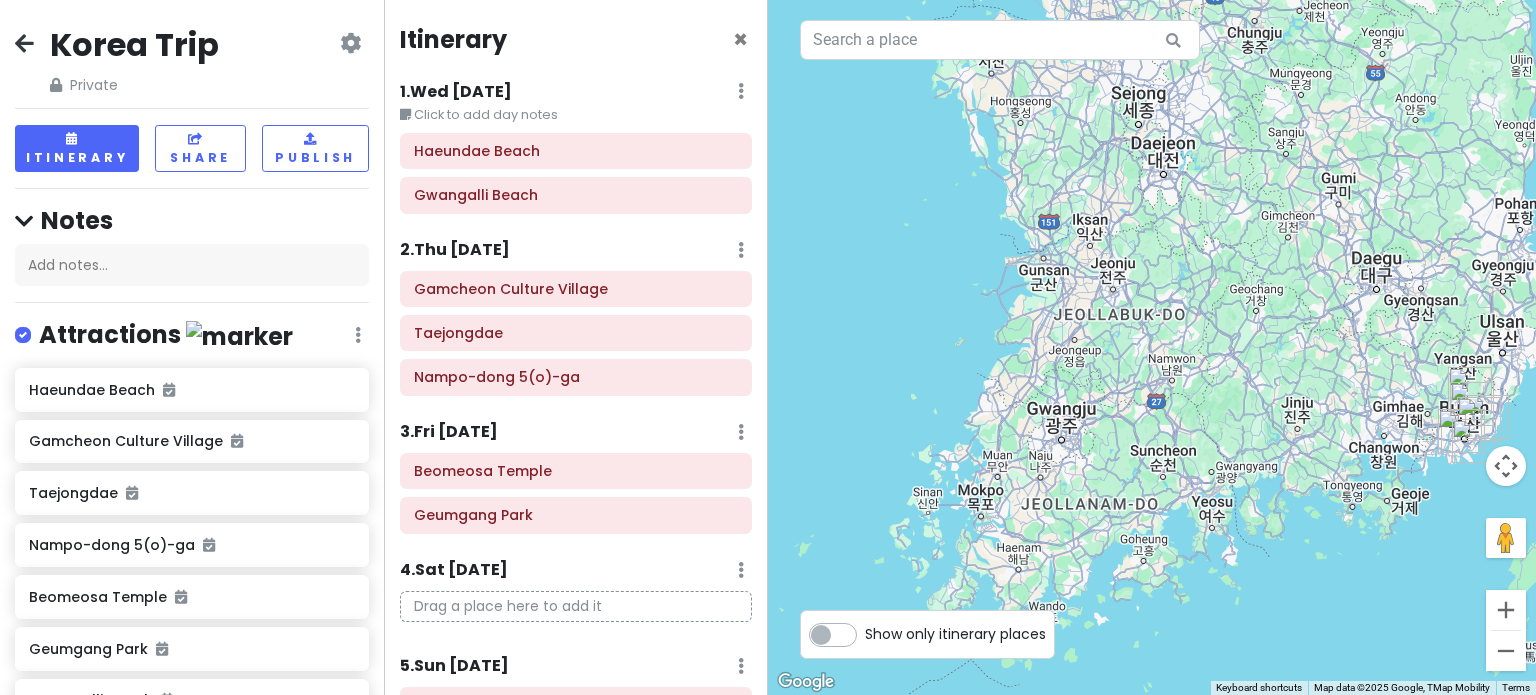drag, startPoint x: 1013, startPoint y: 370, endPoint x: 1353, endPoint y: 338, distance: 341.50256 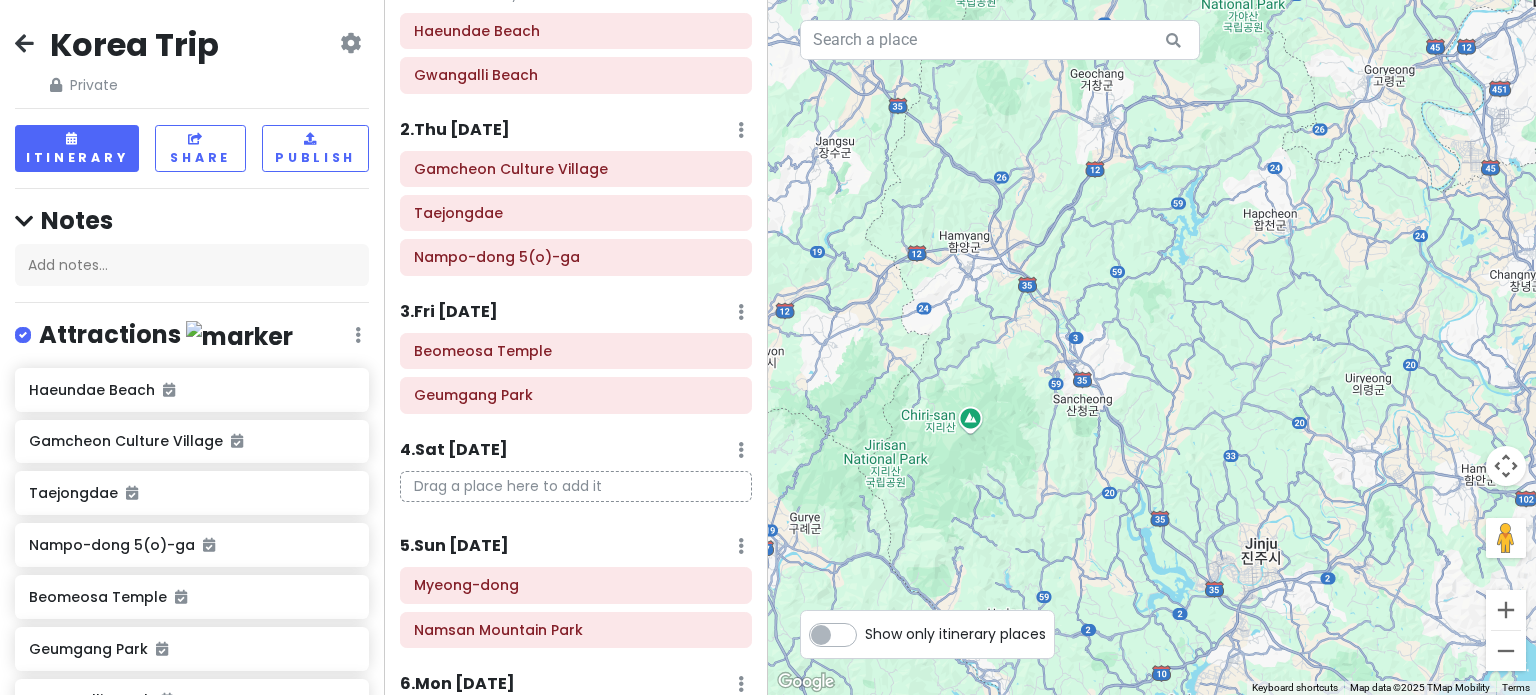 scroll, scrollTop: 300, scrollLeft: 0, axis: vertical 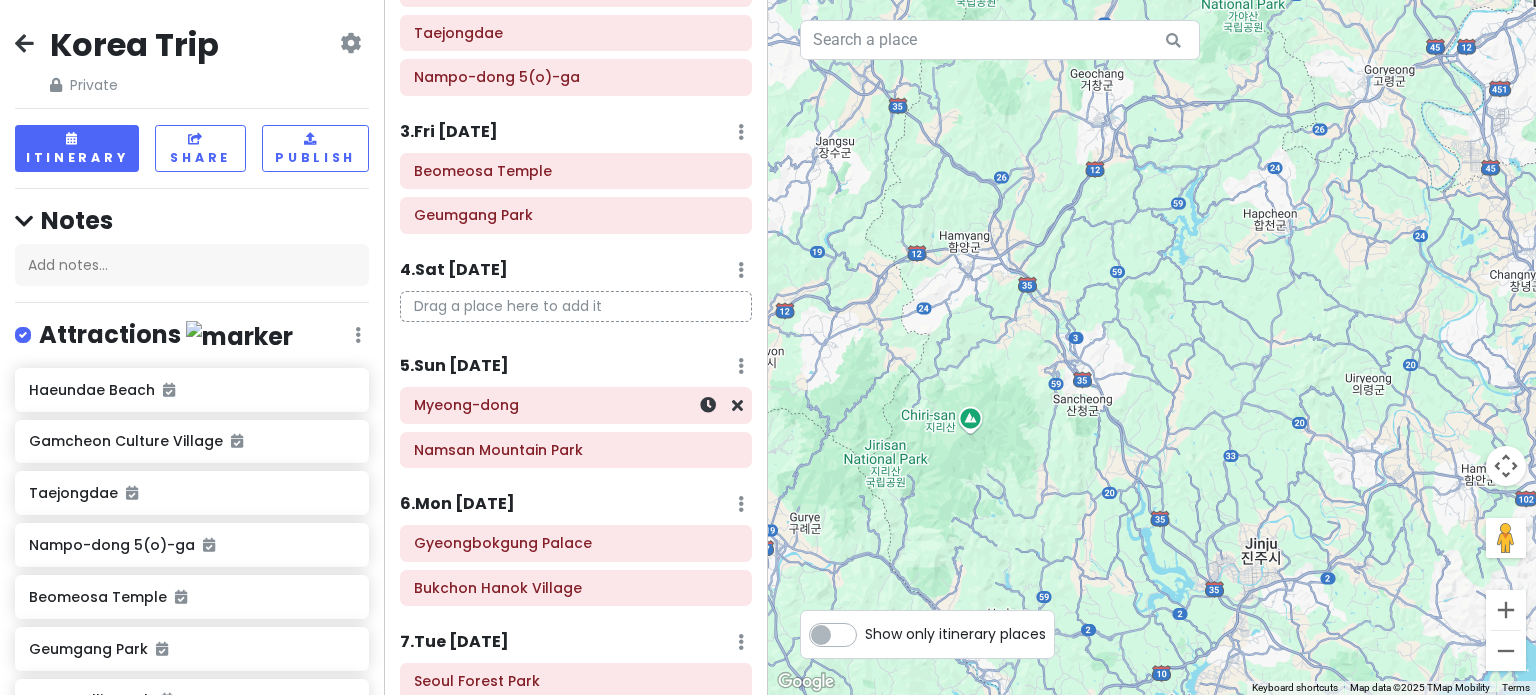 click on "Myeong-dong" at bounding box center [576, 405] 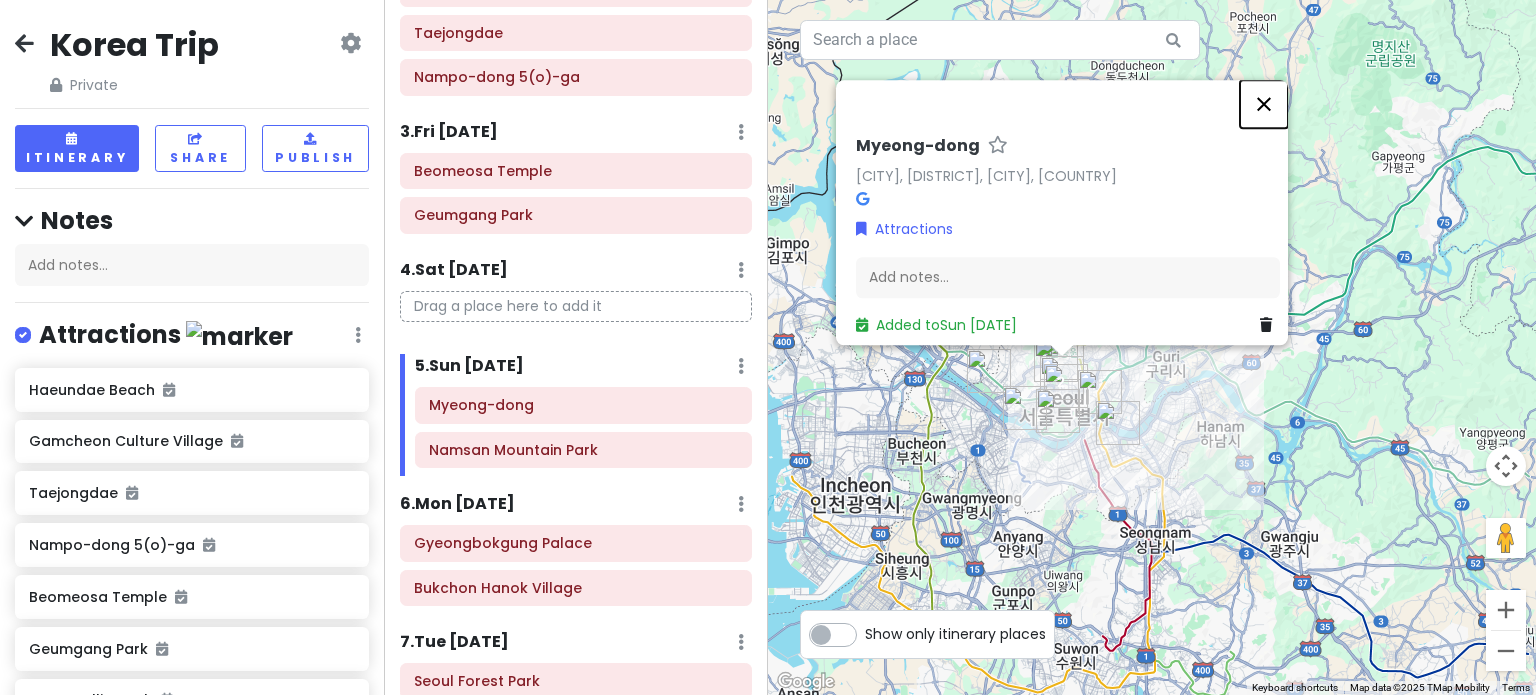 click at bounding box center (1264, 104) 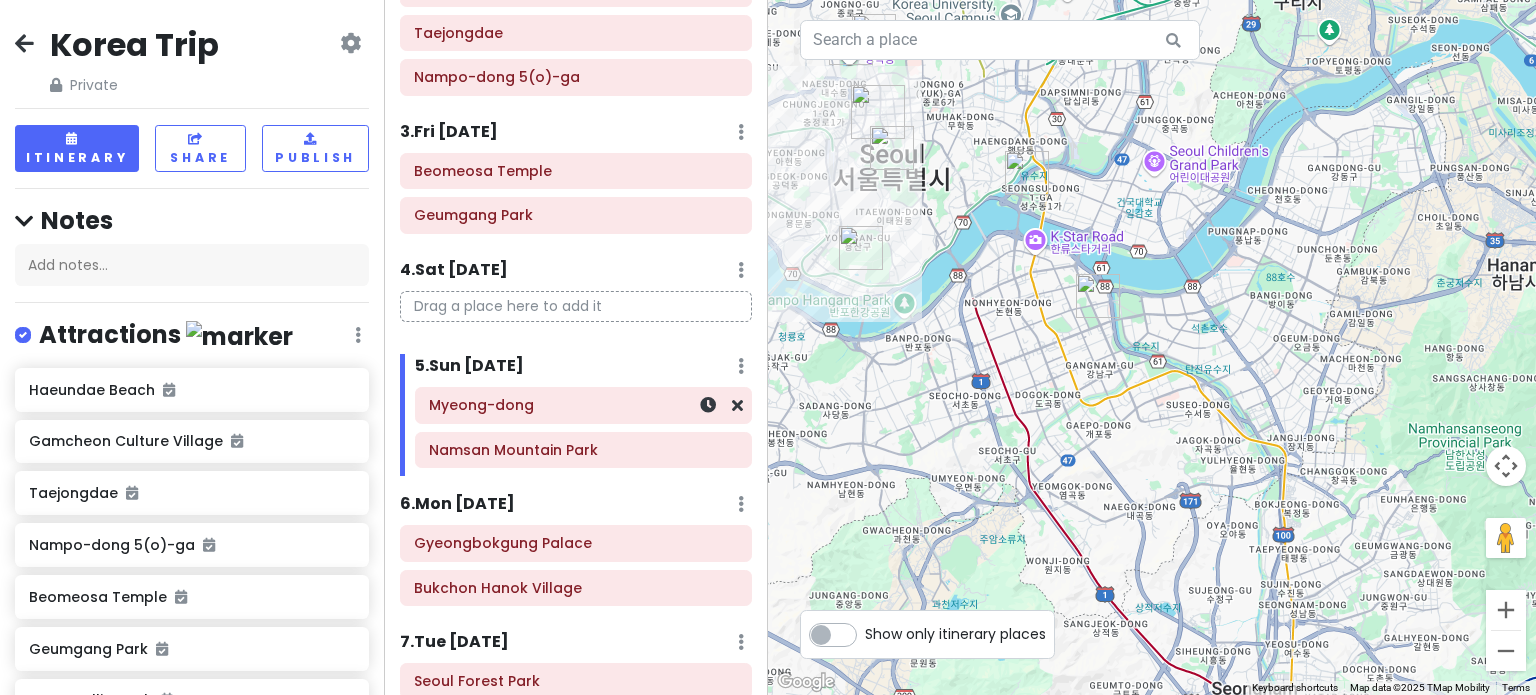 click on "5 .  Sun 9/28" at bounding box center [469, 366] 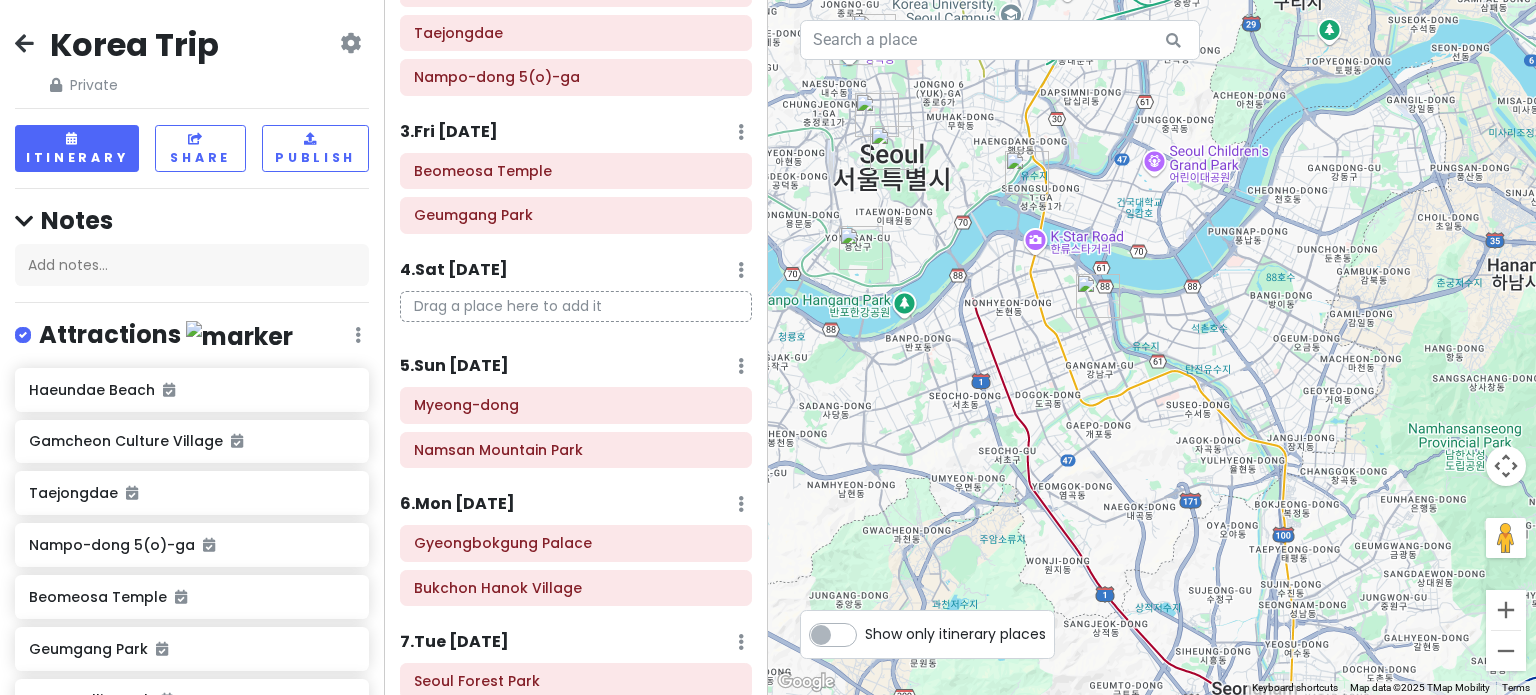 click on "5 .  Sun 9/28" at bounding box center [454, 366] 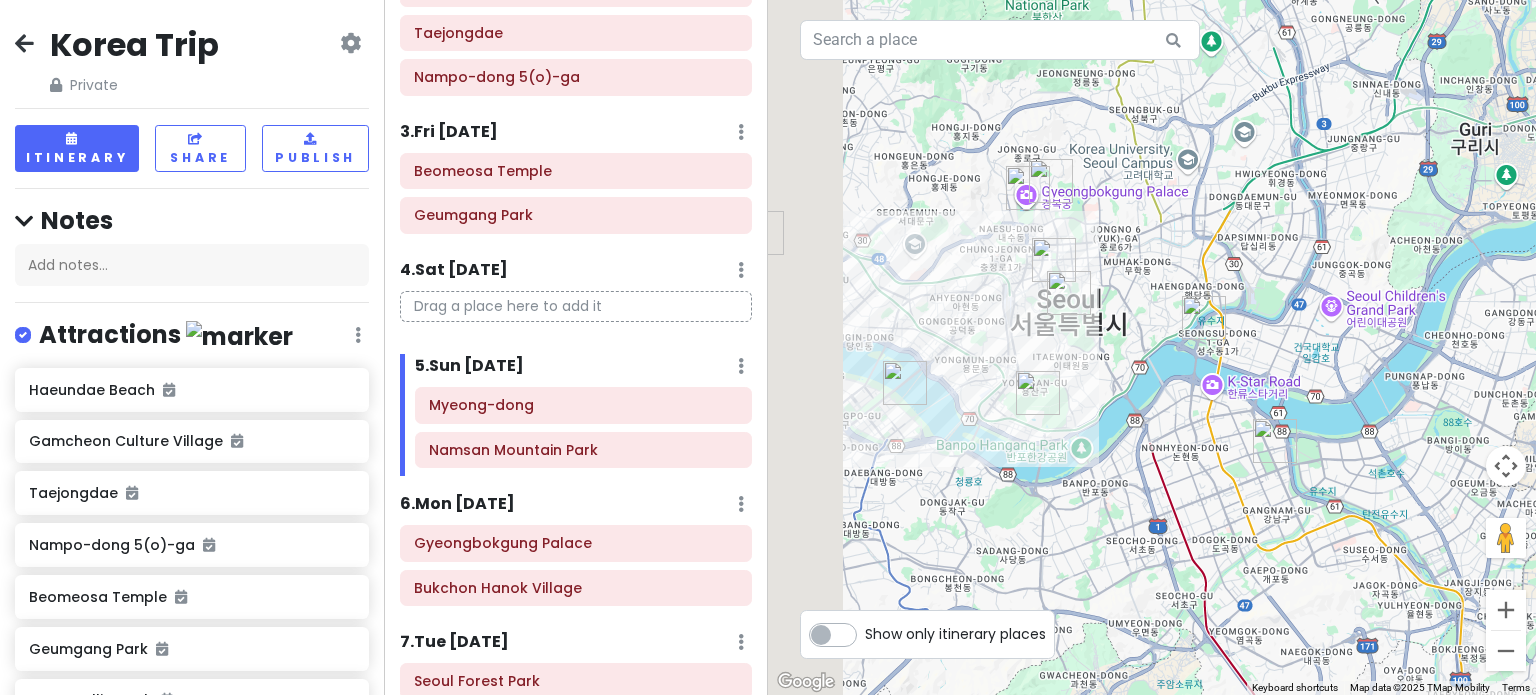 drag, startPoint x: 991, startPoint y: 525, endPoint x: 1126, endPoint y: 627, distance: 169.20107 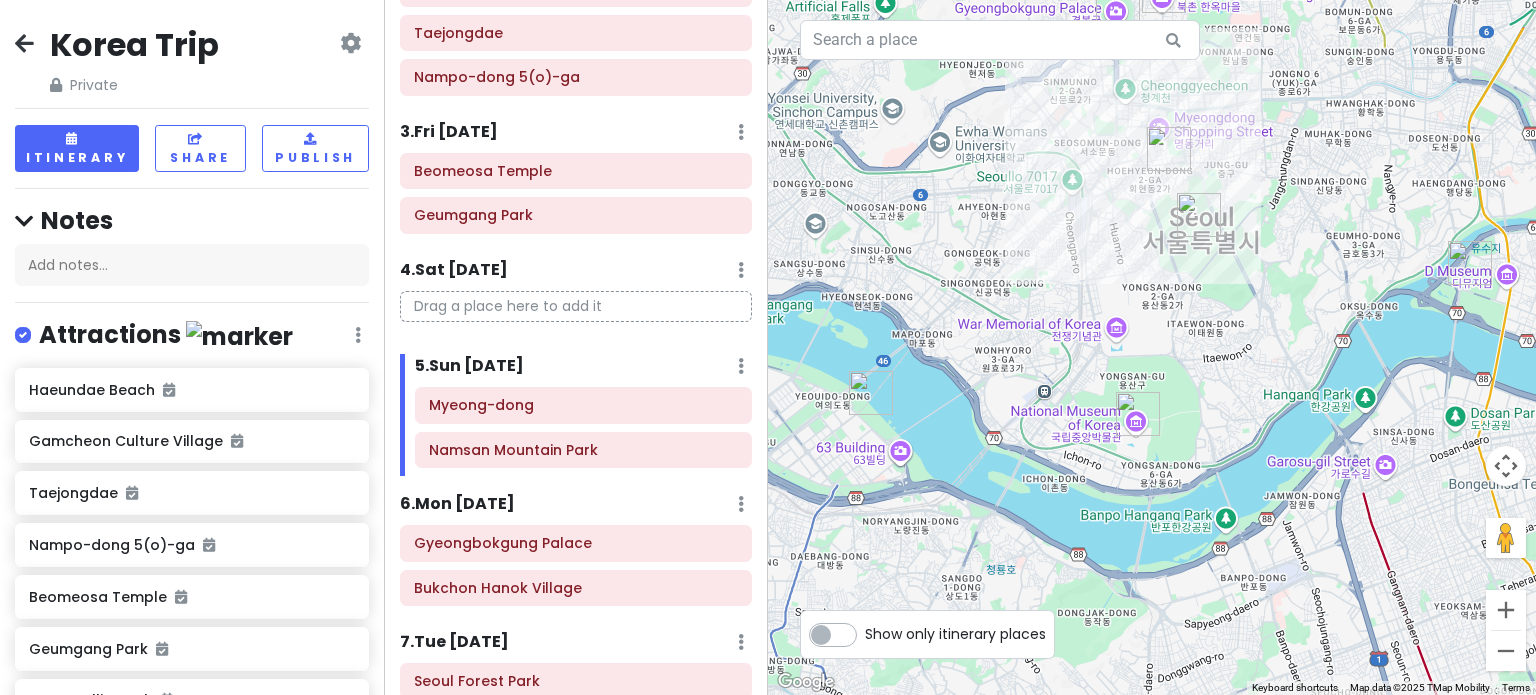 click on "6 .  Mon 9/29" at bounding box center [457, 504] 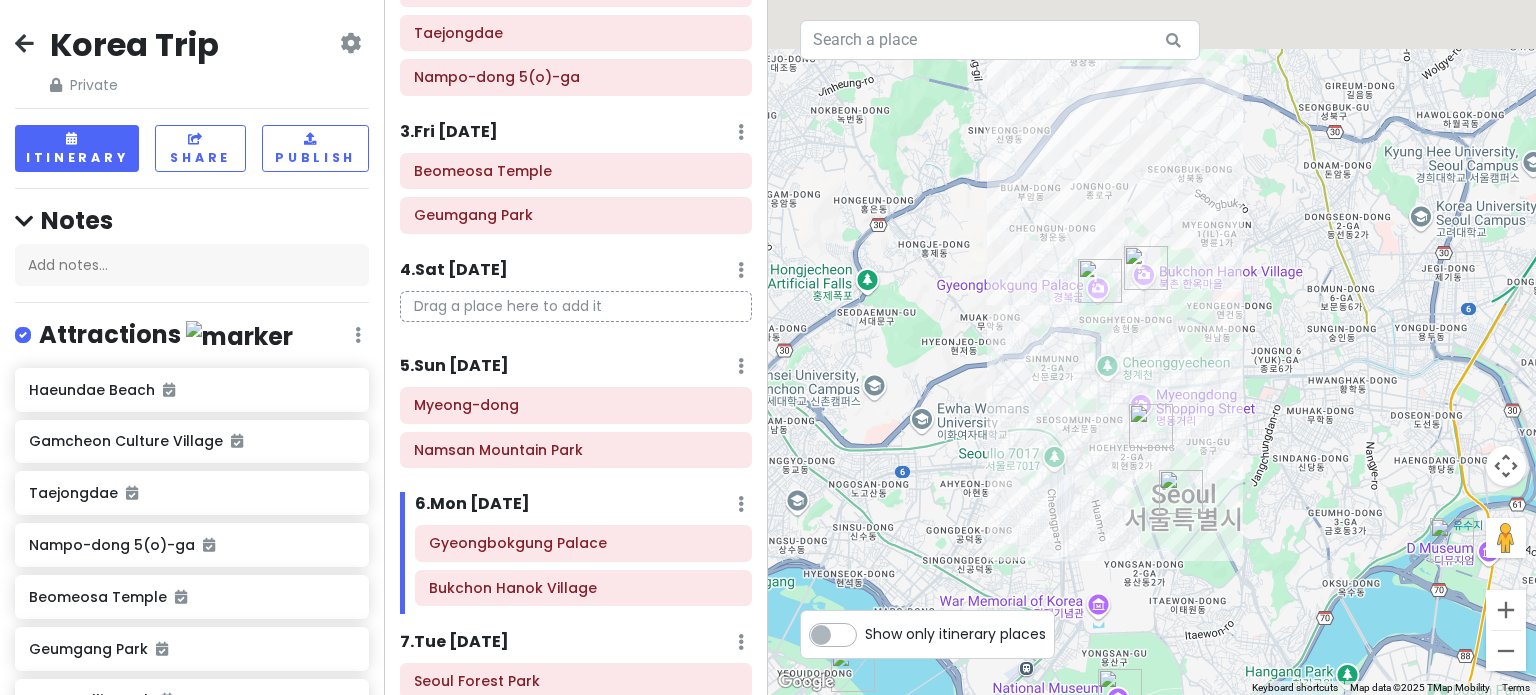 drag, startPoint x: 1003, startPoint y: 287, endPoint x: 984, endPoint y: 573, distance: 286.63043 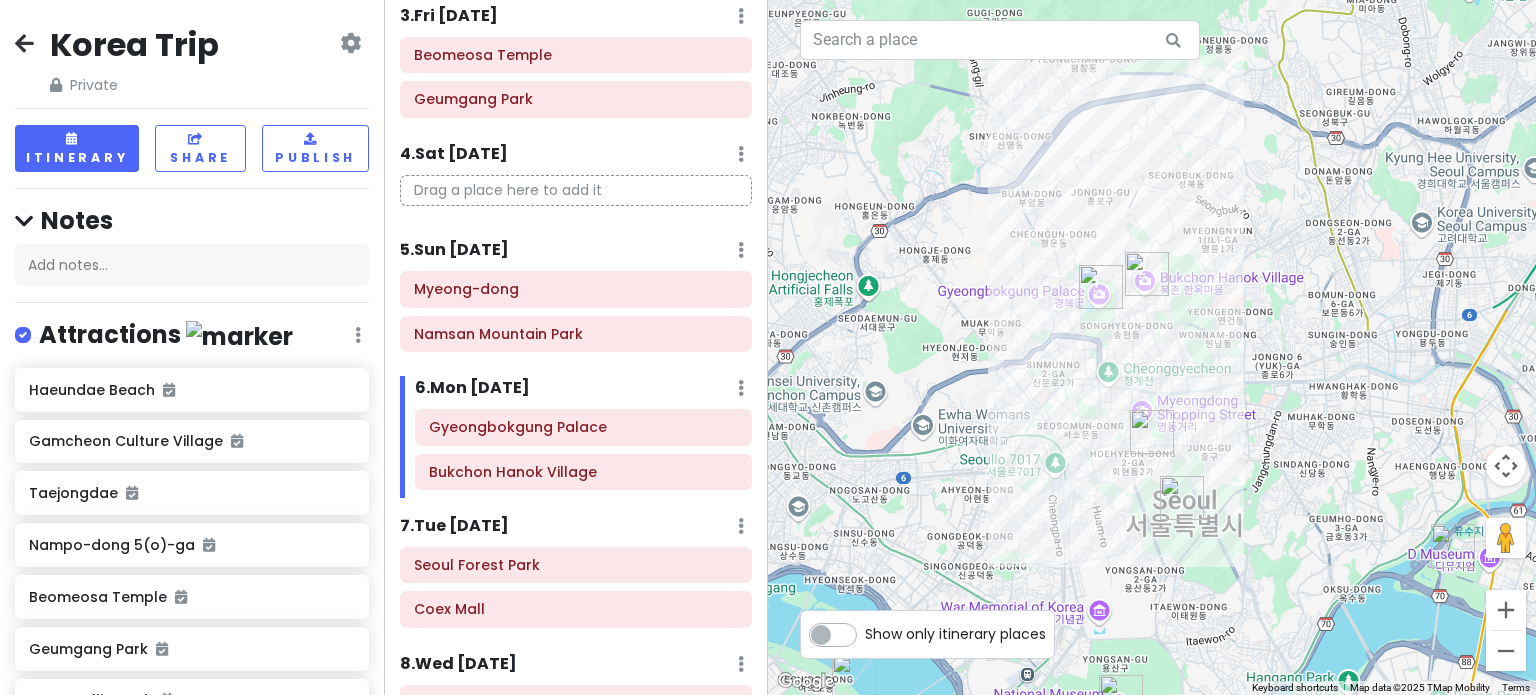 scroll, scrollTop: 500, scrollLeft: 0, axis: vertical 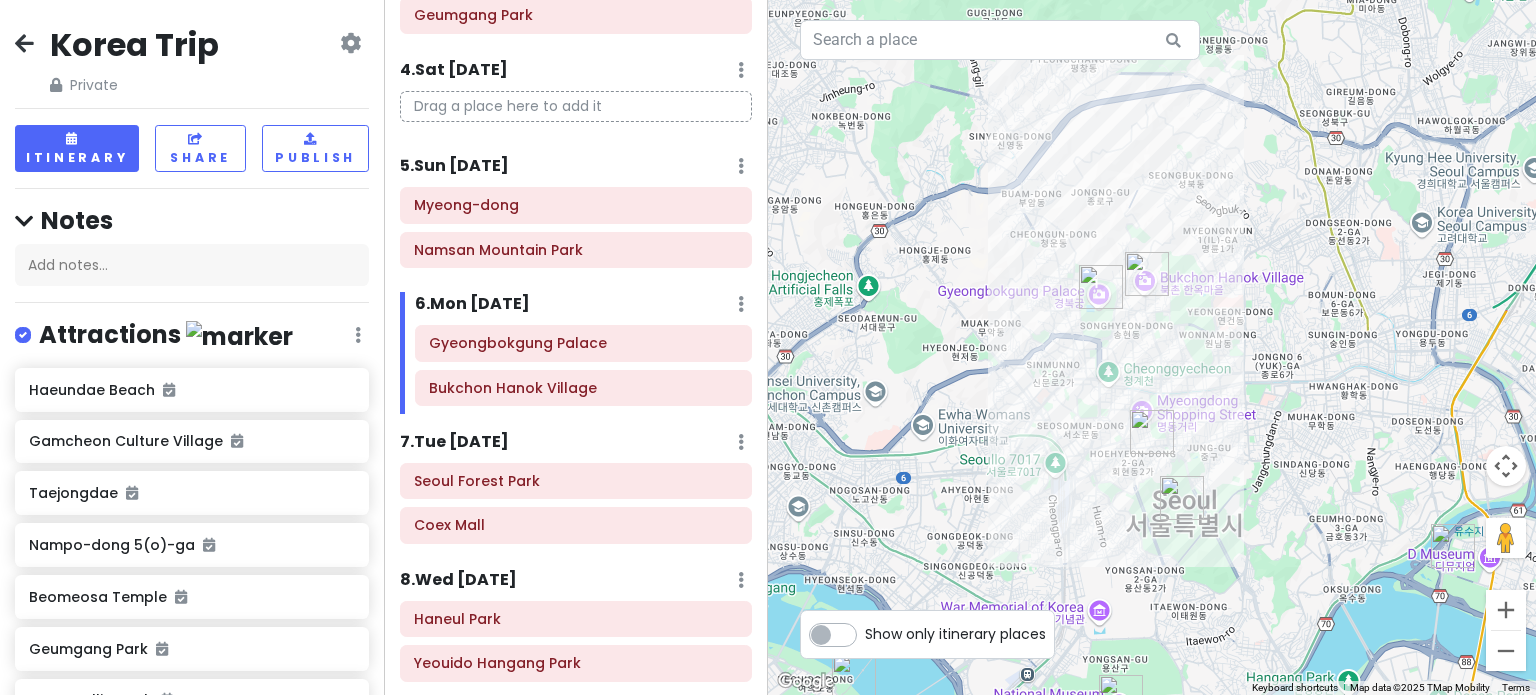 click on "7 .  Tue 9/30" at bounding box center [454, 442] 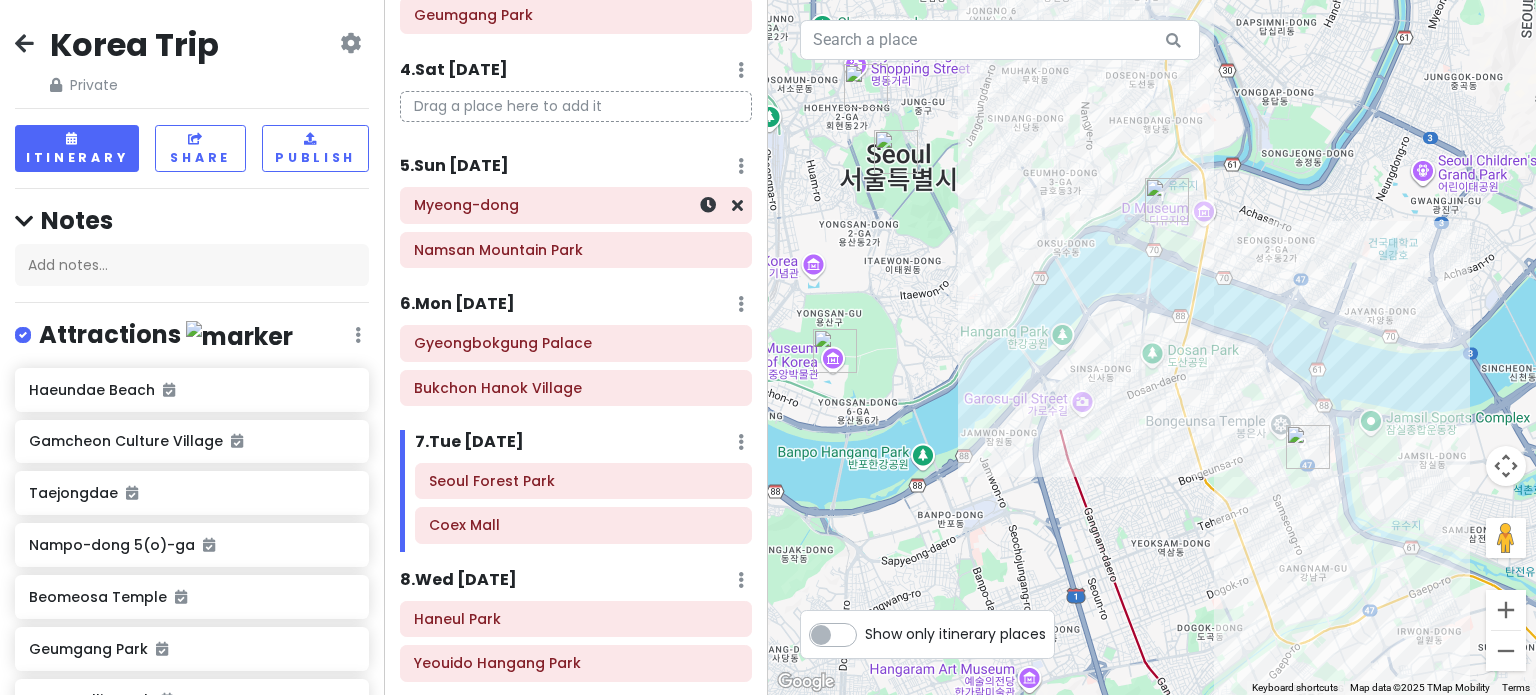 drag, startPoint x: 1029, startPoint y: 543, endPoint x: 740, endPoint y: 195, distance: 452.35495 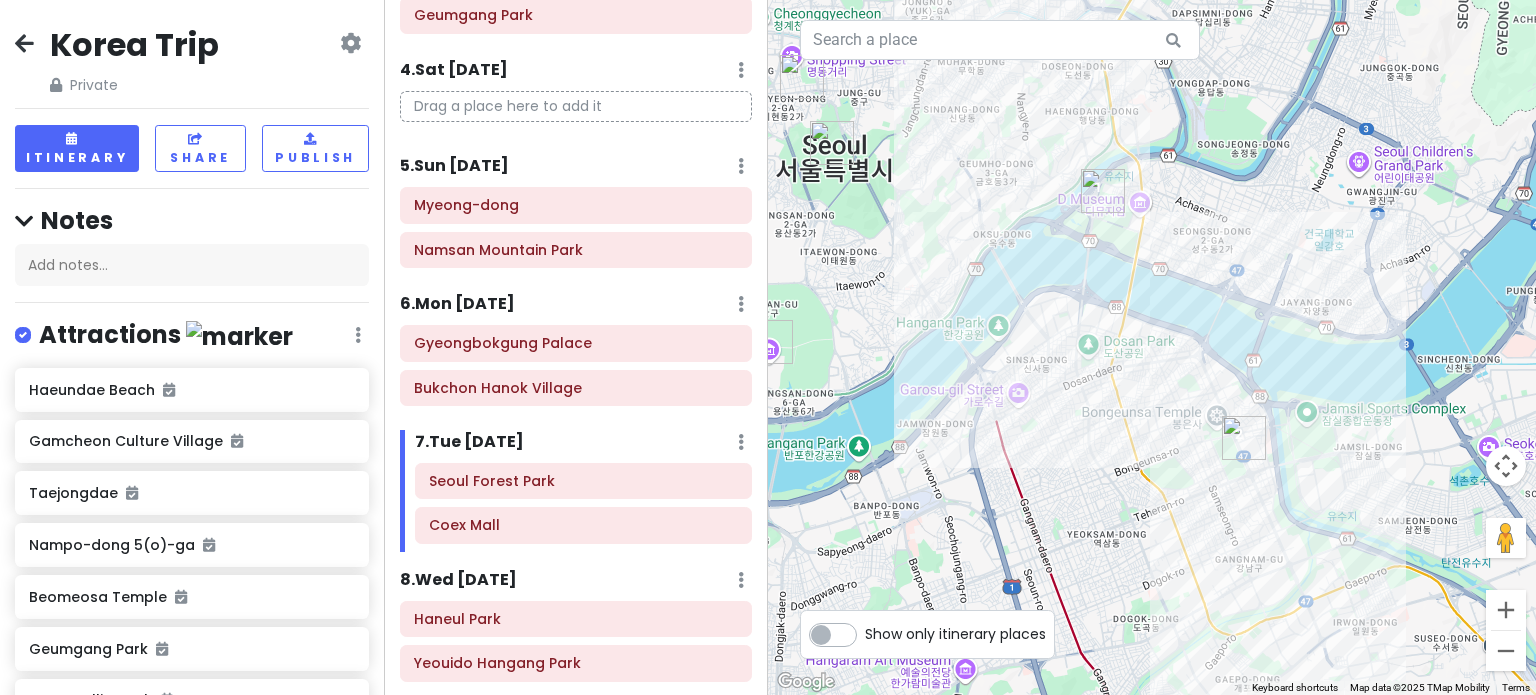 click on "8 .  Wed 10/1" at bounding box center (458, 580) 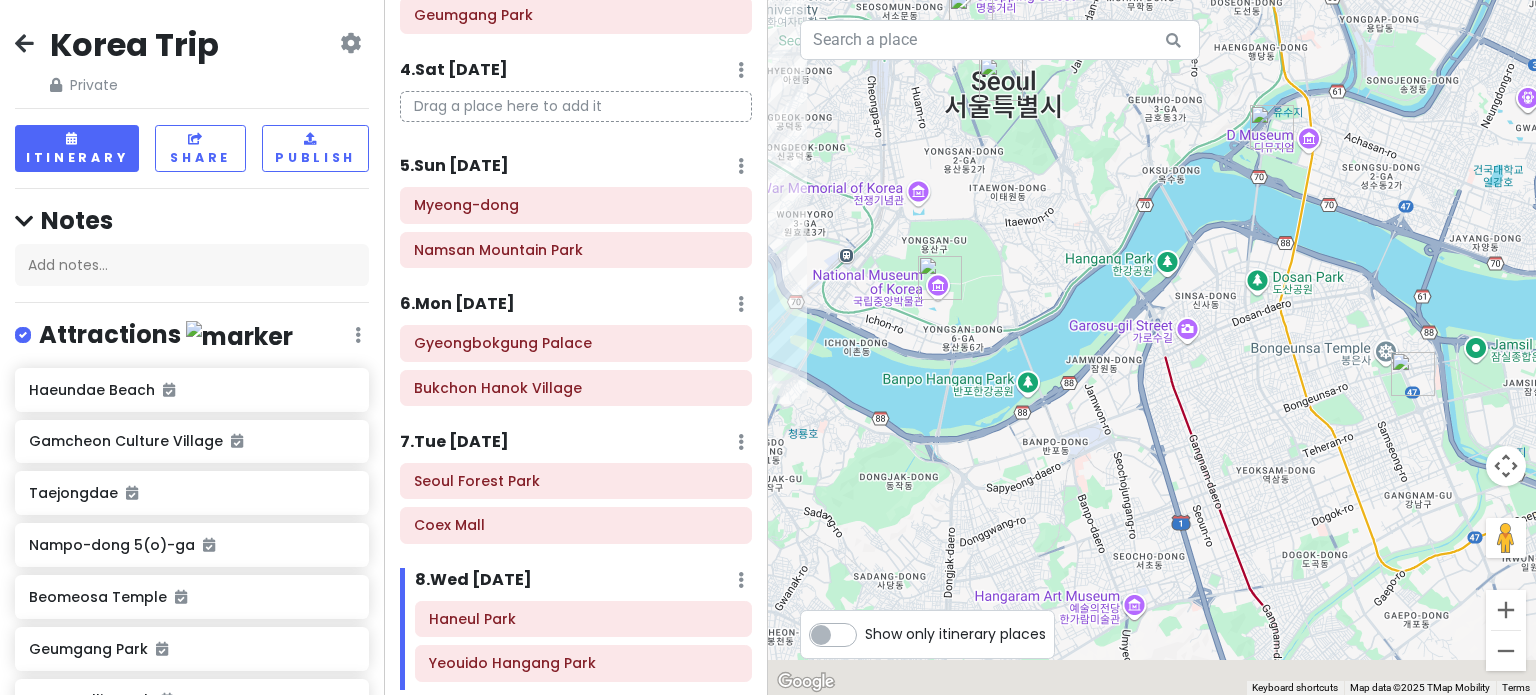 drag, startPoint x: 1207, startPoint y: 354, endPoint x: 1481, endPoint y: 165, distance: 332.86185 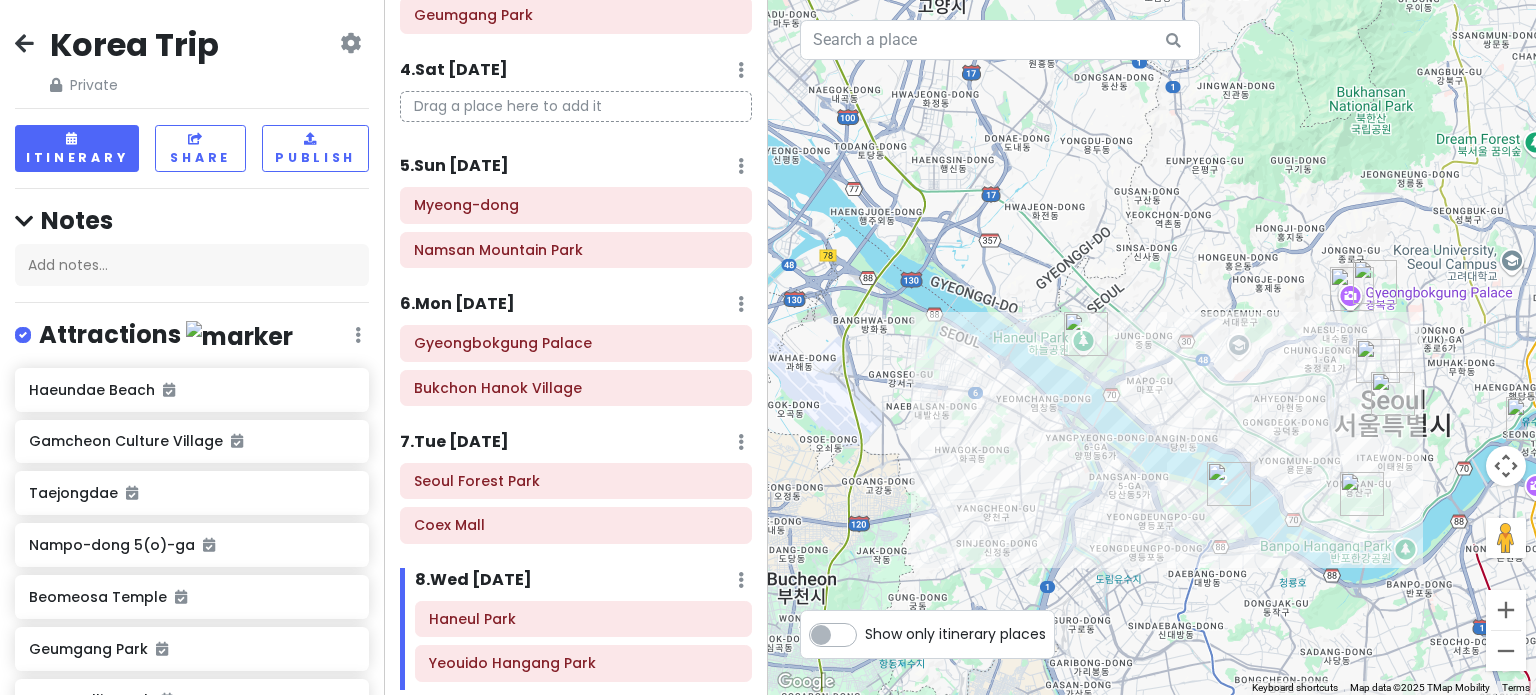 drag, startPoint x: 1244, startPoint y: 219, endPoint x: 1317, endPoint y: 547, distance: 336.0253 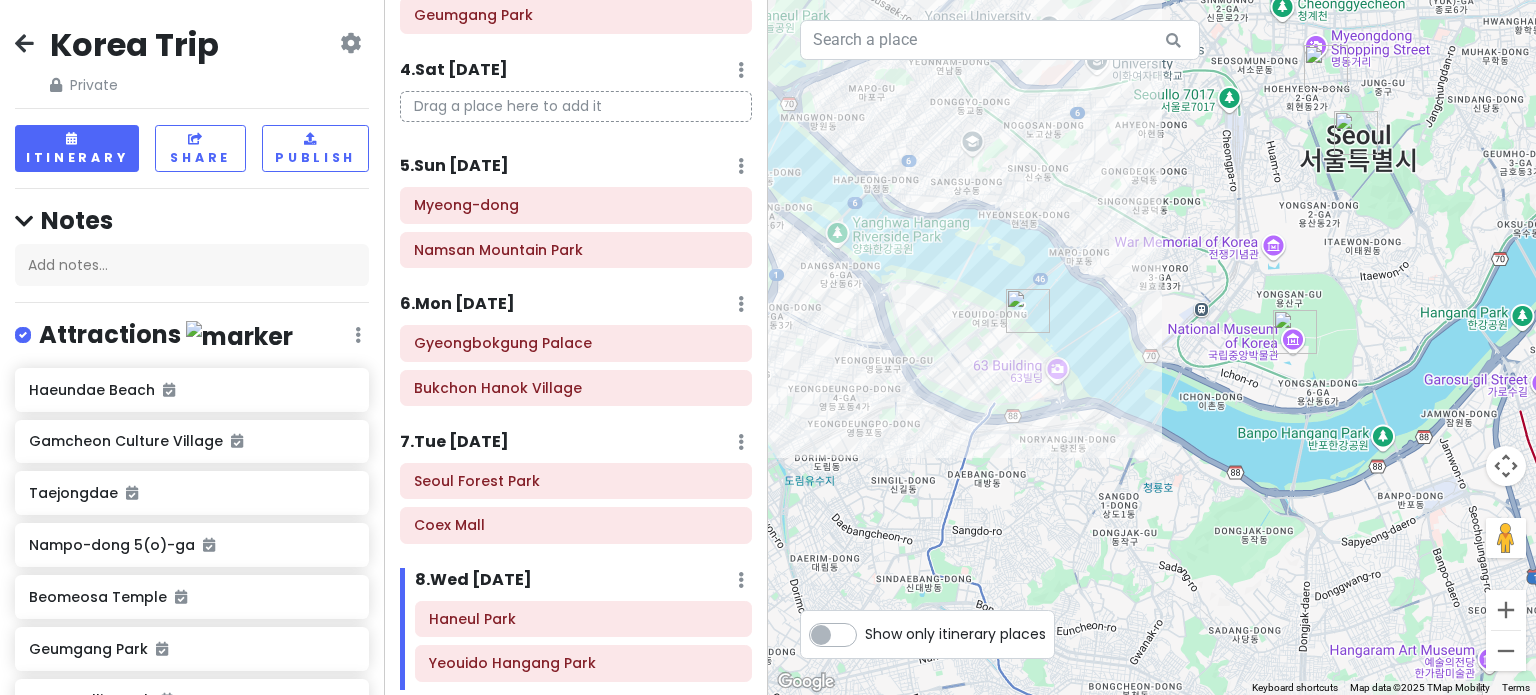 drag, startPoint x: 1163, startPoint y: 525, endPoint x: 881, endPoint y: 348, distance: 332.94595 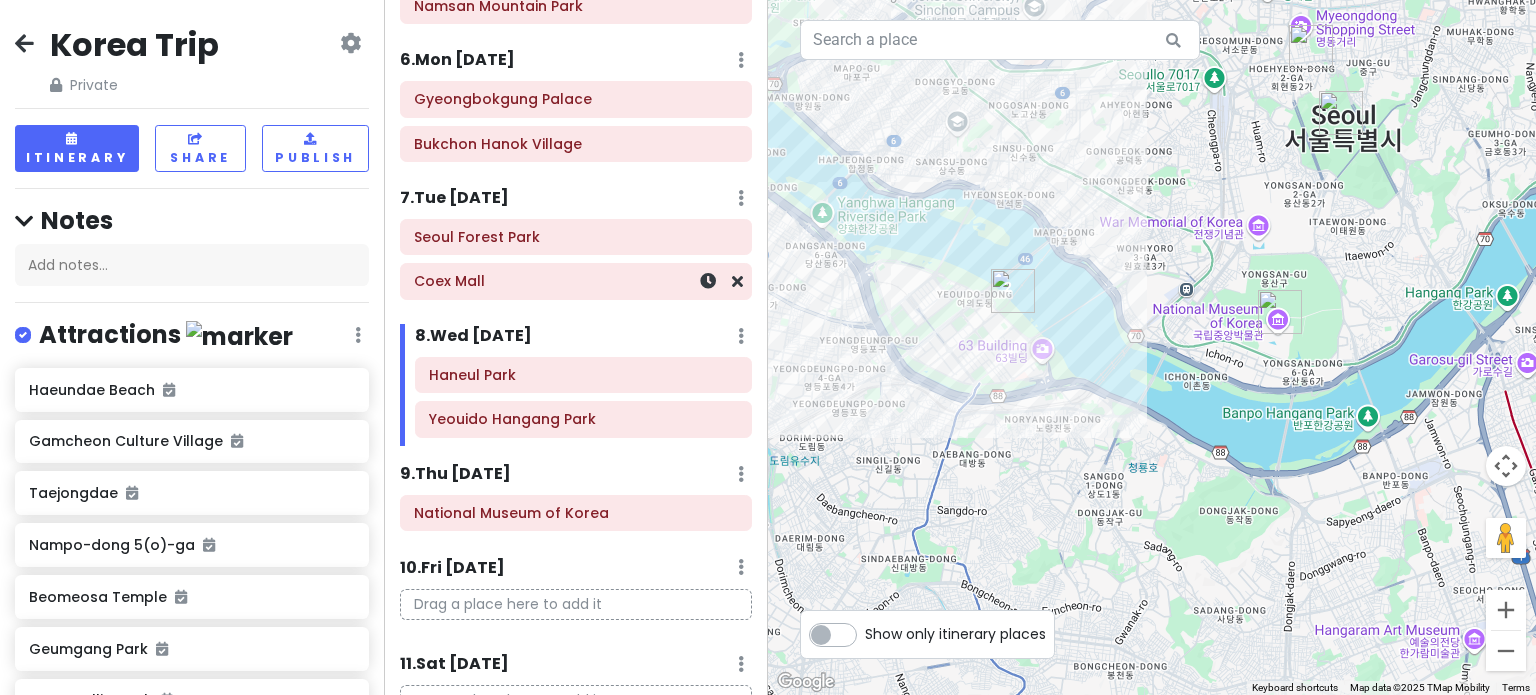 scroll, scrollTop: 800, scrollLeft: 0, axis: vertical 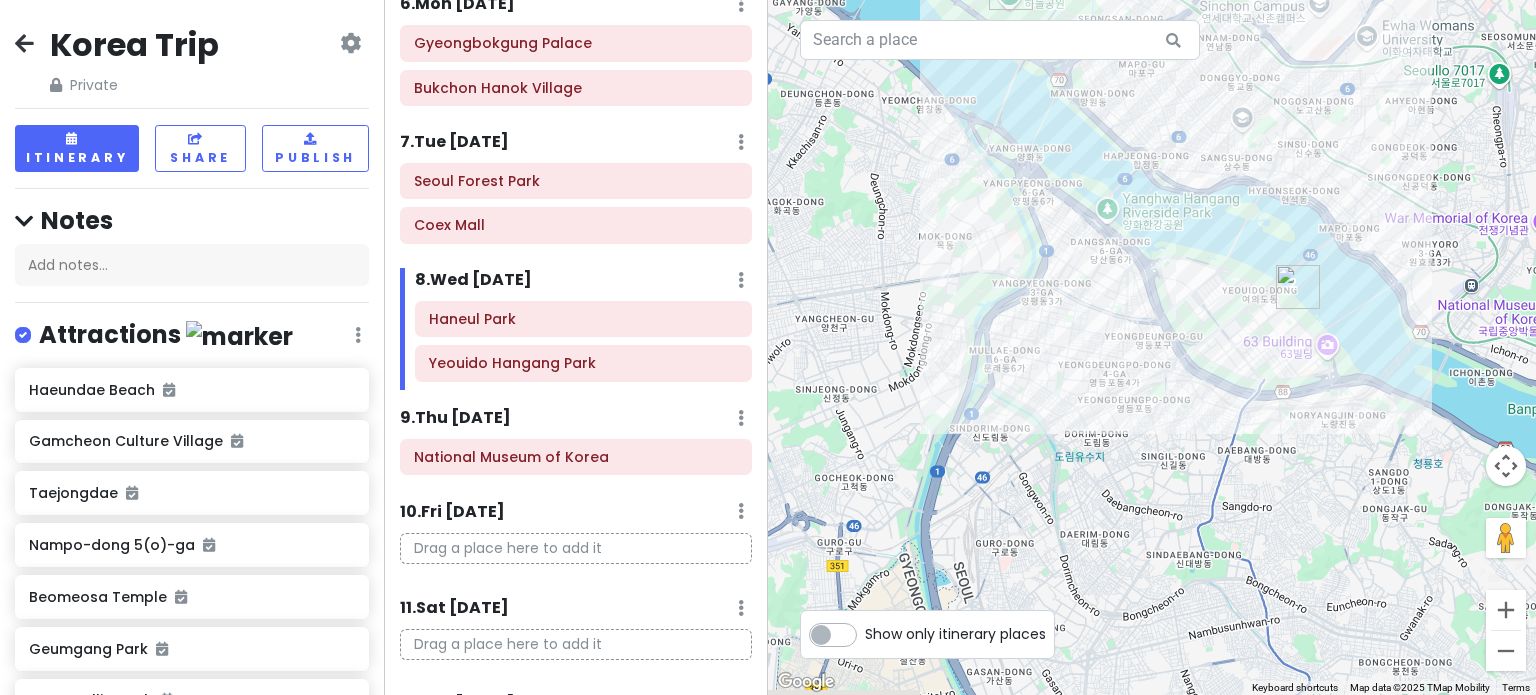 drag, startPoint x: 923, startPoint y: 391, endPoint x: 1198, endPoint y: 371, distance: 275.72632 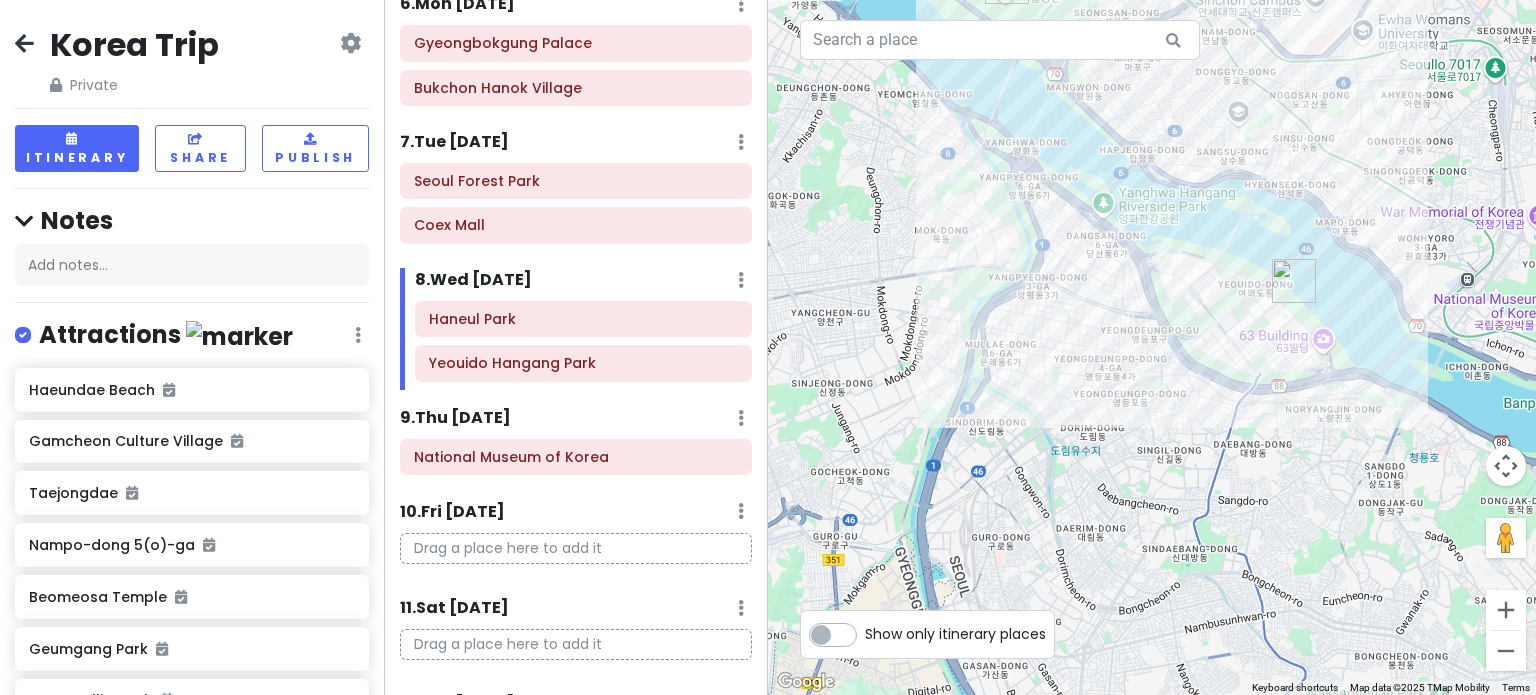 click at bounding box center (1152, 347) 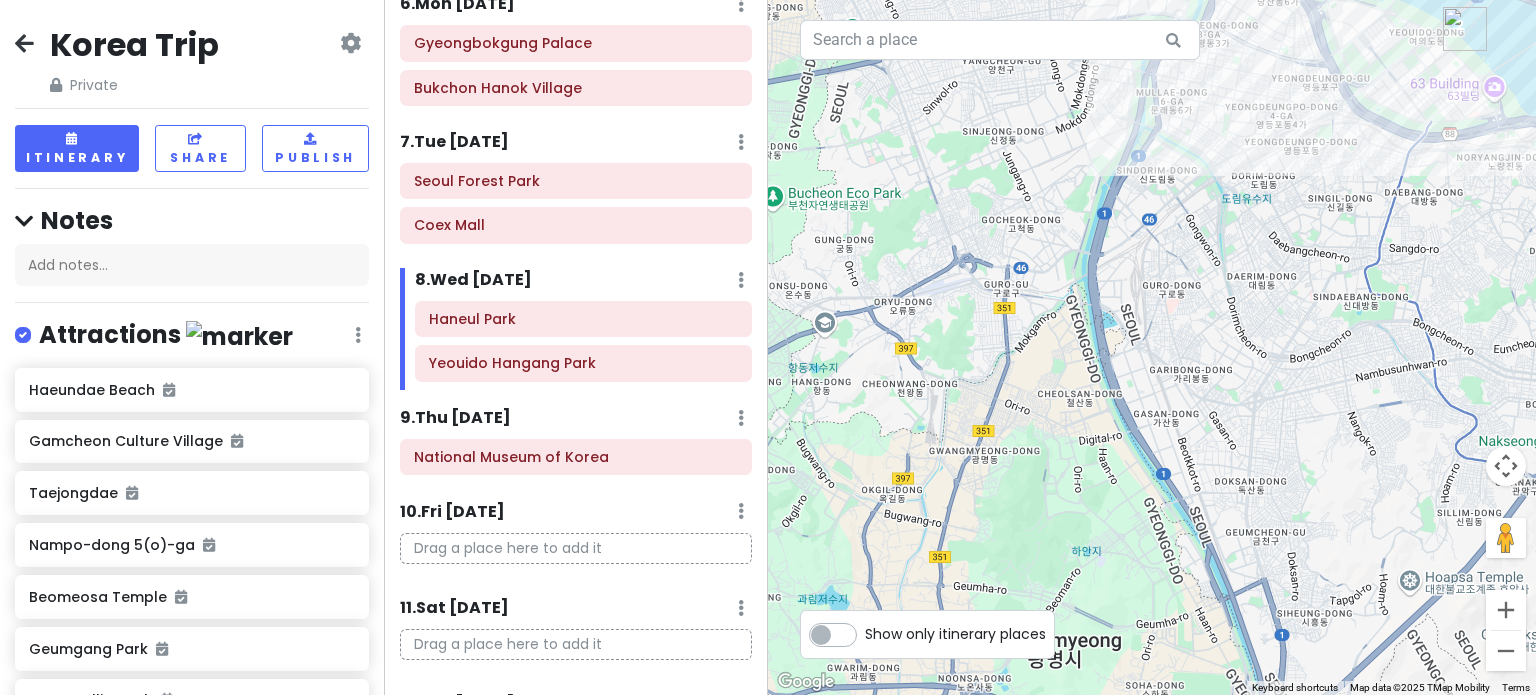 drag, startPoint x: 1161, startPoint y: 443, endPoint x: 1334, endPoint y: 191, distance: 305.66812 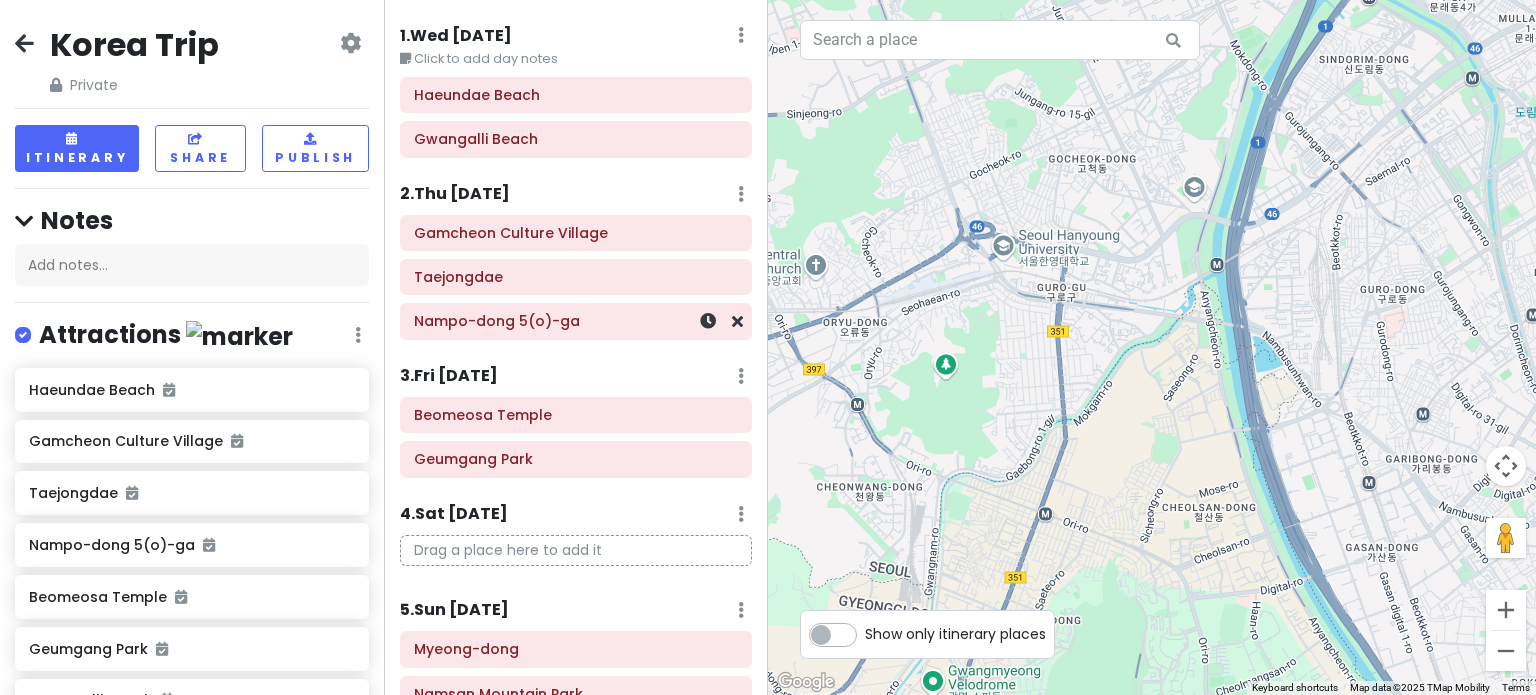scroll, scrollTop: 0, scrollLeft: 0, axis: both 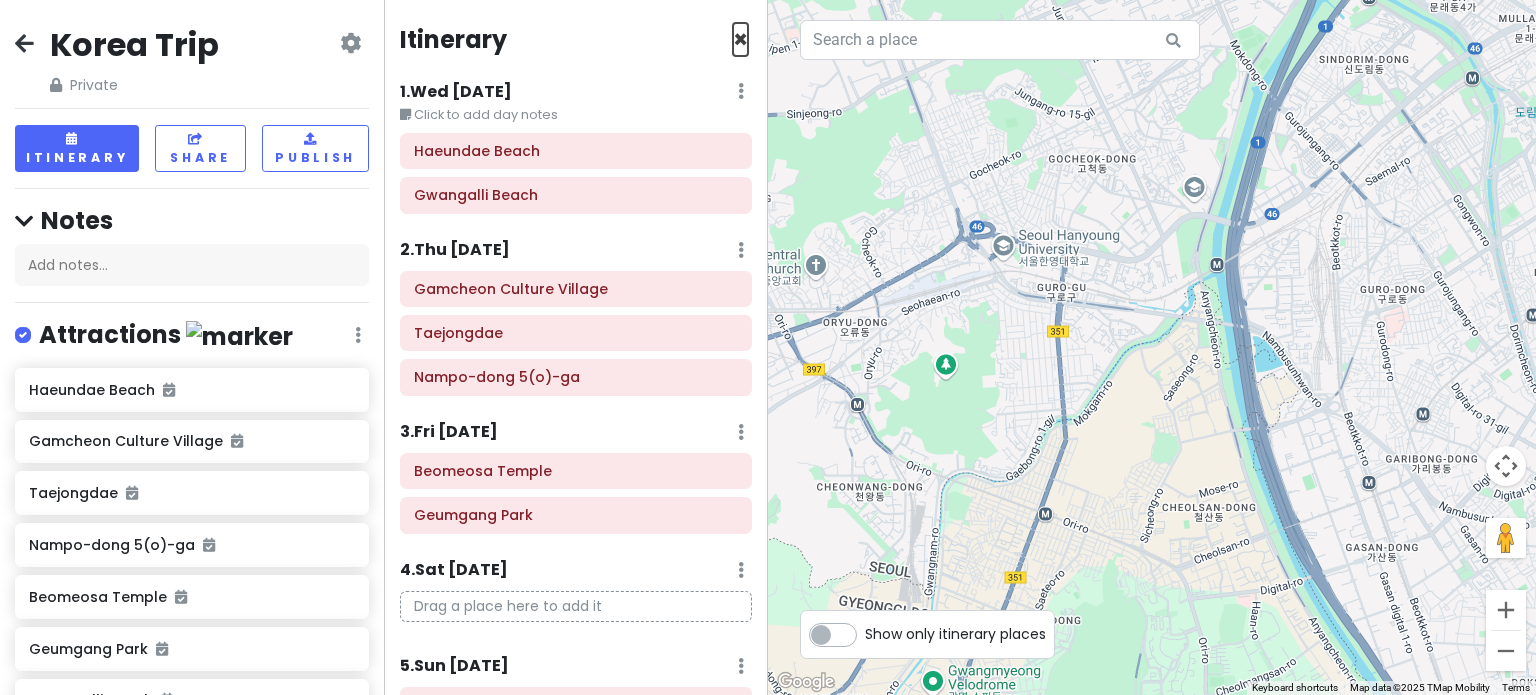 click on "×" at bounding box center (740, 39) 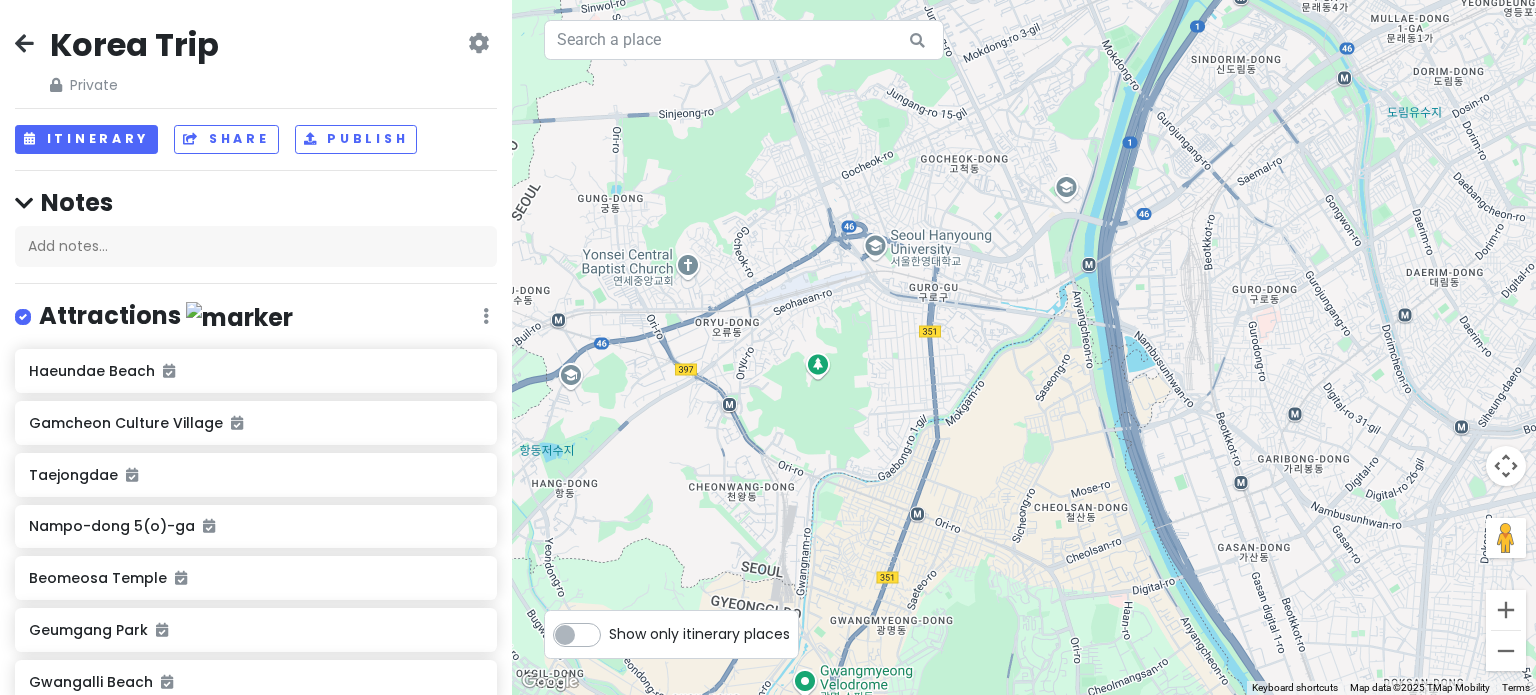 click at bounding box center (1024, 347) 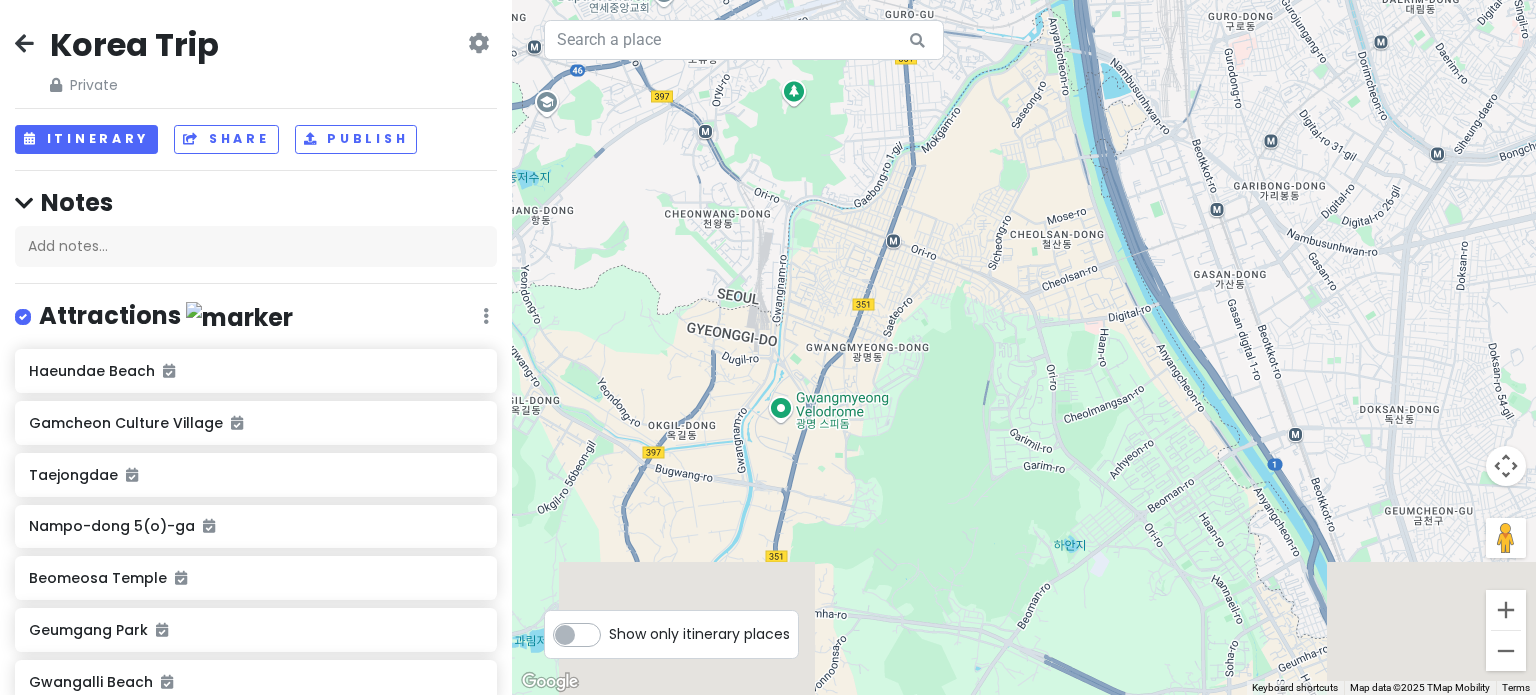 drag, startPoint x: 868, startPoint y: 509, endPoint x: 845, endPoint y: 227, distance: 282.9364 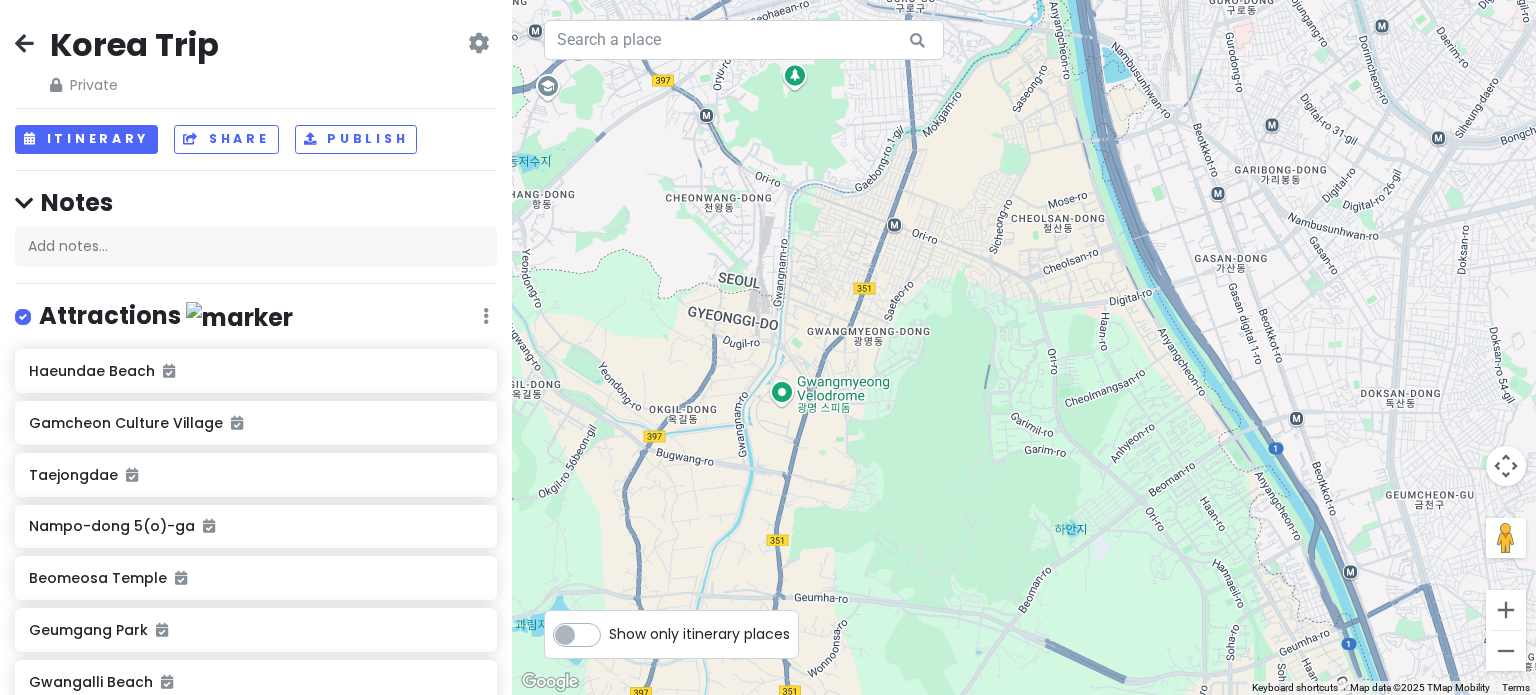 click at bounding box center (1024, 347) 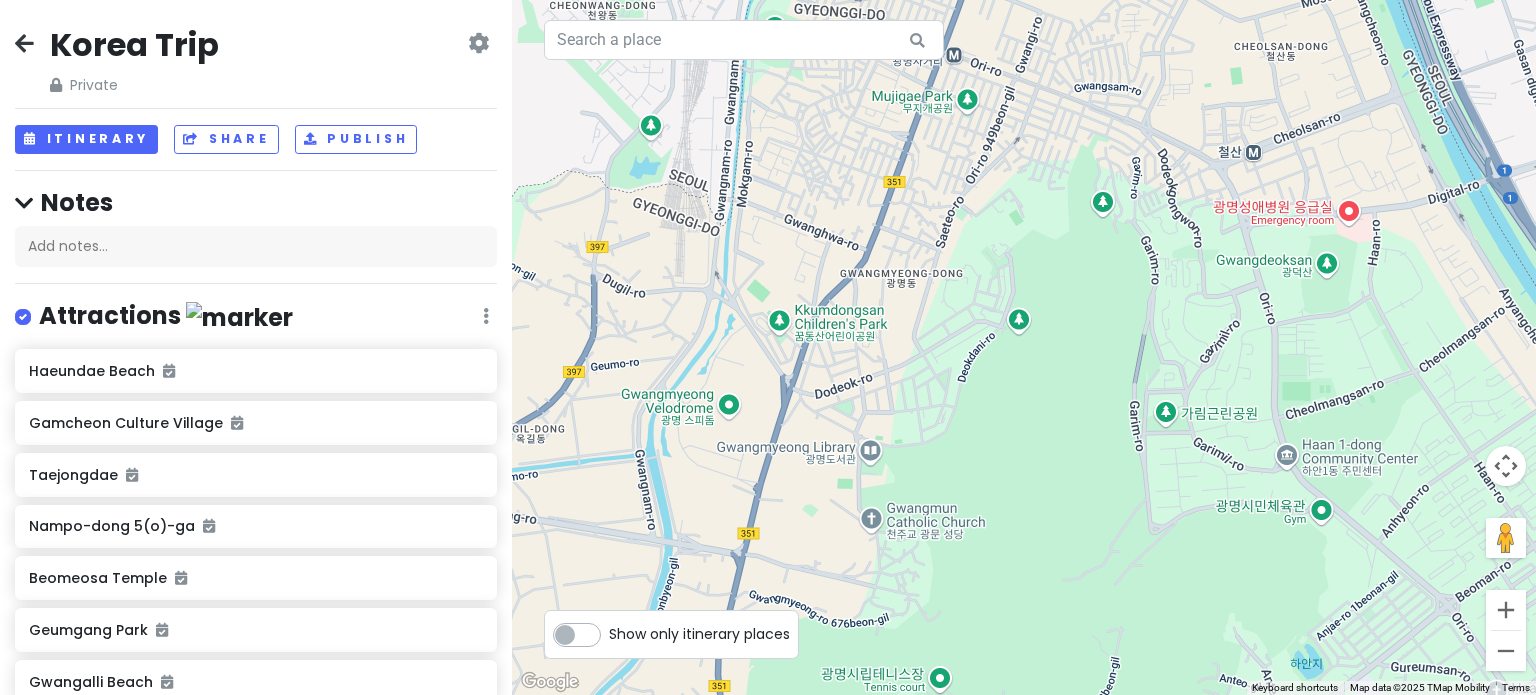 drag, startPoint x: 1062, startPoint y: 420, endPoint x: 590, endPoint y: 397, distance: 472.56006 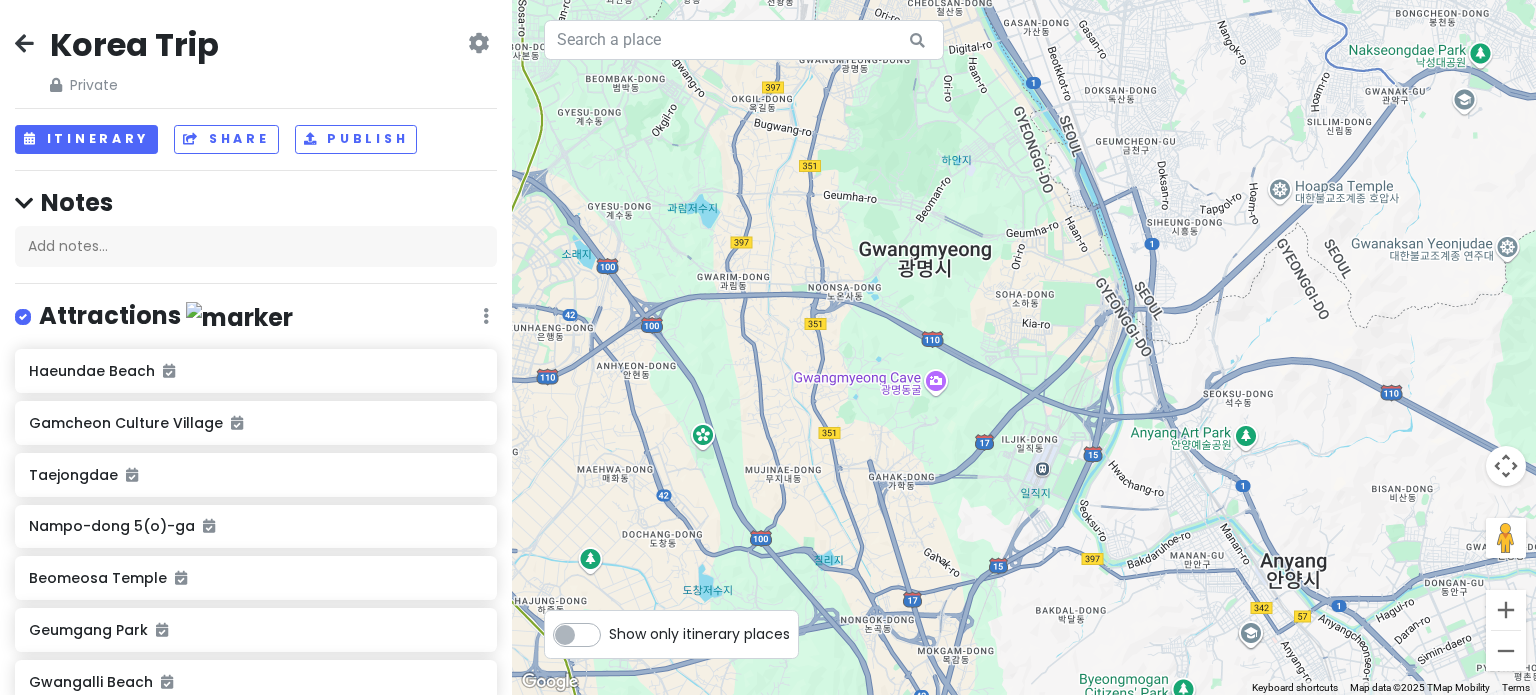 drag, startPoint x: 1088, startPoint y: 340, endPoint x: 1113, endPoint y: 121, distance: 220.42232 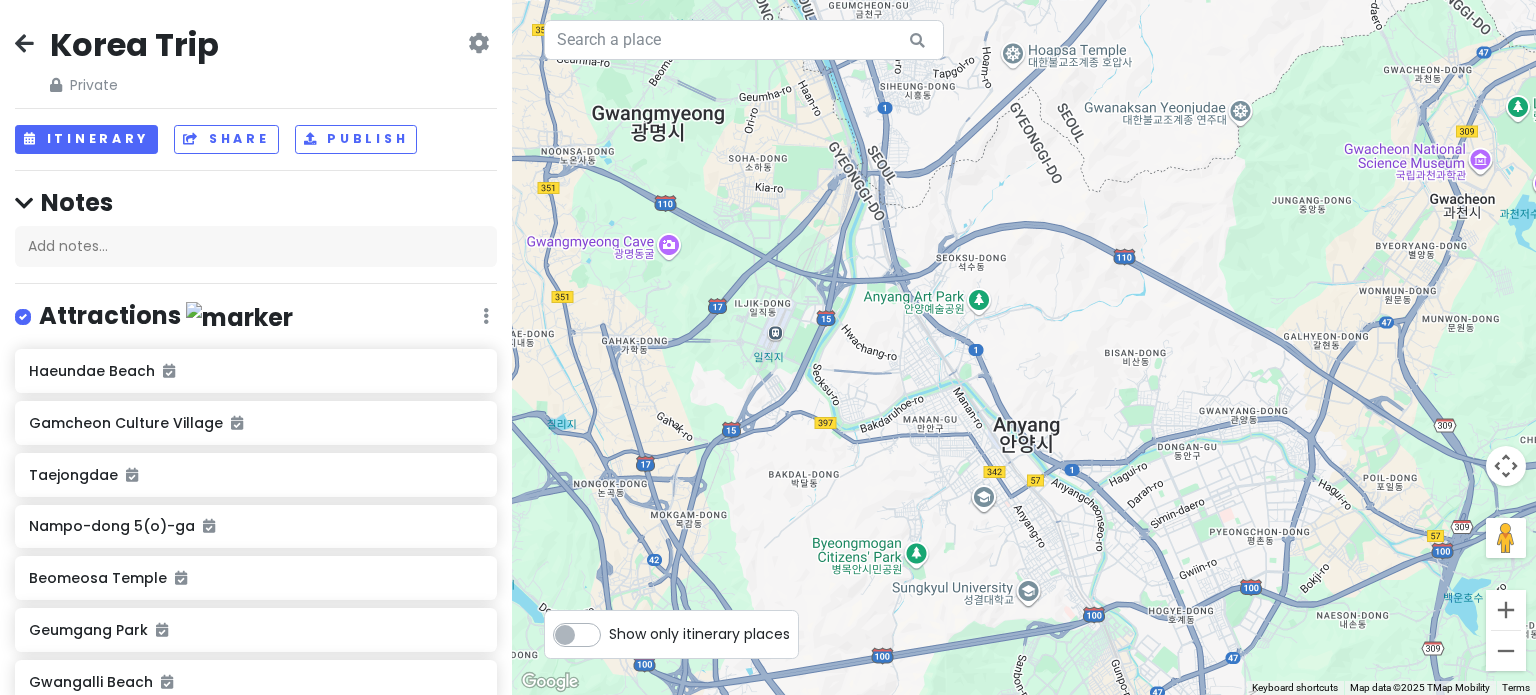 drag, startPoint x: 988, startPoint y: 283, endPoint x: 768, endPoint y: 178, distance: 243.77243 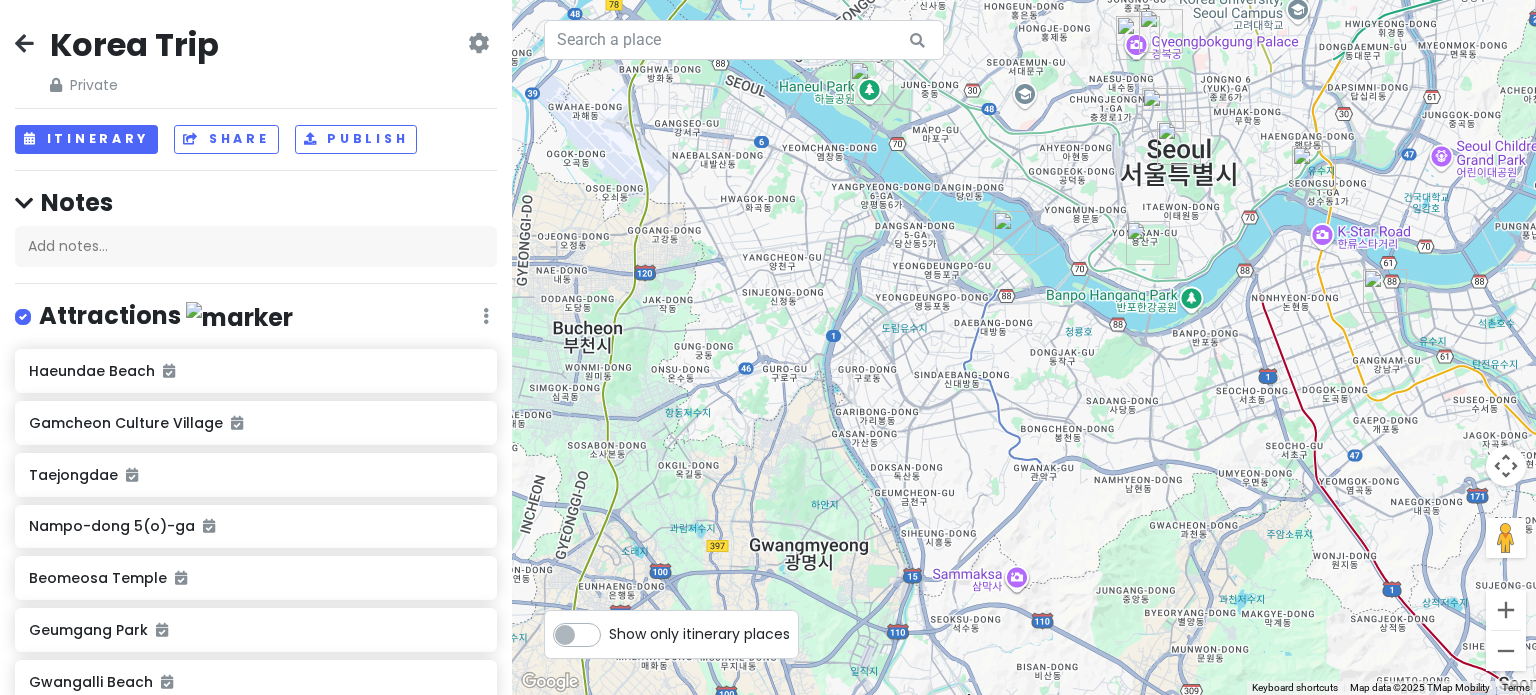drag, startPoint x: 1019, startPoint y: 344, endPoint x: 1035, endPoint y: 600, distance: 256.4995 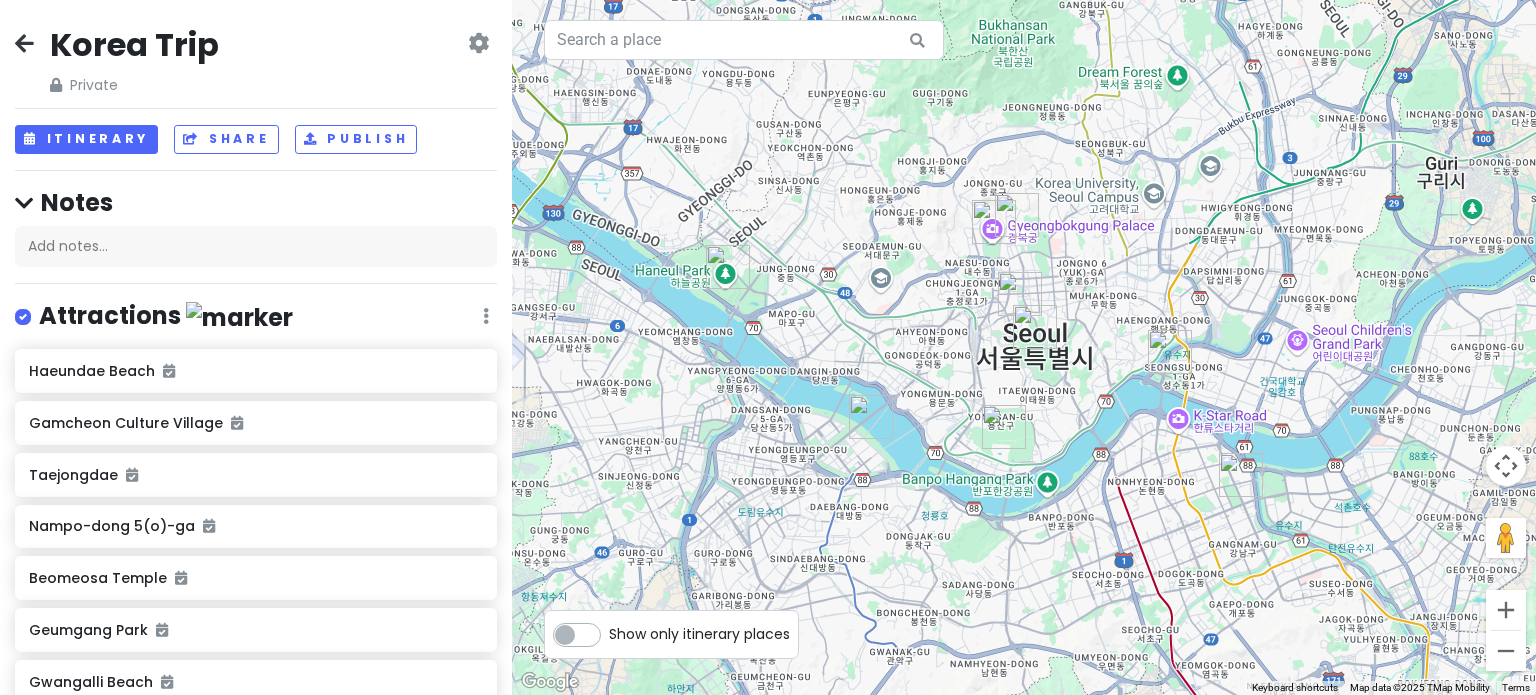drag, startPoint x: 1038, startPoint y: 524, endPoint x: 997, endPoint y: 576, distance: 66.21933 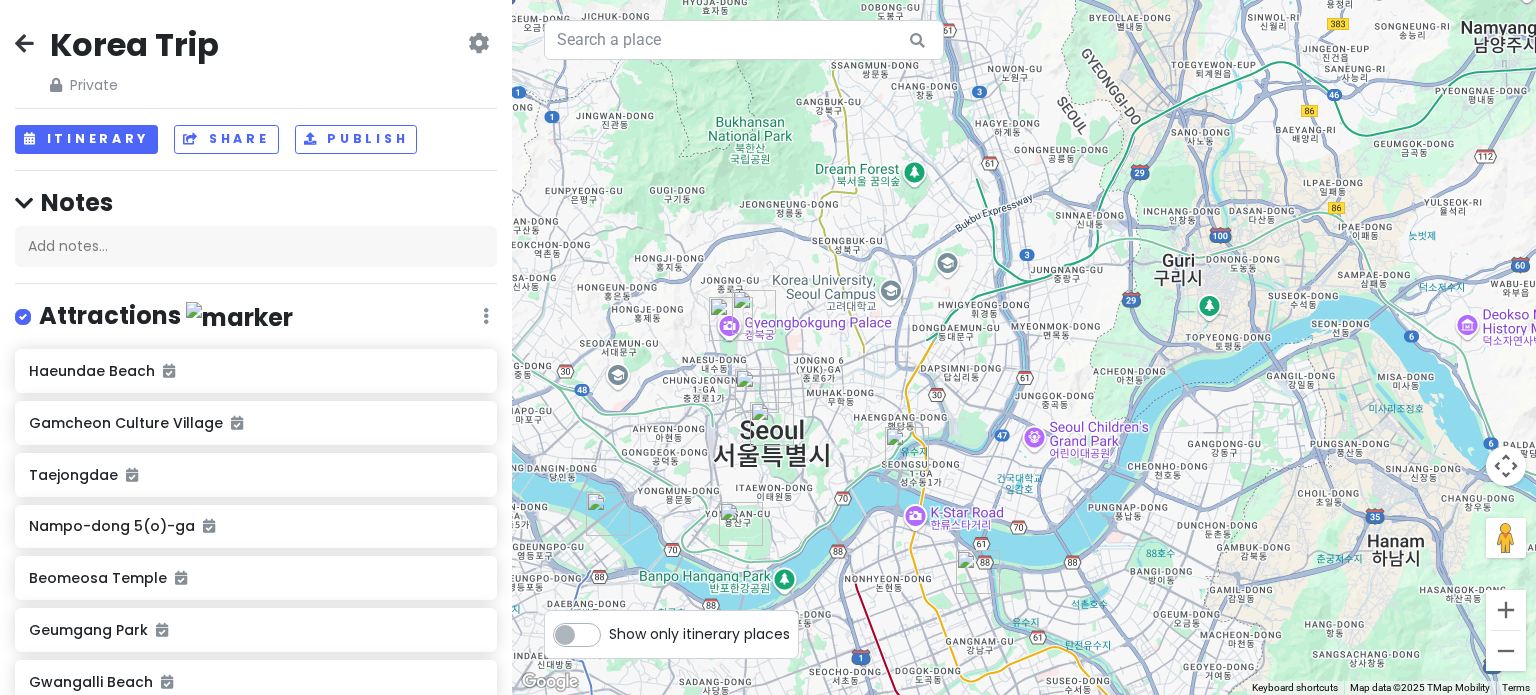 drag, startPoint x: 730, startPoint y: 232, endPoint x: 524, endPoint y: 262, distance: 208.173 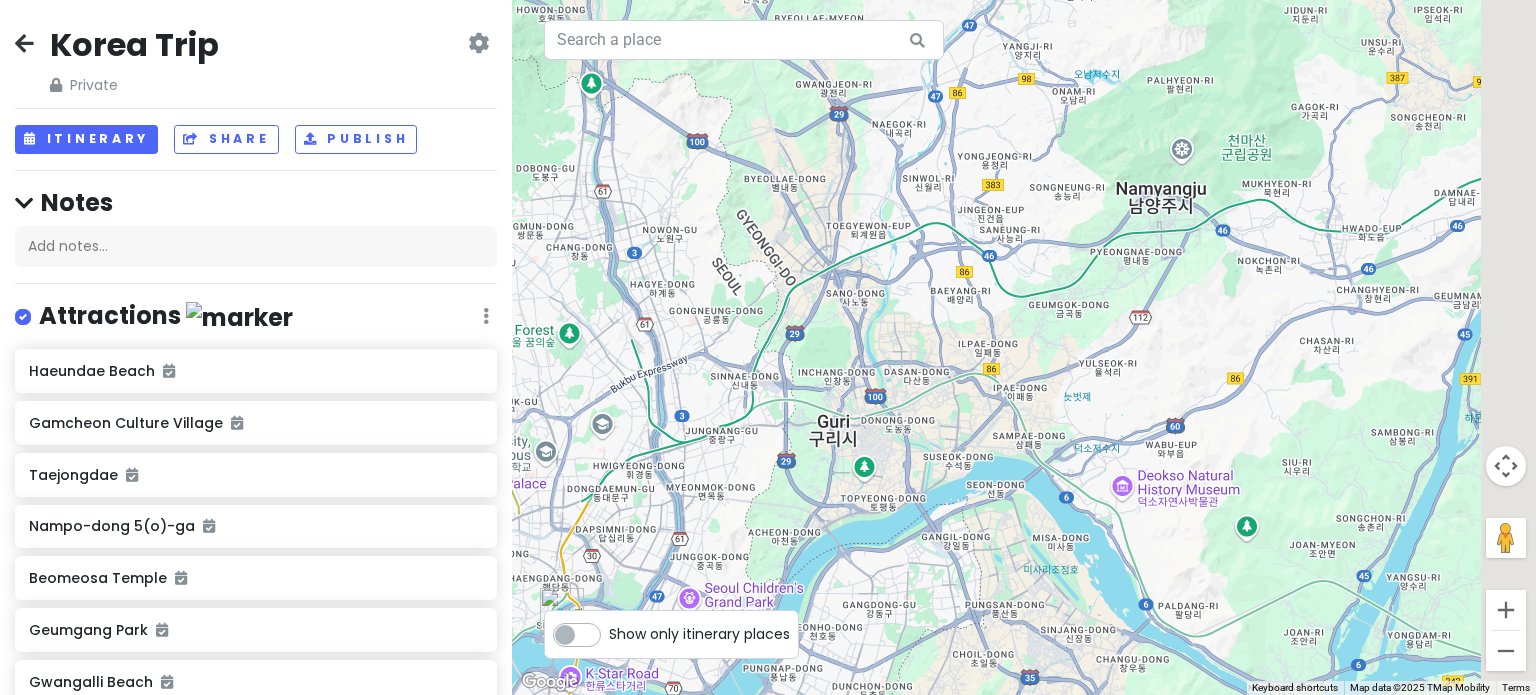 drag, startPoint x: 1254, startPoint y: 389, endPoint x: 908, endPoint y: 549, distance: 381.20337 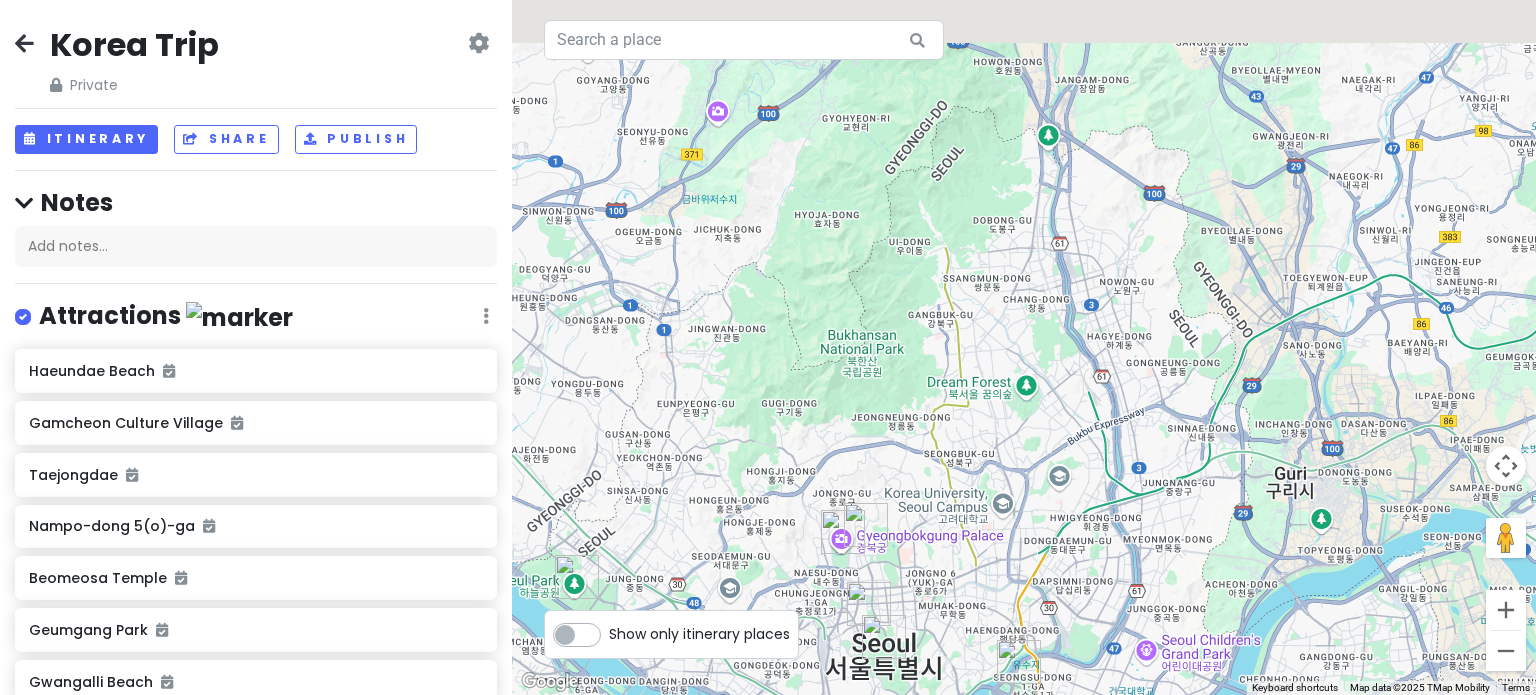 drag, startPoint x: 998, startPoint y: 501, endPoint x: 1453, endPoint y: 550, distance: 457.63086 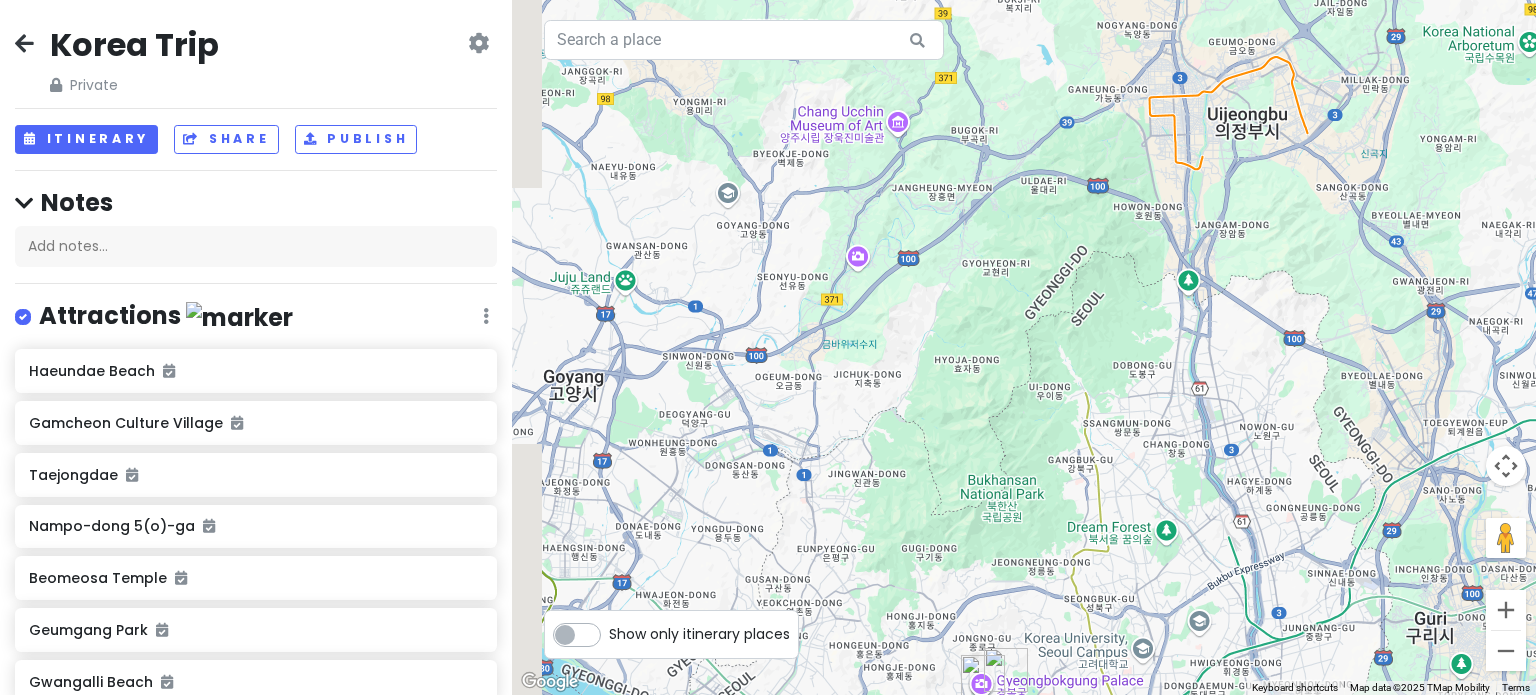 drag, startPoint x: 815, startPoint y: 445, endPoint x: 920, endPoint y: 408, distance: 111.32835 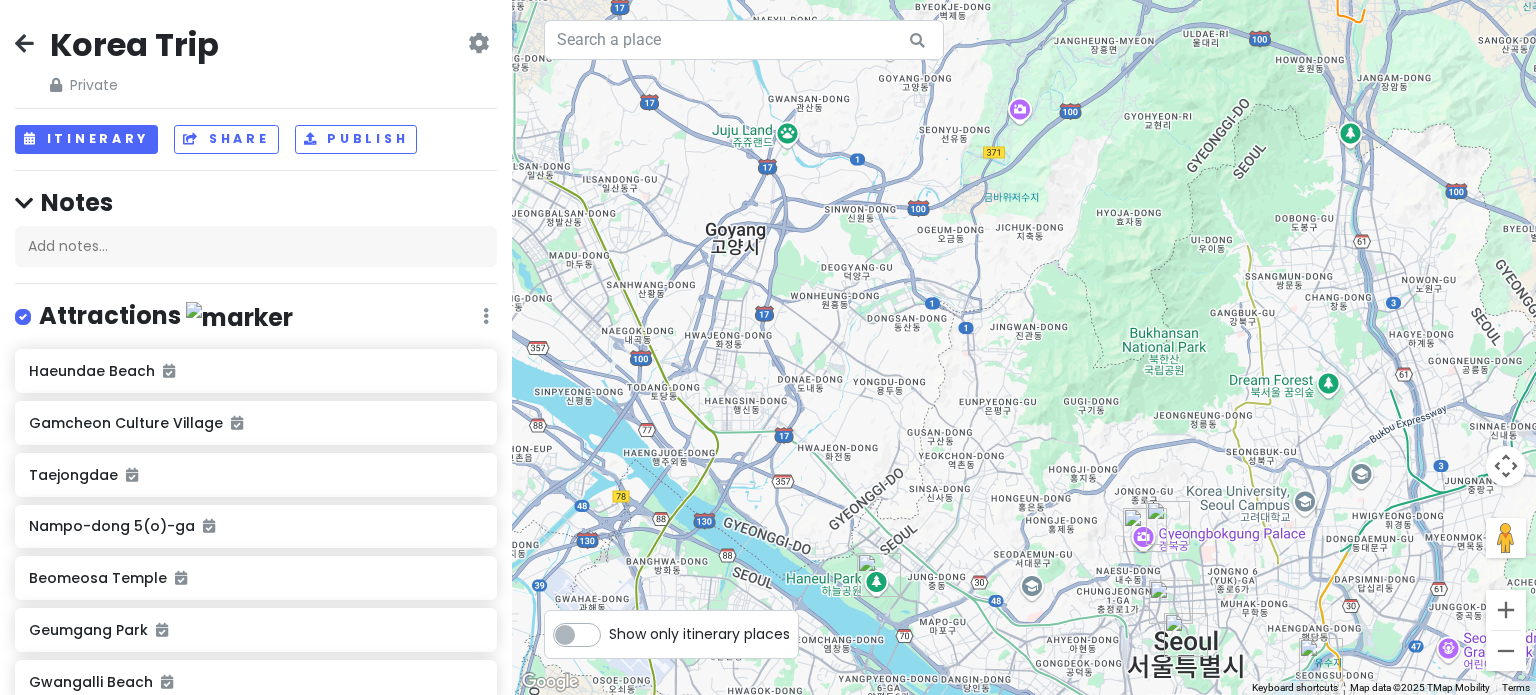 drag, startPoint x: 925, startPoint y: 400, endPoint x: 1044, endPoint y: 262, distance: 182.2224 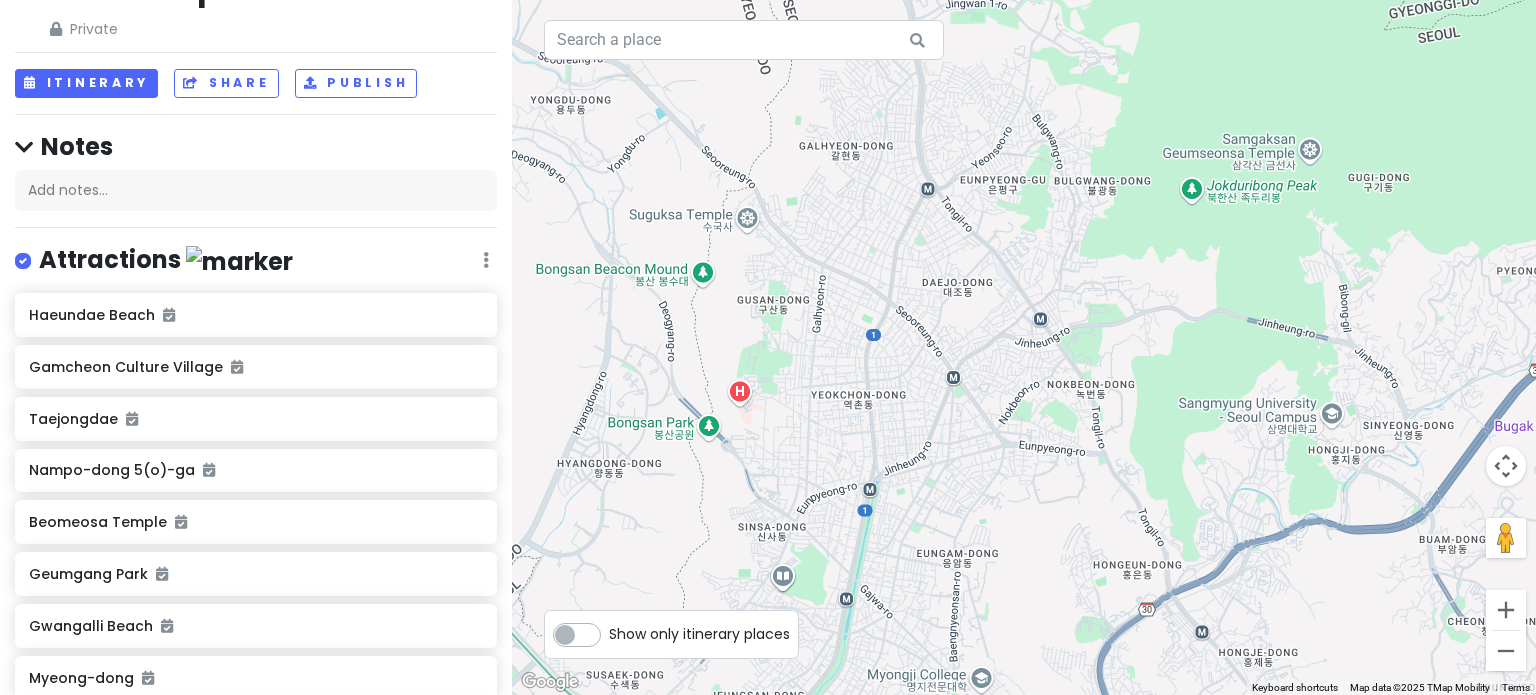 scroll, scrollTop: 0, scrollLeft: 0, axis: both 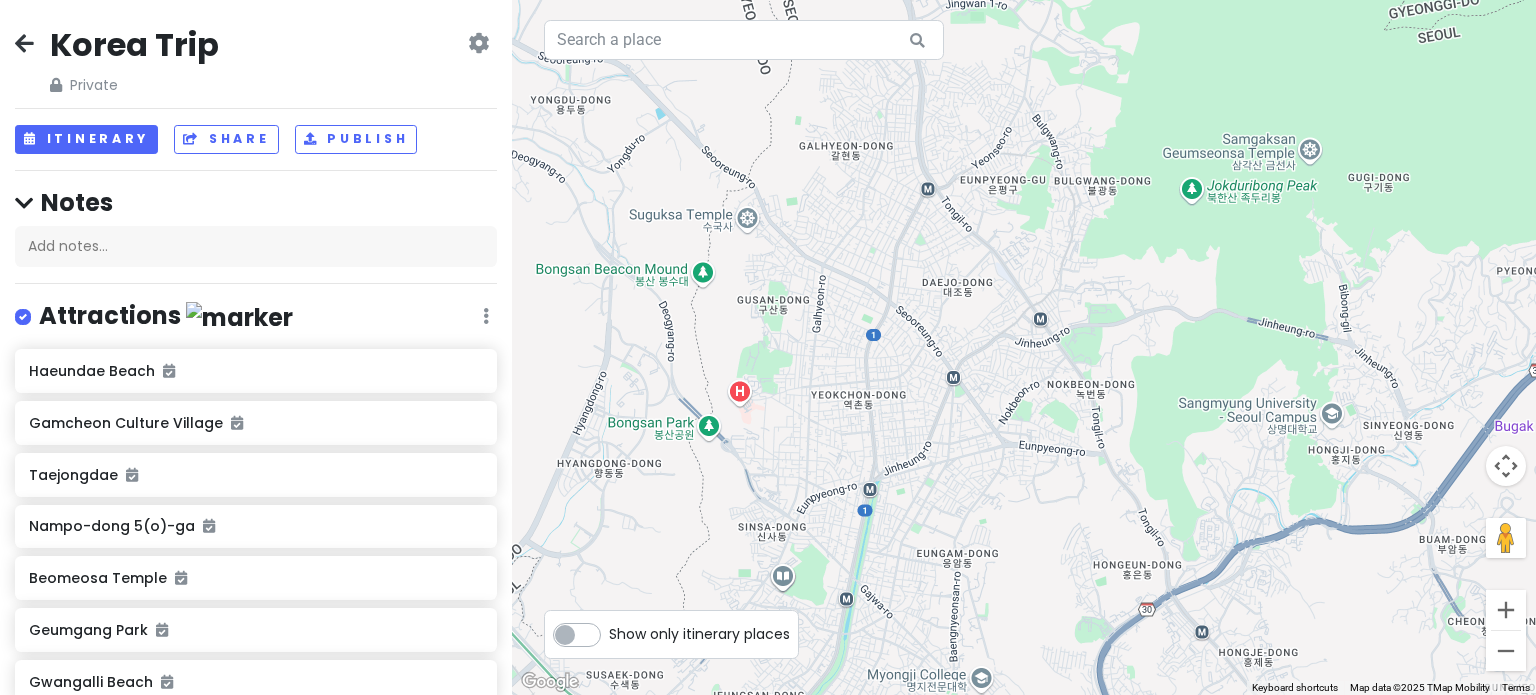 click on "Notes" at bounding box center (256, 202) 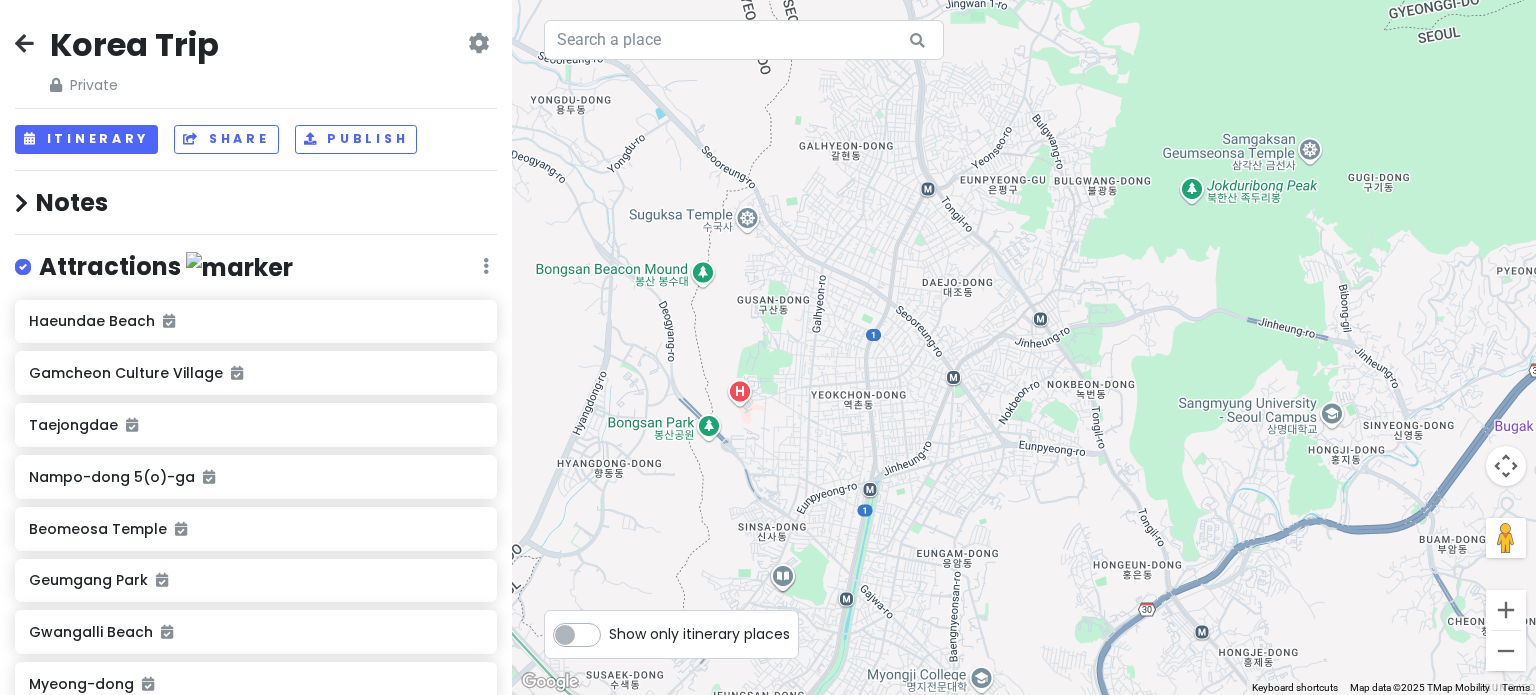 click on "Notes" at bounding box center [256, 202] 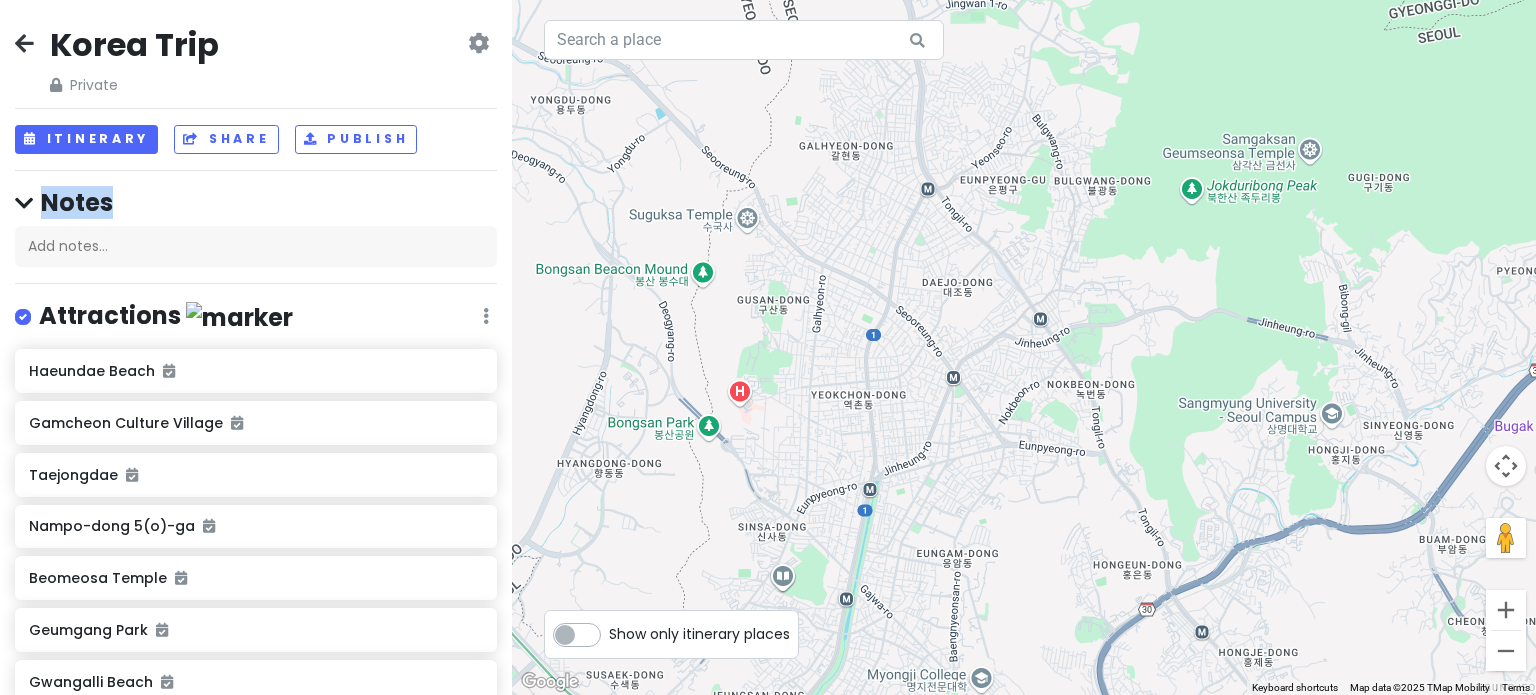 click on "Notes" at bounding box center [256, 202] 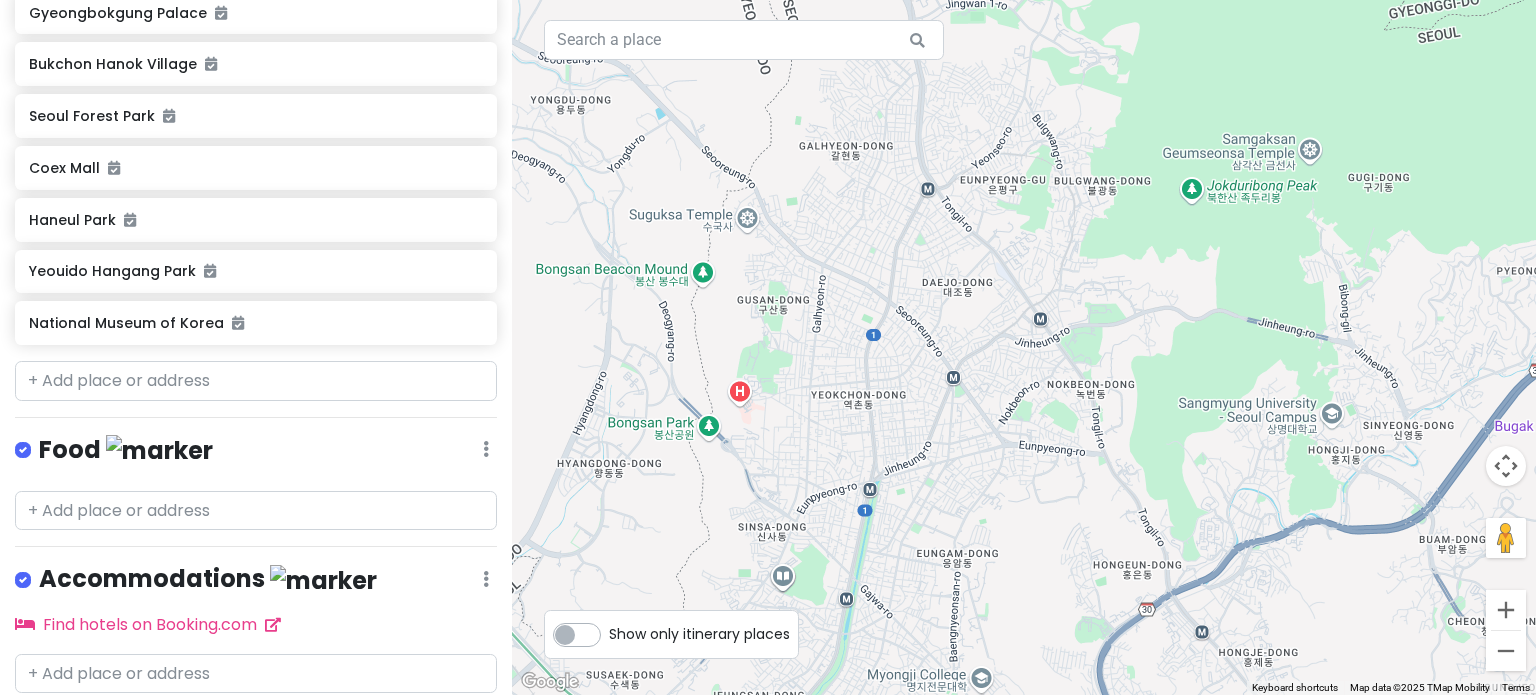 scroll, scrollTop: 840, scrollLeft: 0, axis: vertical 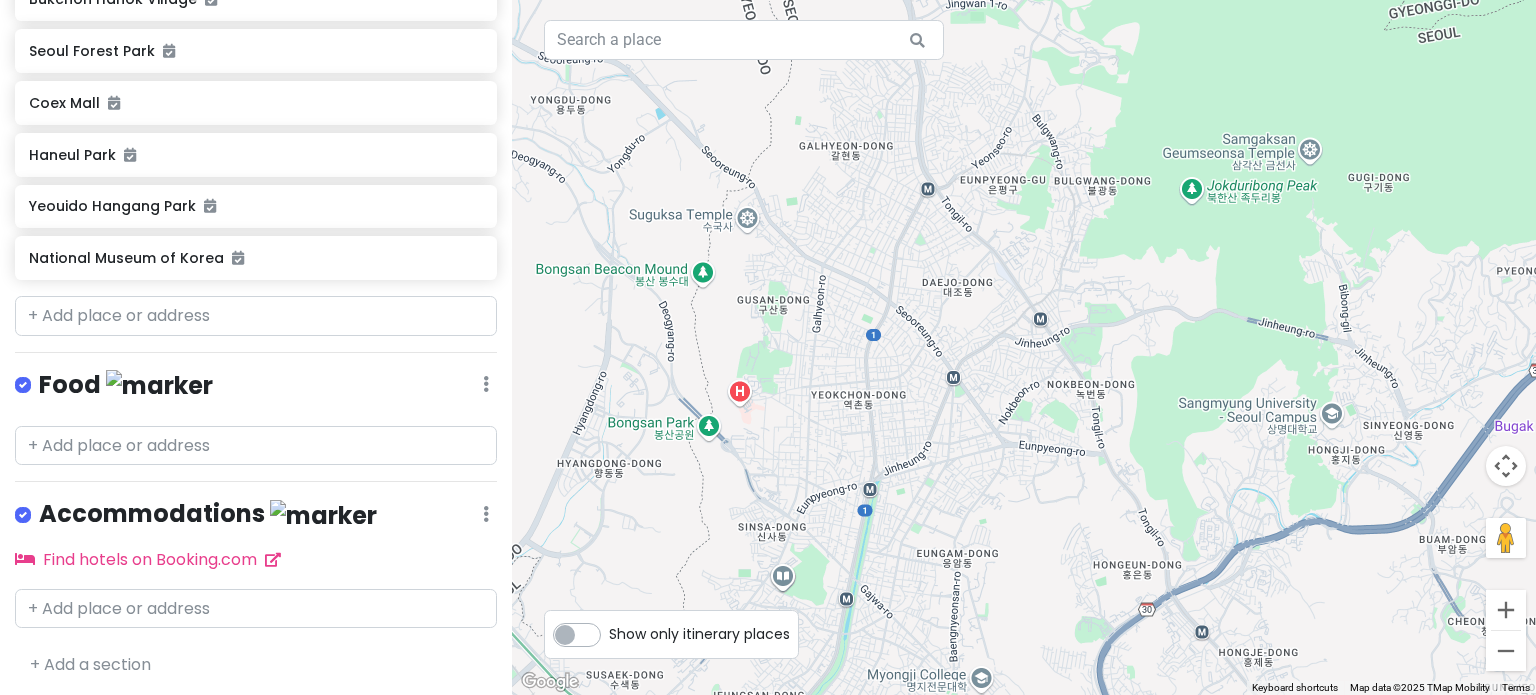 click on "Korea Trip  Private Change Dates Make a Copy Delete Trip Go Pro ⚡️ Give Feedback 💡 Support Scout ☕️ Itinerary Share Publish Notes Add notes... Attractions   Edit Reorder Delete List Haeundae Beach Gamcheon Culture Village Taejongdae Nampo-dong 5(o)-ga Beomeosa Temple Geumgang Park Gwangalli Beach Myeong-dong Namsan Mountain Park Gyeongbokgung Palace Bukchon Hanok Village Seoul Forest Park Coex Mall Haneul Park Yeouido Hangang Park National Museum of Korea Food   Edit Reorder Delete List Accommodations   Edit Reorder Delete List Find hotels on Booking.com + Add a section" at bounding box center [256, 347] 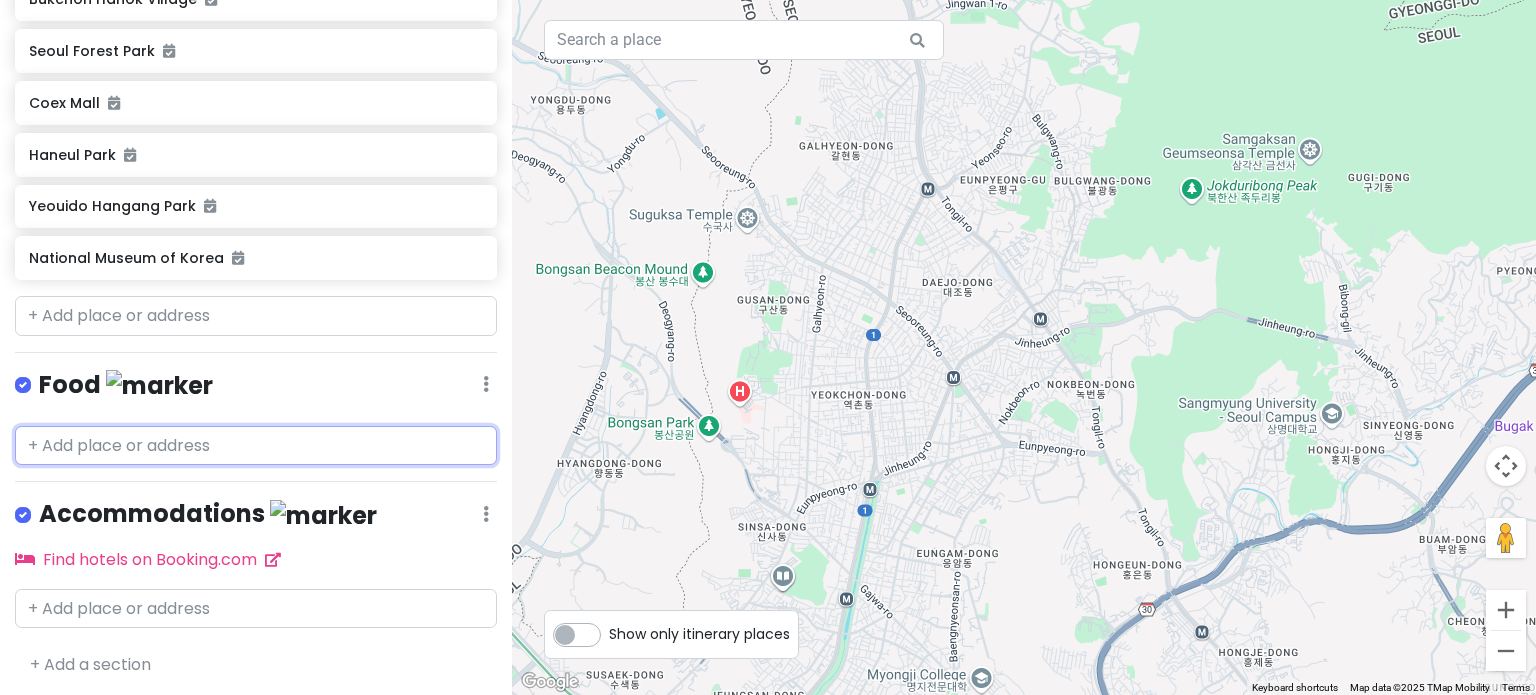 click at bounding box center (256, 446) 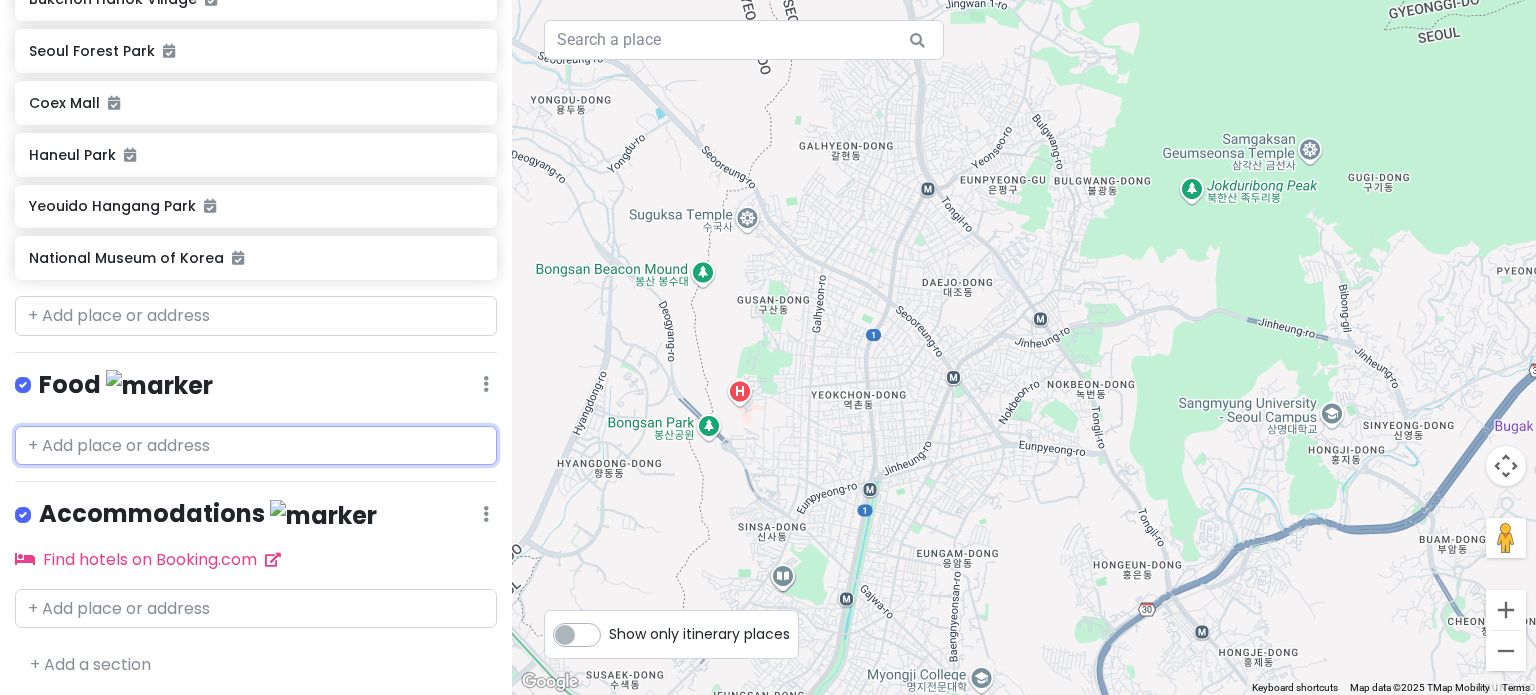 click at bounding box center (256, 446) 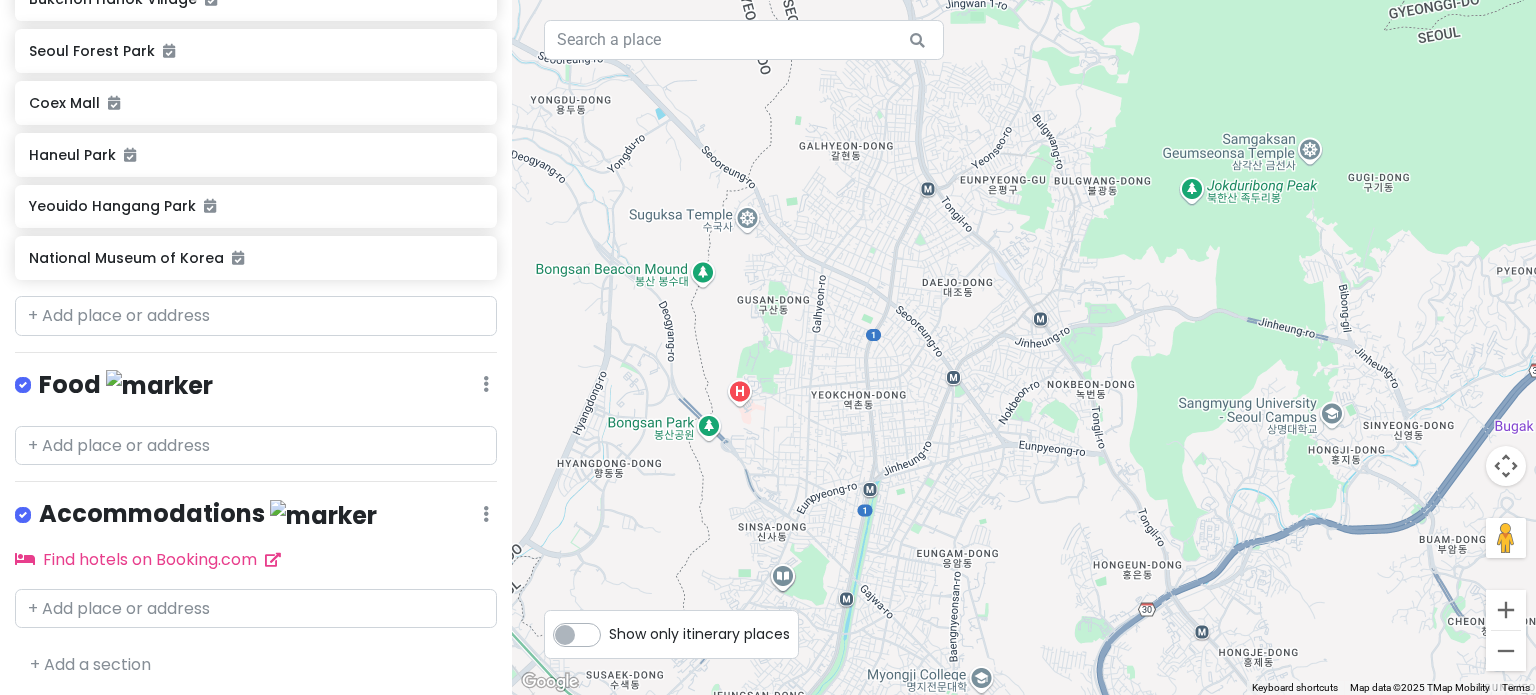 click on "Food   Edit Reorder Delete List" at bounding box center (256, 389) 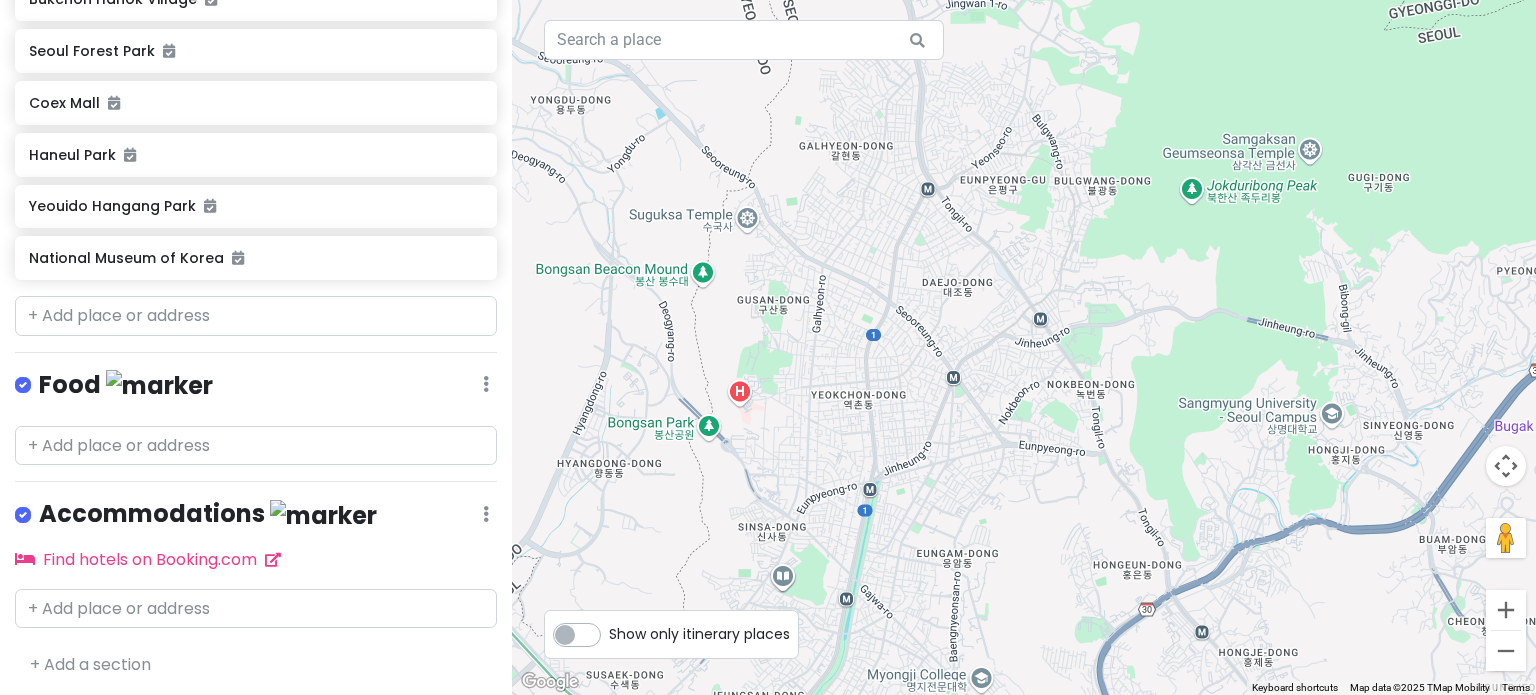 click at bounding box center [486, -574] 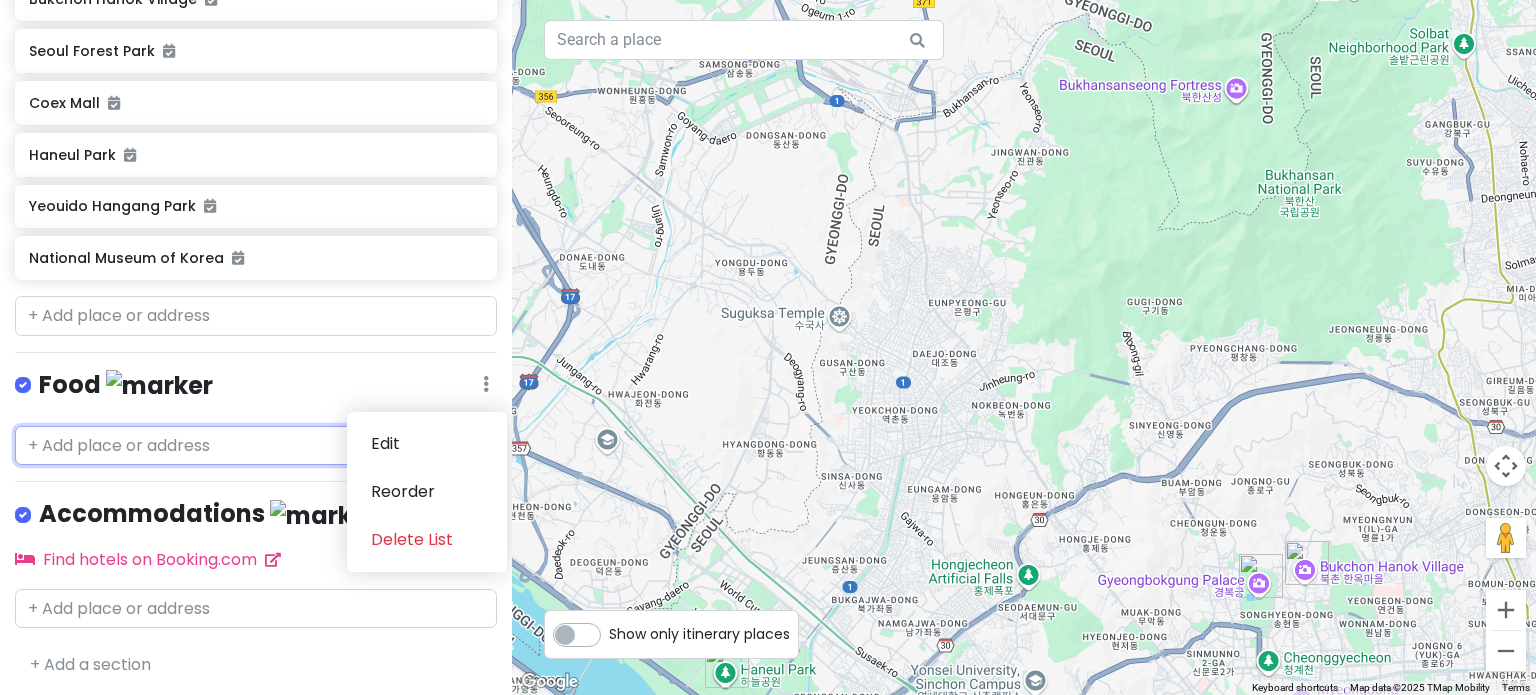click at bounding box center (256, 446) 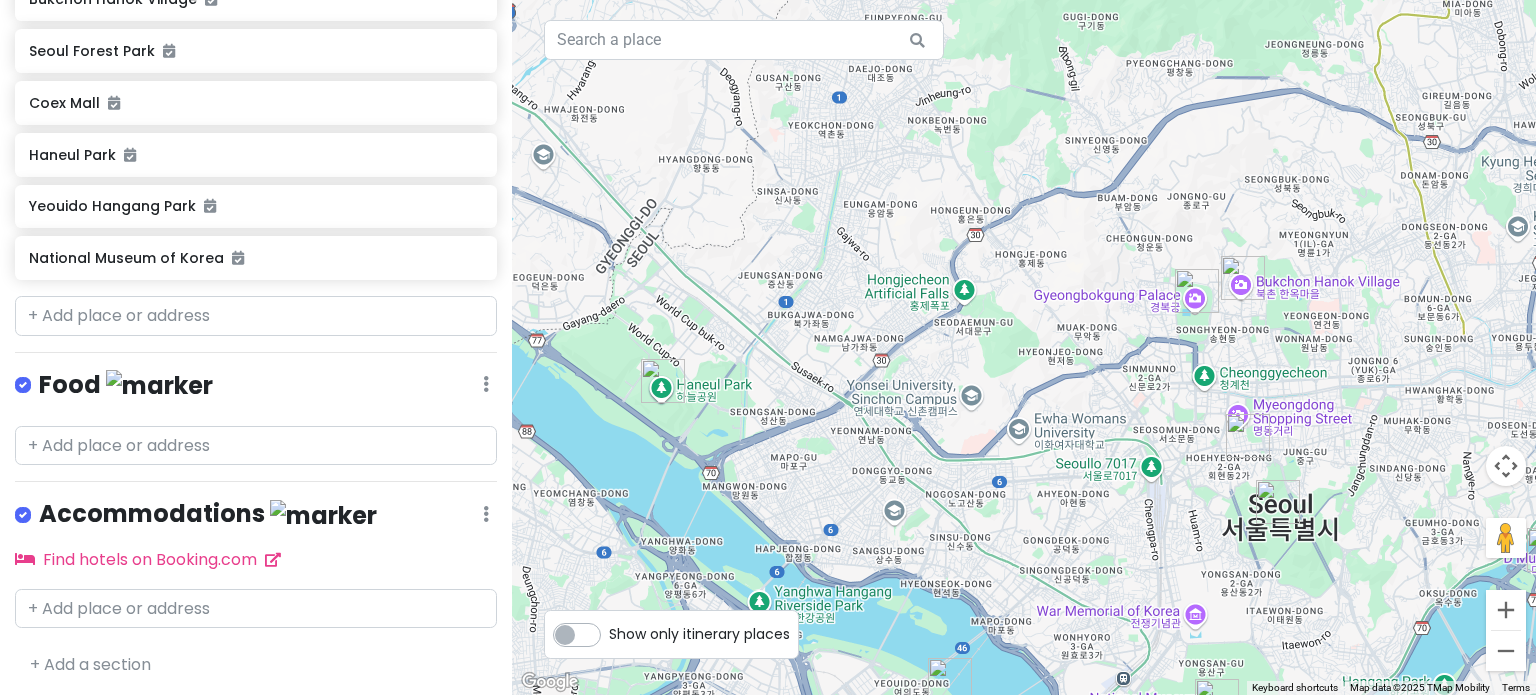 drag, startPoint x: 1000, startPoint y: 501, endPoint x: 936, endPoint y: 216, distance: 292.0976 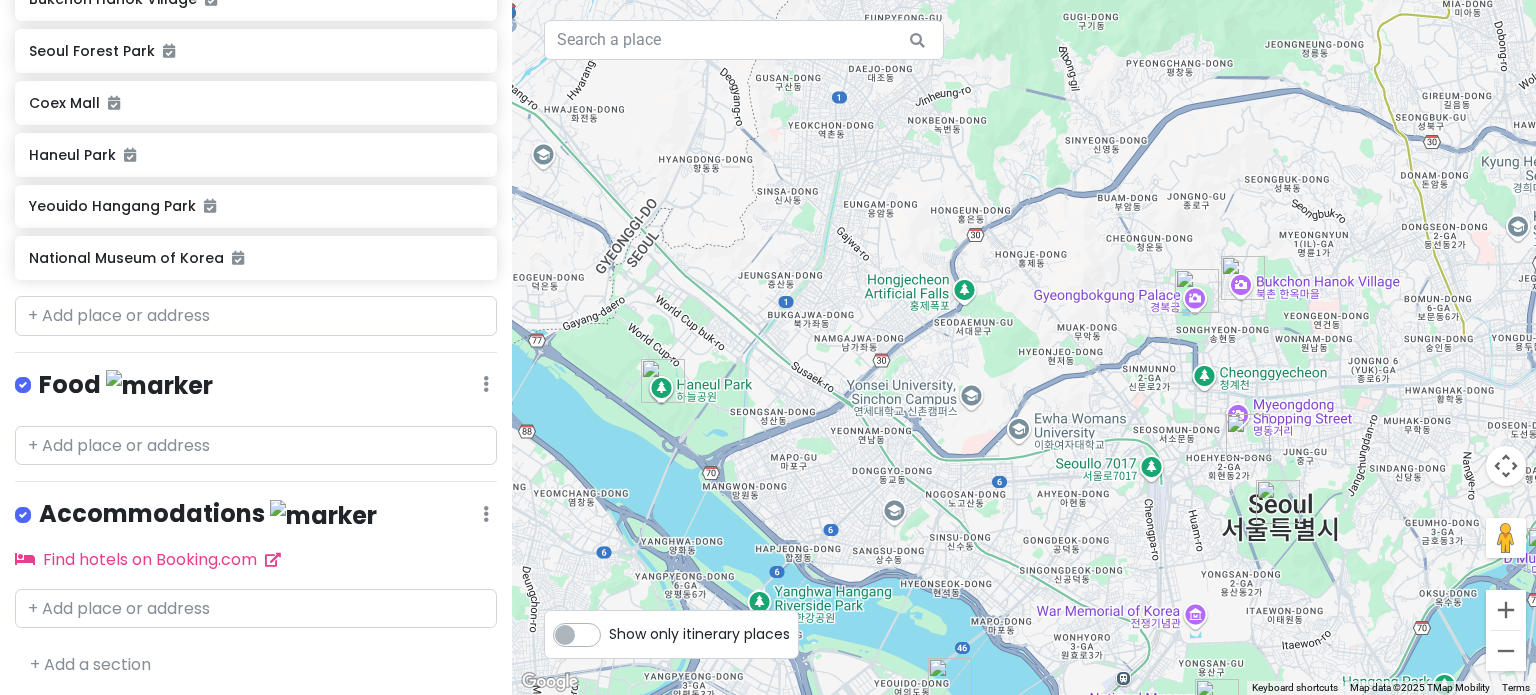 click at bounding box center [1024, 347] 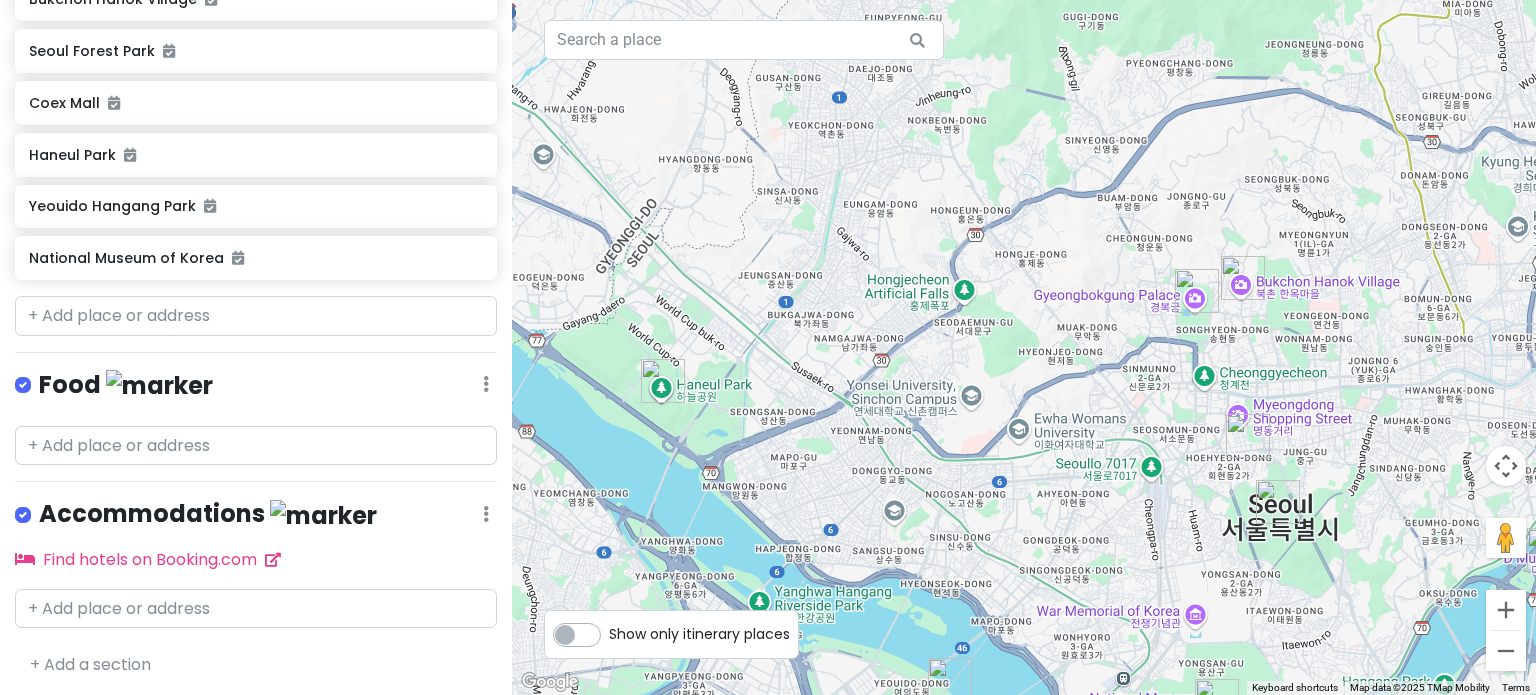 click at bounding box center [1024, 347] 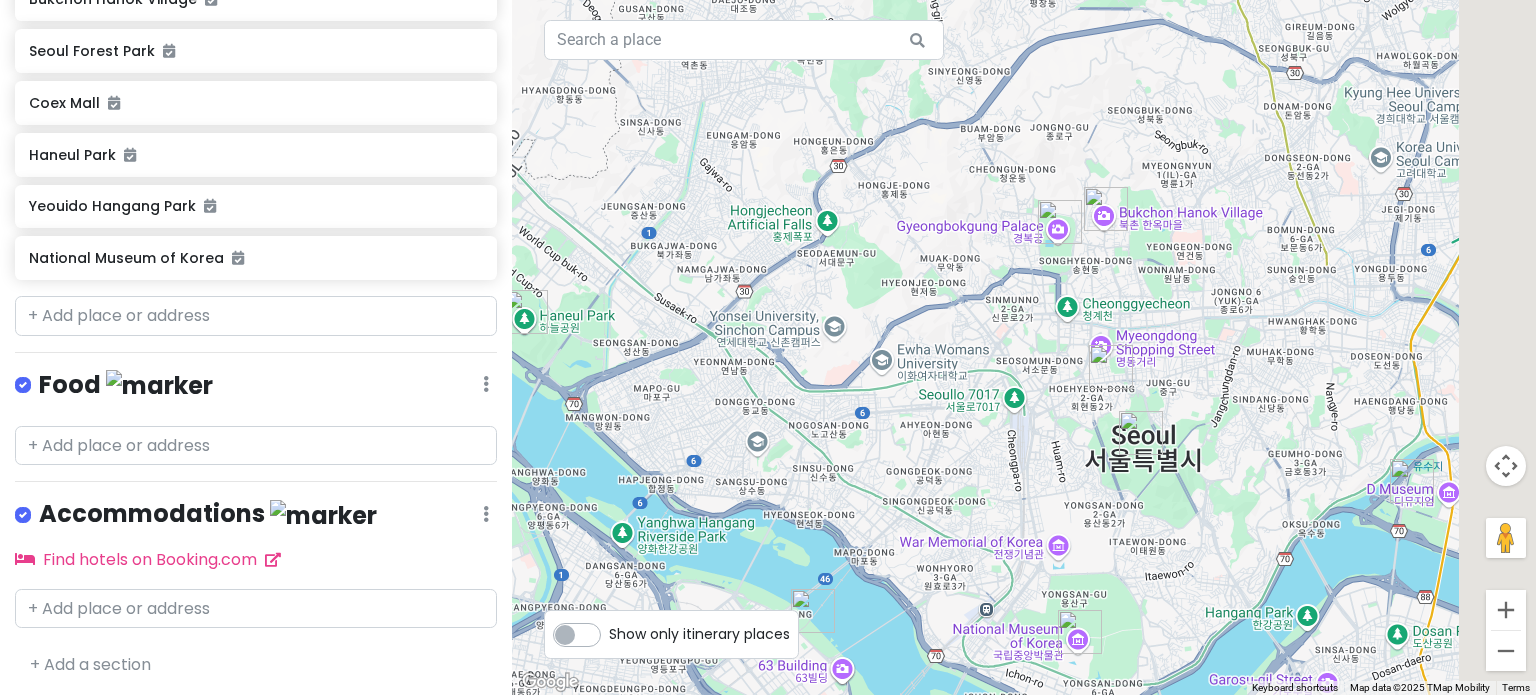 drag, startPoint x: 876, startPoint y: 329, endPoint x: 332, endPoint y: 187, distance: 562.2277 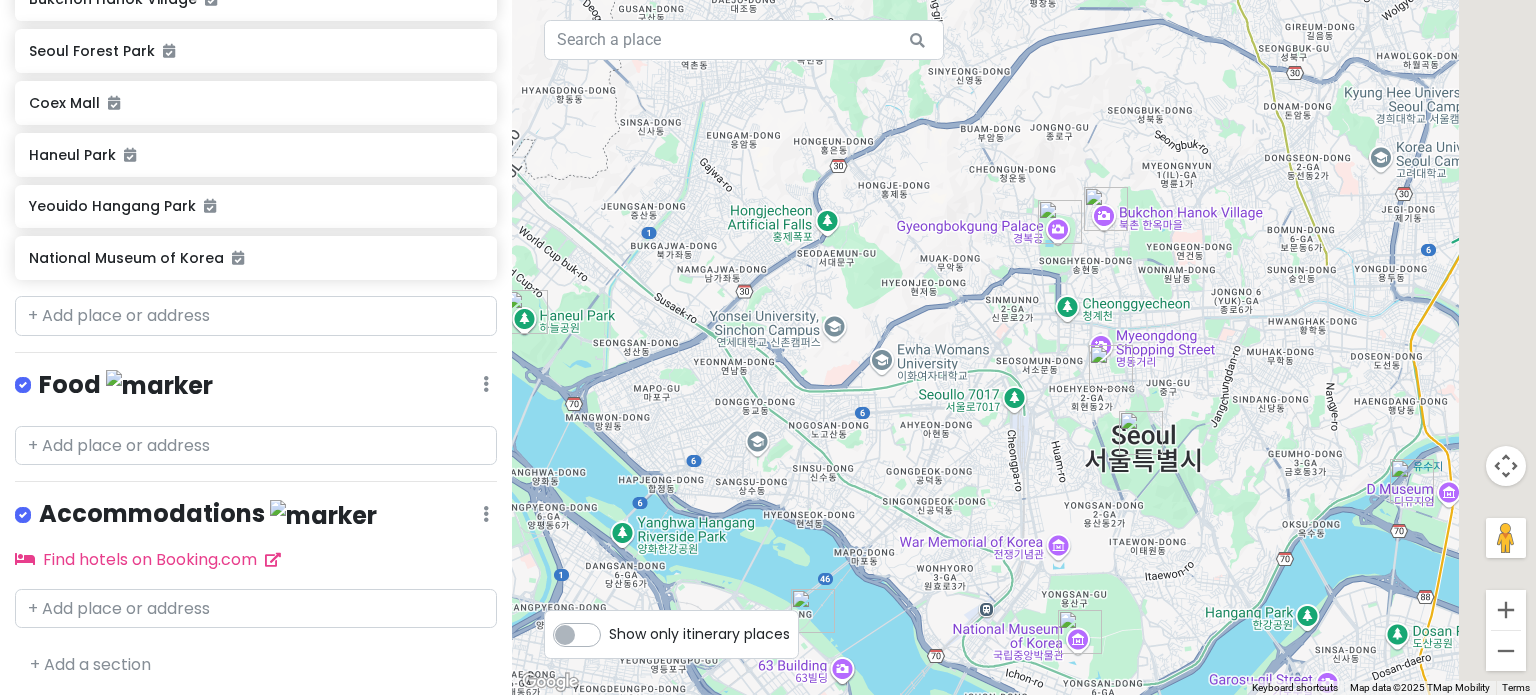 click on "Korea Trip  Private Change Dates Make a Copy Delete Trip Go Pro ⚡️ Give Feedback 💡 Support Scout ☕️ Itinerary Share Publish Notes Add notes... Attractions   Edit Reorder Delete List Haeundae Beach Gamcheon Culture Village Taejongdae Nampo-dong 5(o)-ga Beomeosa Temple Geumgang Park Gwangalli Beach Myeong-dong Namsan Mountain Park Gyeongbokgung Palace Bukchon Hanok Village Seoul Forest Park Coex Mall Haneul Park Yeouido Hangang Park National Museum of Korea Food   Edit Reorder Delete List Accommodations   Edit Reorder Delete List Find hotels on Booking.com + Add a section ← Move left → Move right ↑ Move up ↓ Move down + Zoom in - Zoom out Home Jump left by 75% End Jump right by 75% Page Up Jump up by 75% Page Down Jump down by 75% Keyboard shortcuts Map Data Map data ©2025 TMap Mobility Map data ©2025 TMap Mobility 1 km  Click to toggle between metric and imperial units Terms Report a map error Show only itinerary places" at bounding box center [768, 347] 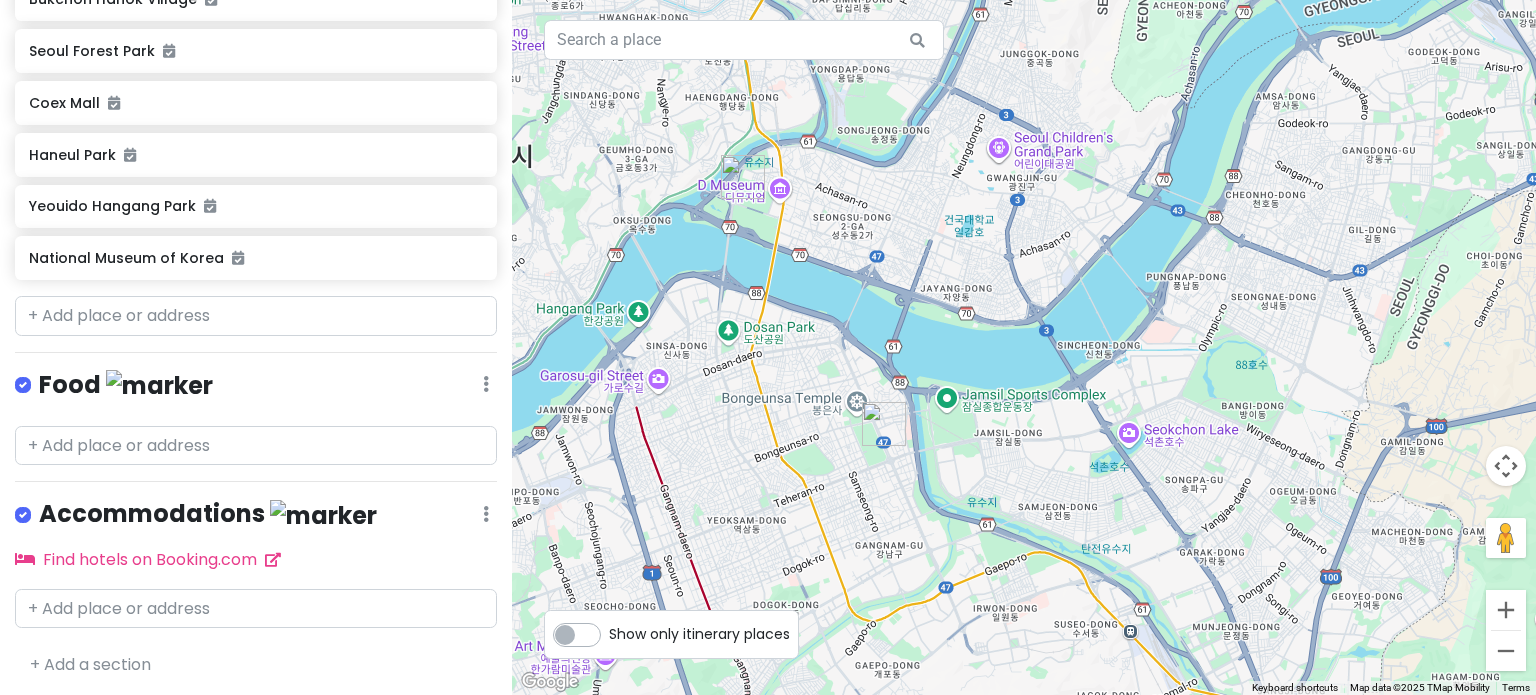 drag, startPoint x: 1255, startPoint y: 423, endPoint x: 1340, endPoint y: 423, distance: 85 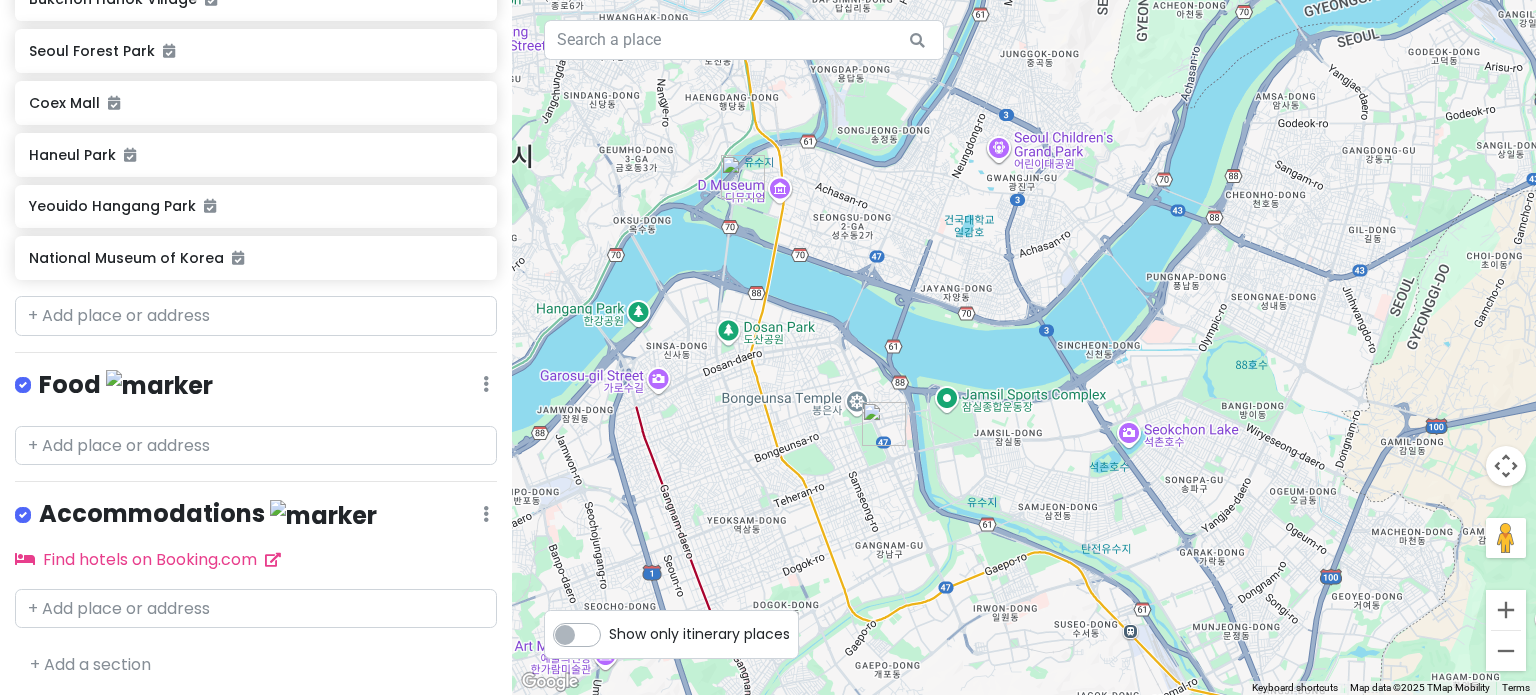 click at bounding box center (1024, 347) 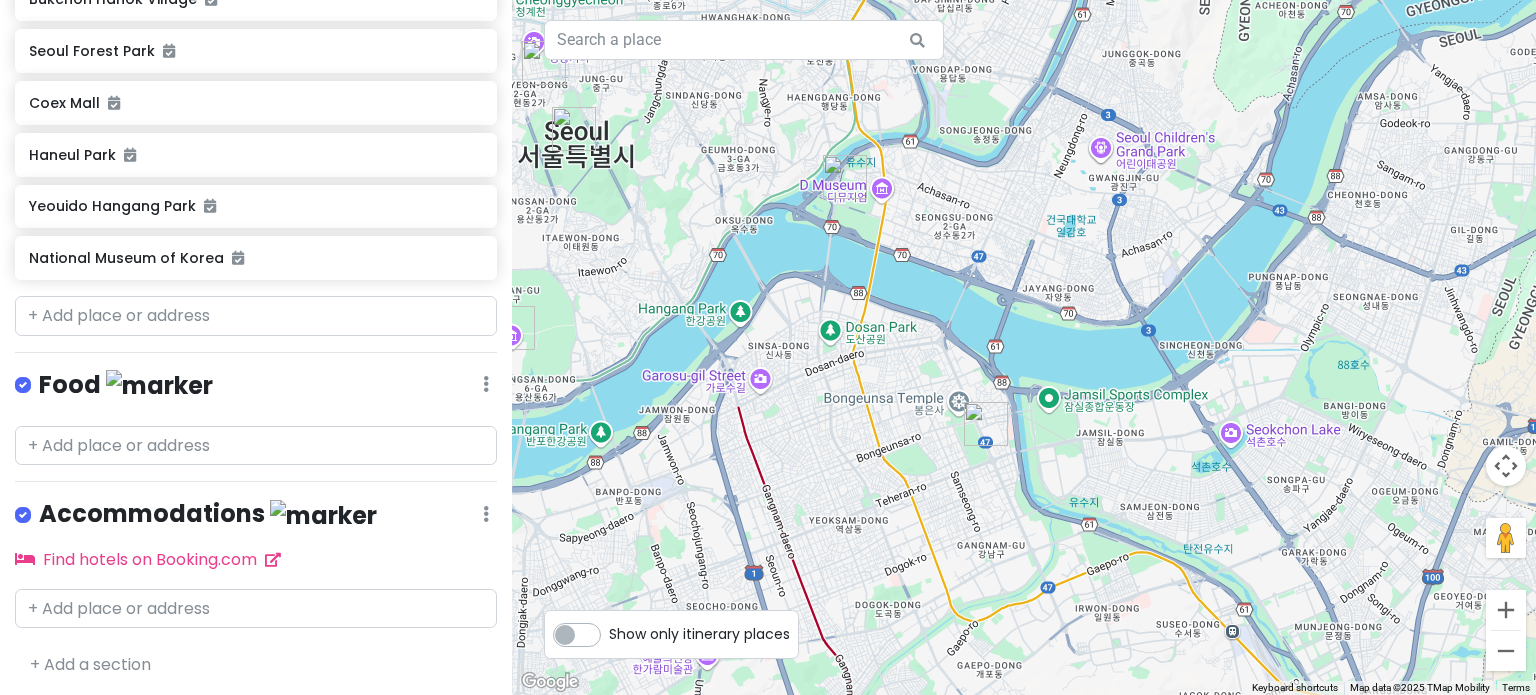click at bounding box center [1024, 347] 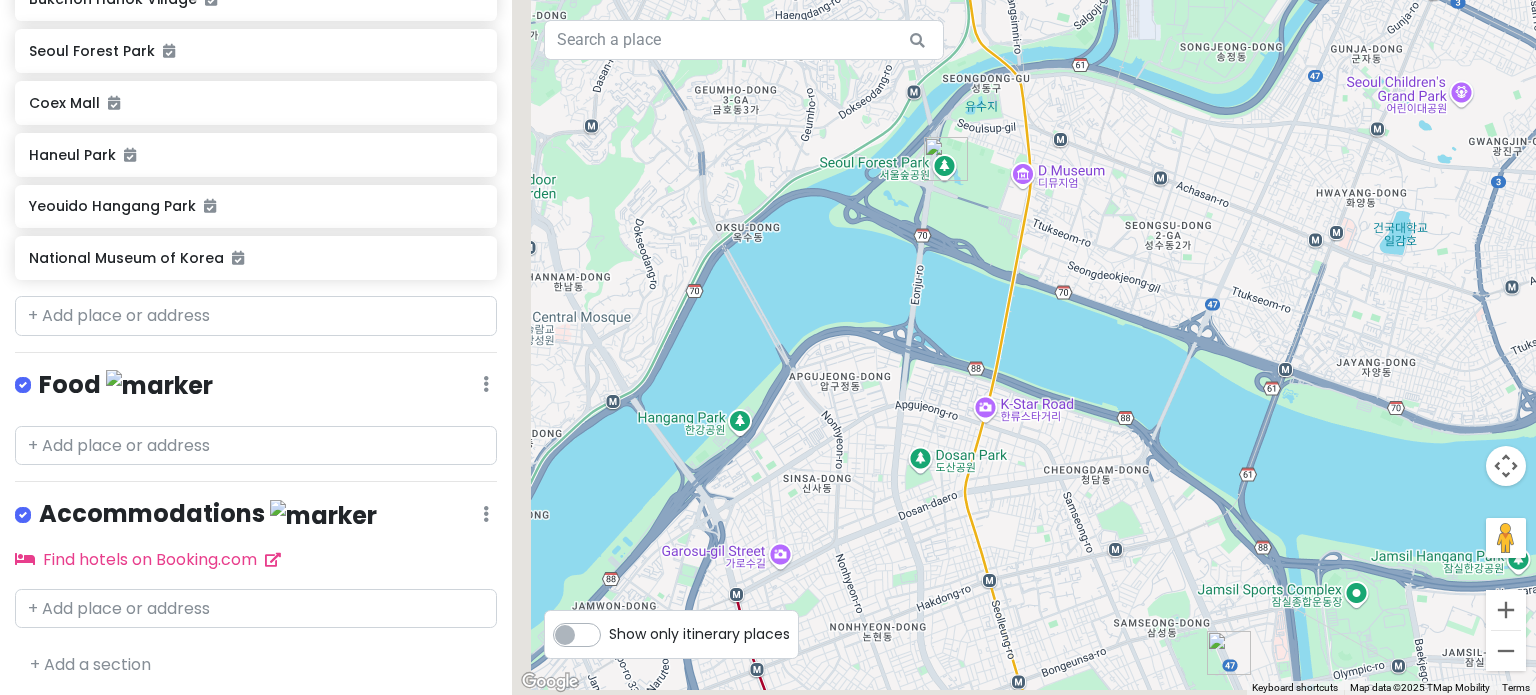 drag, startPoint x: 900, startPoint y: 270, endPoint x: 1316, endPoint y: 200, distance: 421.84833 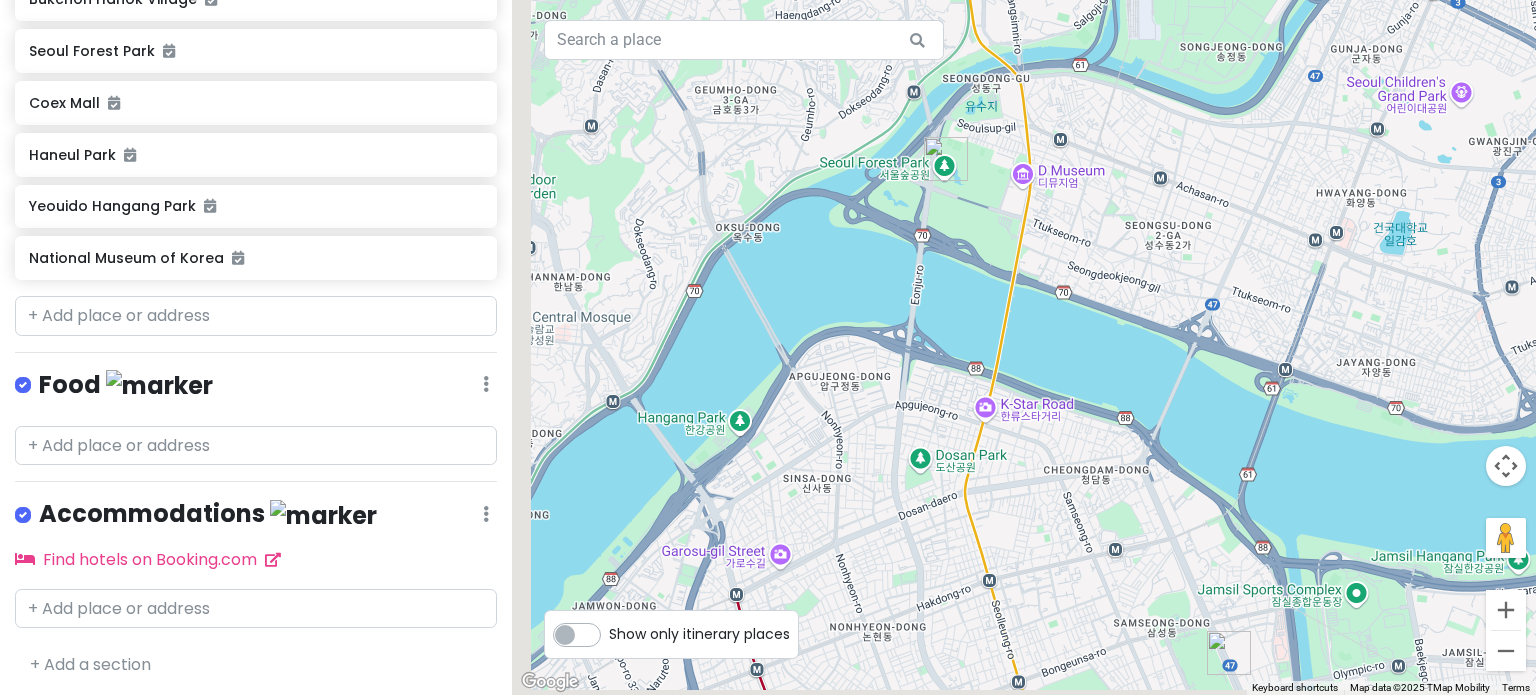 click at bounding box center (1024, 347) 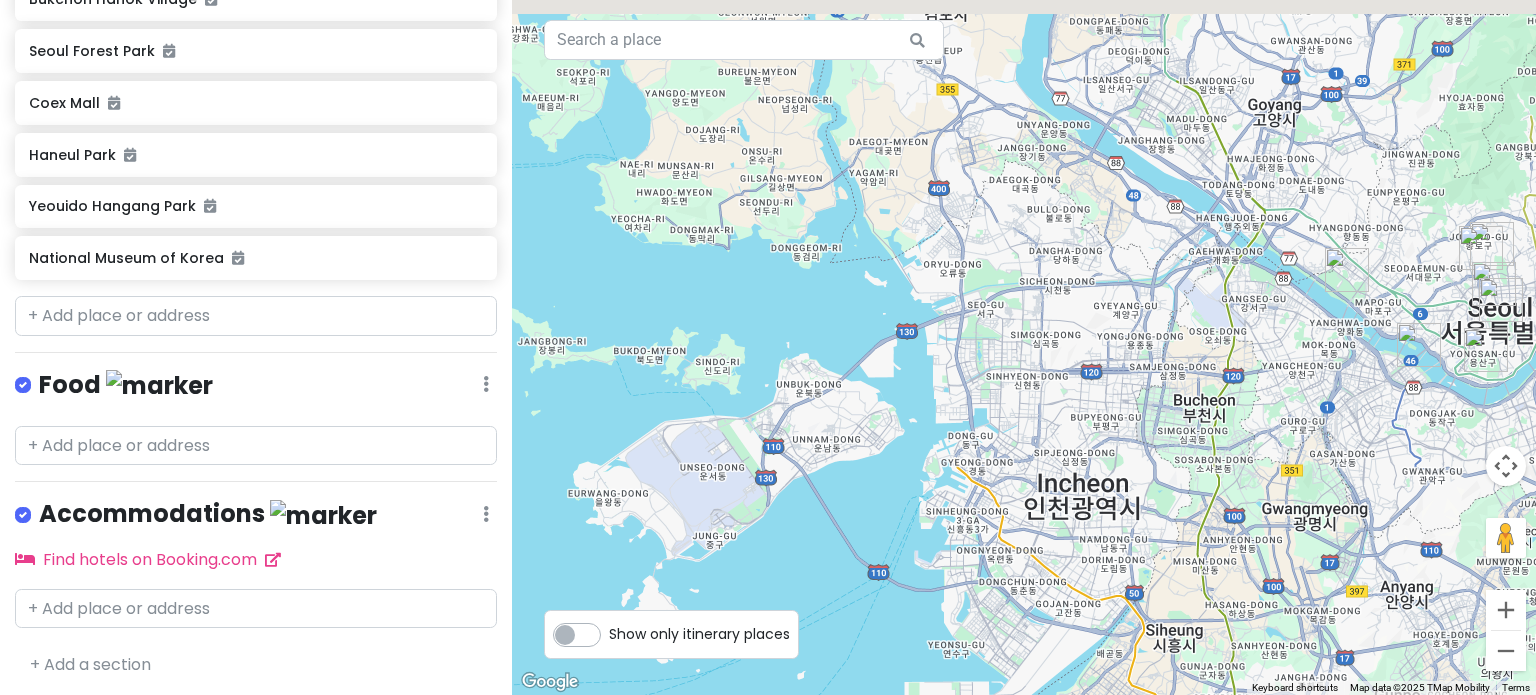 drag, startPoint x: 1174, startPoint y: 453, endPoint x: 1535, endPoint y: 689, distance: 431.29688 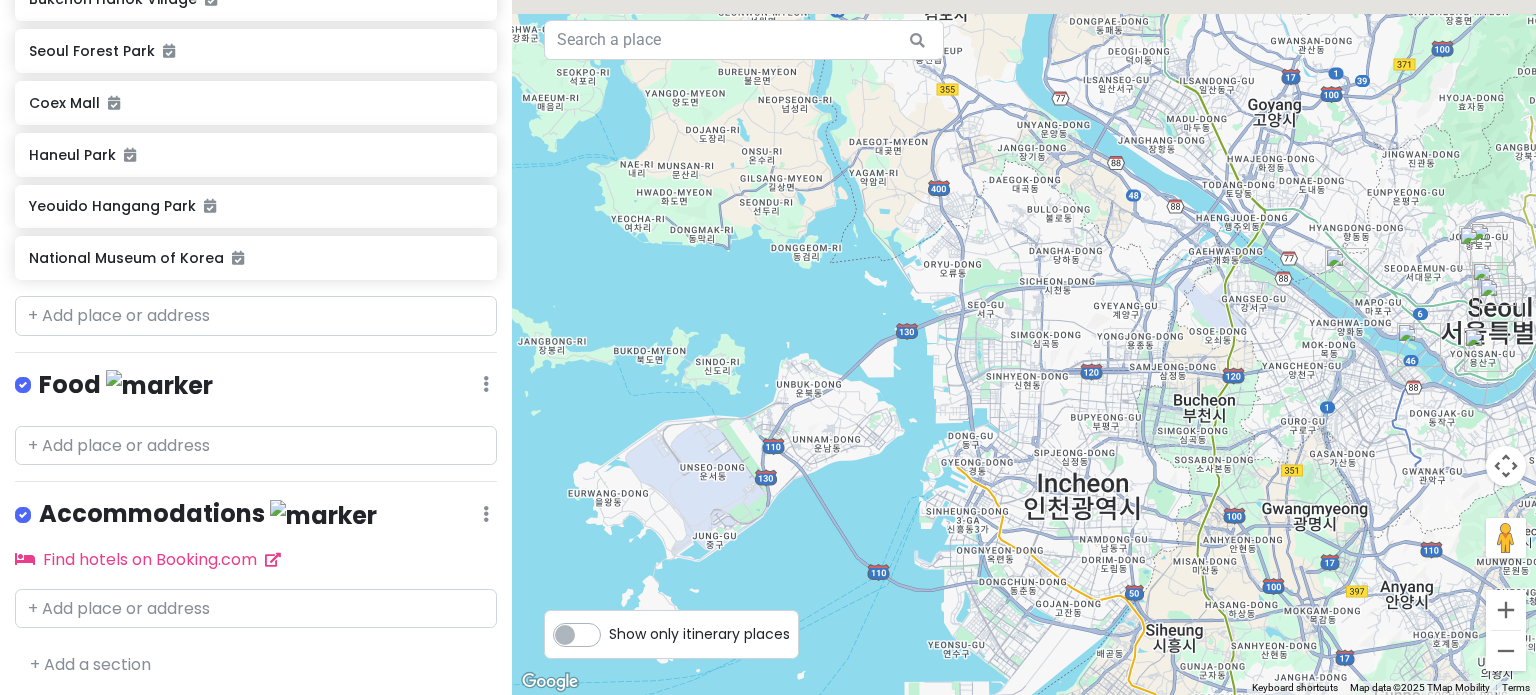 click on "Keyboard shortcuts Map Data Map data ©2025 TMap Mobility Map data ©2025 TMap Mobility 2 km  Click to toggle between metric and imperial units Terms Report a map error" at bounding box center (1024, 347) 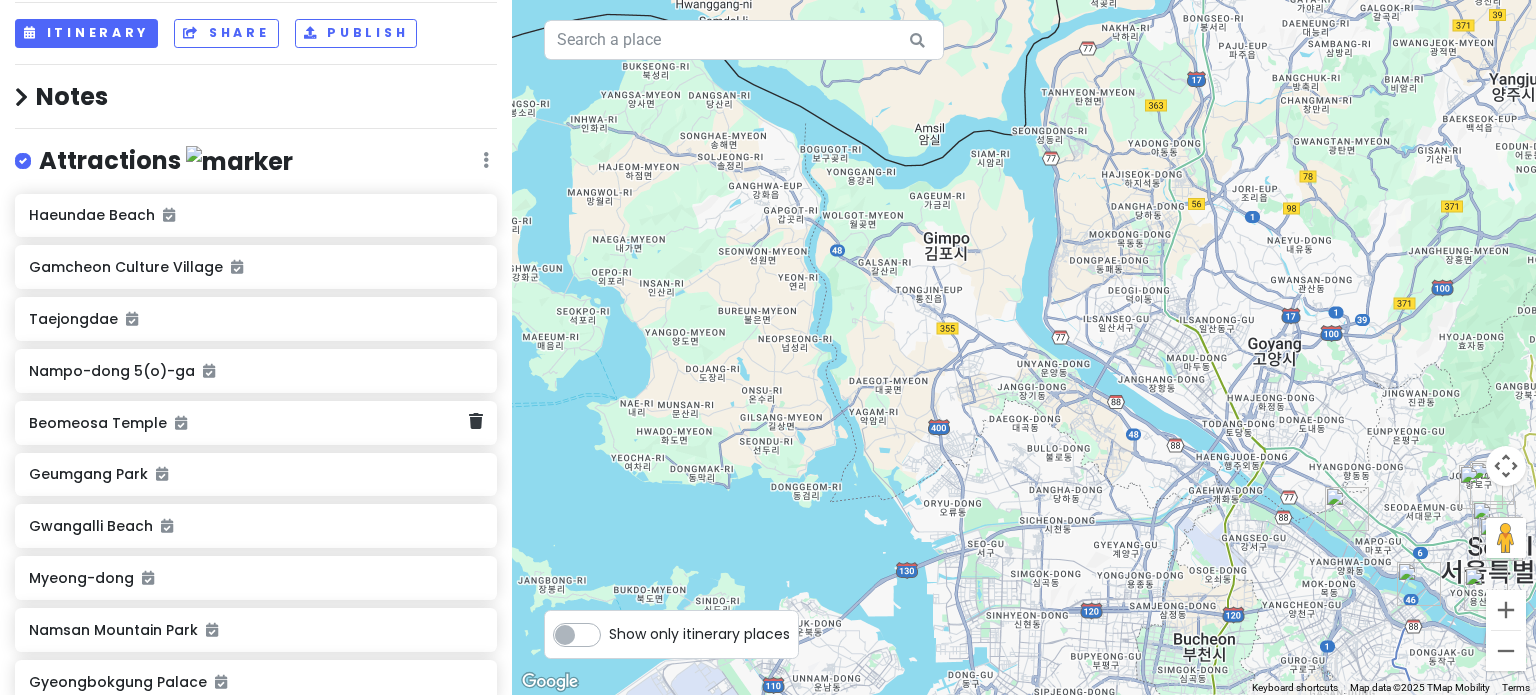 scroll, scrollTop: 0, scrollLeft: 0, axis: both 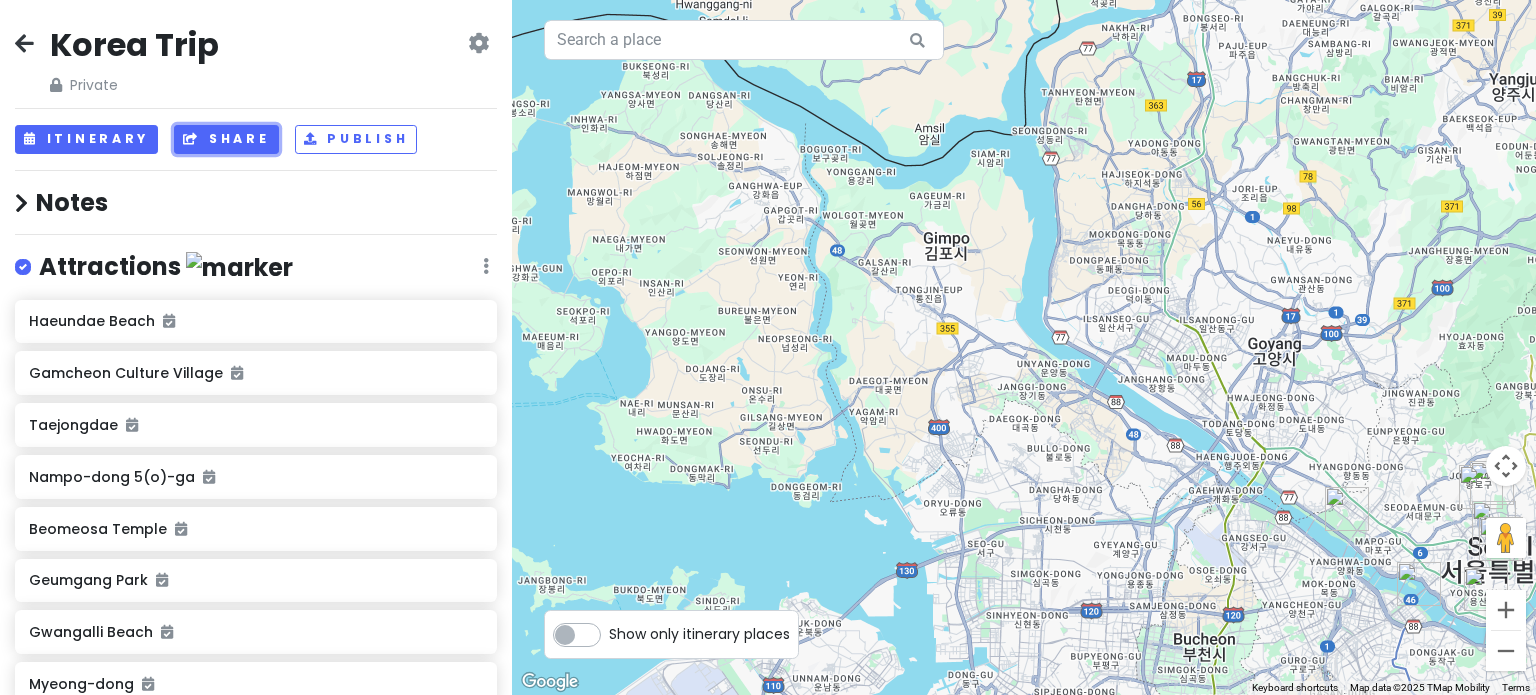 click on "Share" at bounding box center [226, 139] 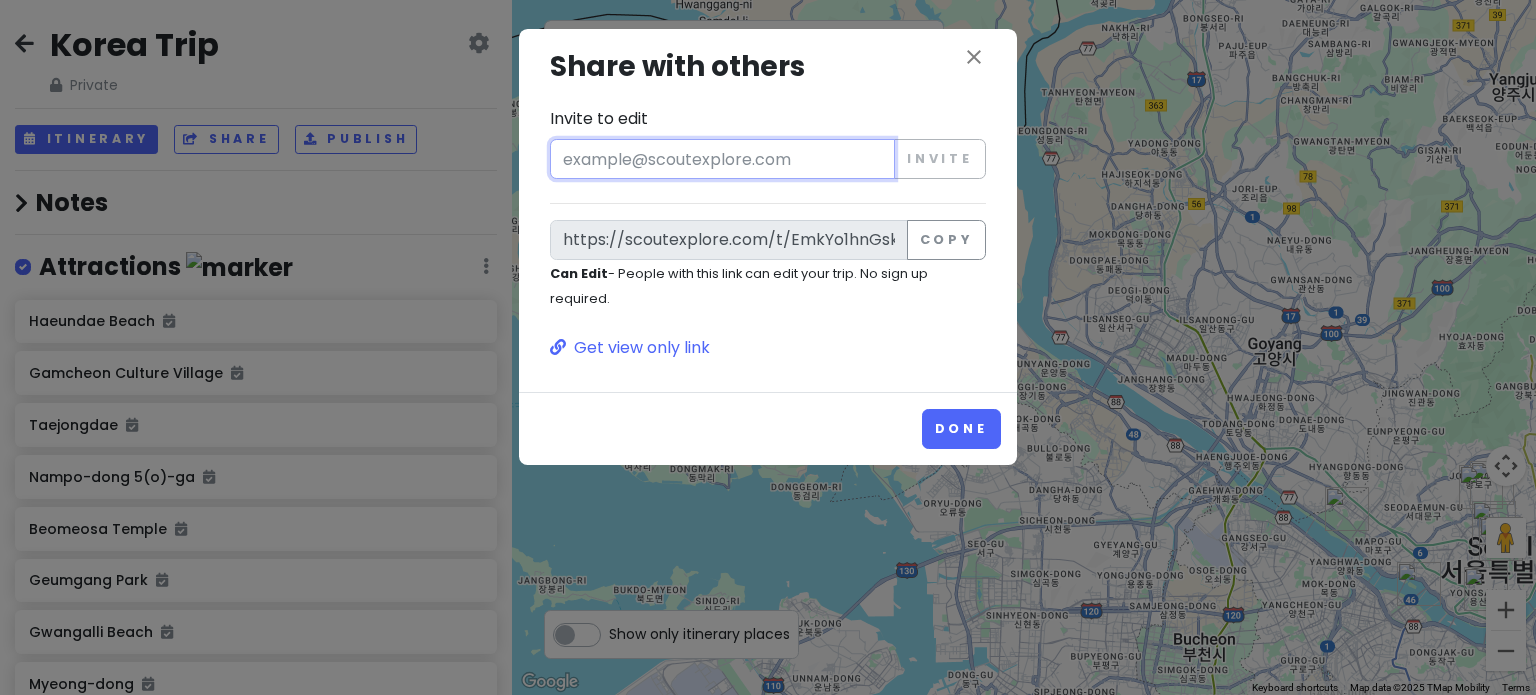 click on "Invite to edit" at bounding box center [722, 159] 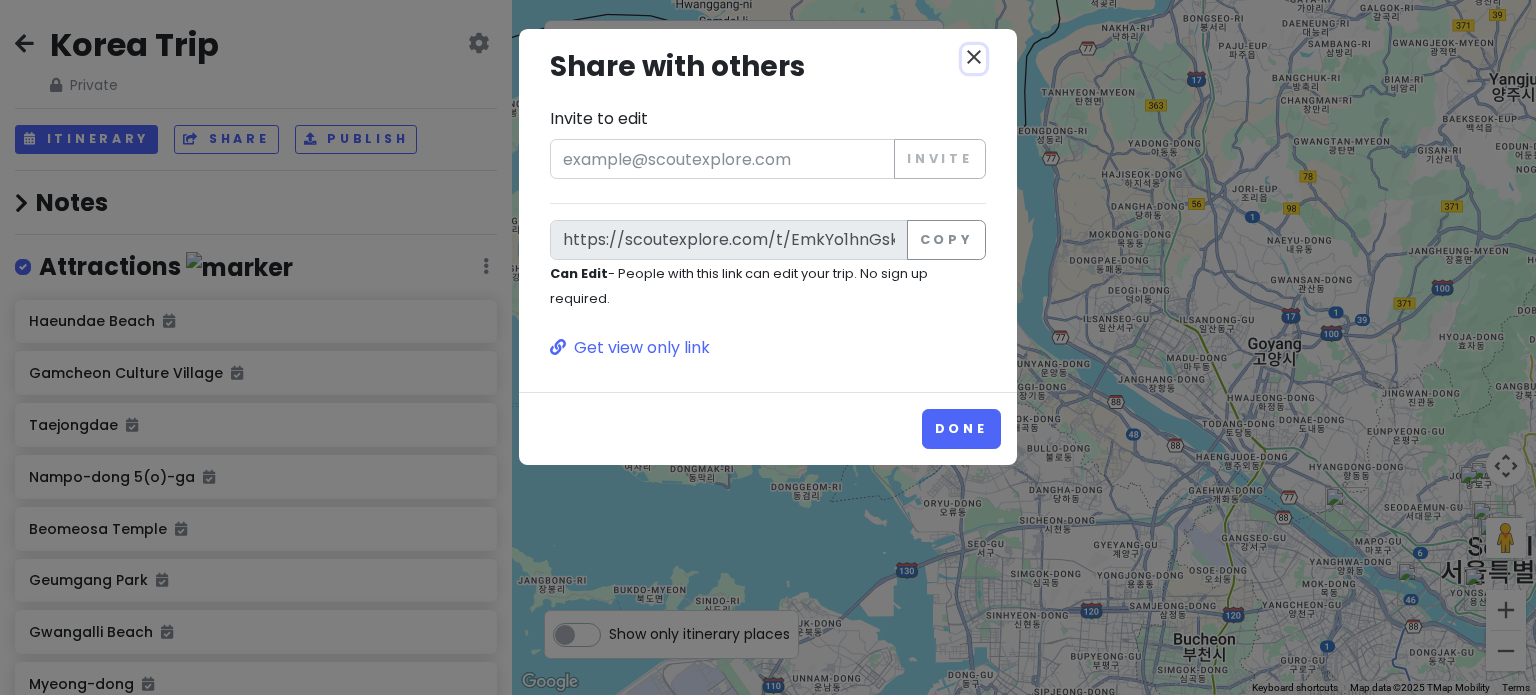 click on "close" at bounding box center (974, 57) 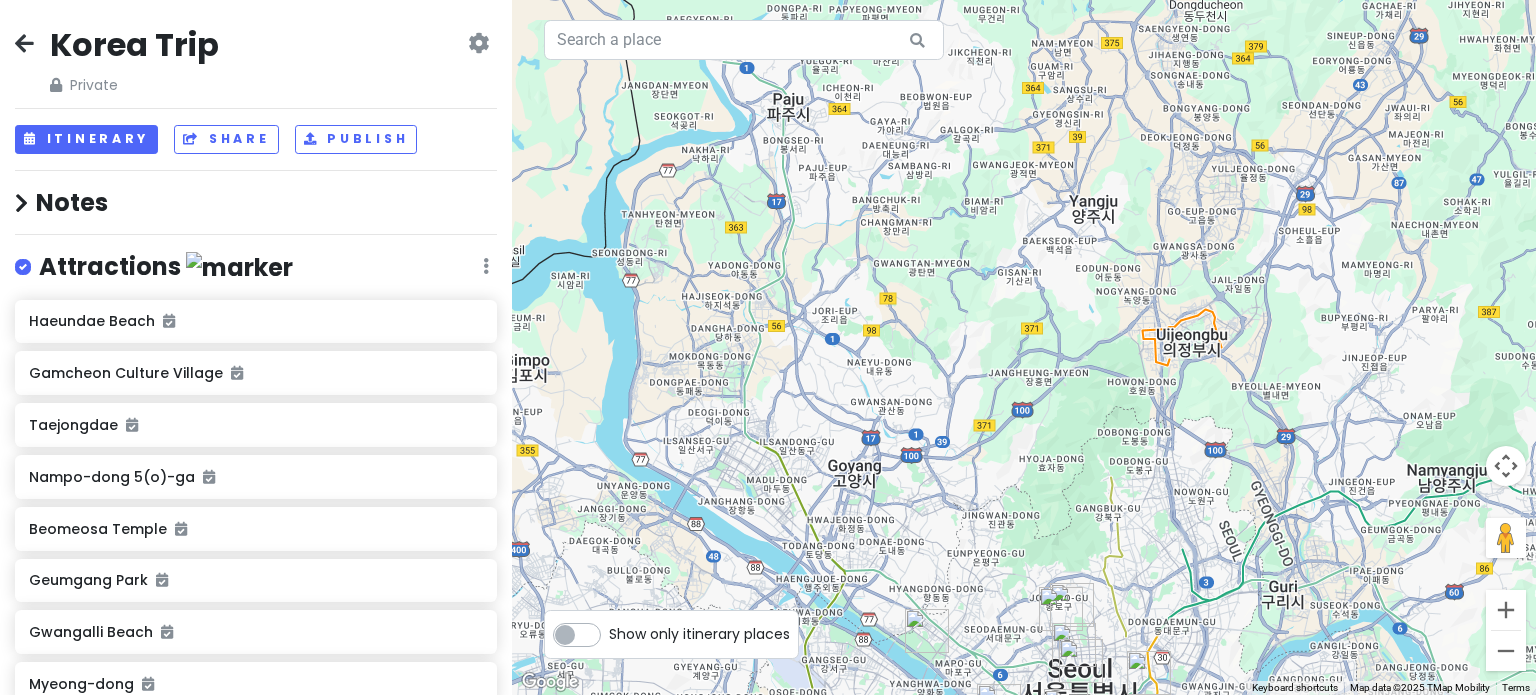 drag, startPoint x: 1217, startPoint y: 251, endPoint x: 820, endPoint y: 365, distance: 413.04358 